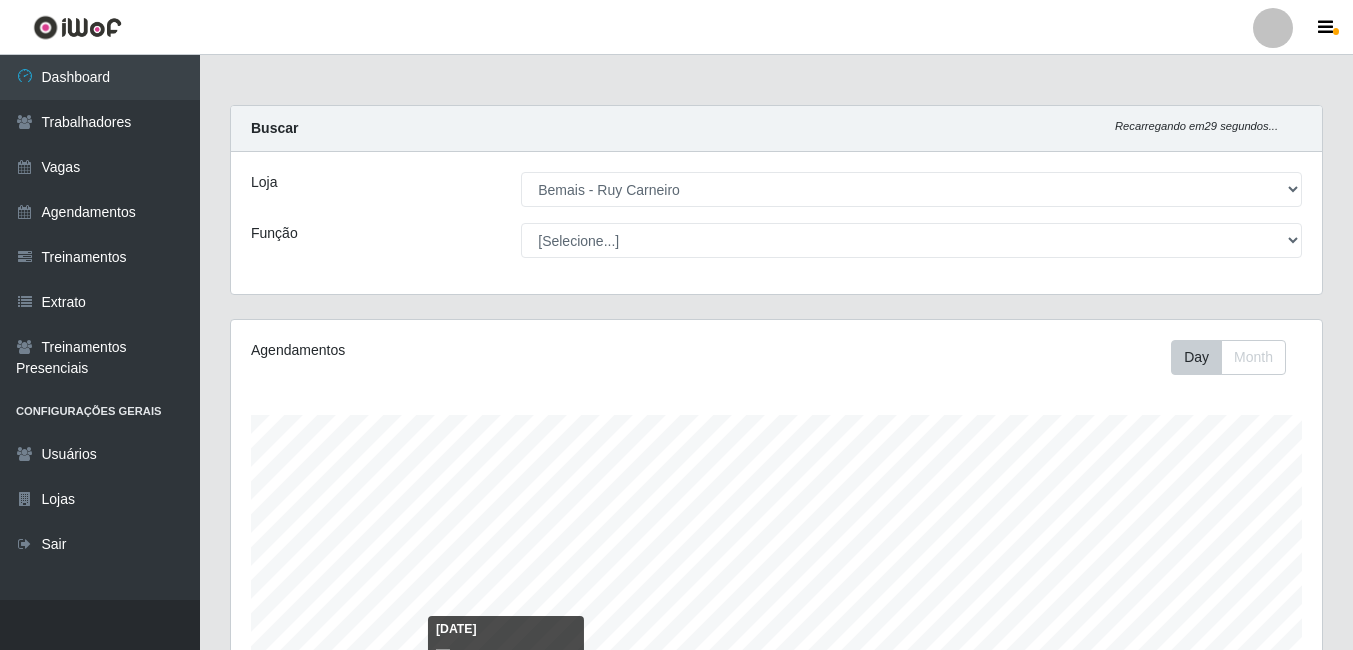 select on "230" 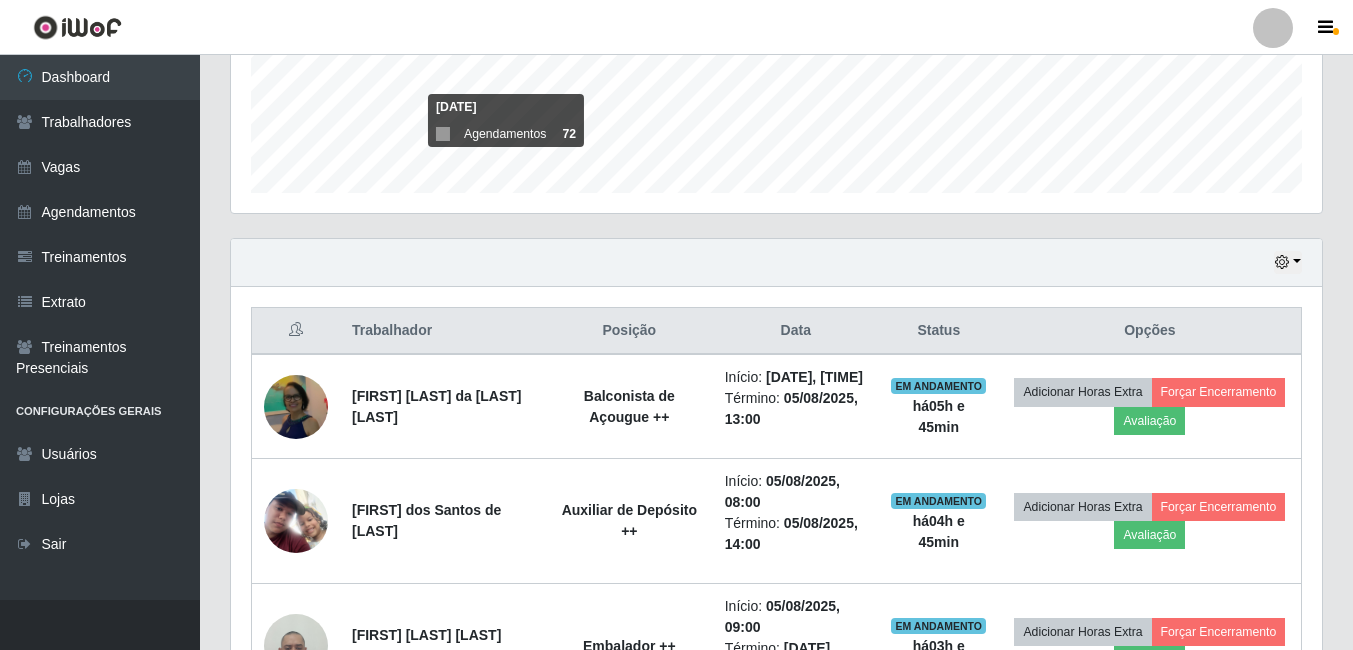 scroll, scrollTop: 999585, scrollLeft: 998909, axis: both 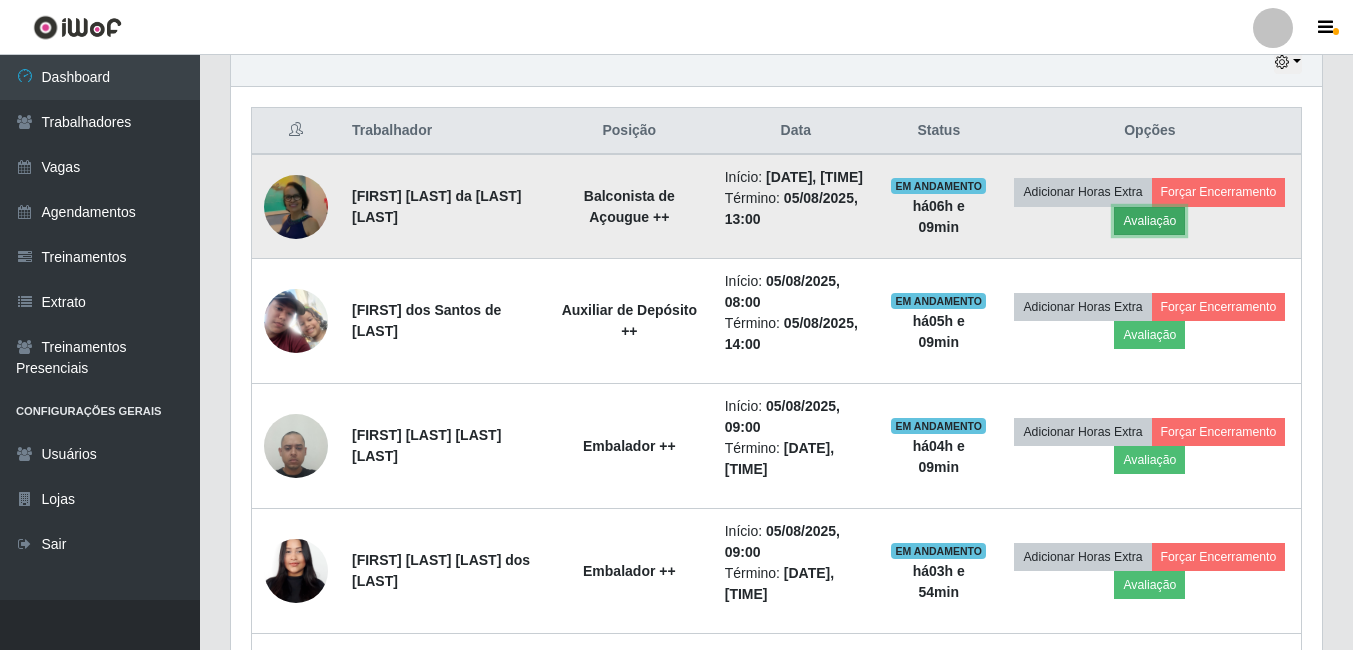click on "Avaliação" at bounding box center [1149, 221] 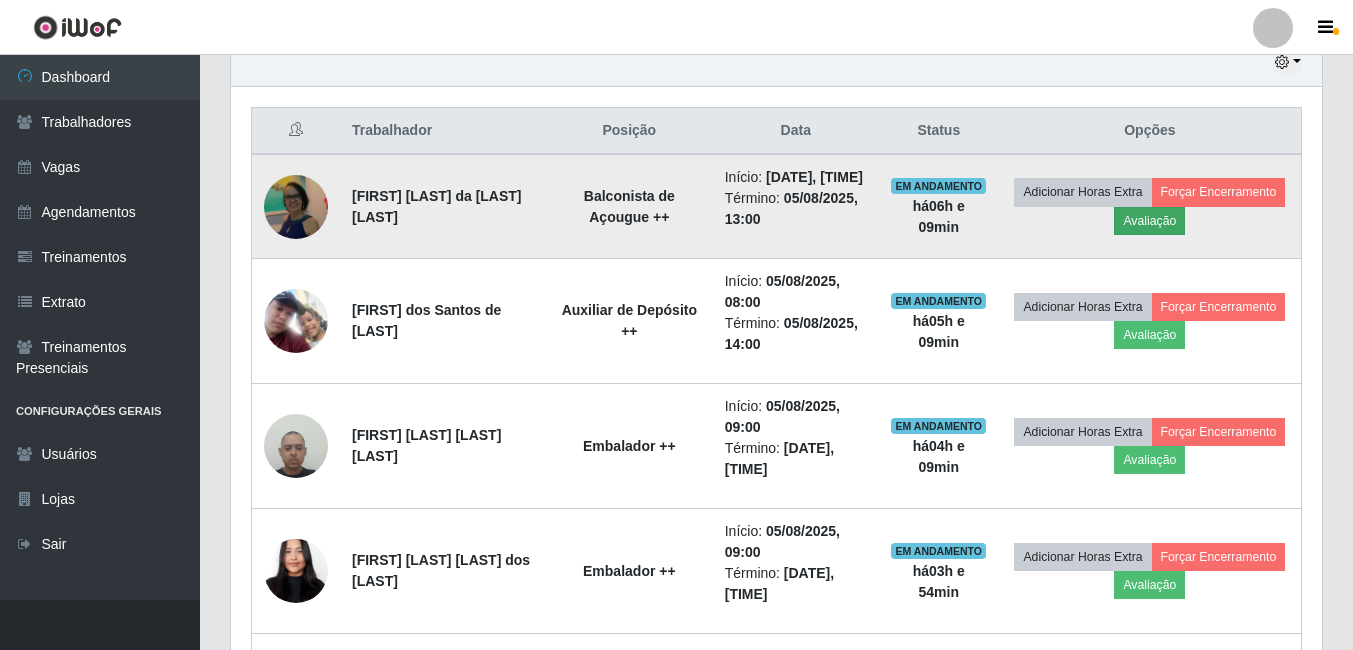 scroll, scrollTop: 999585, scrollLeft: 998919, axis: both 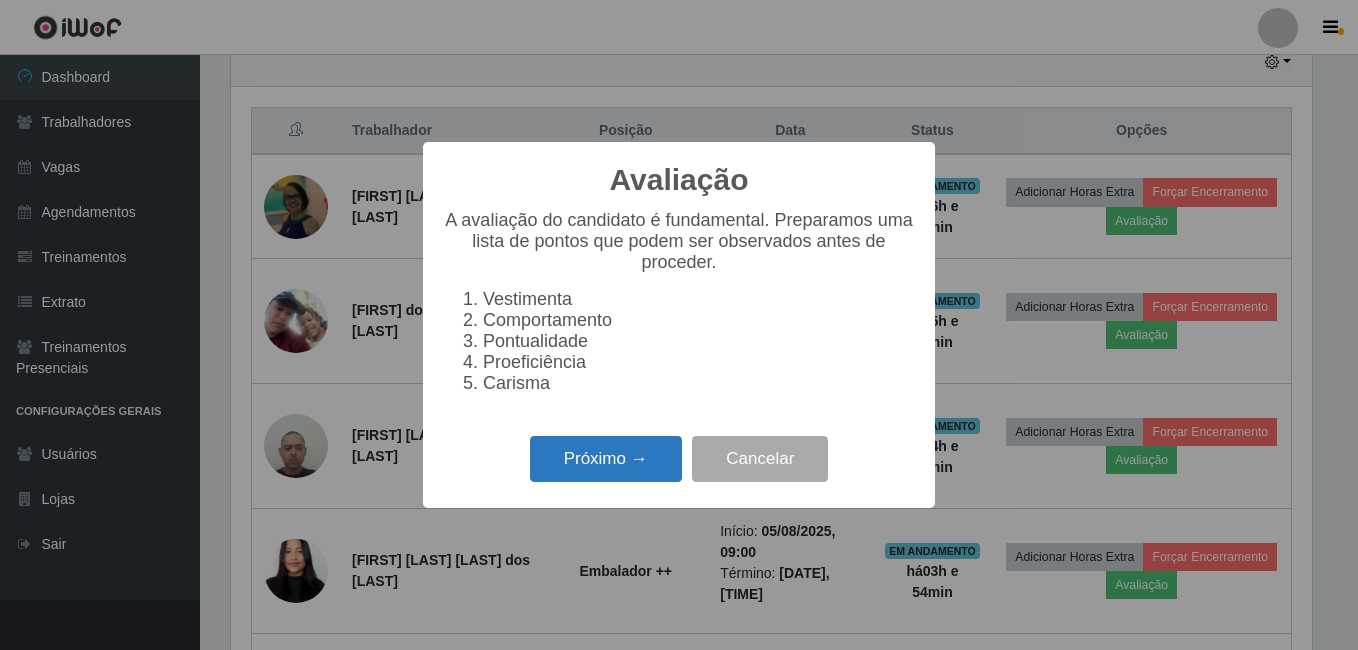 click on "Próximo →" at bounding box center (606, 459) 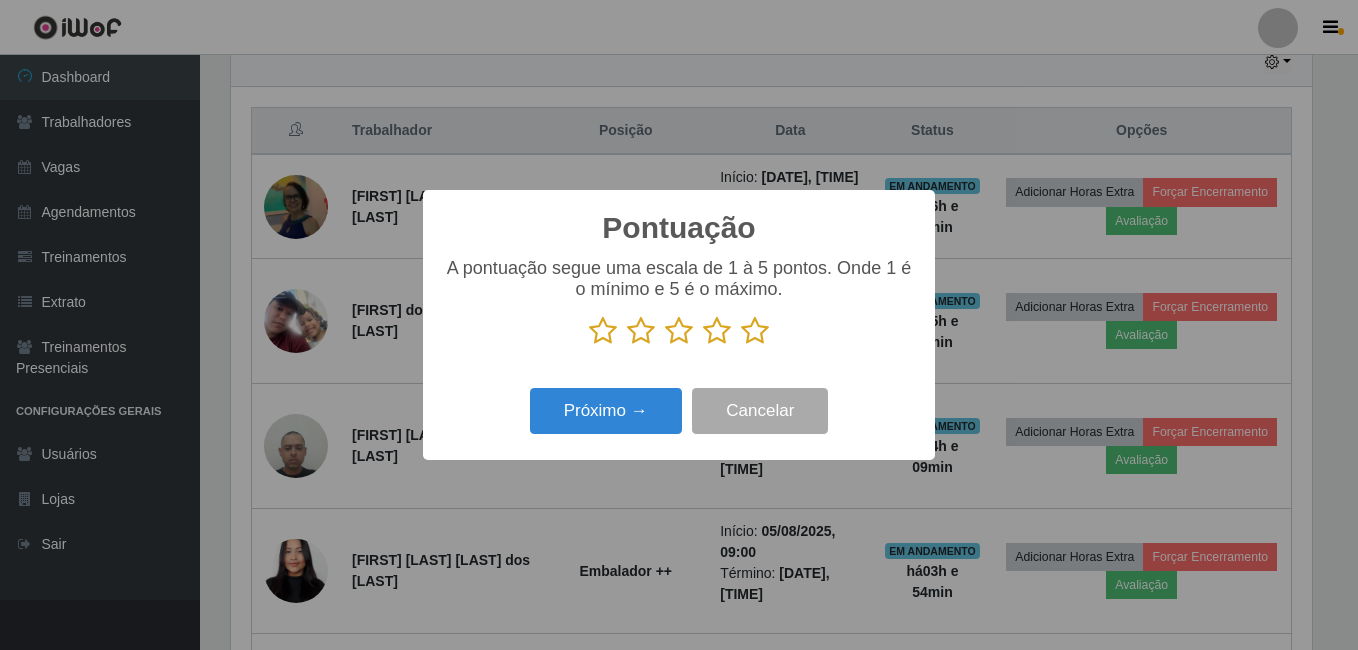 drag, startPoint x: 753, startPoint y: 330, endPoint x: 659, endPoint y: 381, distance: 106.94391 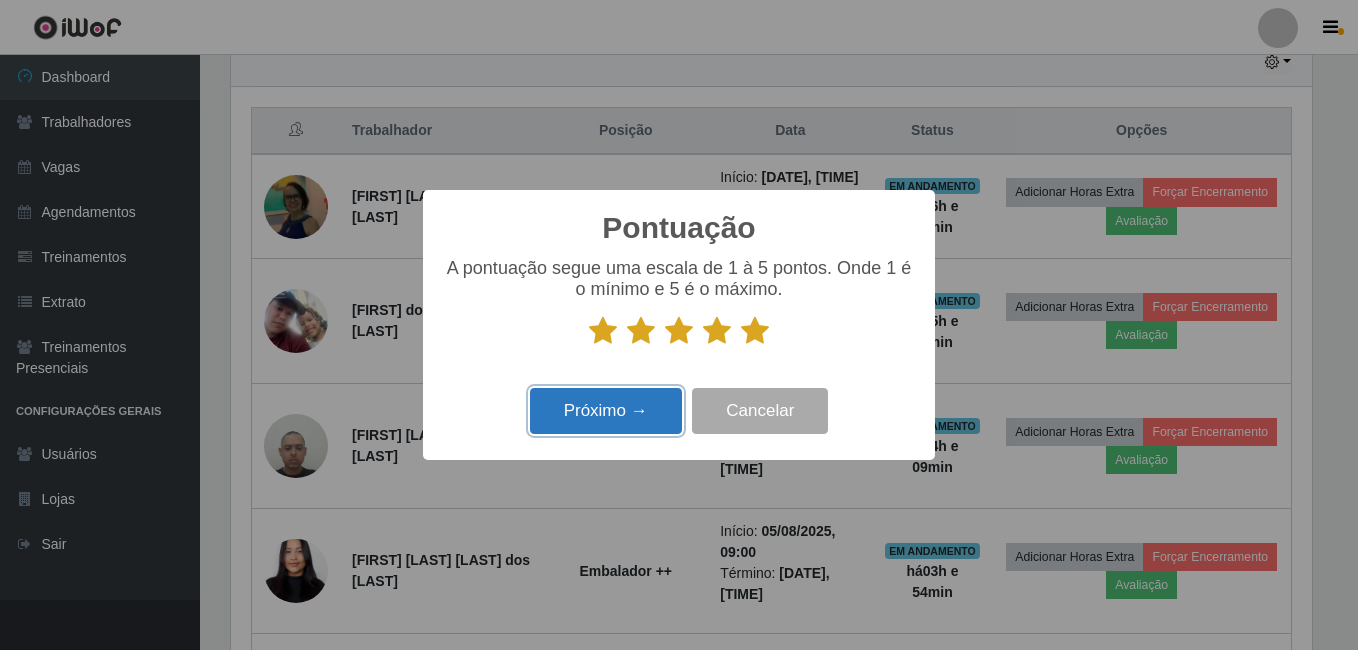 click on "Próximo →" at bounding box center (606, 411) 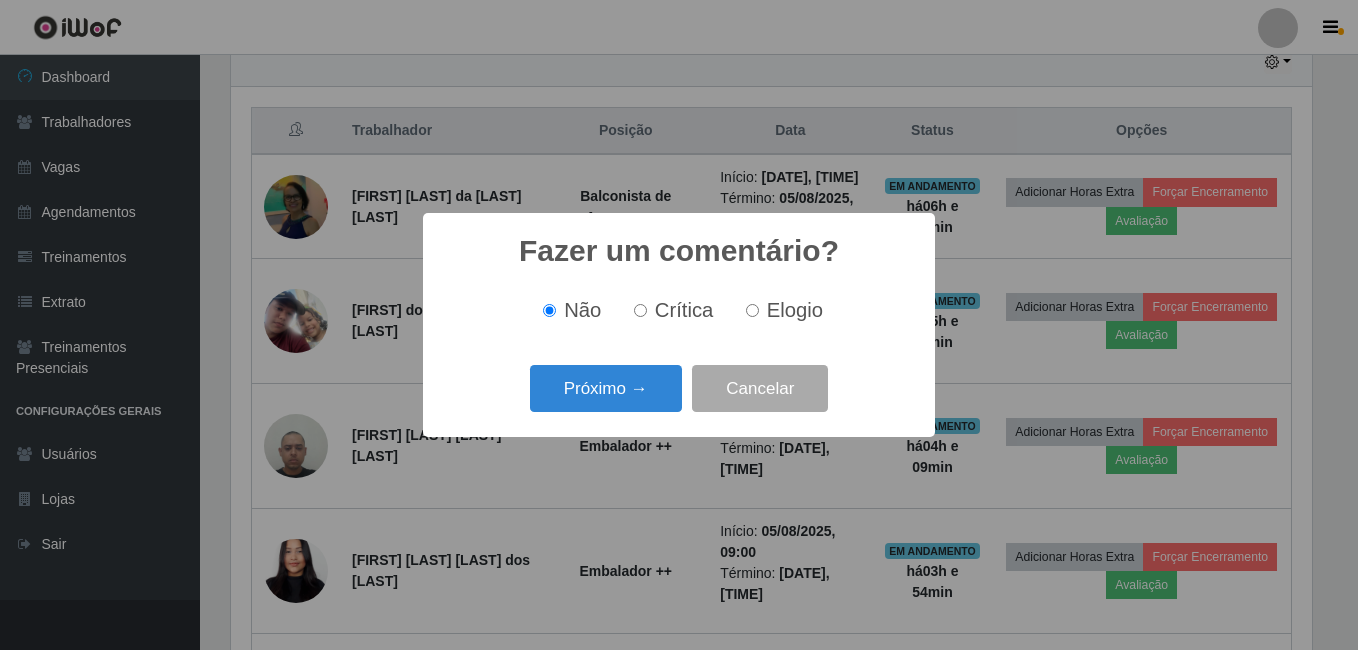 click on "Próximo →" at bounding box center [606, 388] 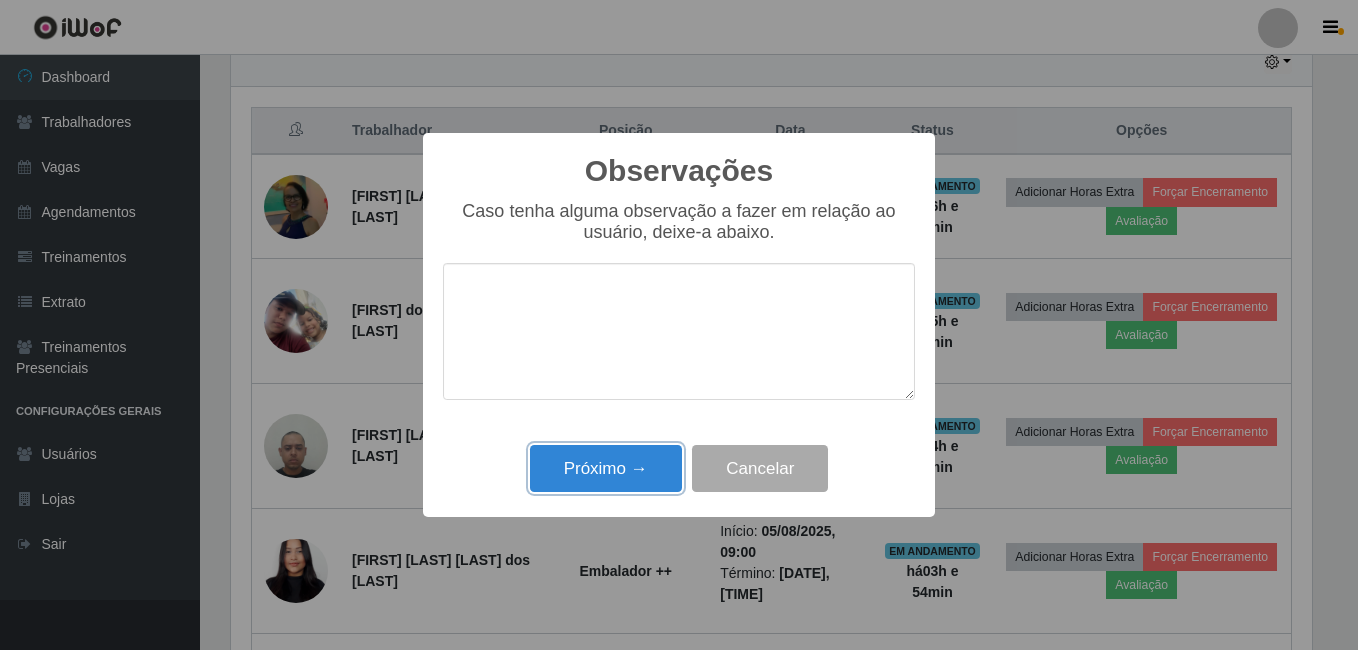 click on "Próximo →" at bounding box center (606, 468) 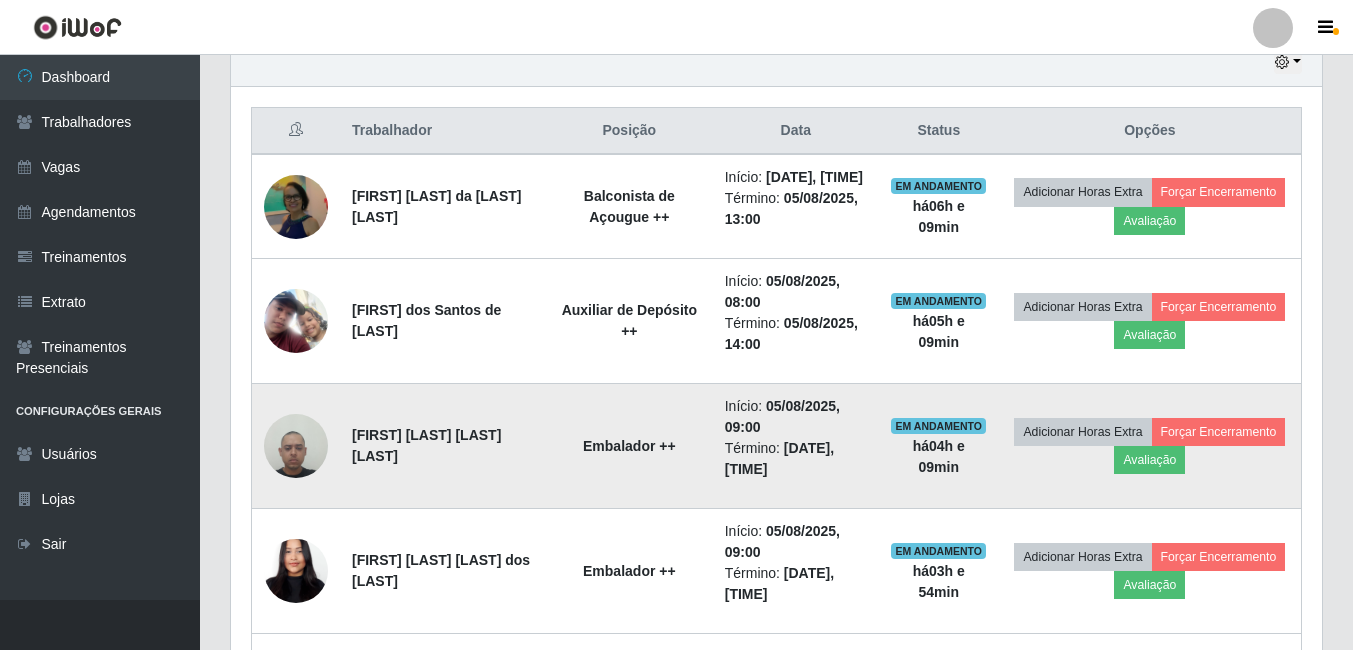 scroll, scrollTop: 999585, scrollLeft: 998909, axis: both 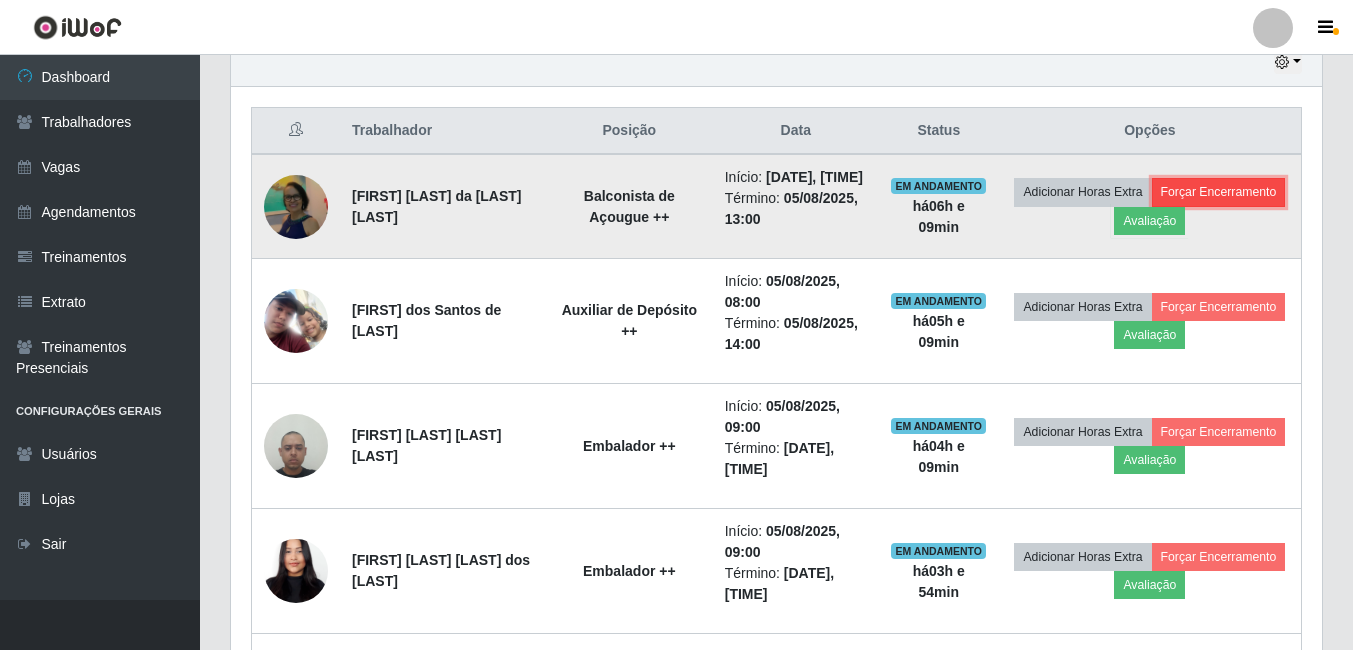 click on "Forçar Encerramento" at bounding box center (1219, 192) 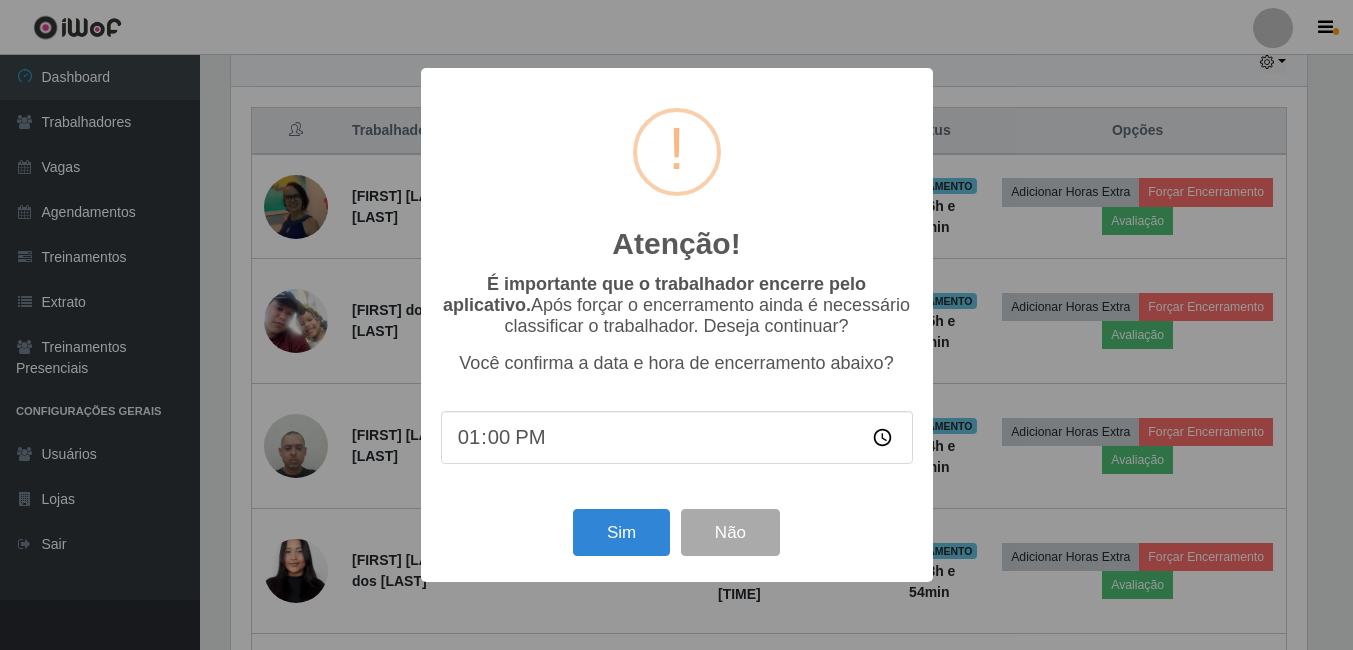 scroll, scrollTop: 999585, scrollLeft: 998919, axis: both 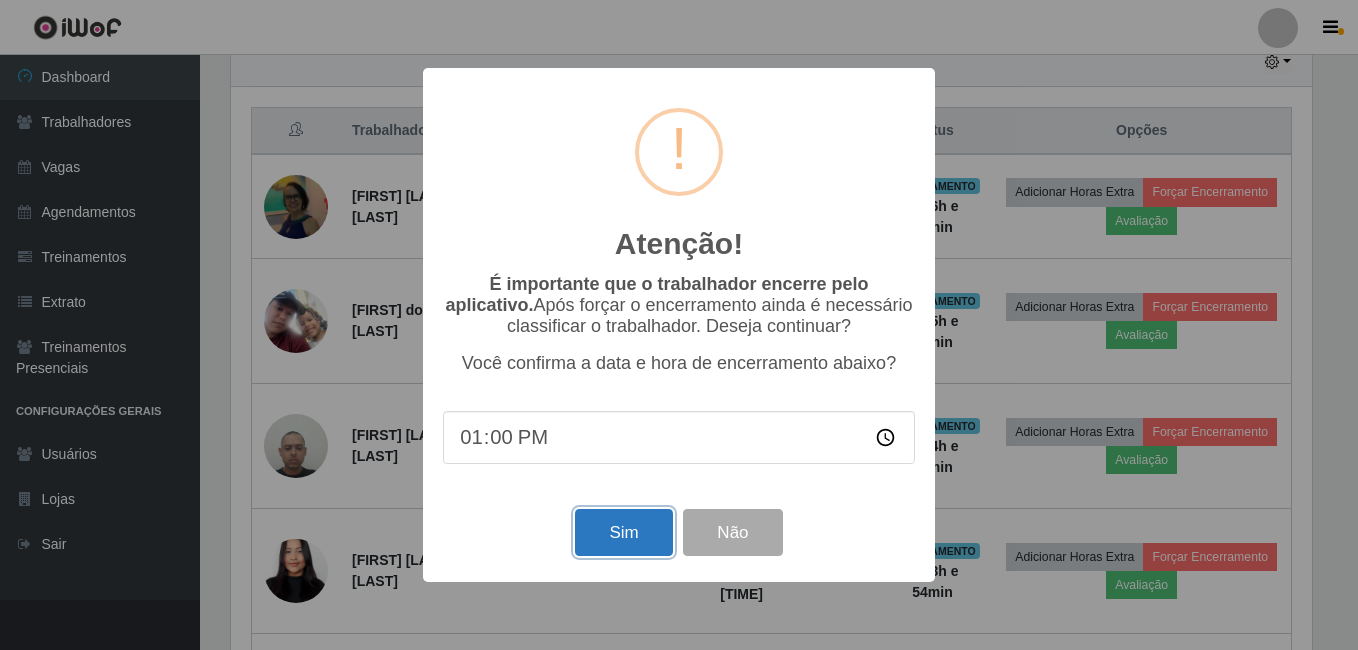 click on "Sim" at bounding box center (623, 532) 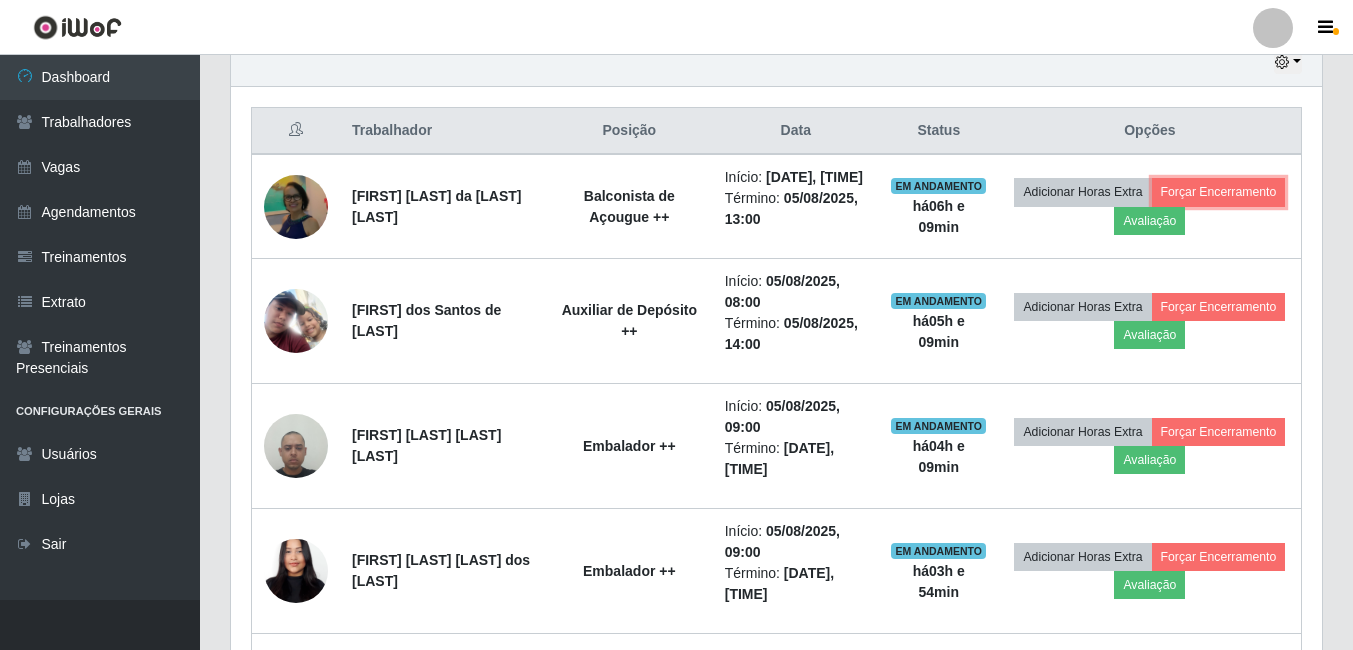 scroll, scrollTop: 999585, scrollLeft: 998909, axis: both 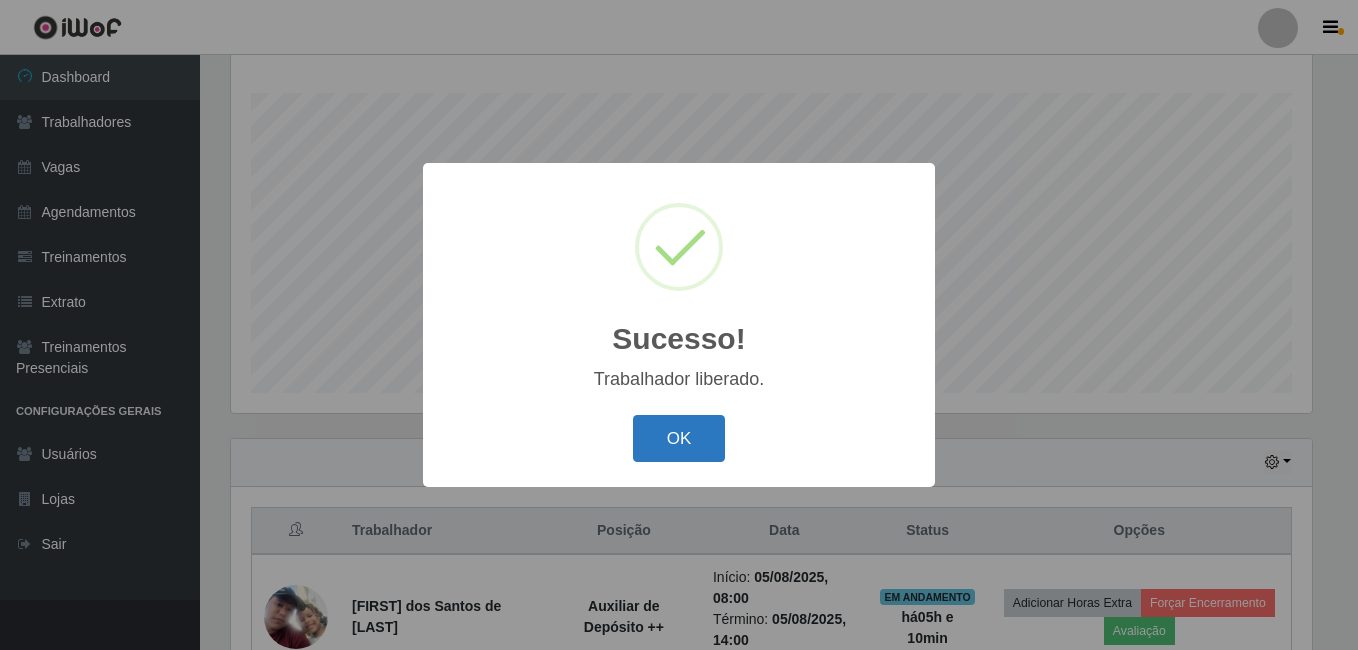 click on "OK" at bounding box center (679, 438) 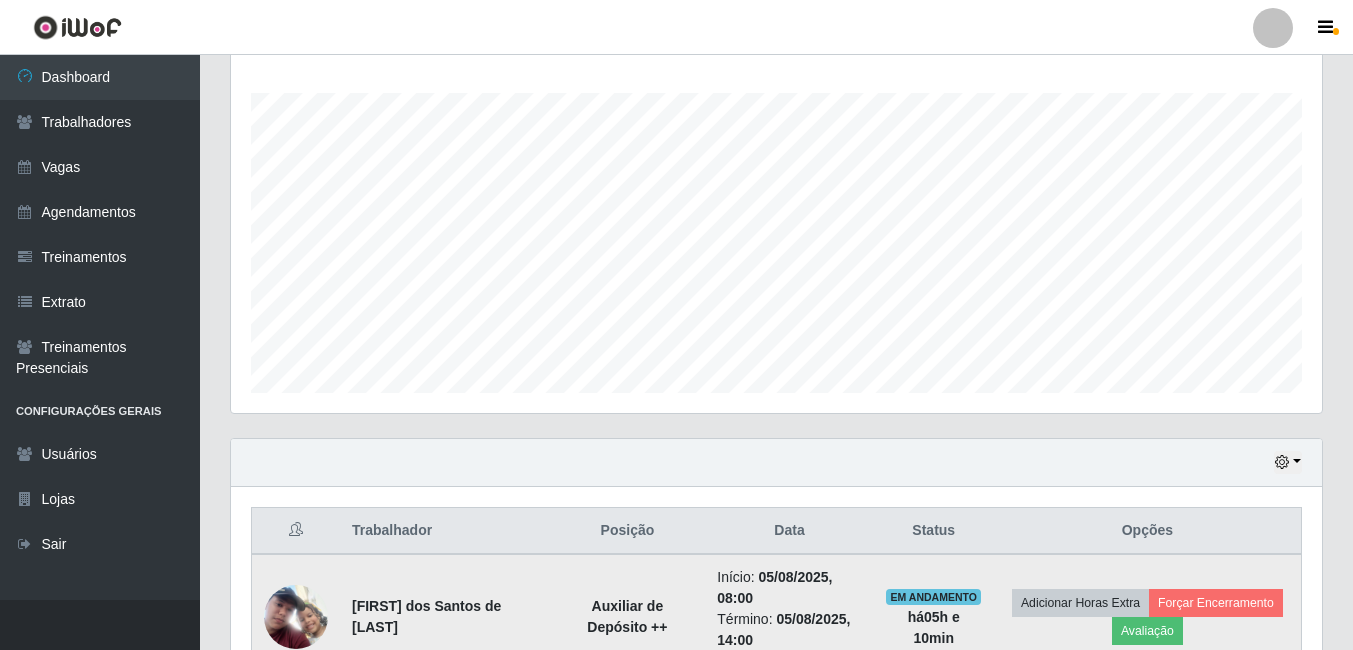 scroll, scrollTop: 999585, scrollLeft: 998909, axis: both 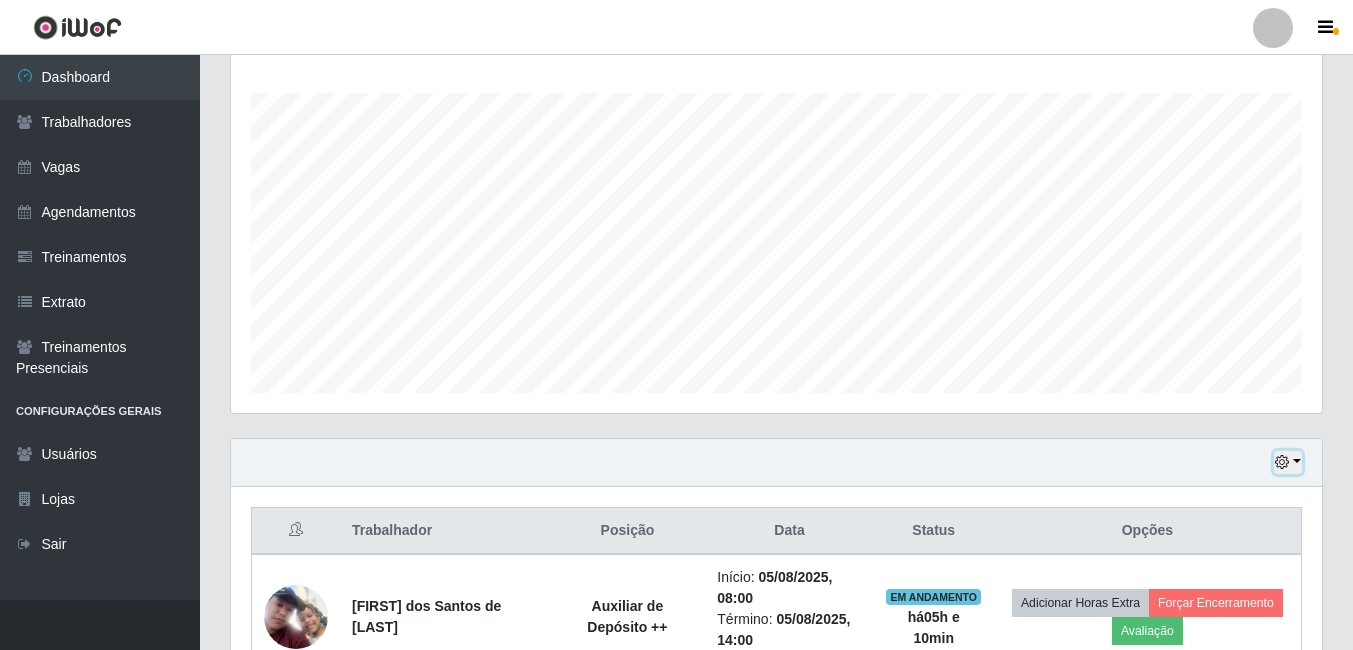 click at bounding box center [1288, 462] 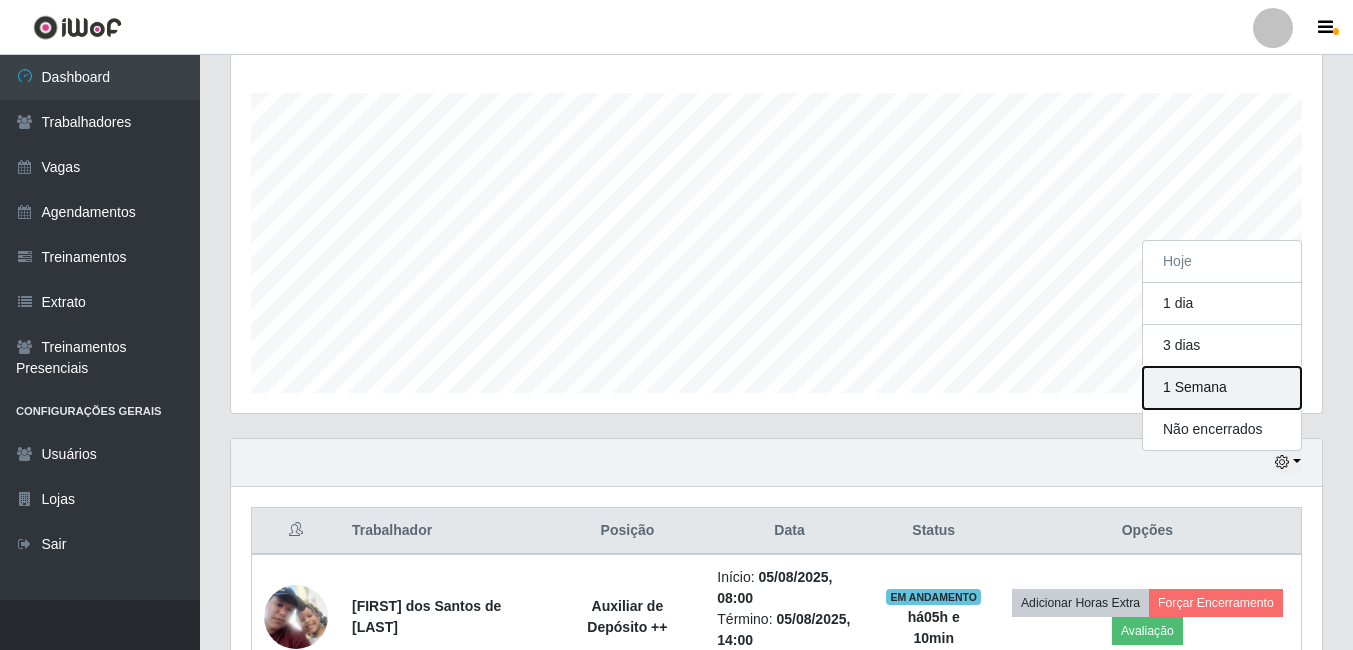click on "1 Semana" at bounding box center (1222, 388) 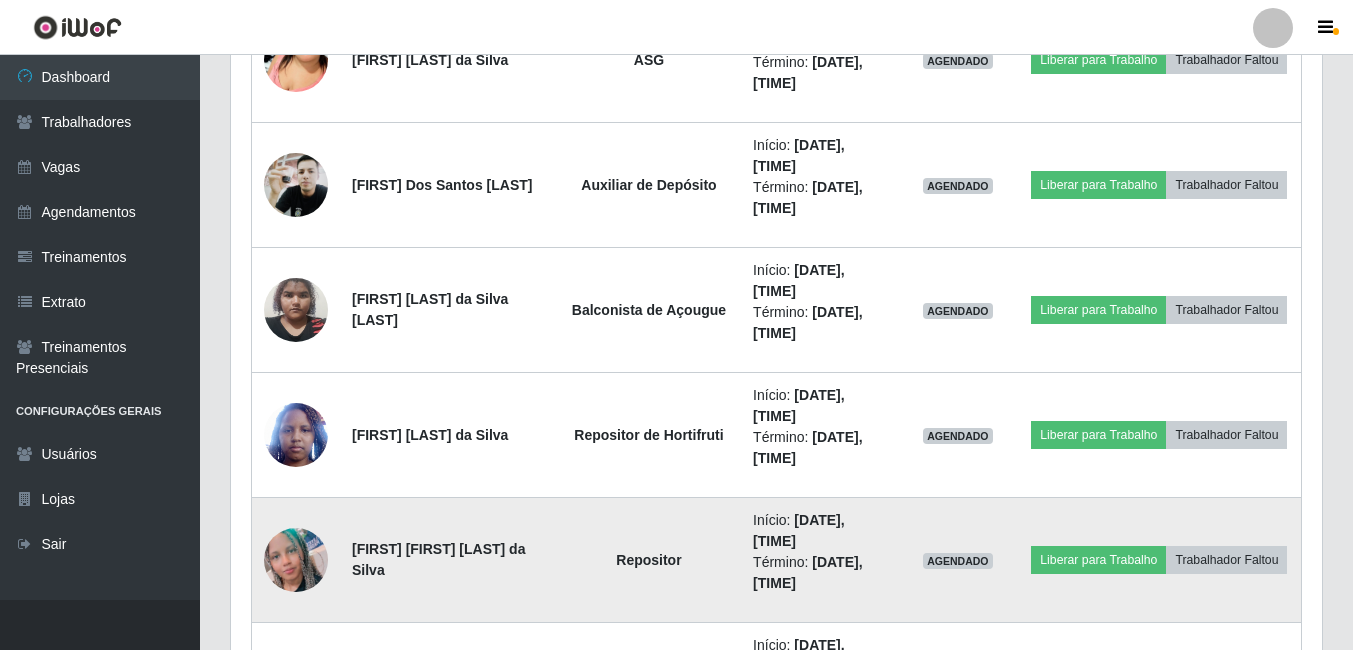 scroll, scrollTop: 6422, scrollLeft: 0, axis: vertical 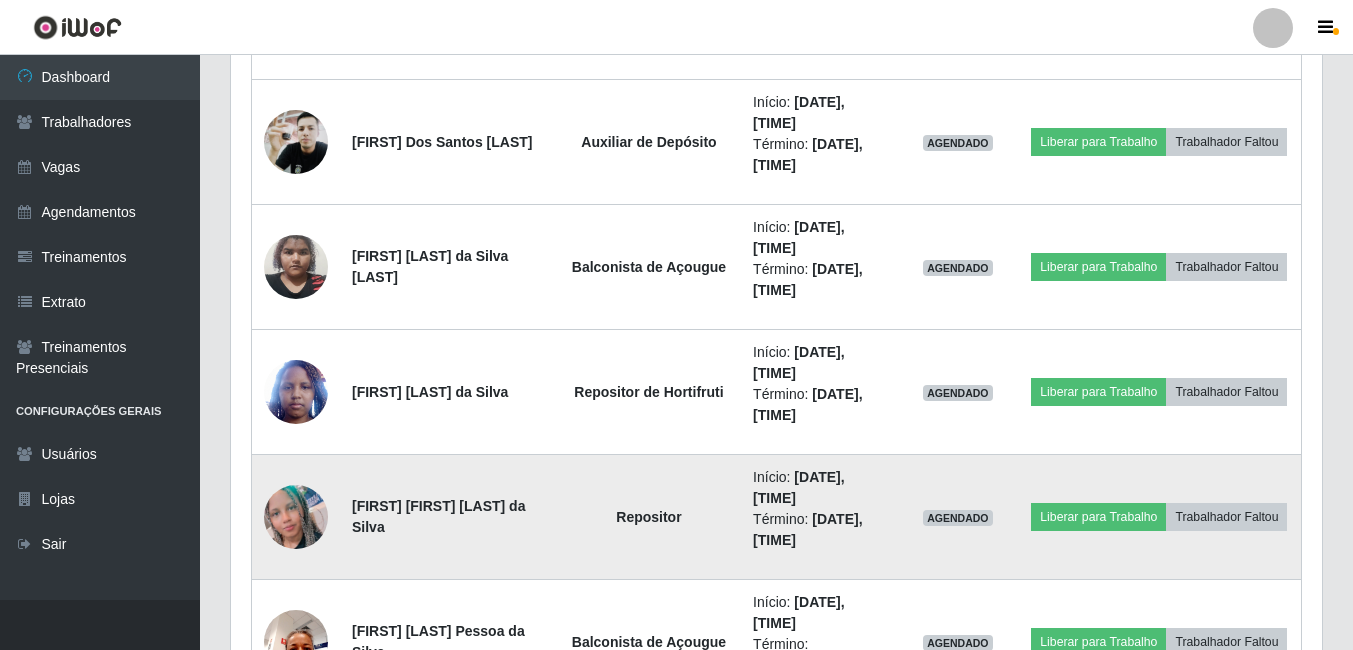 click at bounding box center [296, 517] 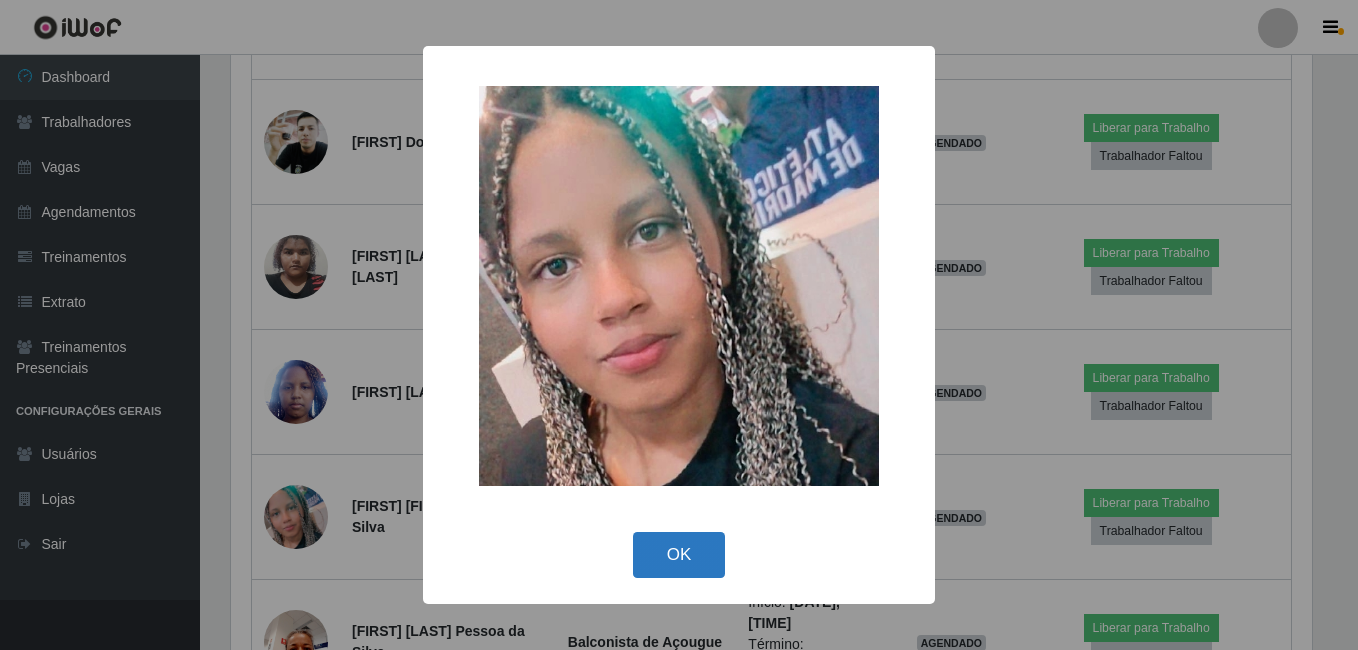 click on "OK" at bounding box center [679, 555] 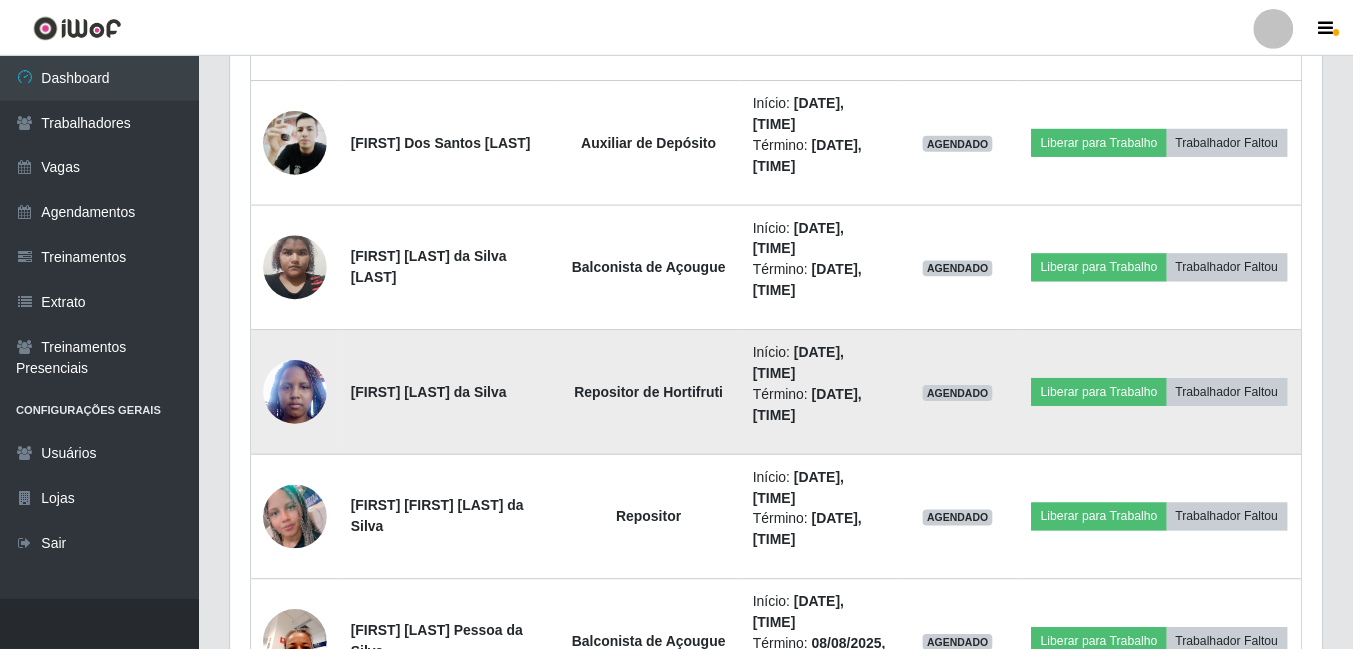 scroll, scrollTop: 999585, scrollLeft: 998909, axis: both 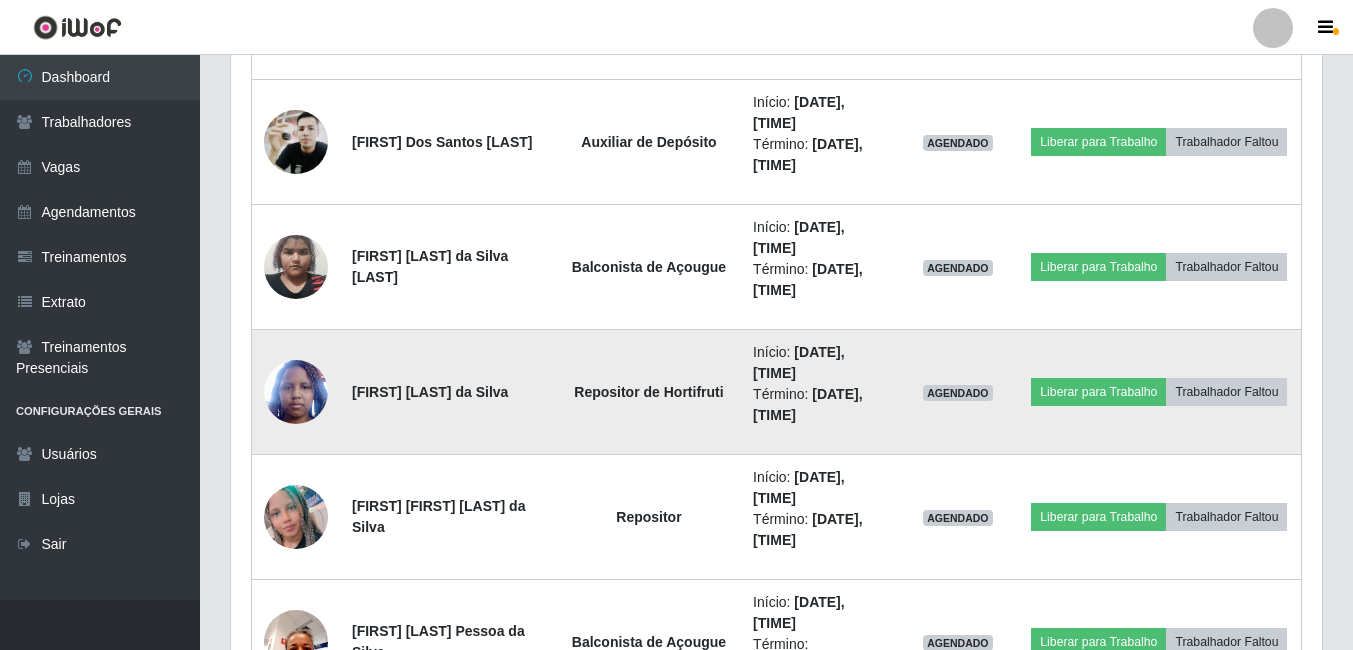 click at bounding box center [296, 391] 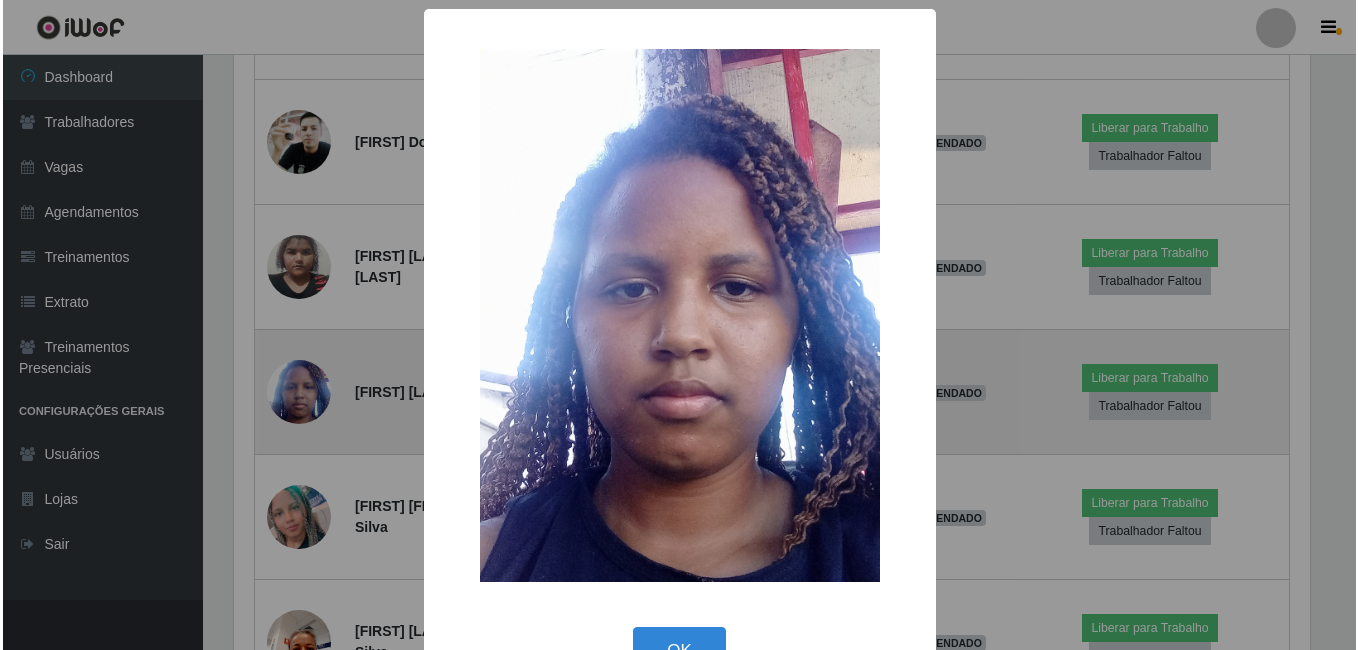 scroll, scrollTop: 999585, scrollLeft: 998919, axis: both 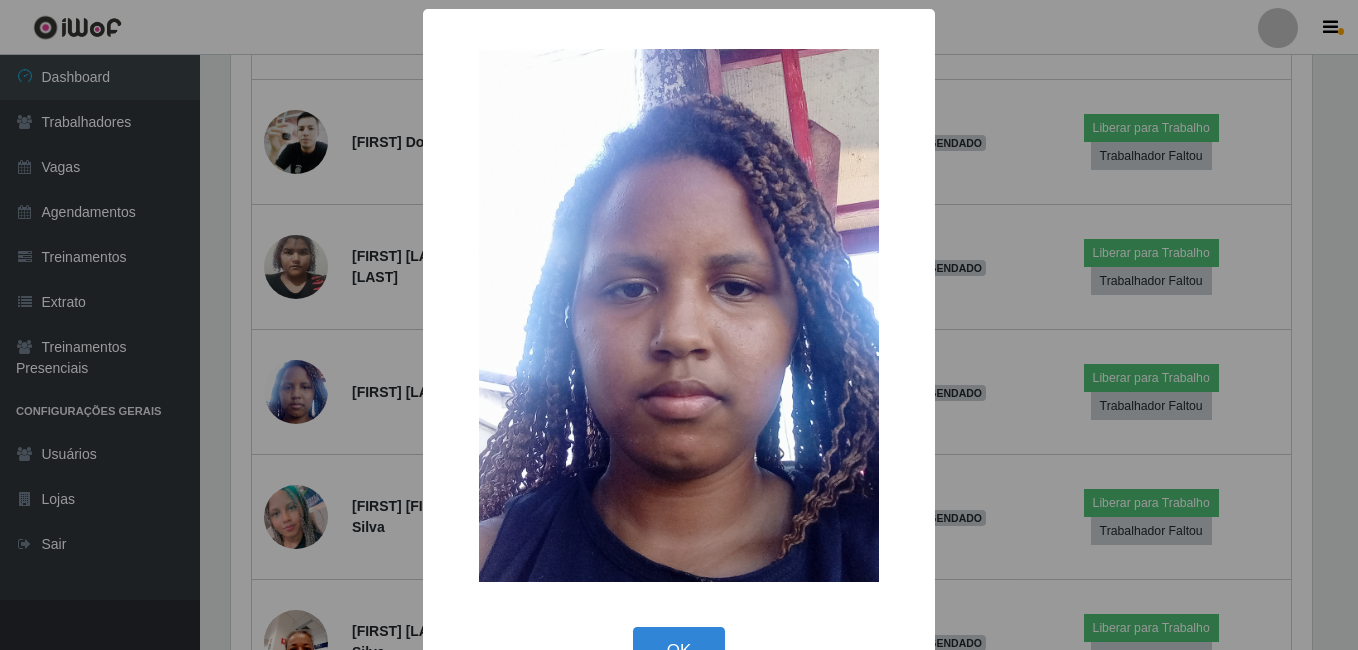 click on "× OK Cancel" at bounding box center [679, 325] 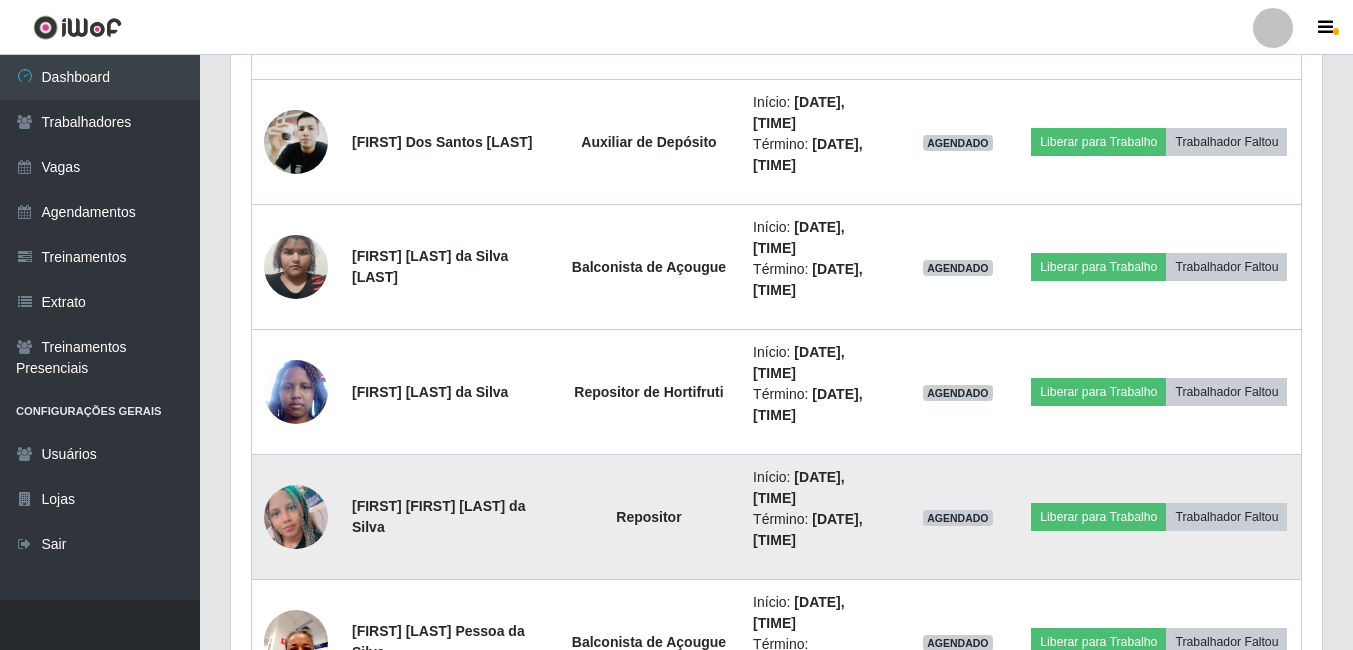 scroll, scrollTop: 999585, scrollLeft: 998909, axis: both 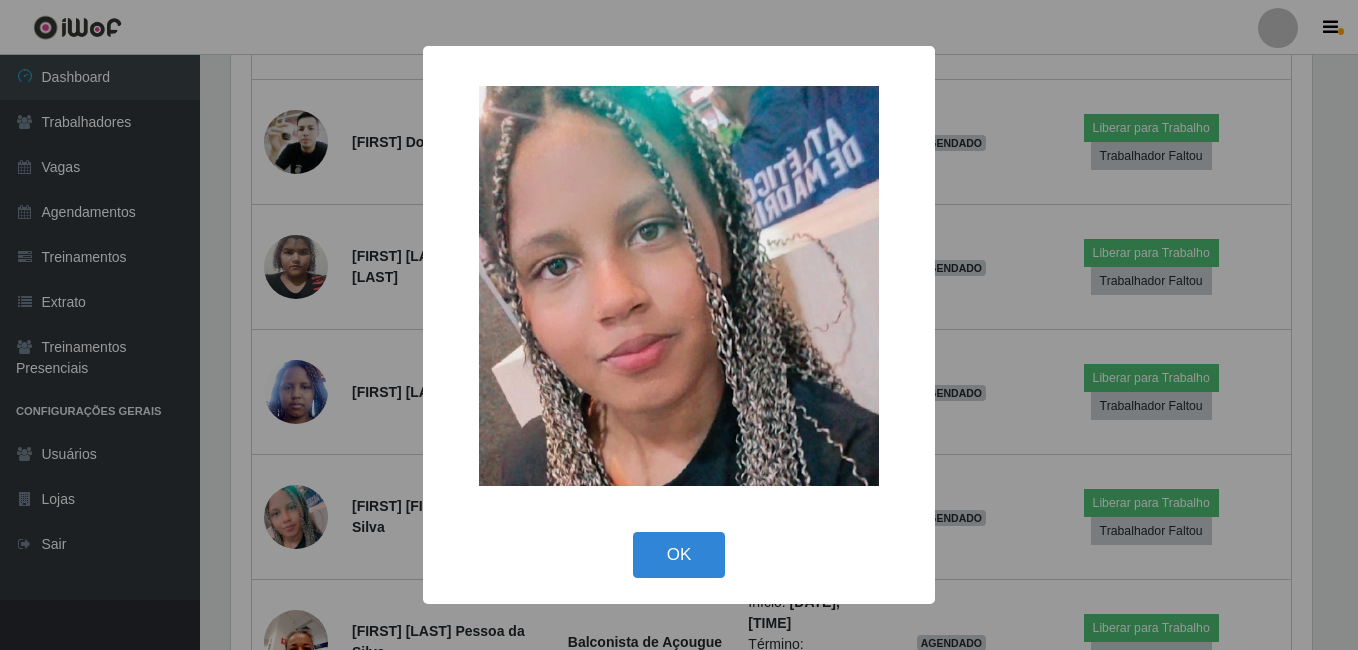 click on "× OK Cancel" at bounding box center (679, 325) 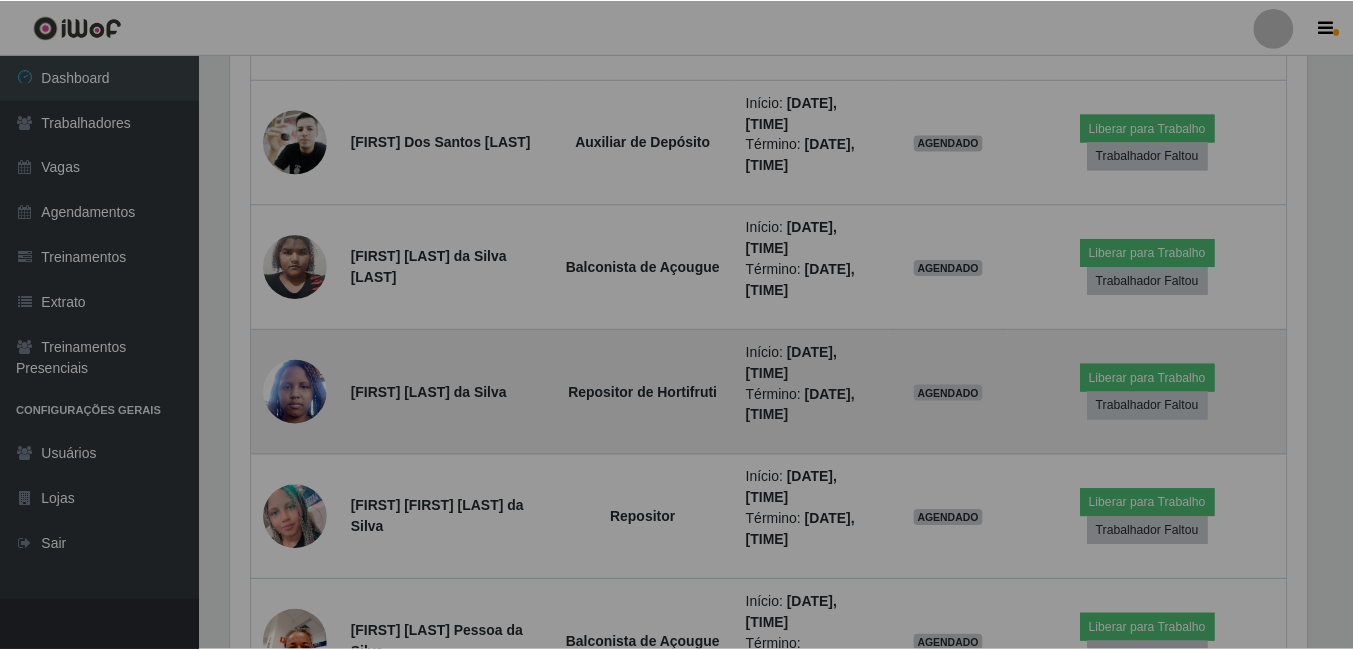 scroll, scrollTop: 999585, scrollLeft: 998909, axis: both 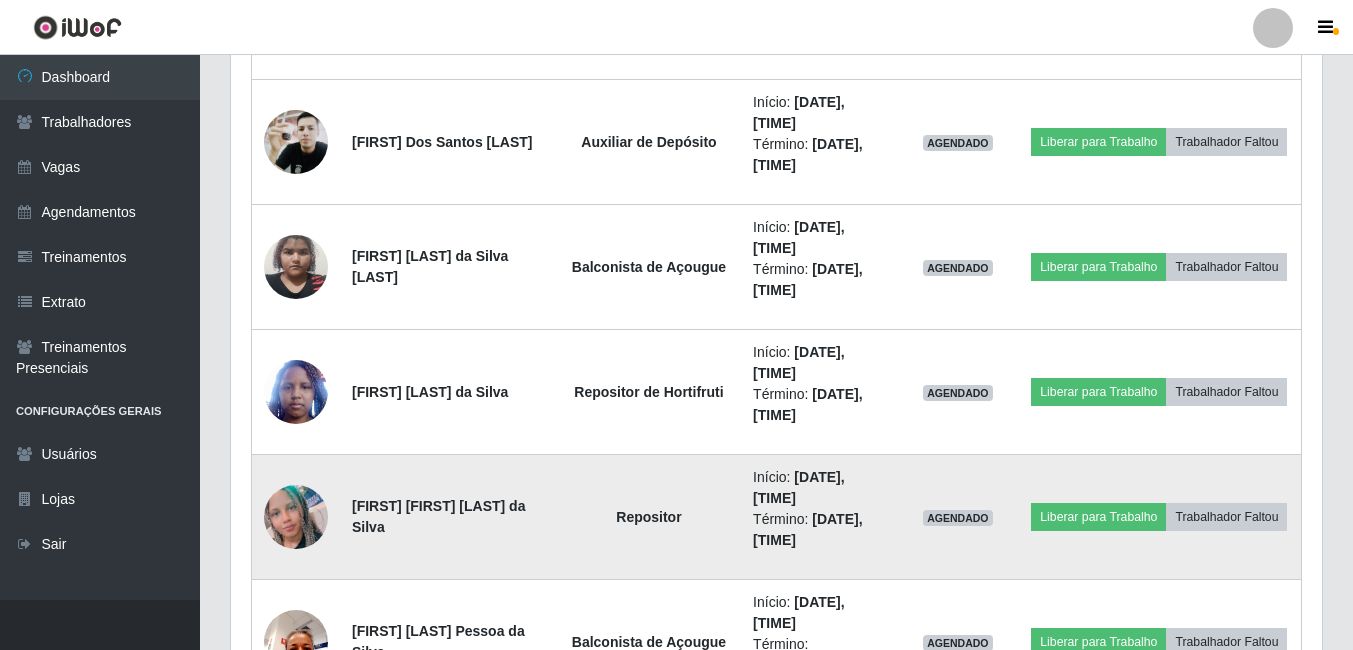 click at bounding box center [296, 517] 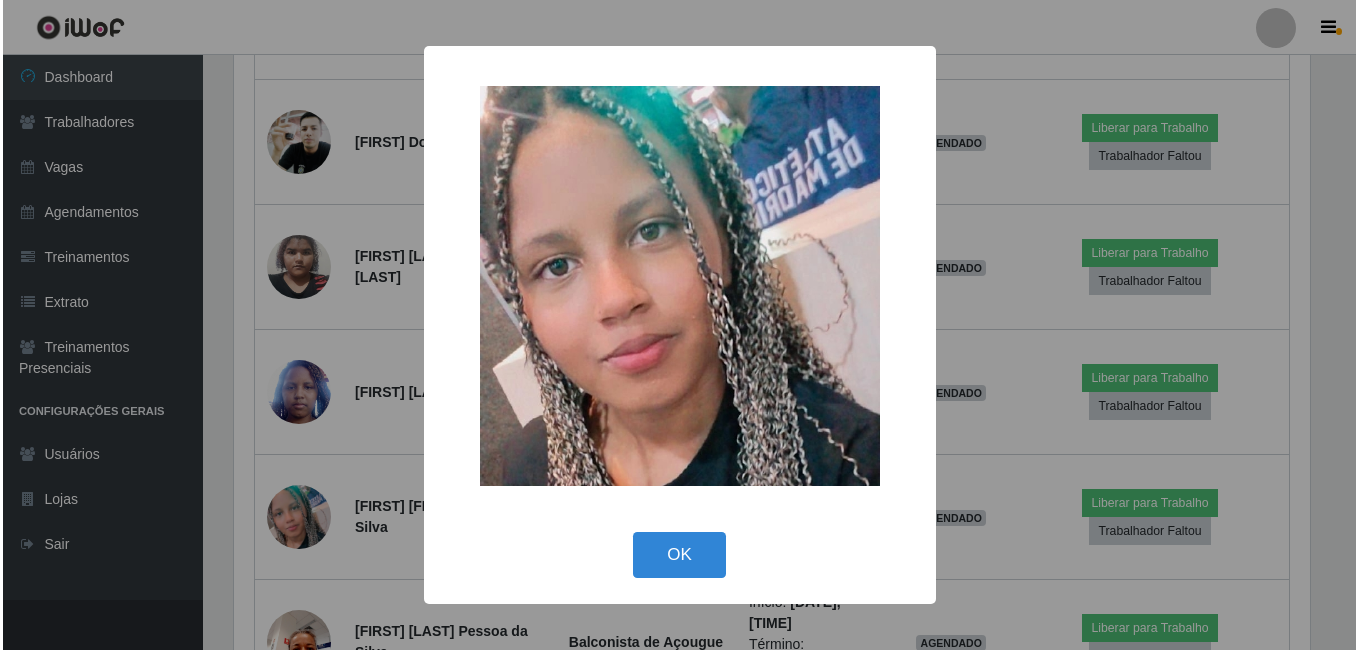 scroll, scrollTop: 999585, scrollLeft: 998919, axis: both 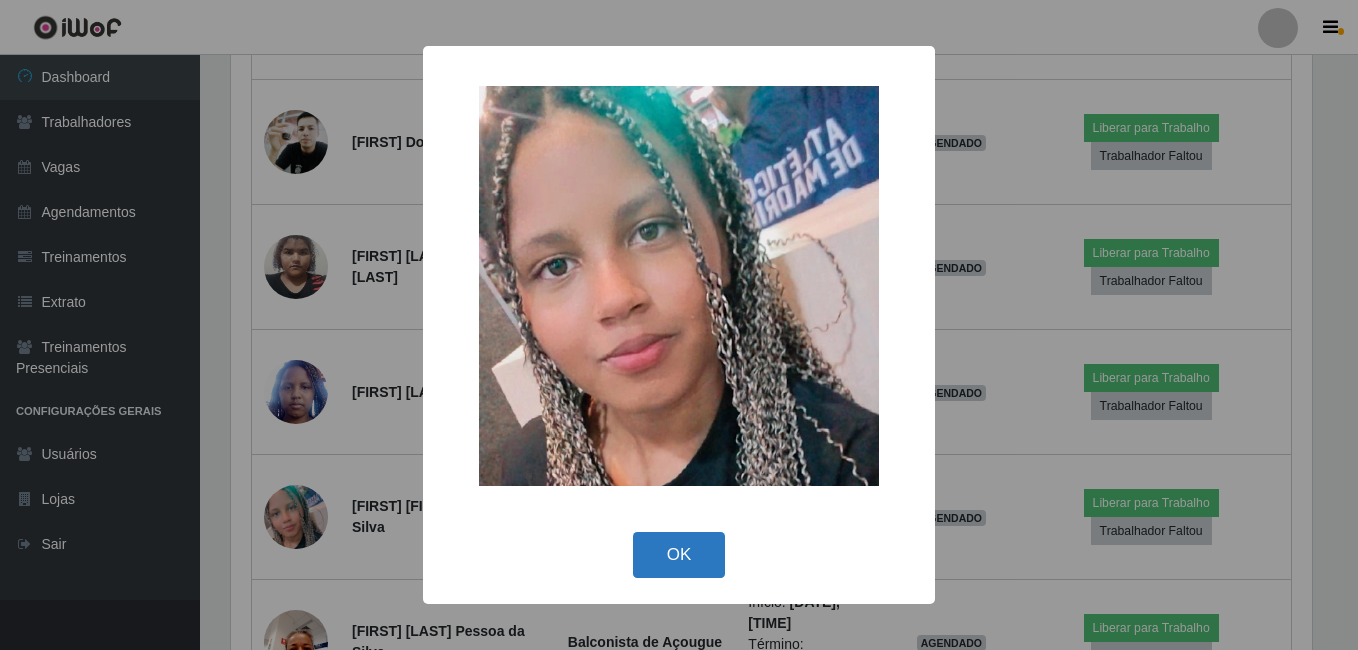 click on "OK" at bounding box center (679, 555) 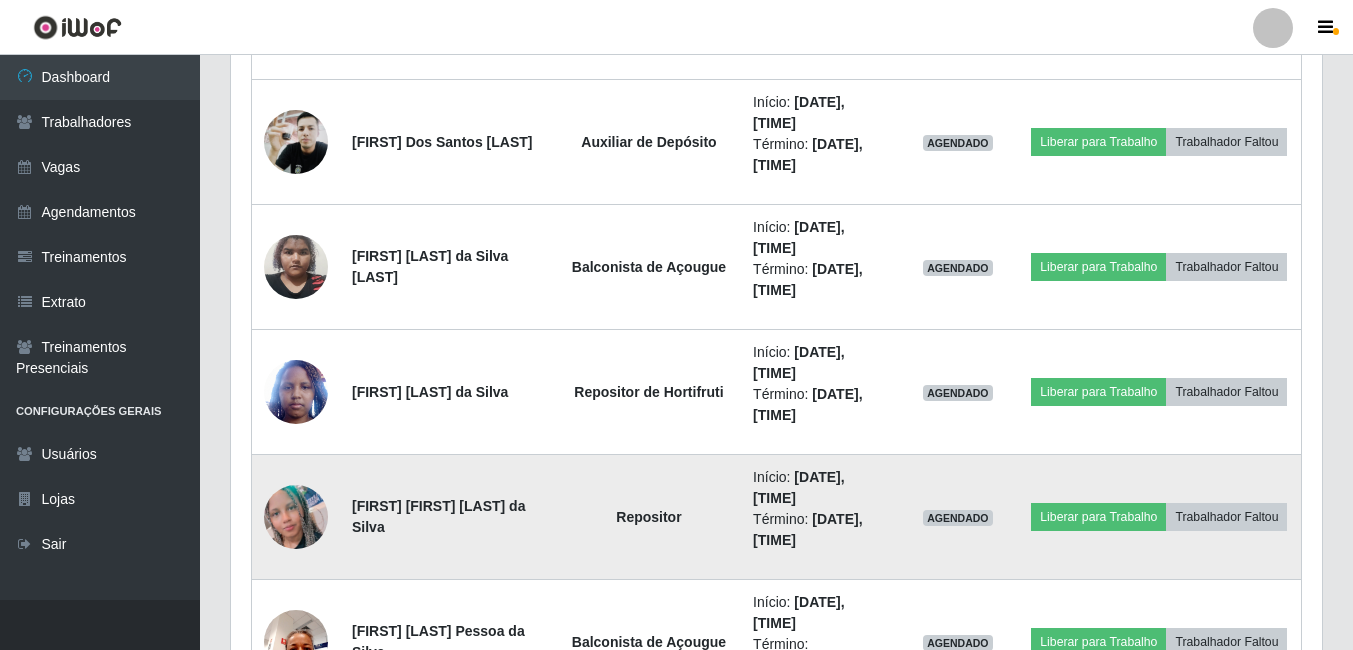 scroll, scrollTop: 999585, scrollLeft: 998909, axis: both 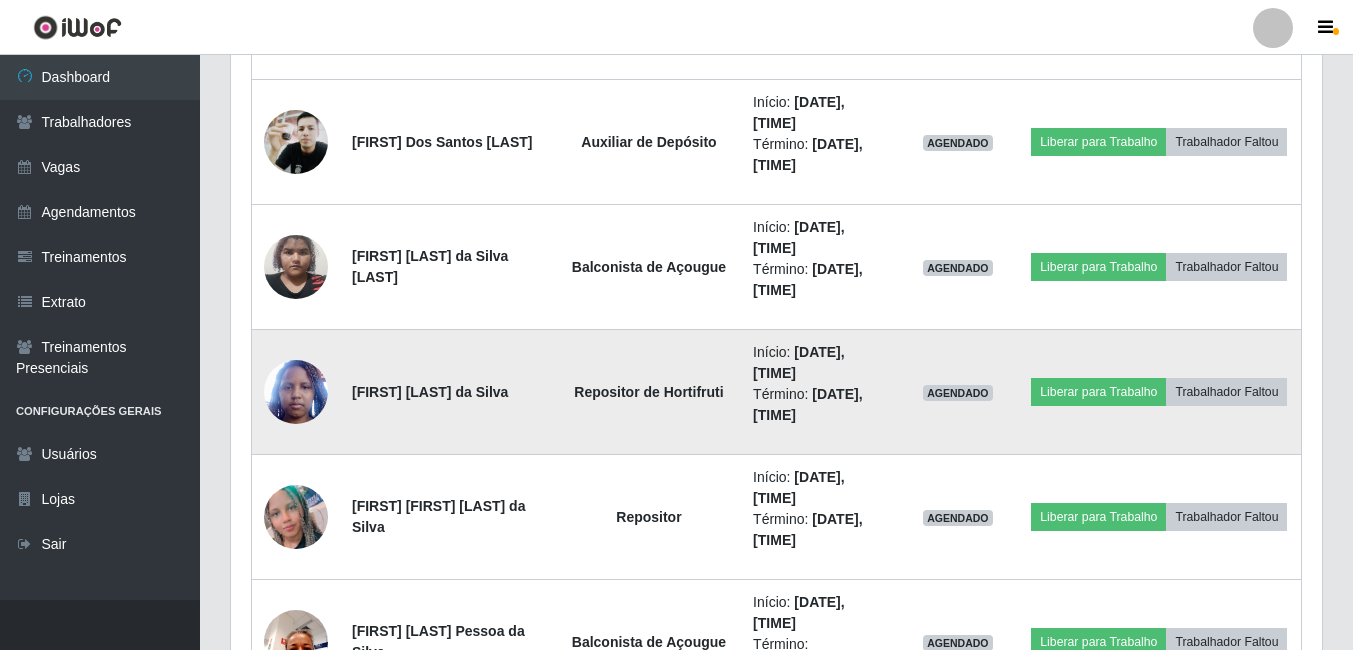 click at bounding box center [296, 391] 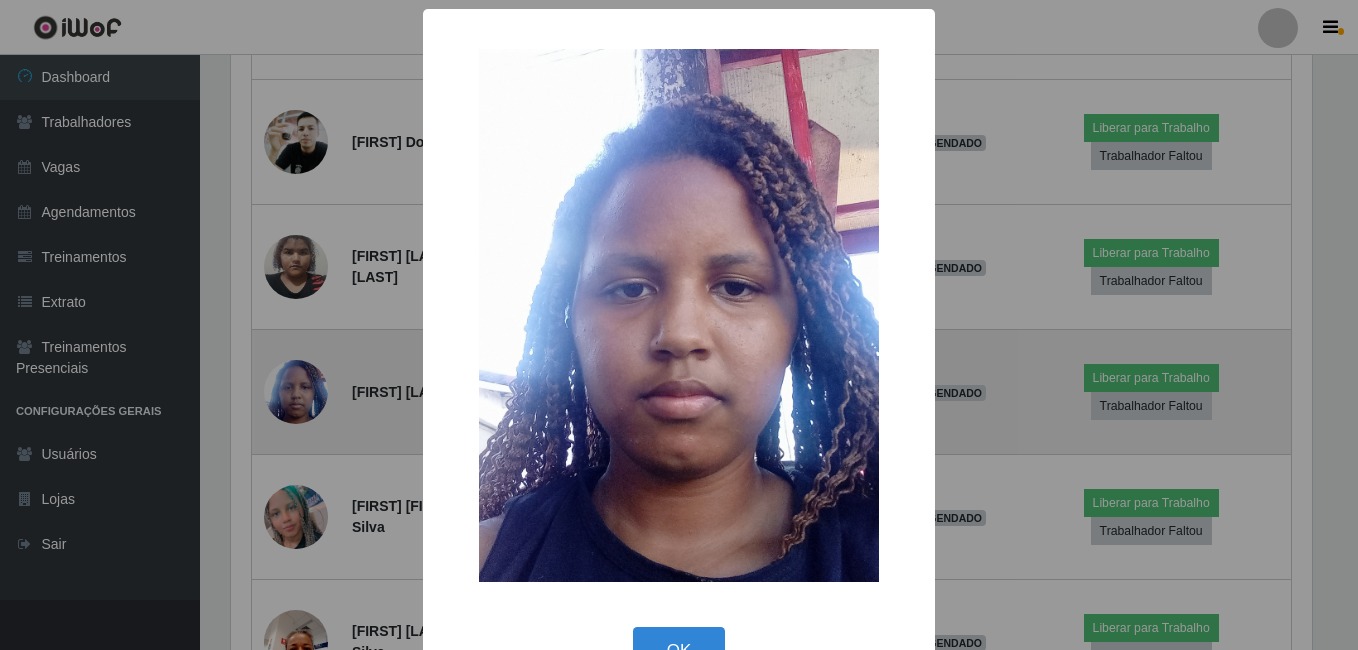 scroll, scrollTop: 999585, scrollLeft: 998919, axis: both 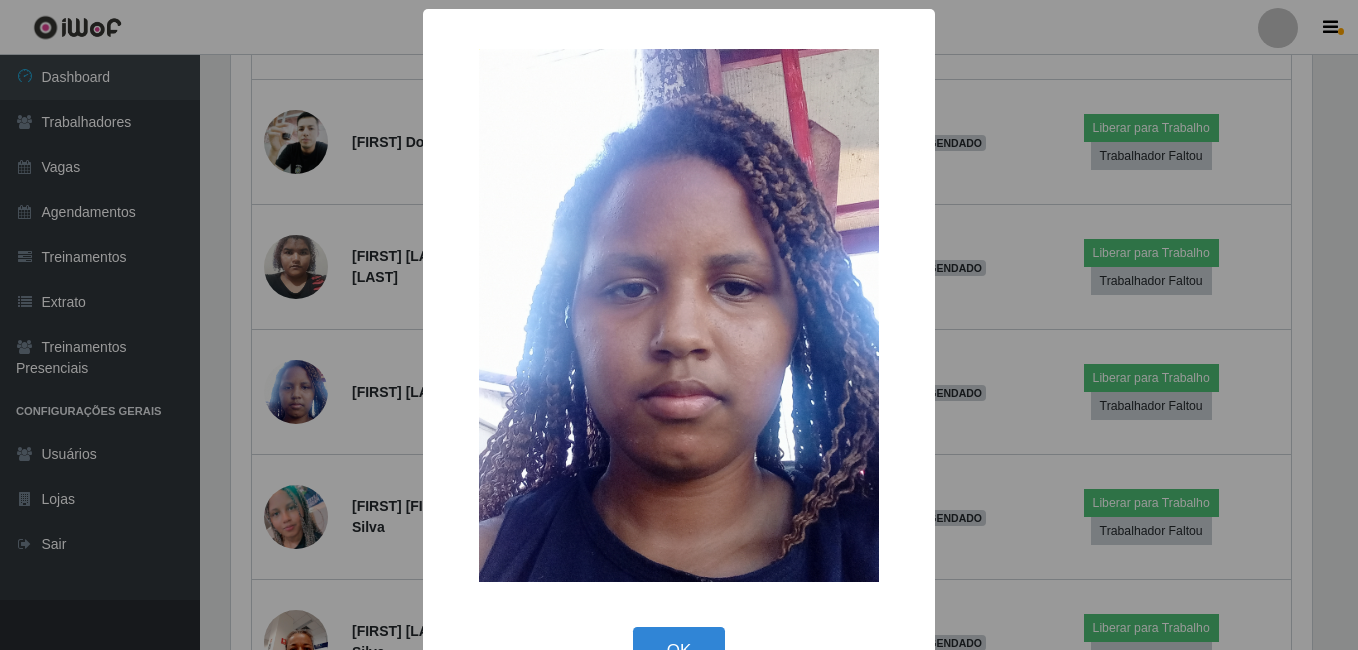 drag, startPoint x: 659, startPoint y: 646, endPoint x: 580, endPoint y: 586, distance: 99.20181 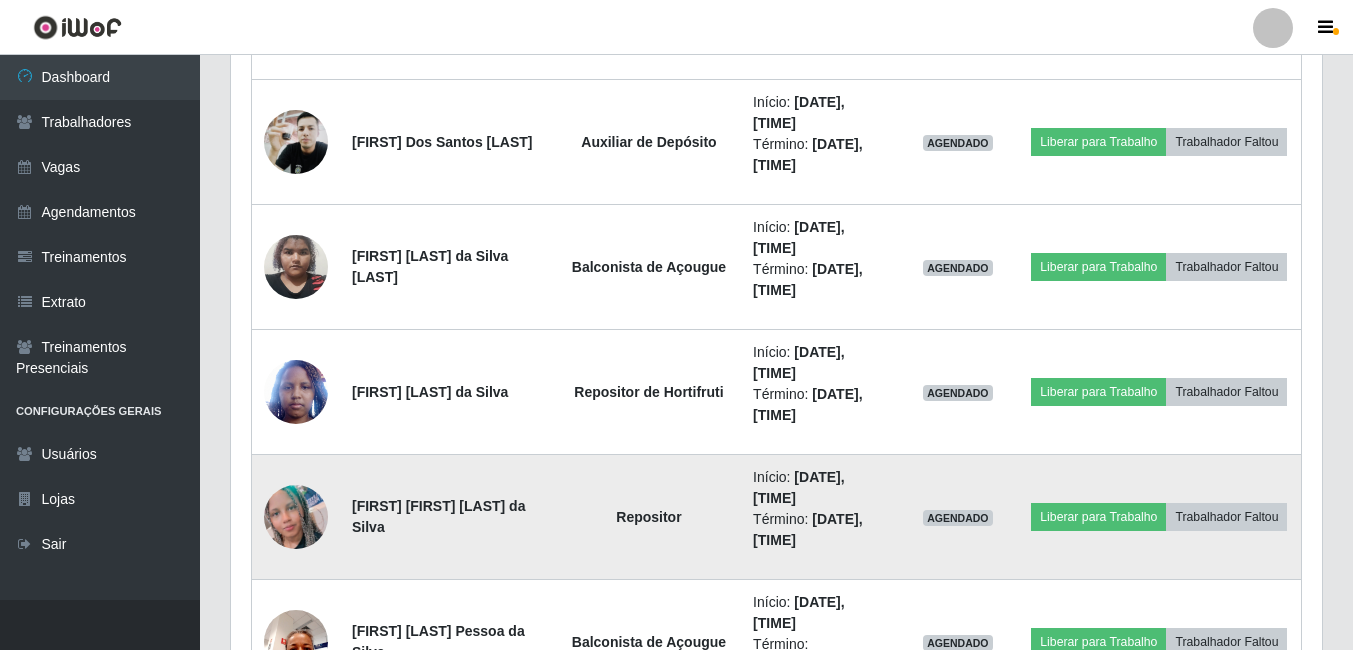 scroll, scrollTop: 999585, scrollLeft: 998909, axis: both 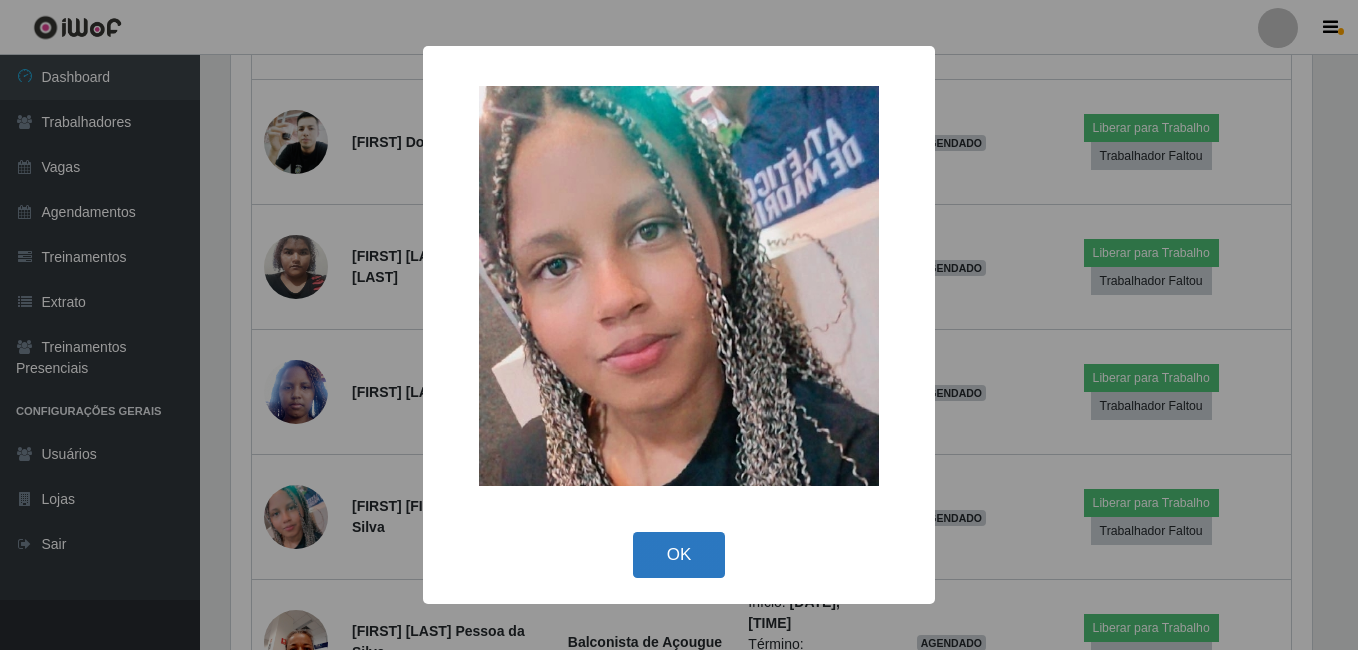 click on "OK" at bounding box center (679, 555) 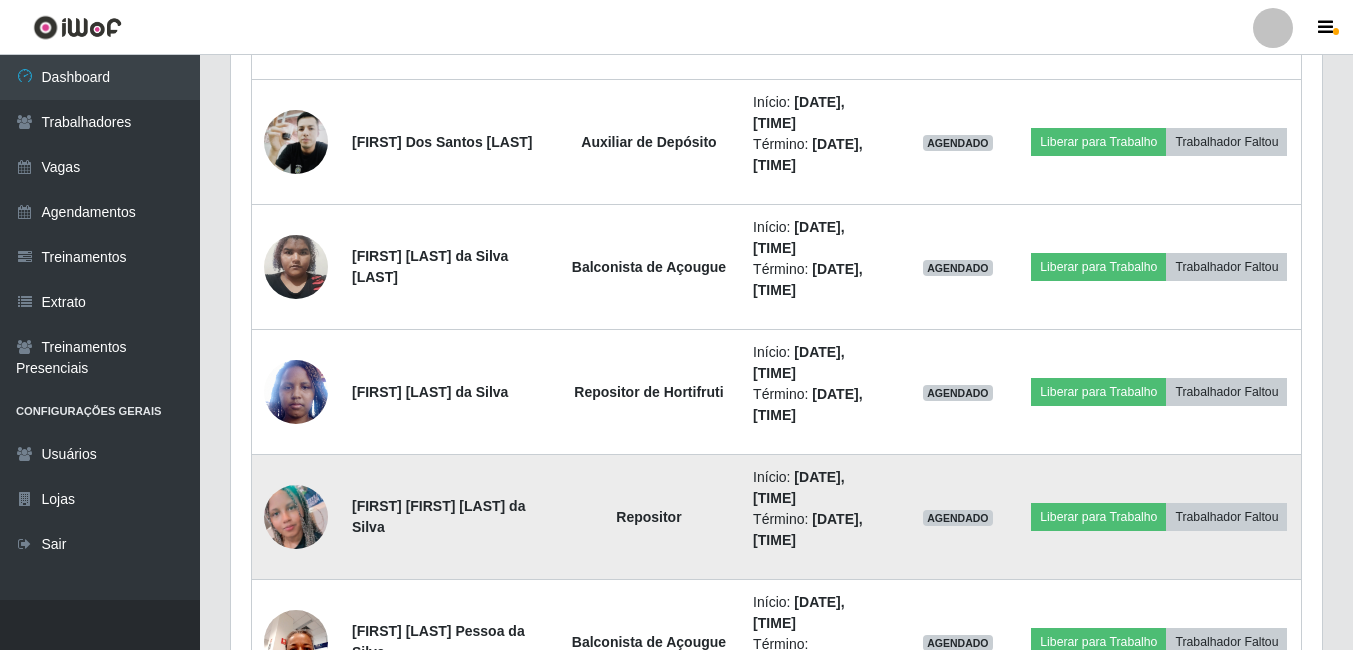 scroll, scrollTop: 999585, scrollLeft: 998909, axis: both 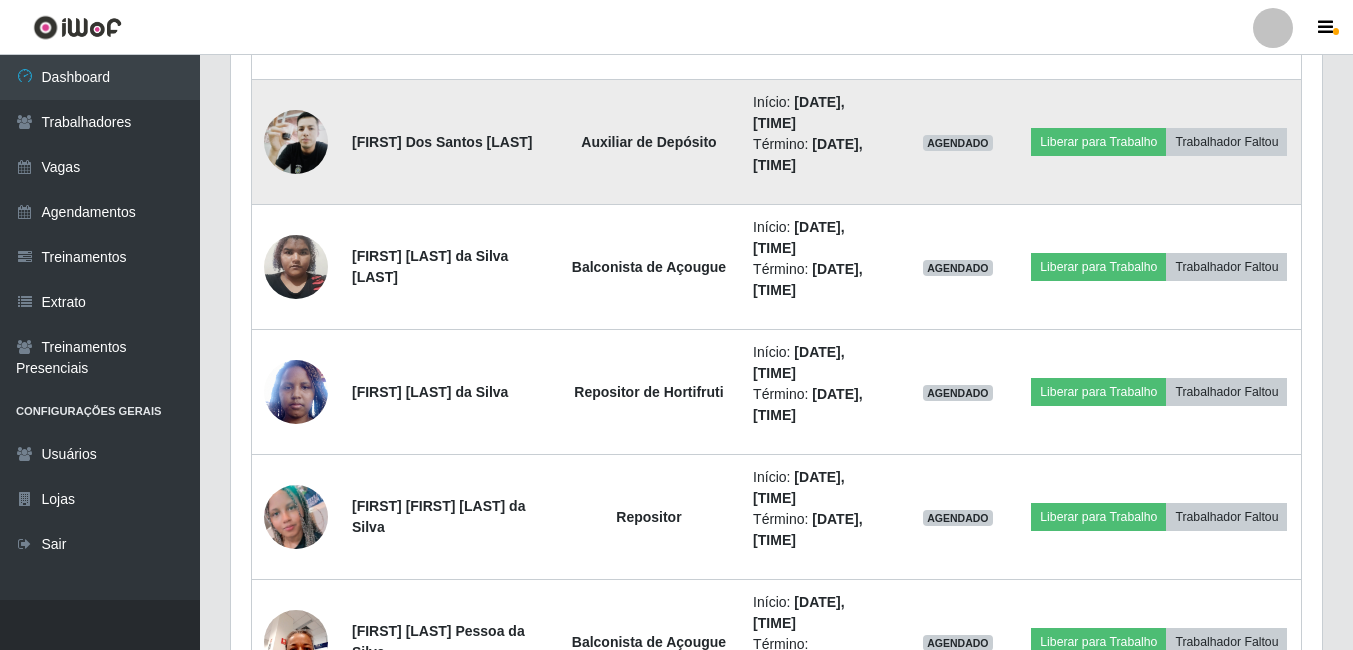 click at bounding box center [296, 142] 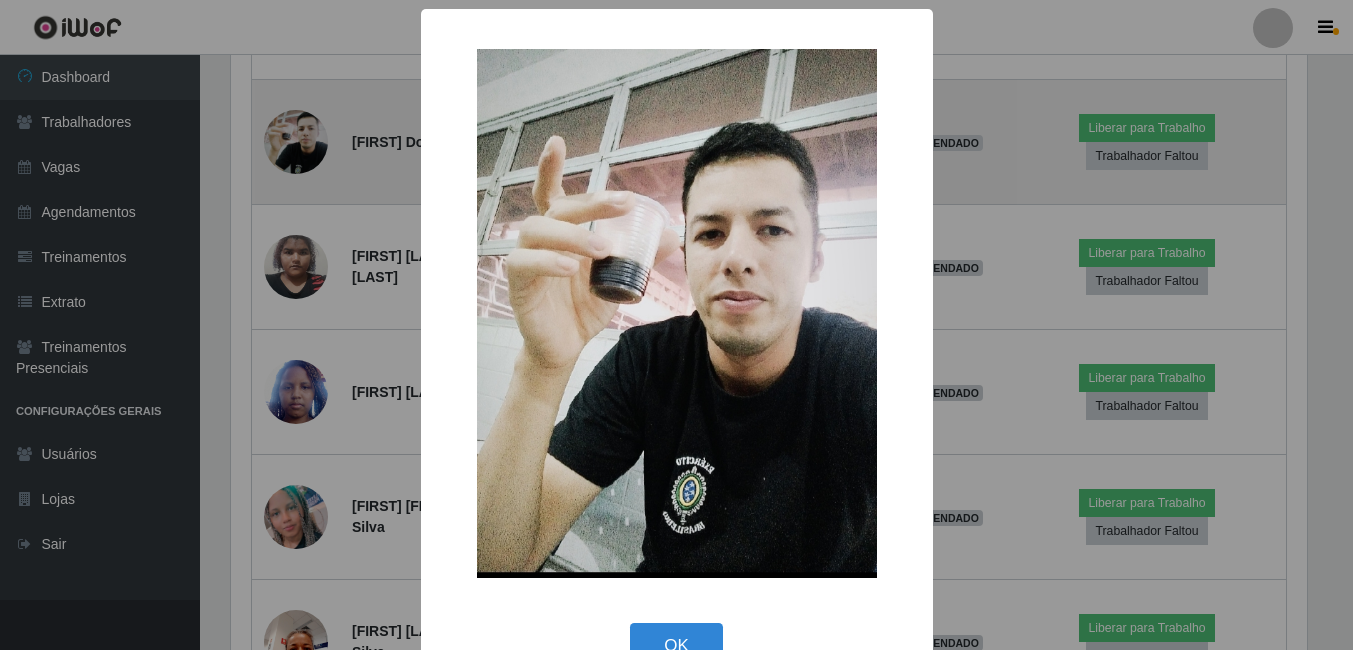 scroll, scrollTop: 999585, scrollLeft: 998919, axis: both 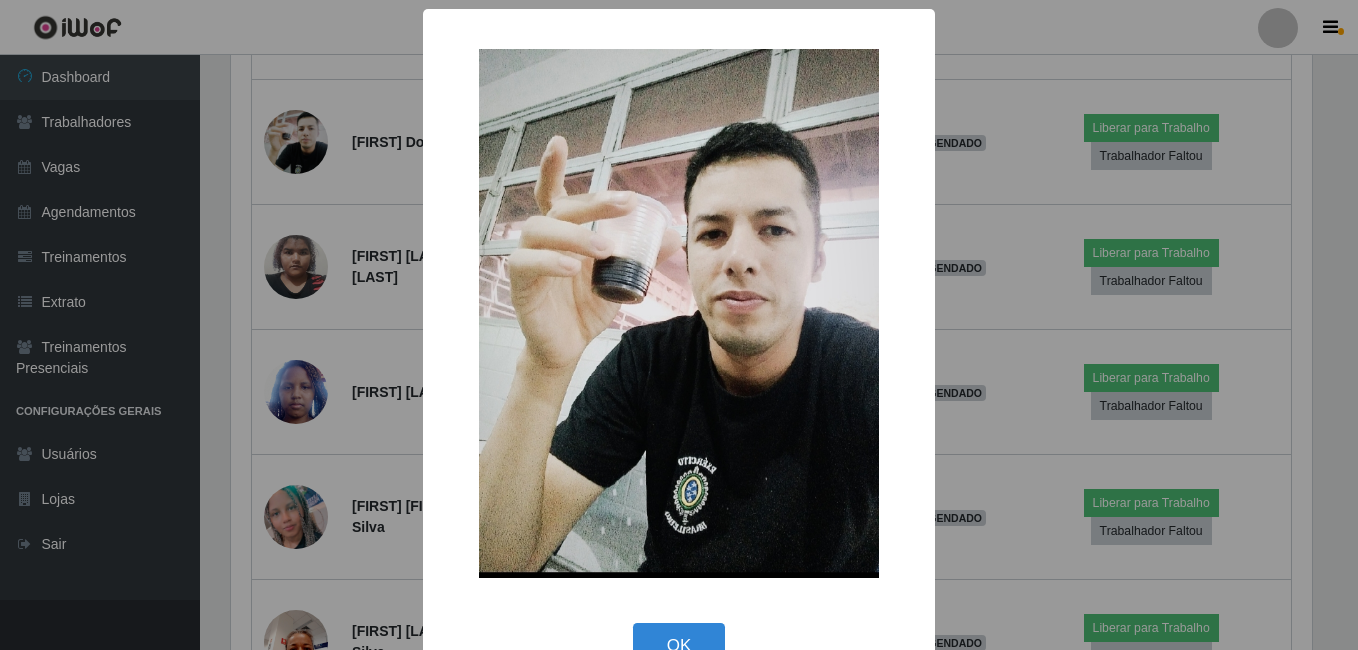 drag, startPoint x: 676, startPoint y: 646, endPoint x: 699, endPoint y: 585, distance: 65.192024 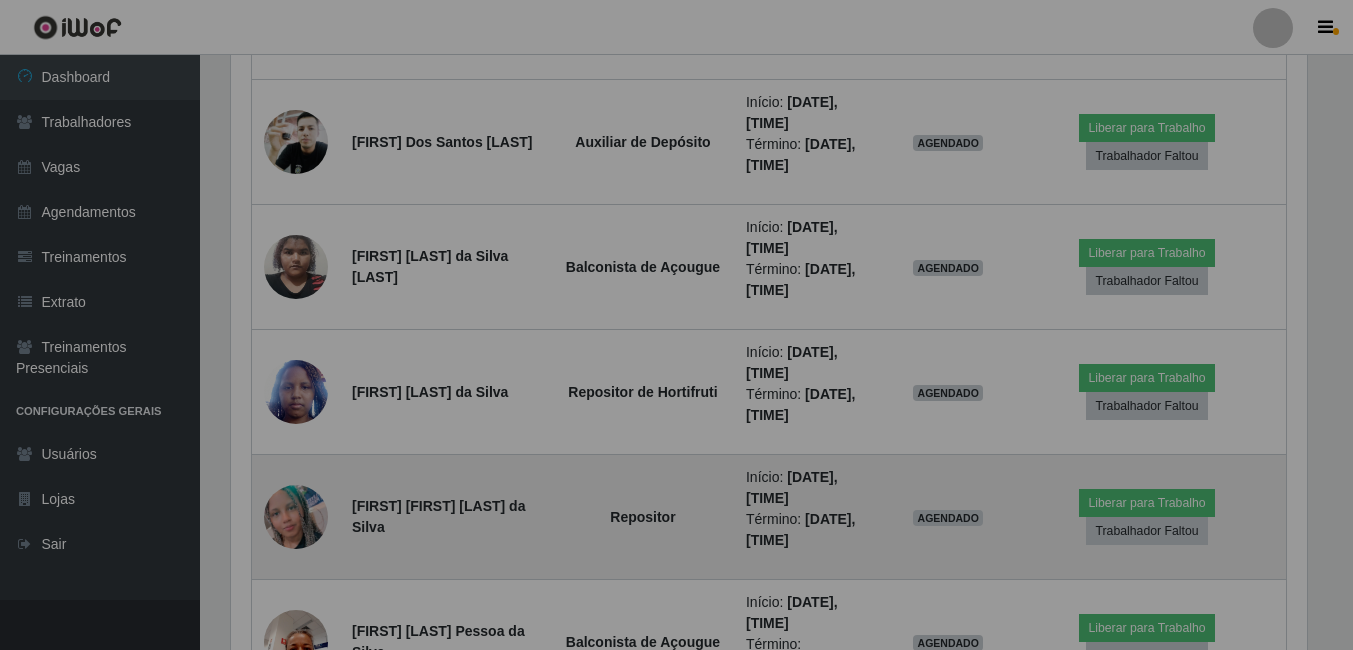 scroll, scrollTop: 999585, scrollLeft: 998909, axis: both 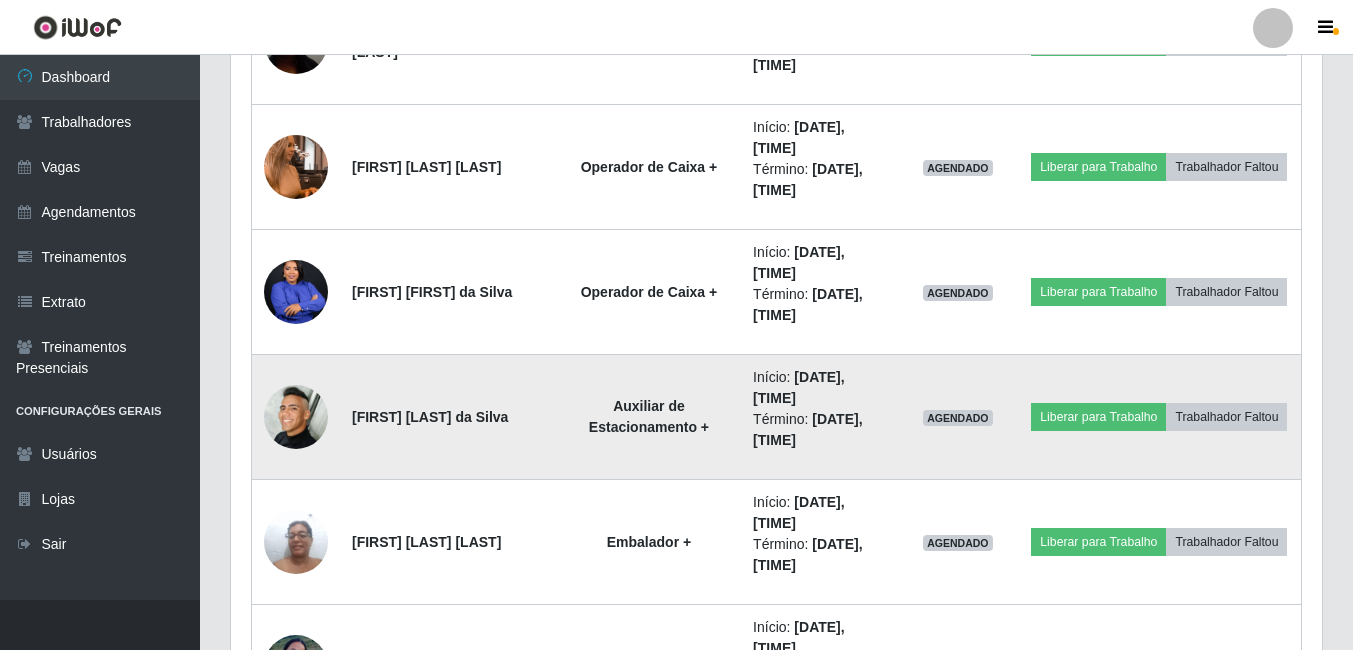 click at bounding box center [296, 417] 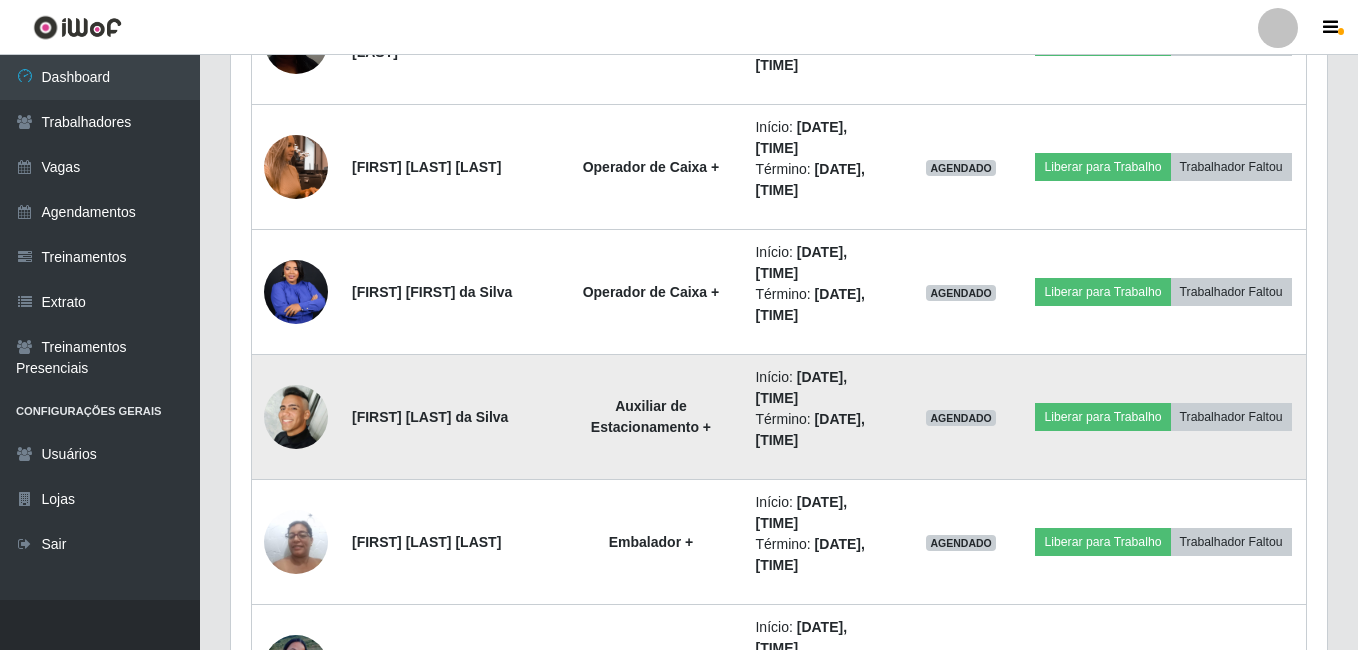 scroll, scrollTop: 999585, scrollLeft: 998919, axis: both 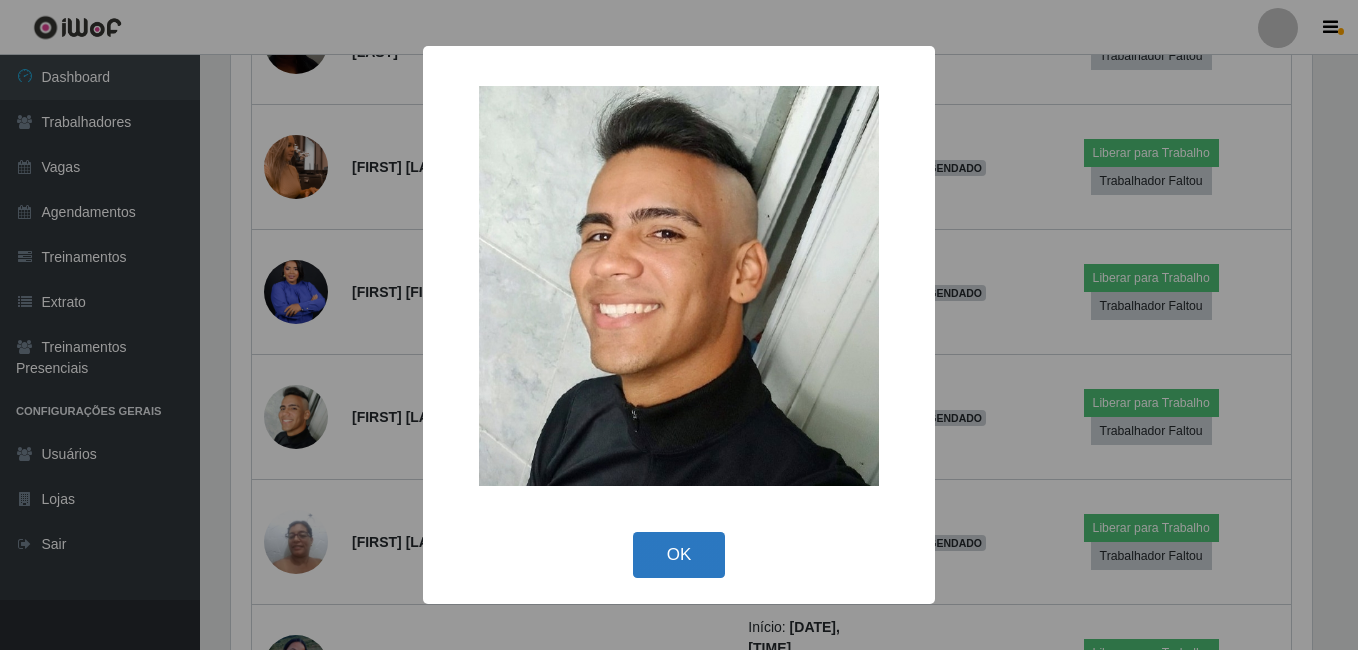 click on "OK" at bounding box center [679, 555] 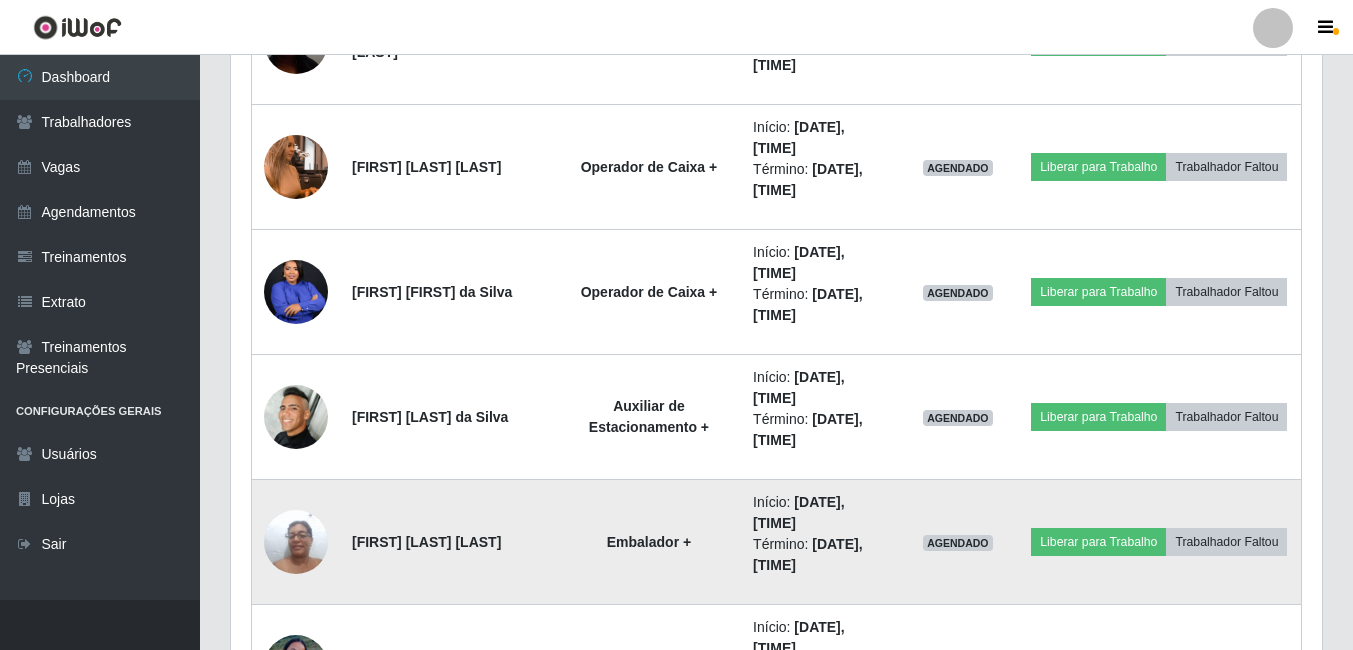 scroll, scrollTop: 999585, scrollLeft: 998909, axis: both 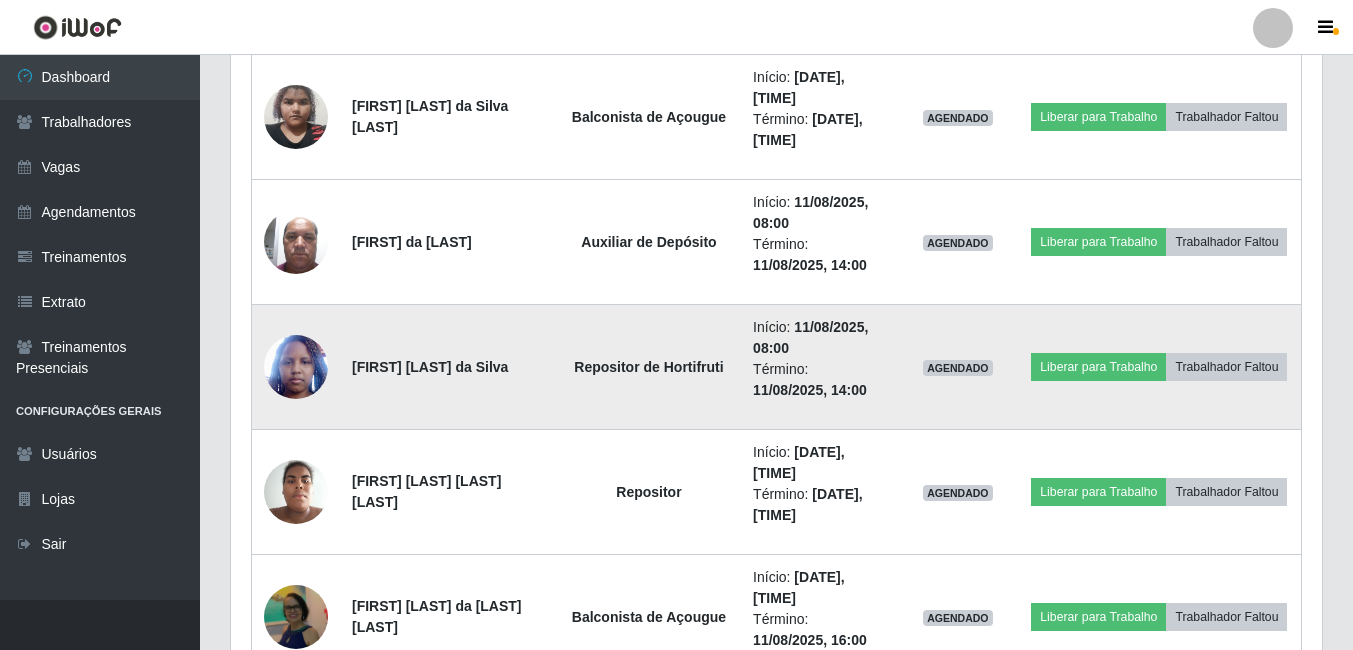 click at bounding box center [296, 366] 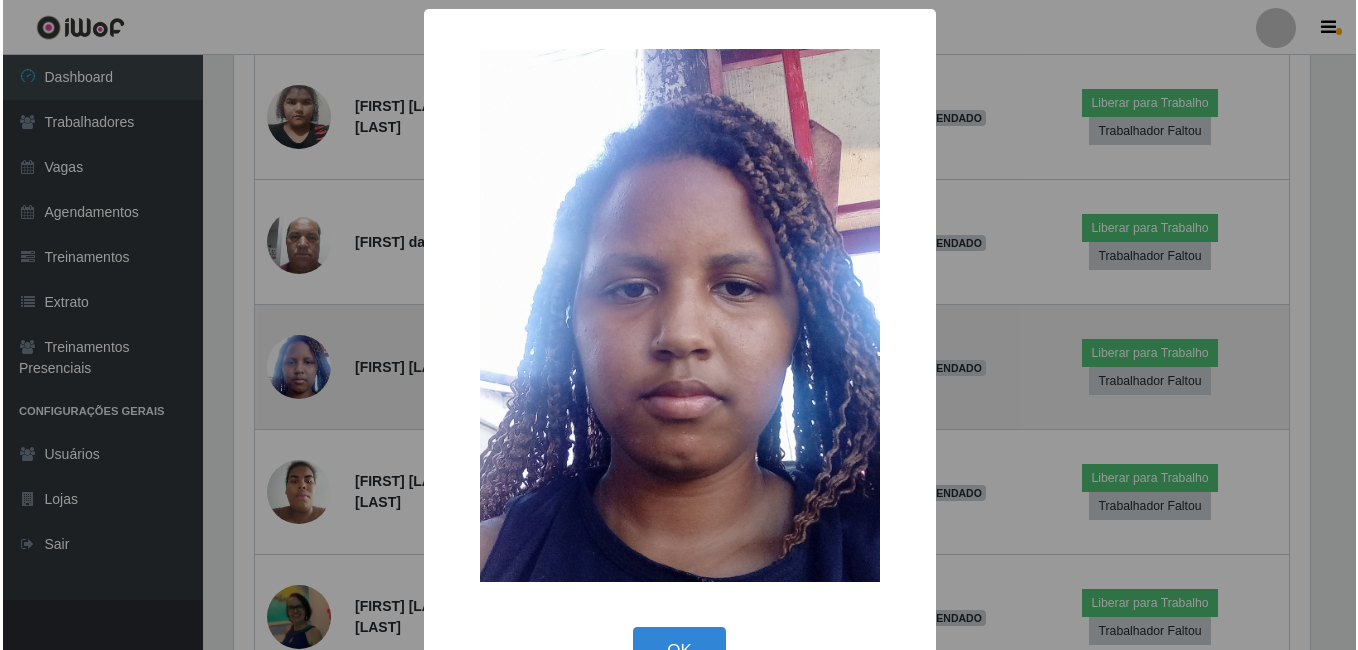 scroll, scrollTop: 999585, scrollLeft: 998919, axis: both 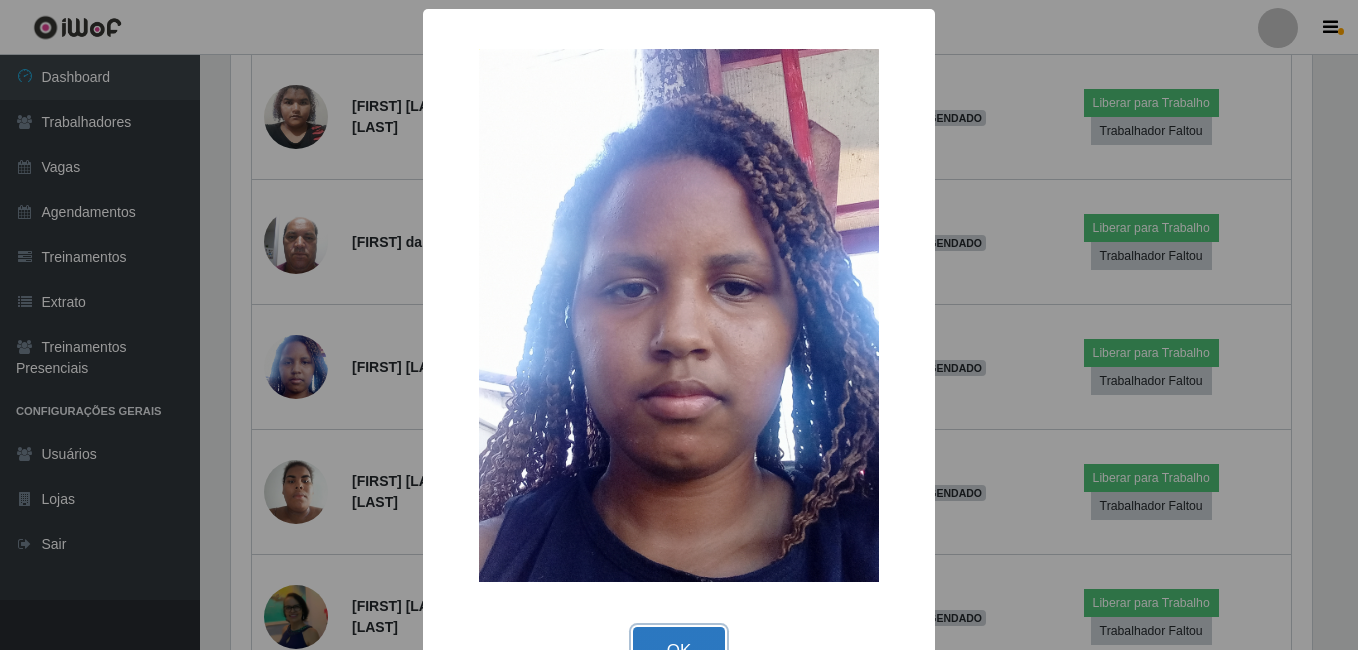 click on "OK" at bounding box center (679, 650) 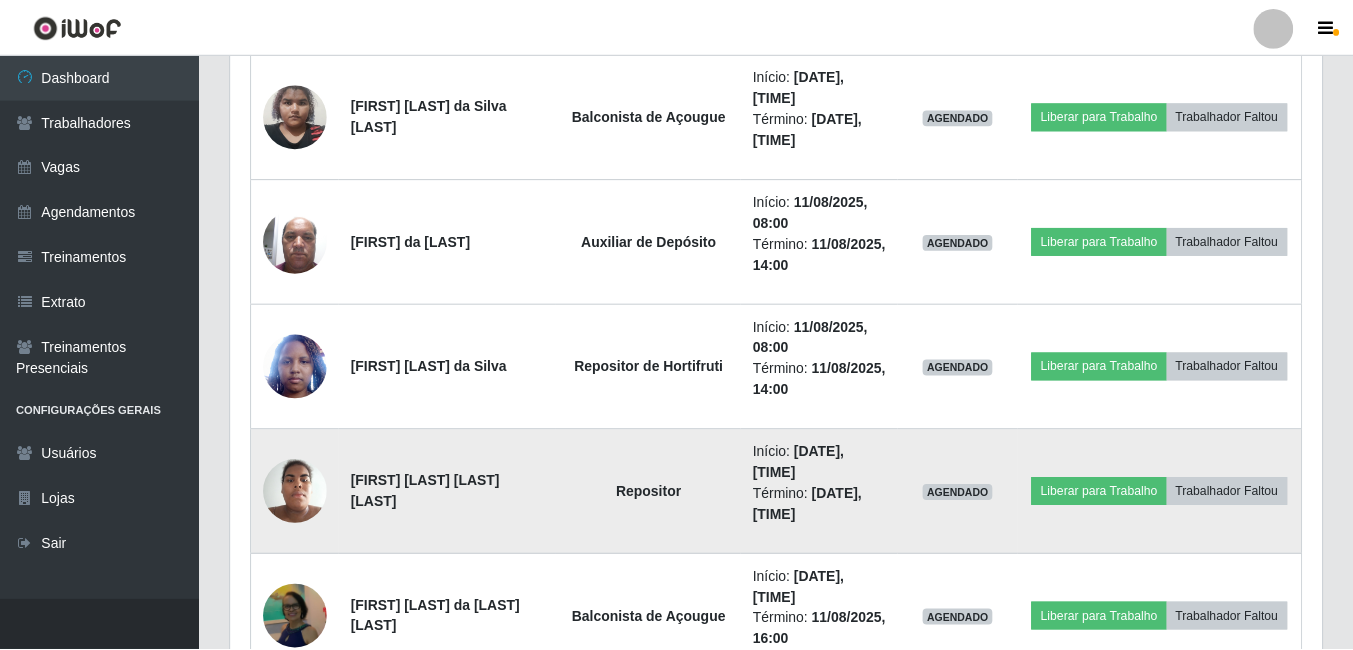 scroll, scrollTop: 999585, scrollLeft: 998909, axis: both 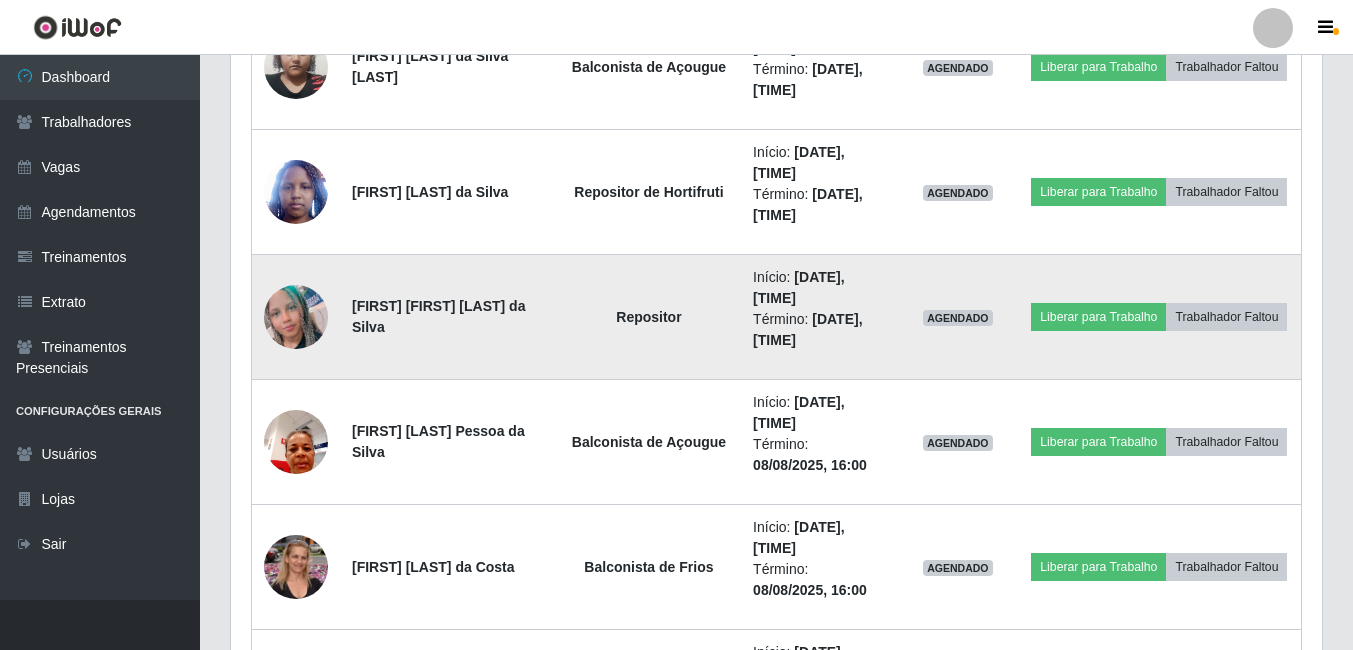 click at bounding box center [296, 317] 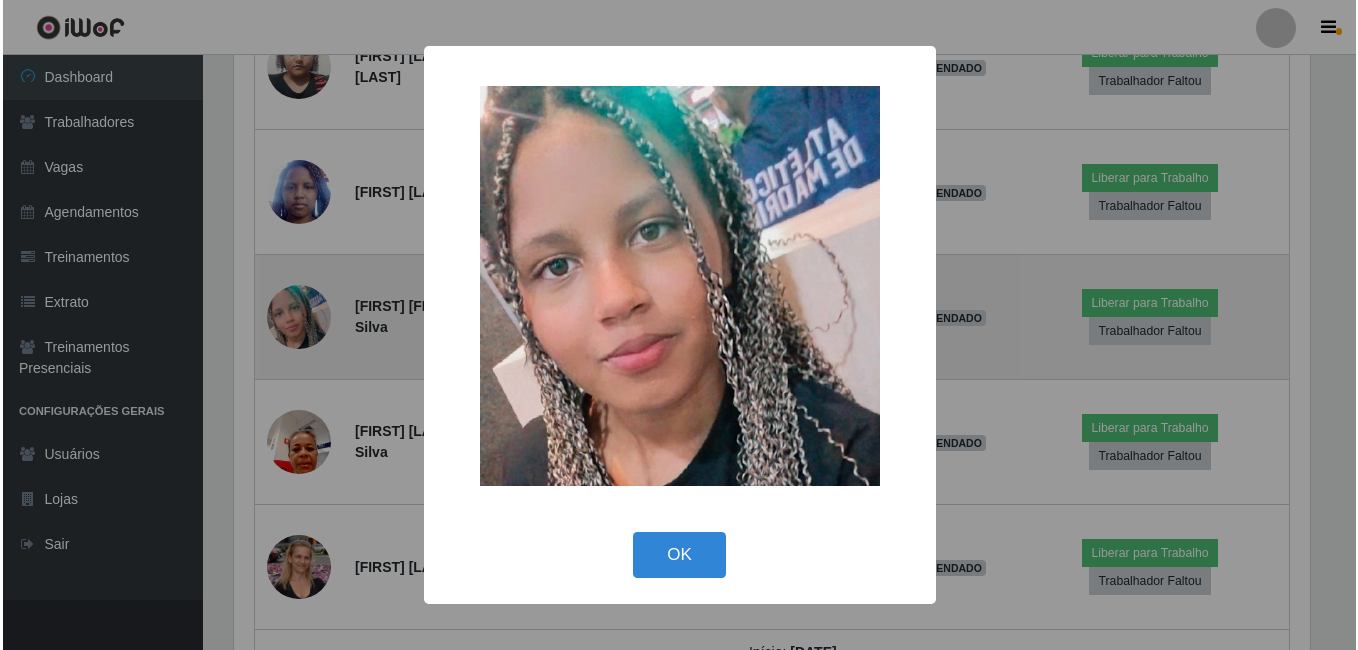 scroll, scrollTop: 999585, scrollLeft: 998919, axis: both 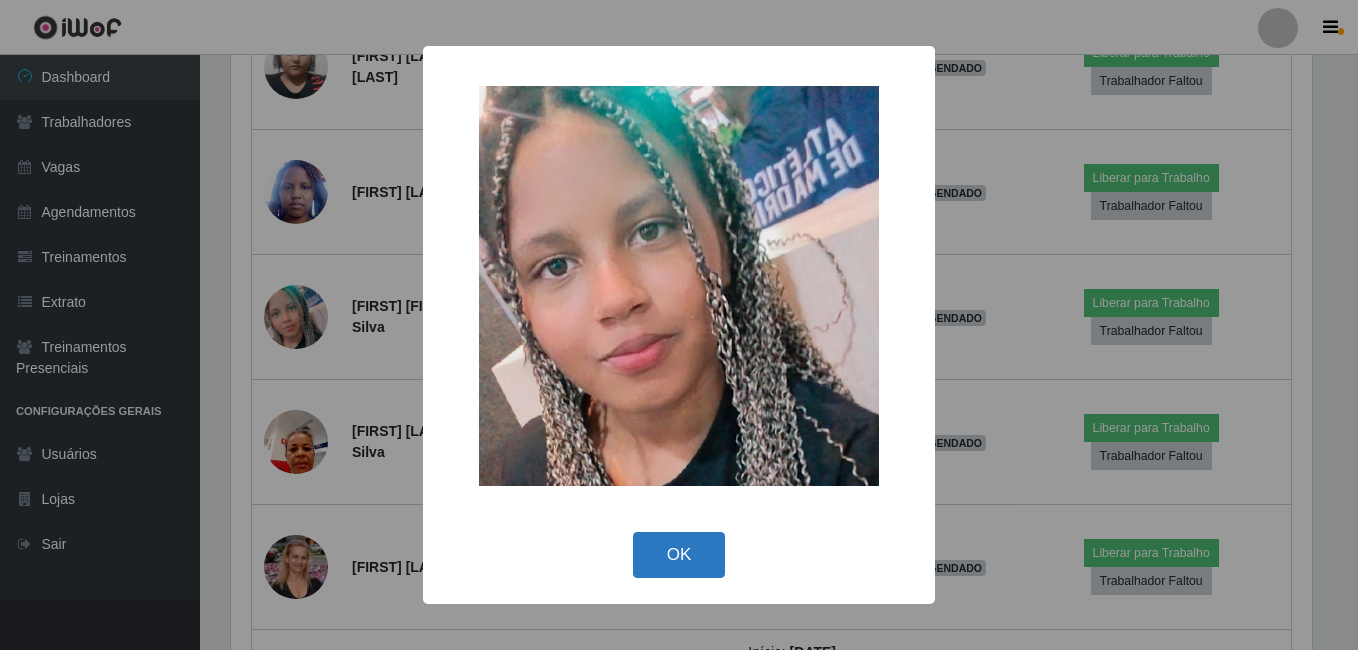 click on "OK" at bounding box center [679, 555] 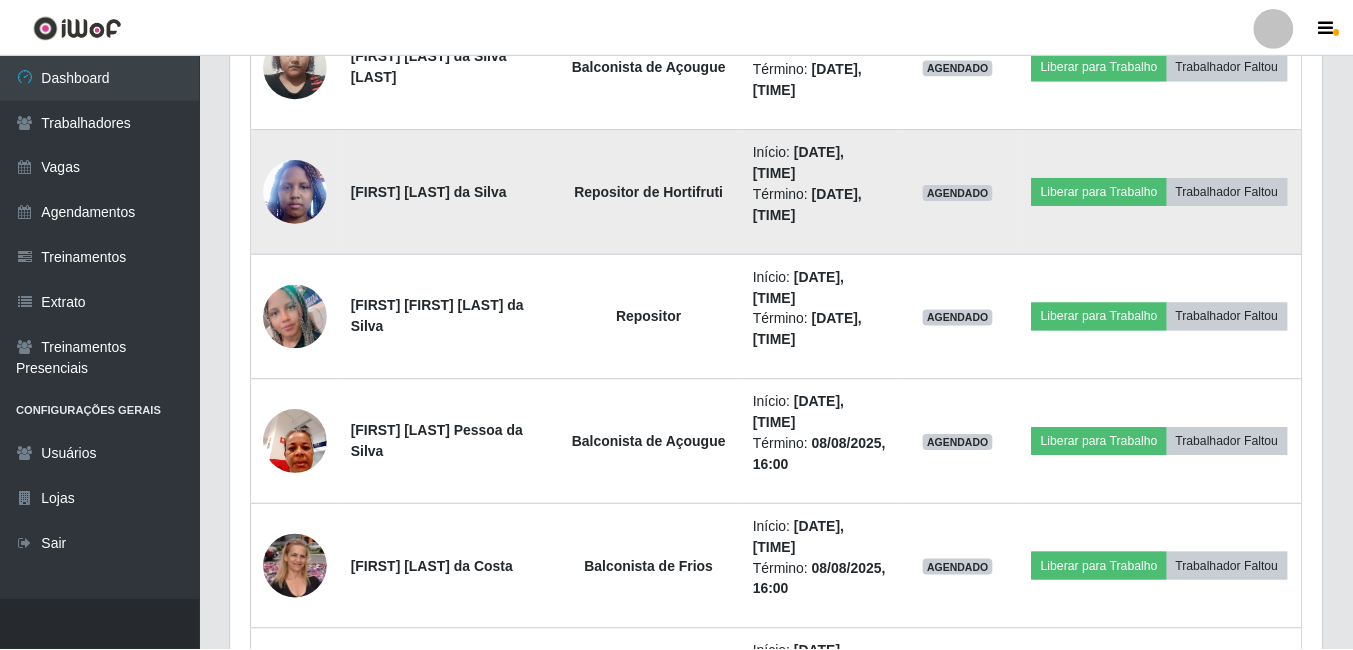 scroll, scrollTop: 999585, scrollLeft: 998909, axis: both 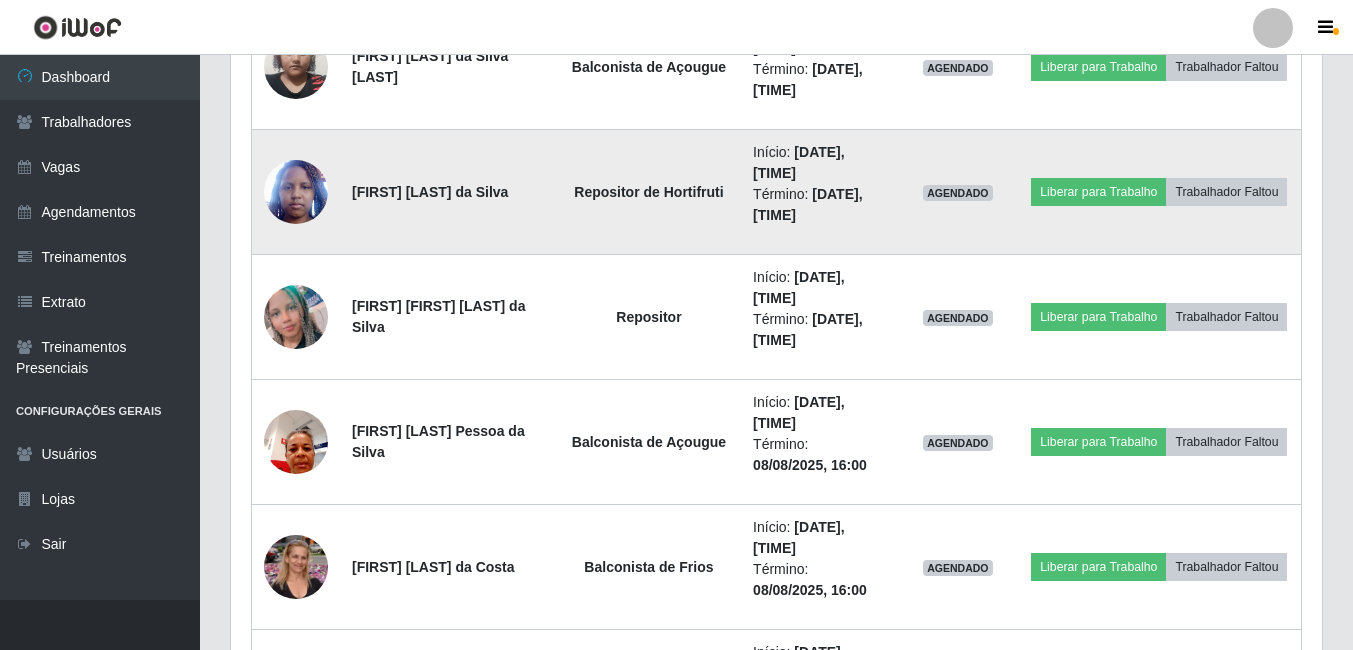 click at bounding box center (296, 191) 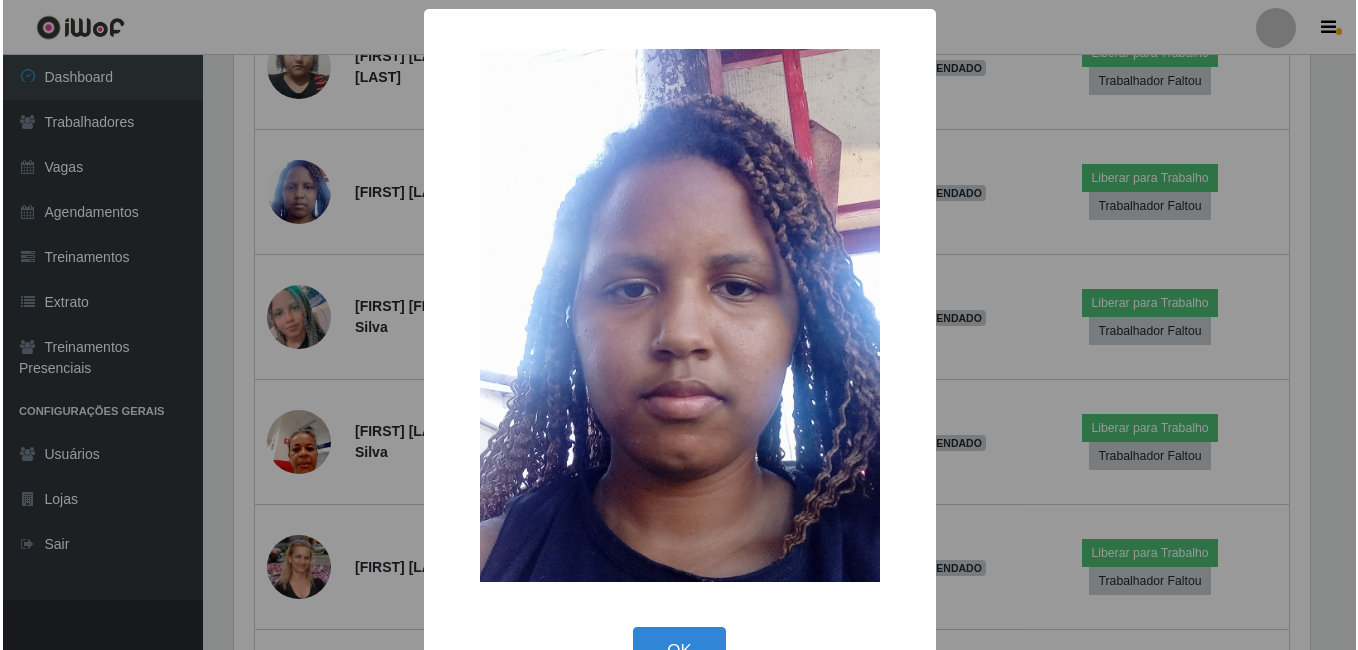 scroll, scrollTop: 999585, scrollLeft: 998919, axis: both 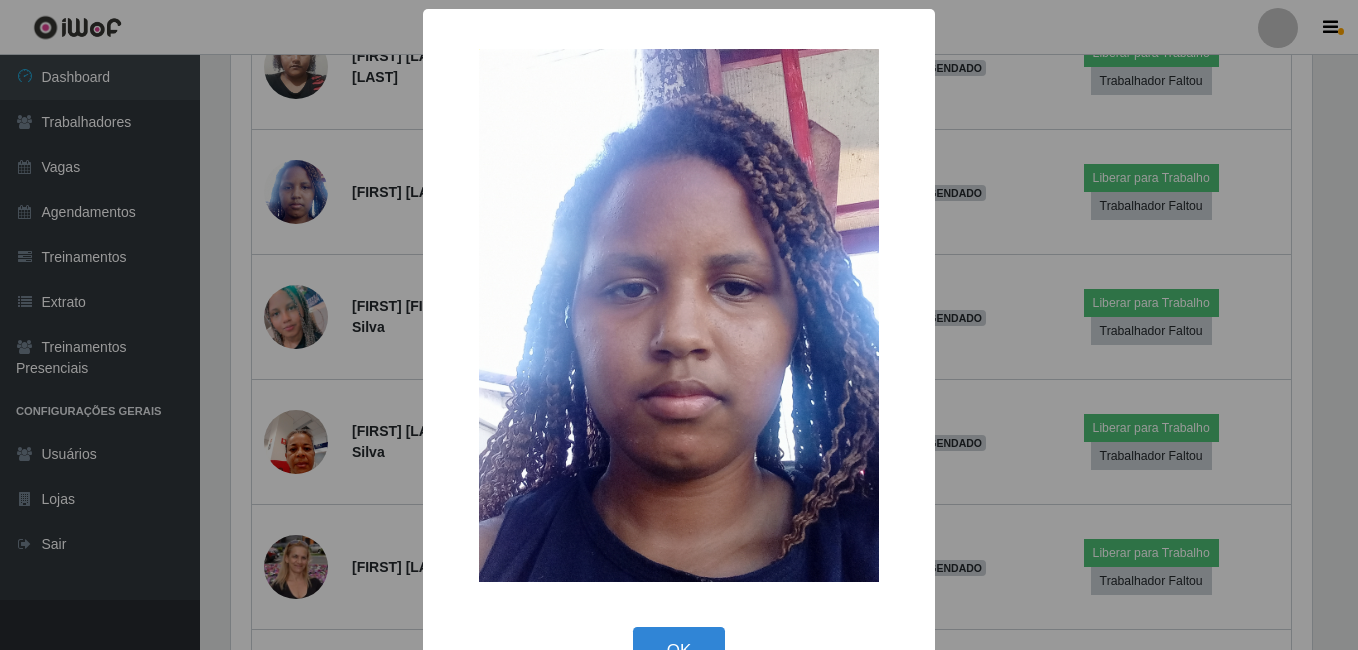 drag, startPoint x: 648, startPoint y: 633, endPoint x: 556, endPoint y: 510, distance: 153.60013 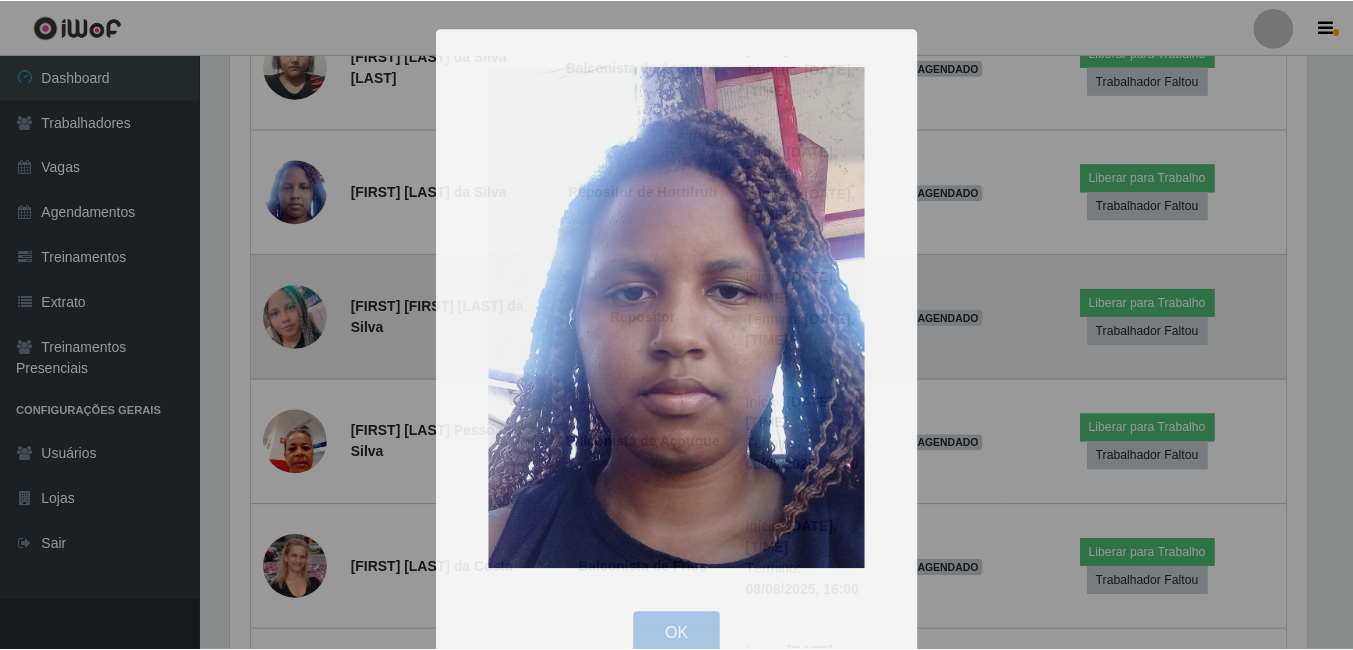 scroll, scrollTop: 999585, scrollLeft: 998909, axis: both 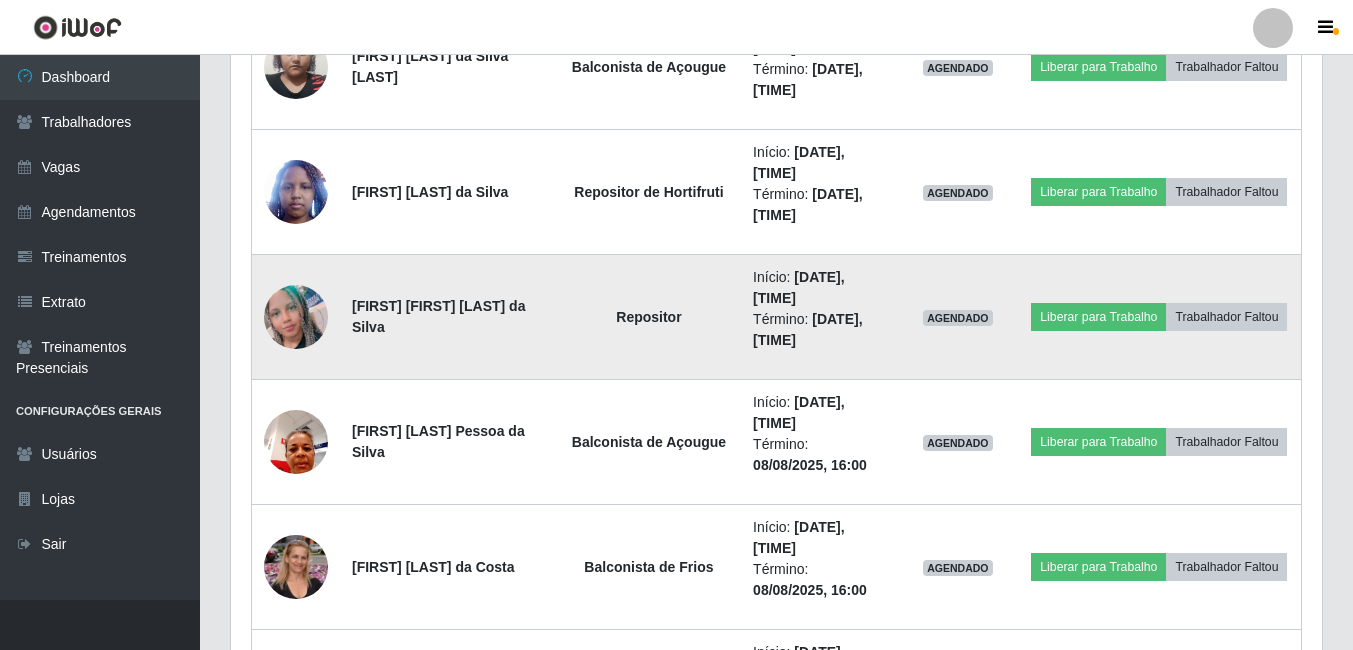 click at bounding box center (296, 317) 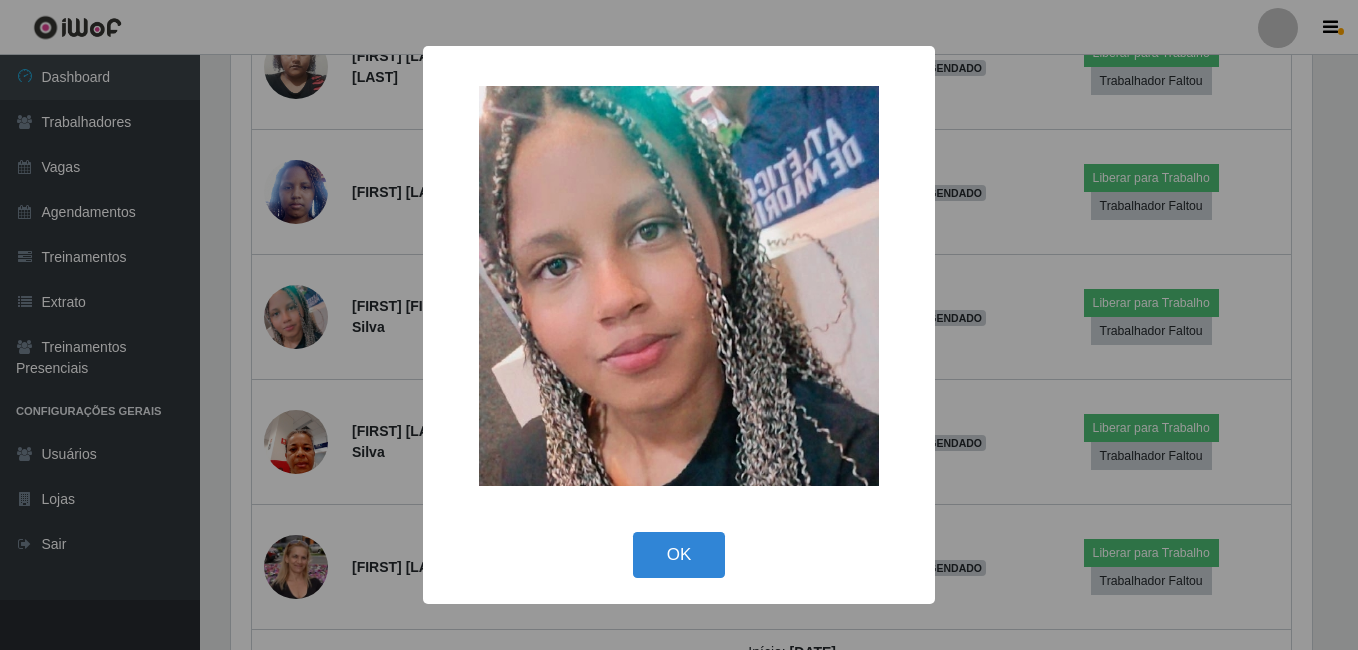 scroll, scrollTop: 999585, scrollLeft: 998919, axis: both 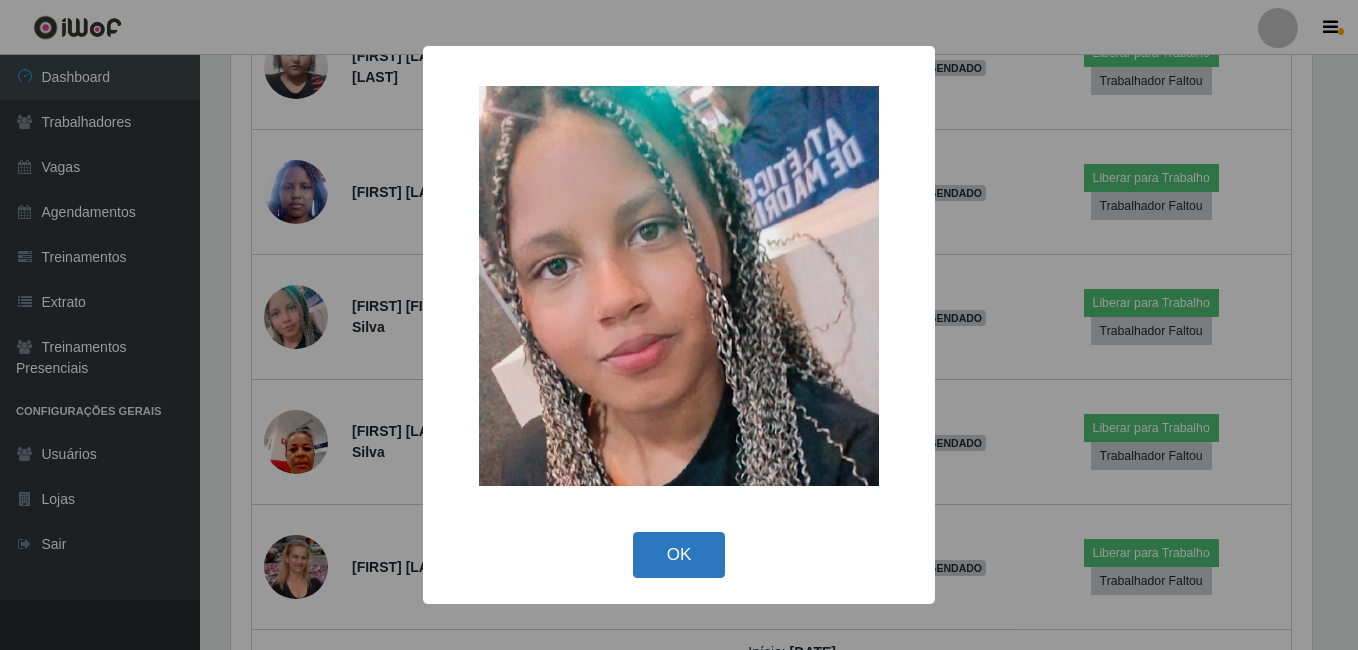 click on "OK" at bounding box center [679, 555] 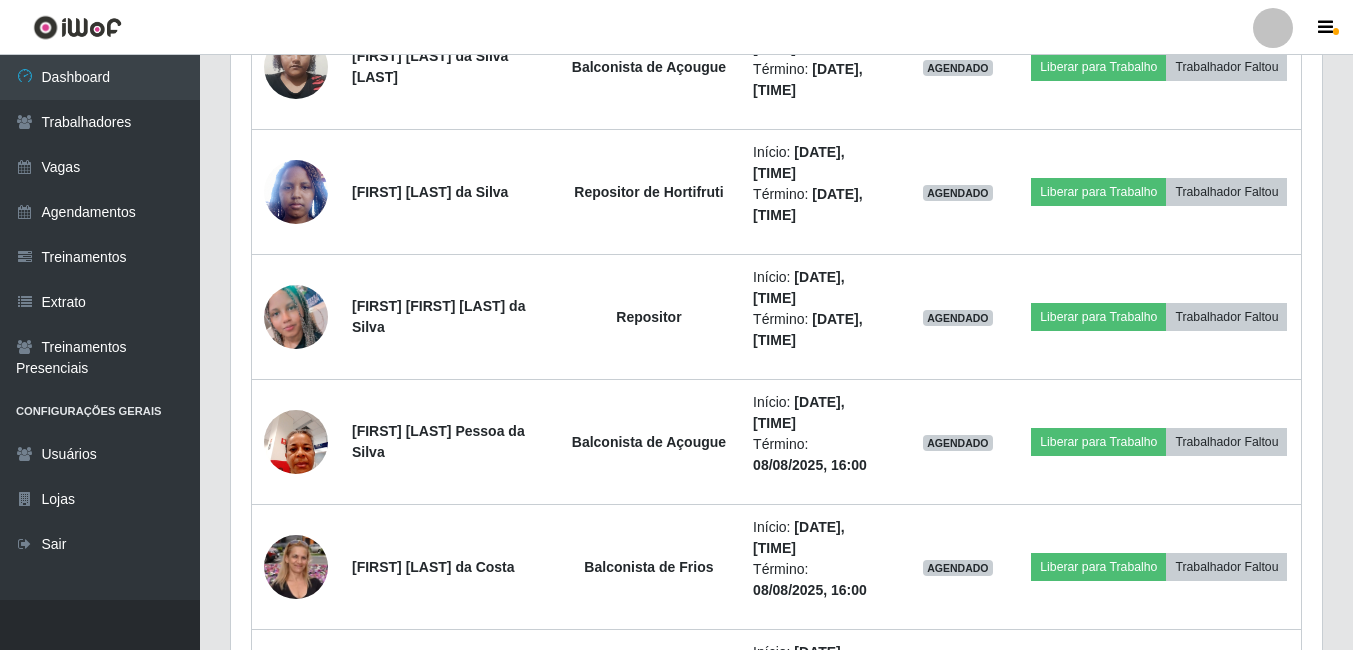 scroll, scrollTop: 999585, scrollLeft: 998909, axis: both 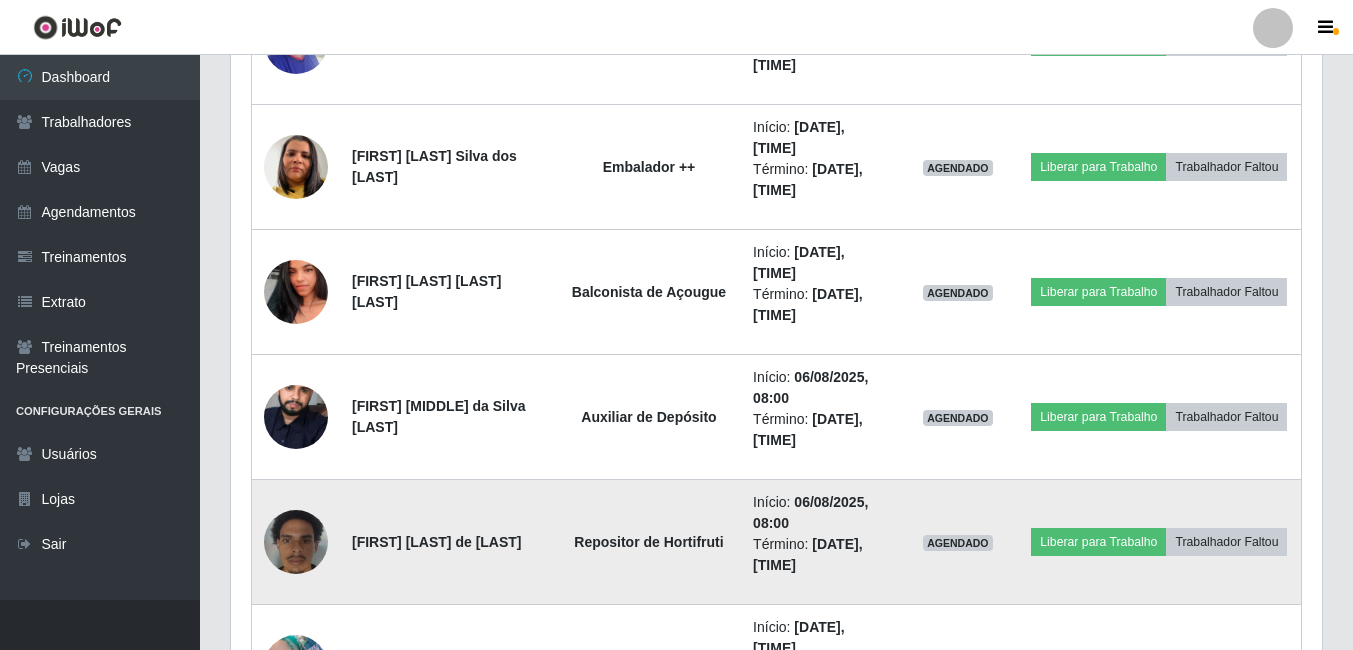 click at bounding box center (296, 541) 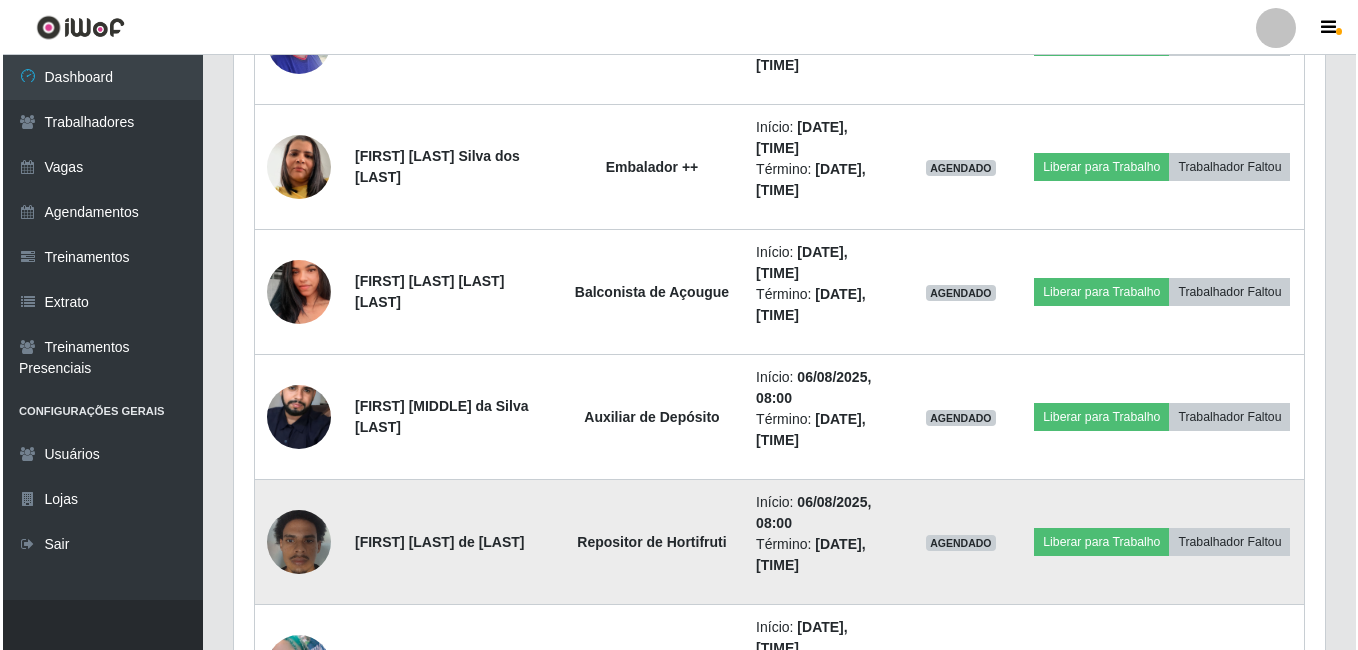 scroll, scrollTop: 999585, scrollLeft: 998919, axis: both 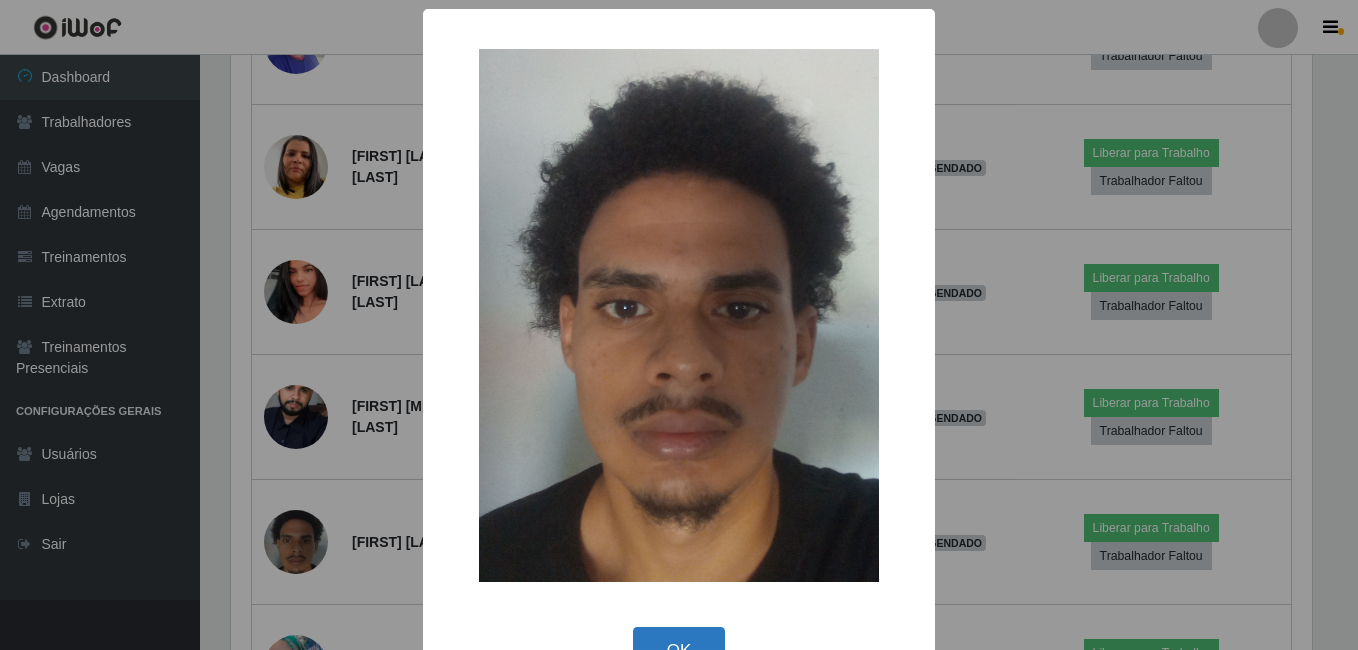 click on "OK" at bounding box center (679, 650) 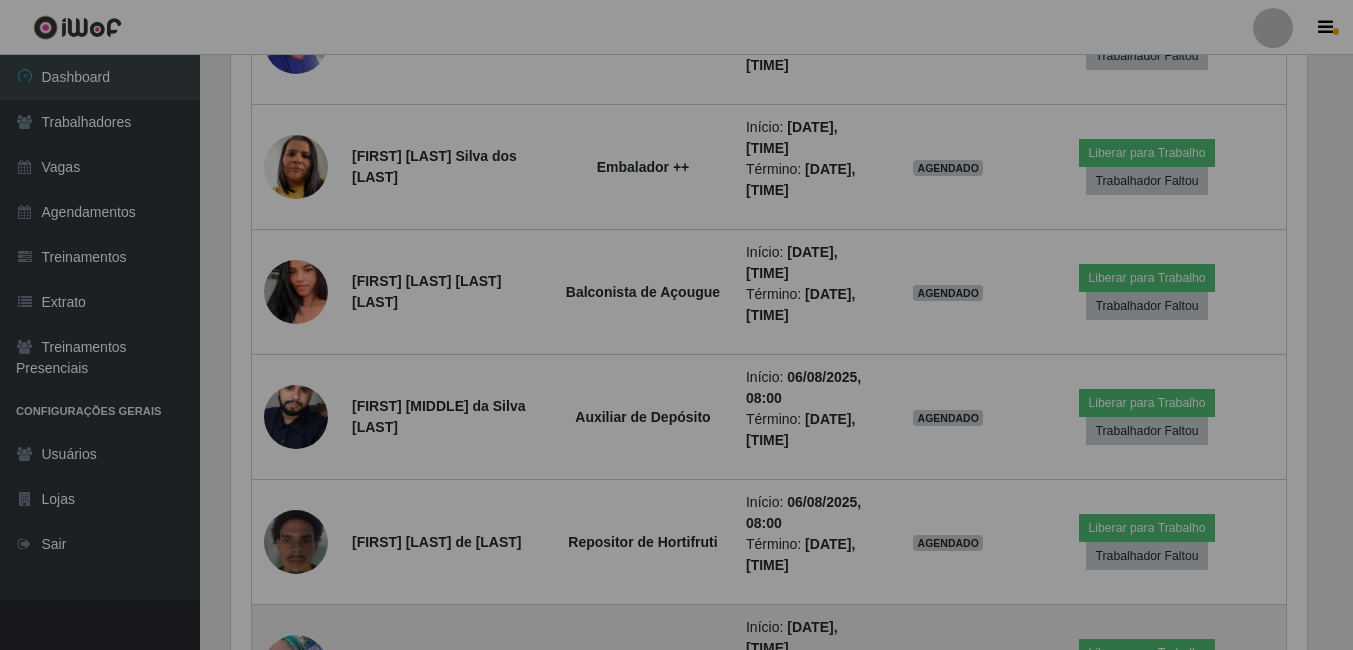 scroll, scrollTop: 999585, scrollLeft: 998909, axis: both 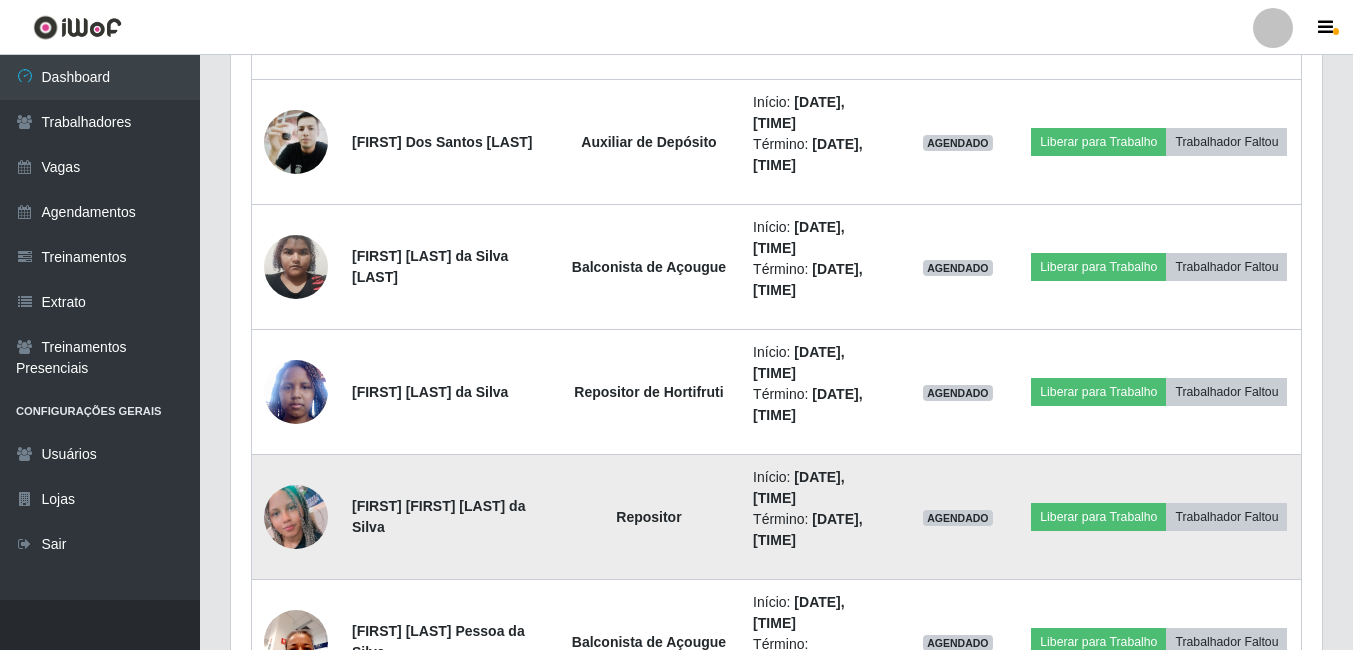 click at bounding box center (296, 517) 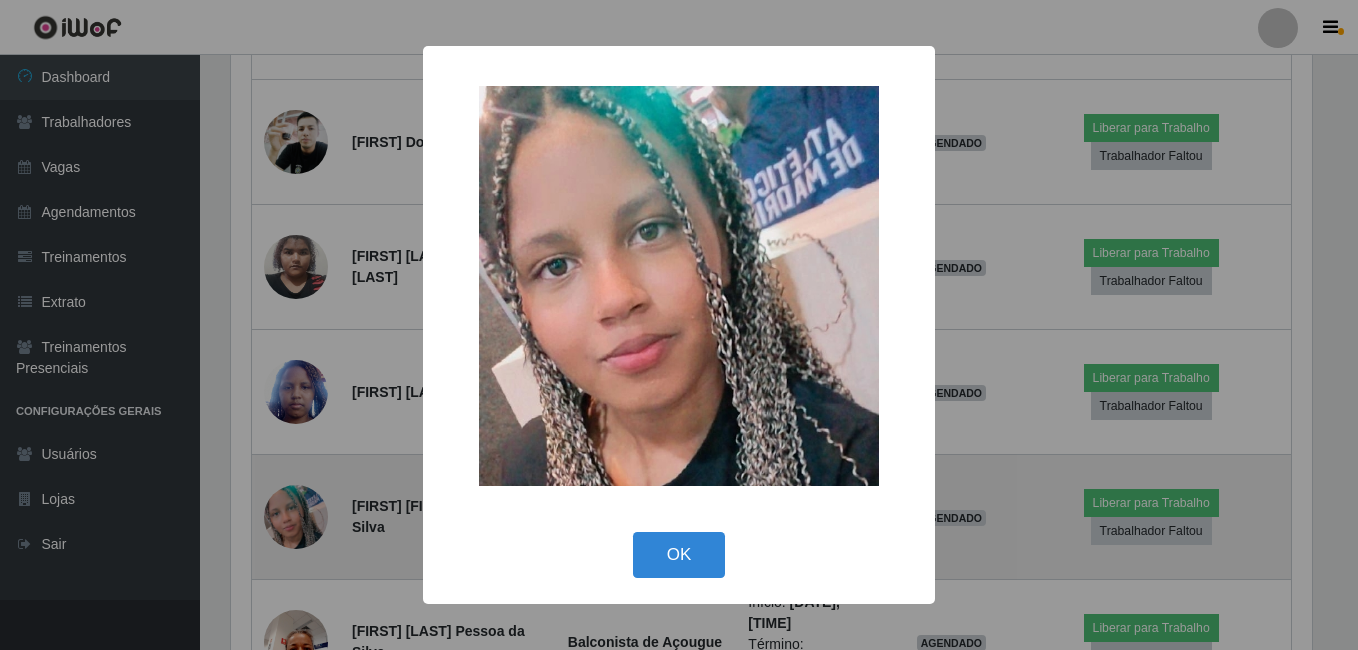 scroll, scrollTop: 999585, scrollLeft: 998919, axis: both 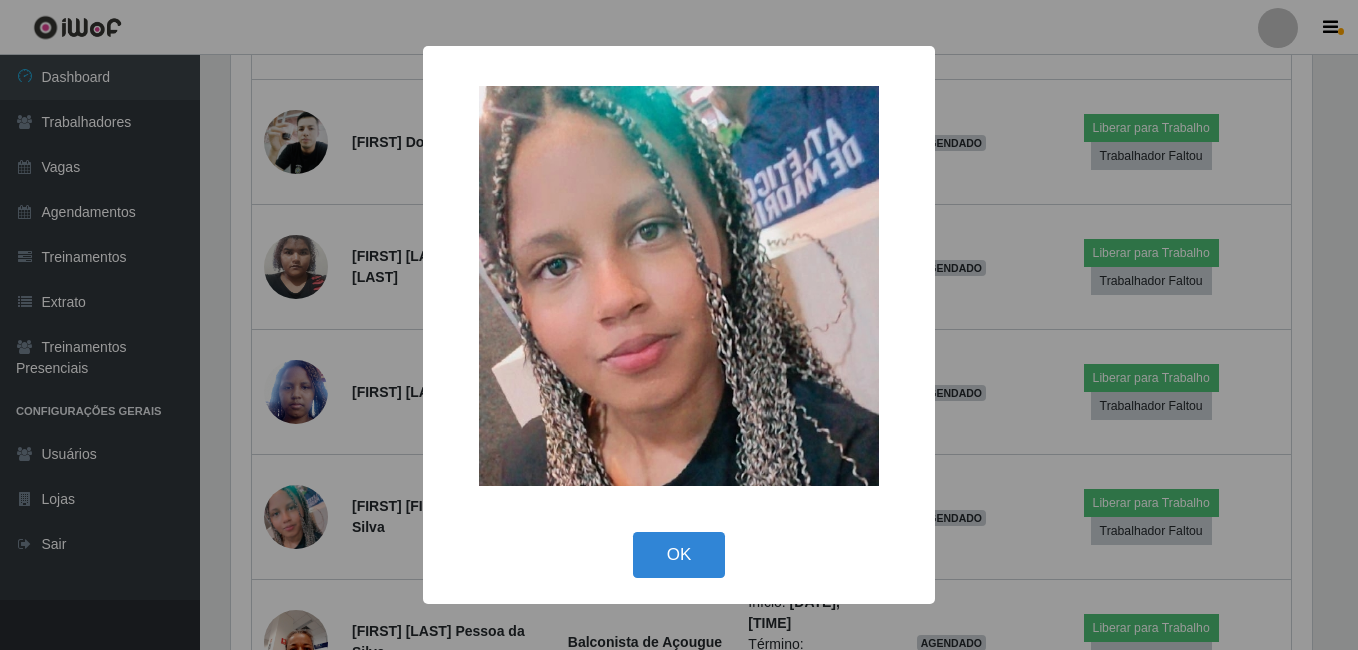 click on "OK Cancel" at bounding box center [679, 554] 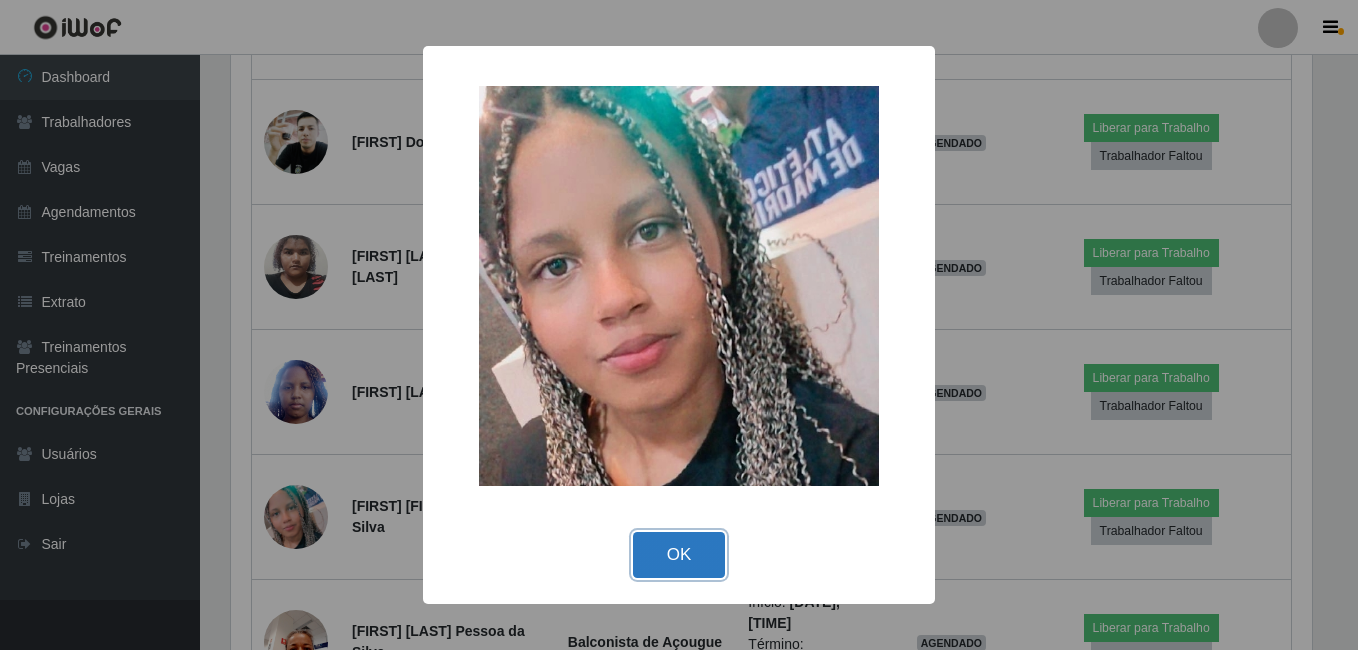 click on "OK" at bounding box center (679, 555) 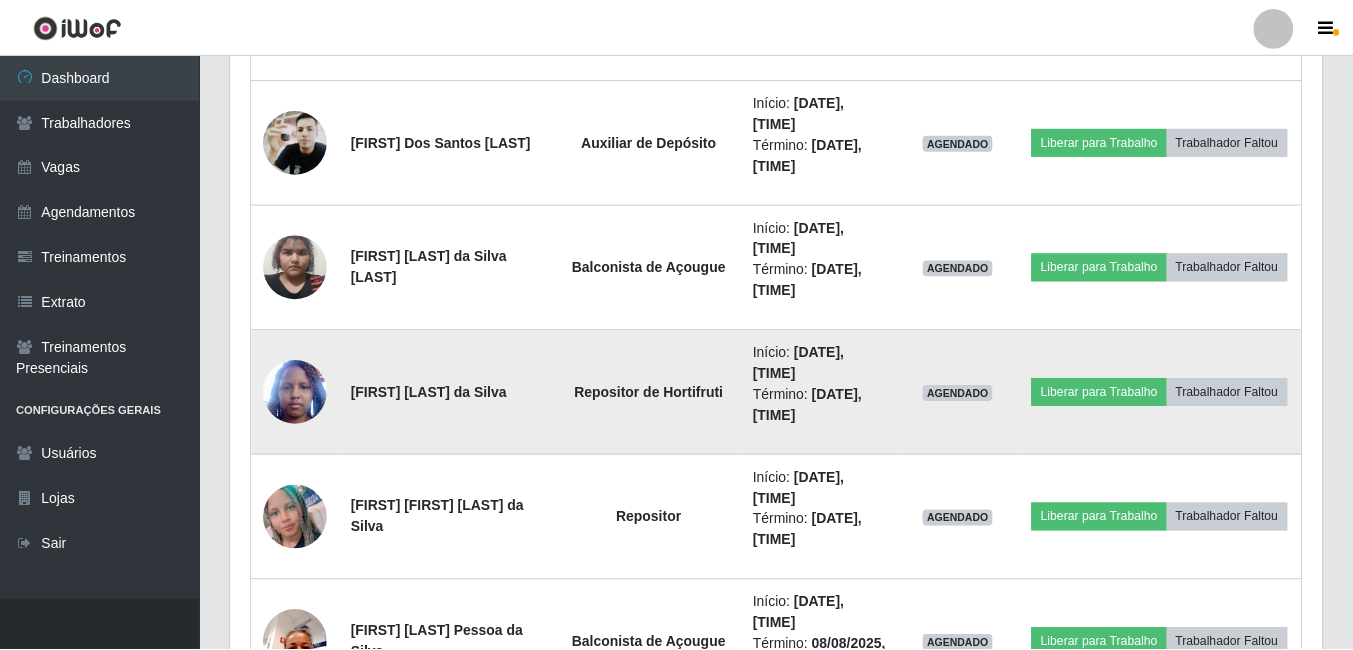 scroll, scrollTop: 999585, scrollLeft: 998909, axis: both 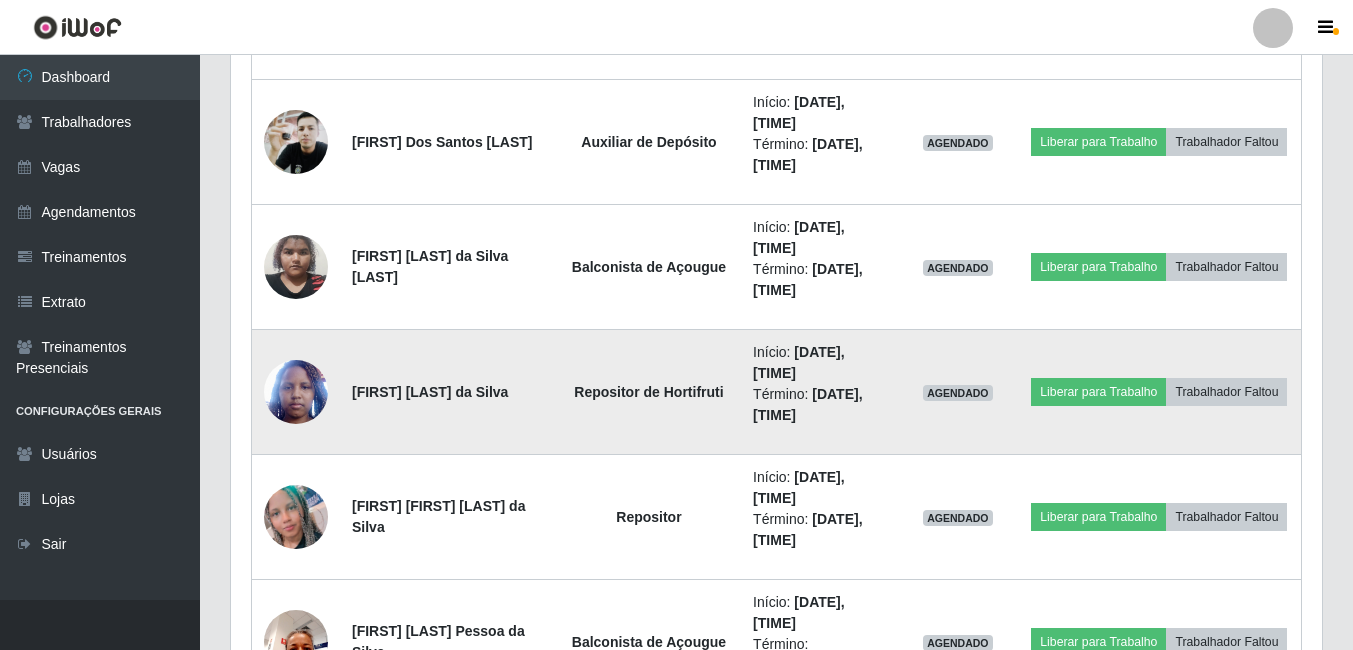 click at bounding box center [296, 391] 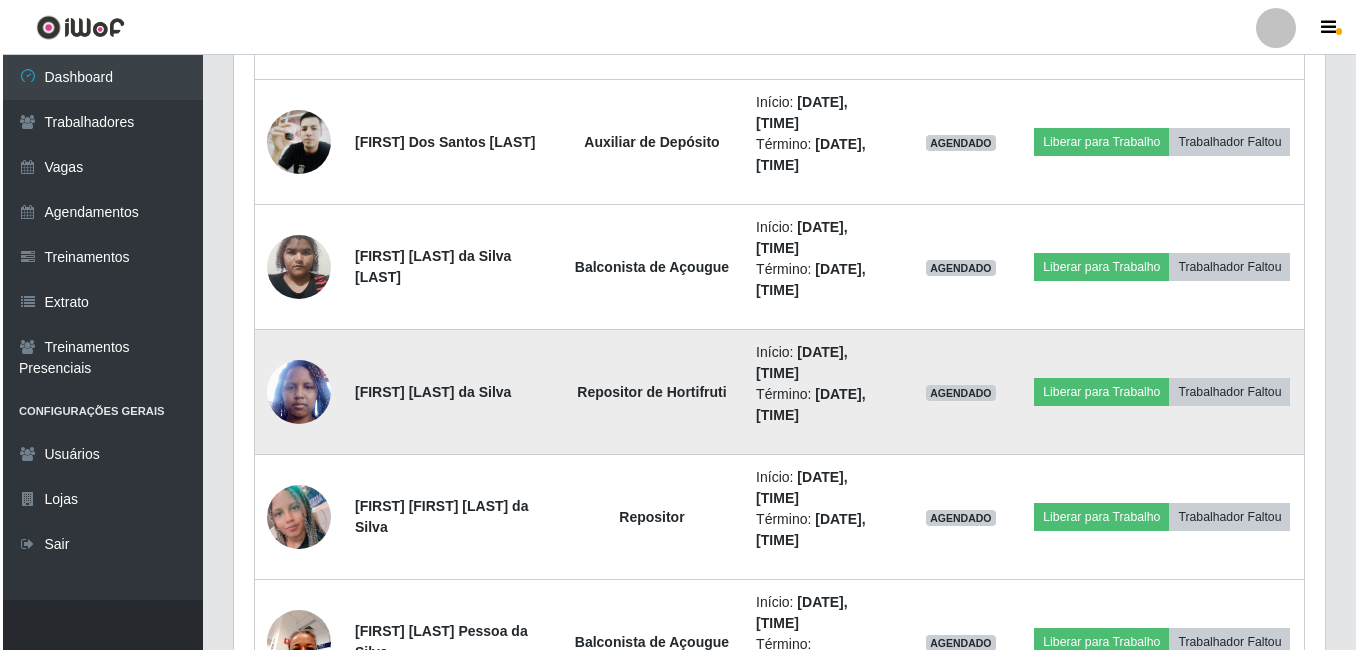 scroll, scrollTop: 999585, scrollLeft: 998919, axis: both 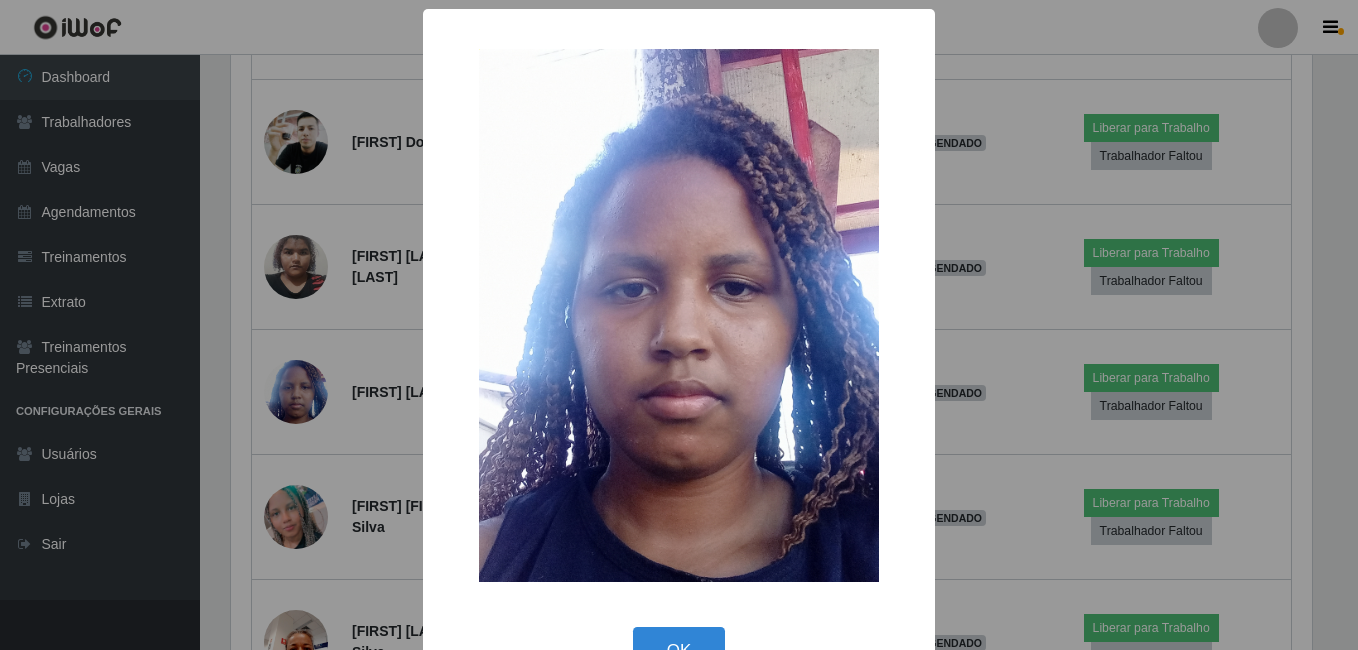 click on "× OK Cancel" at bounding box center (679, 325) 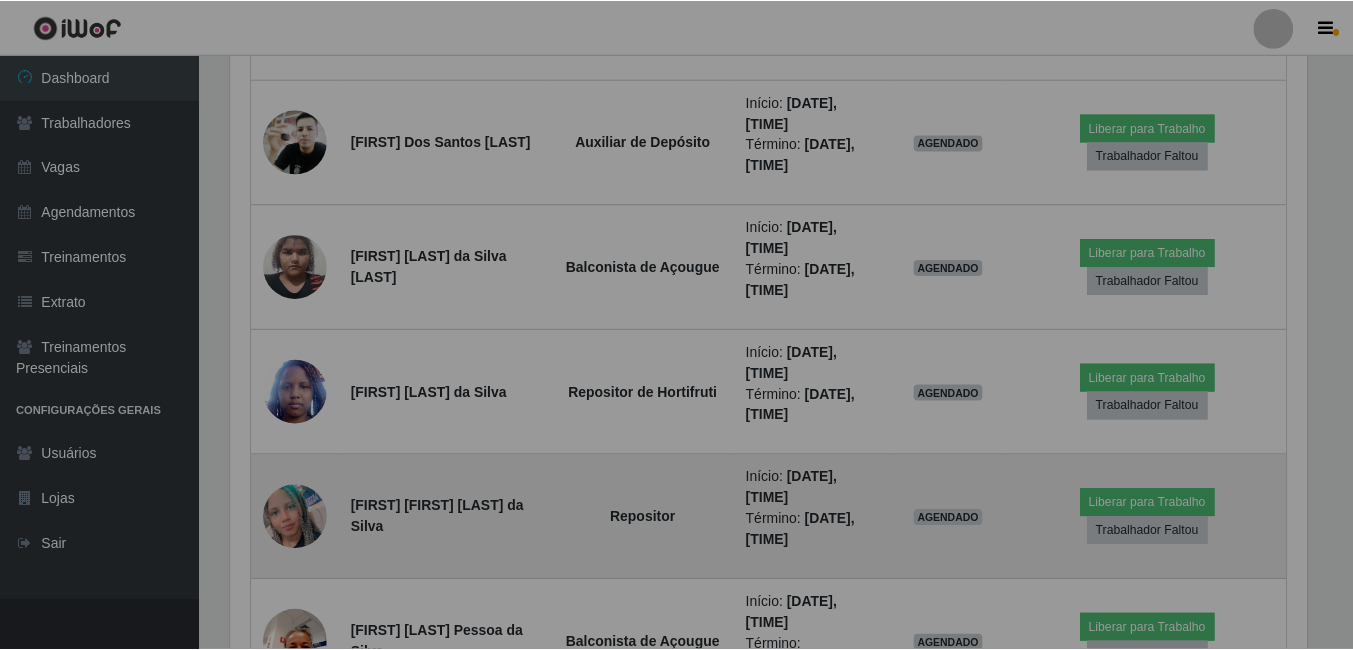 scroll, scrollTop: 999585, scrollLeft: 998909, axis: both 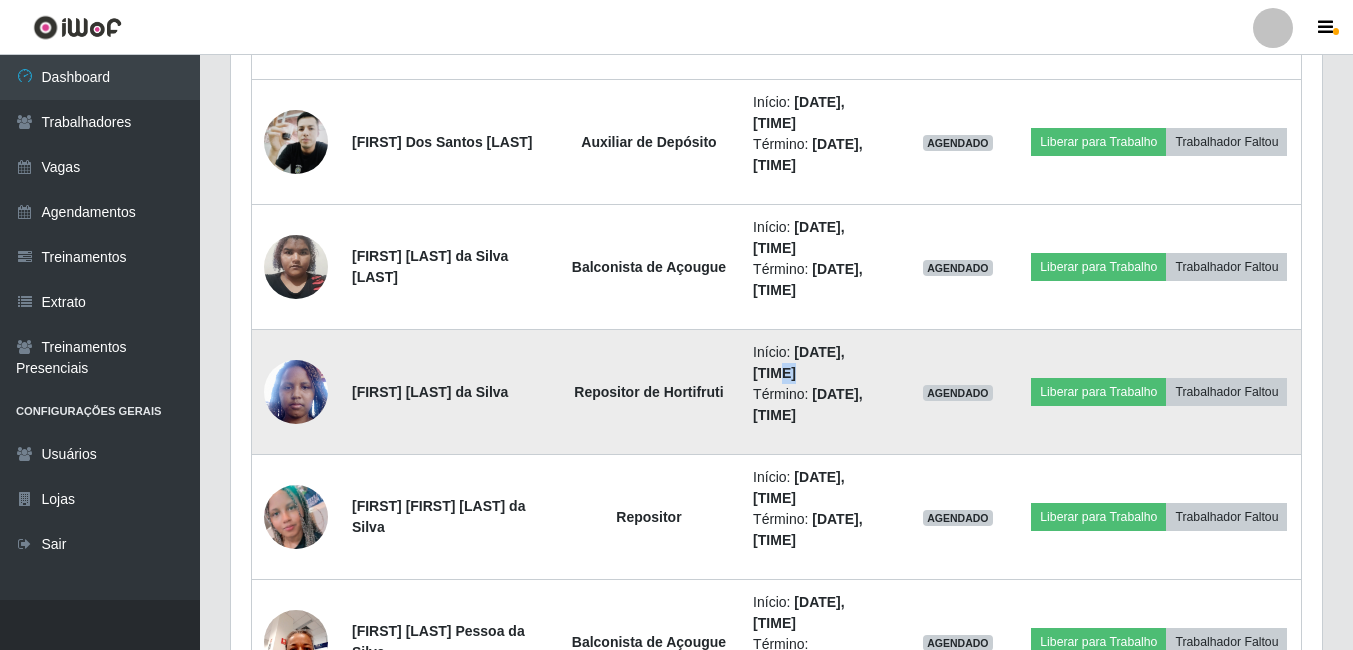 drag, startPoint x: 750, startPoint y: 373, endPoint x: 763, endPoint y: 373, distance: 13 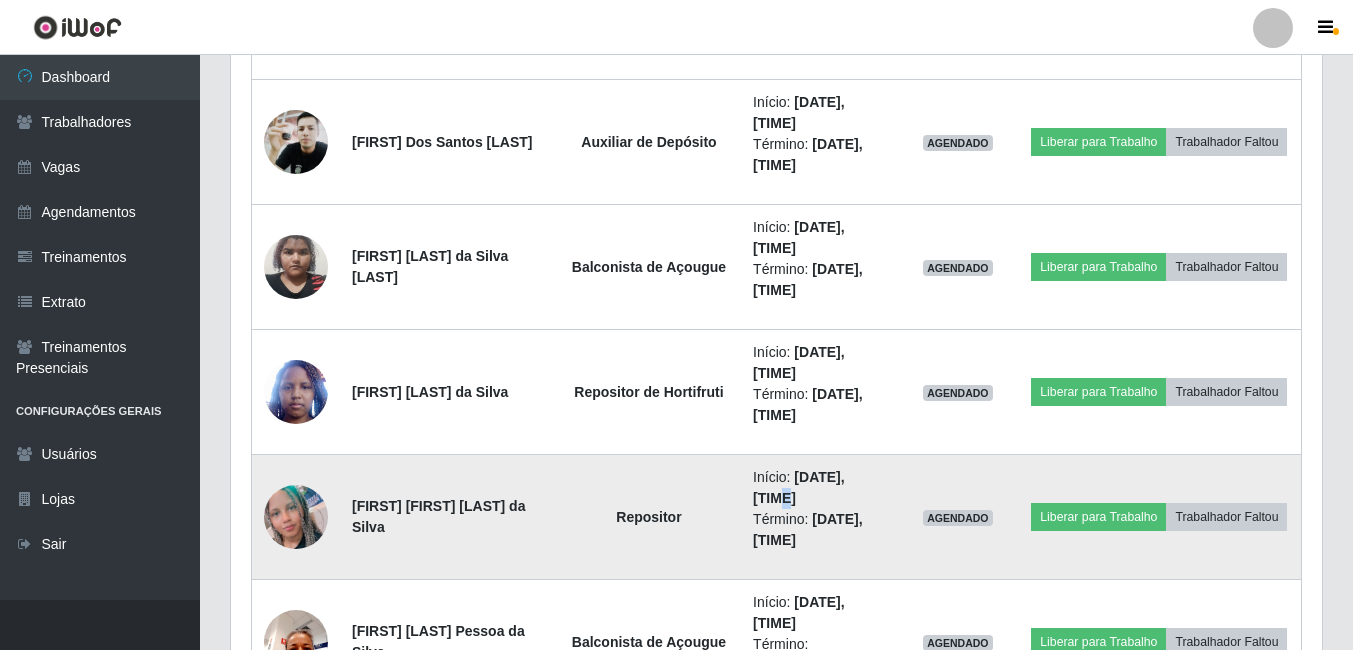 drag, startPoint x: 763, startPoint y: 373, endPoint x: 756, endPoint y: 497, distance: 124.197426 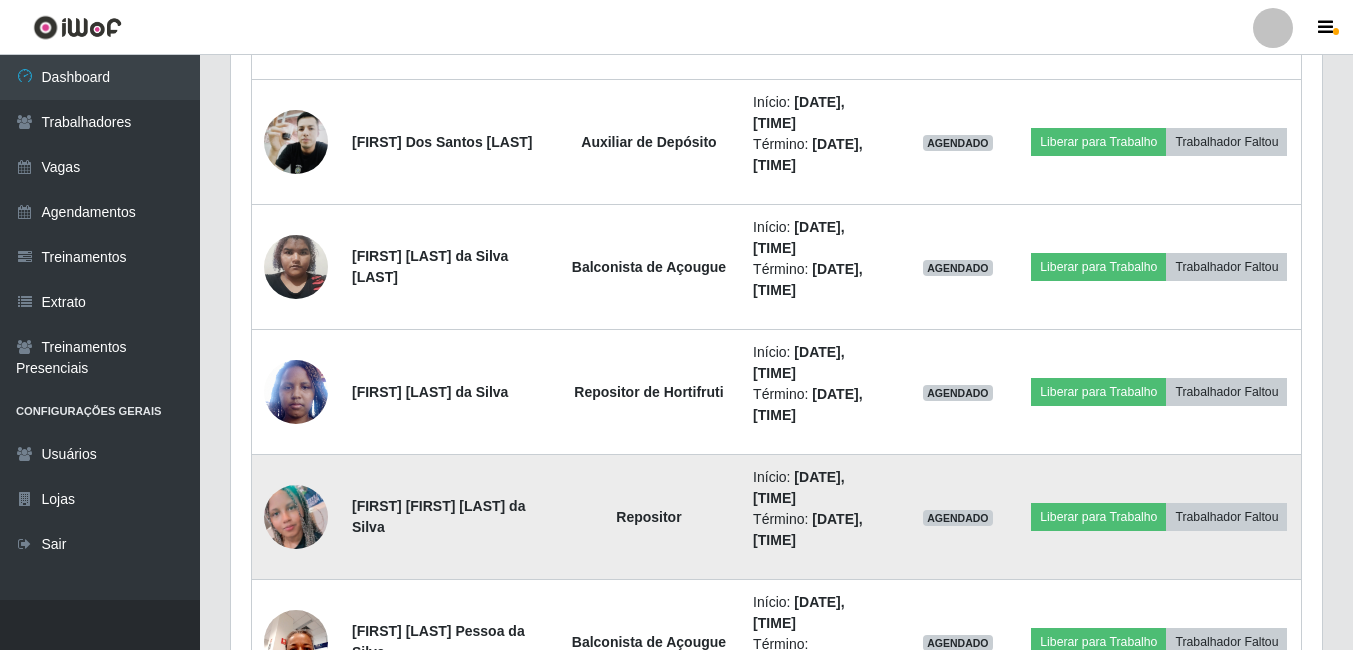 click on "[FIRST] [FIRST] [LAST] da Silva" at bounding box center (448, 517) 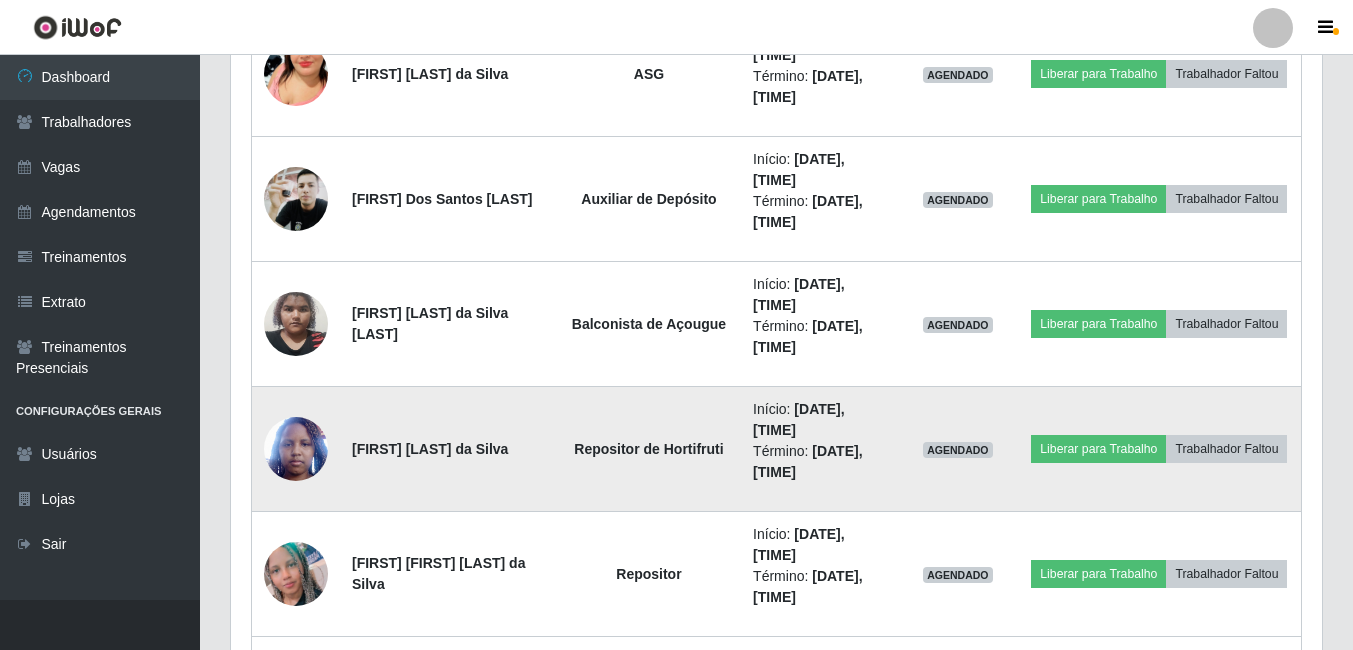 scroll, scrollTop: 6322, scrollLeft: 0, axis: vertical 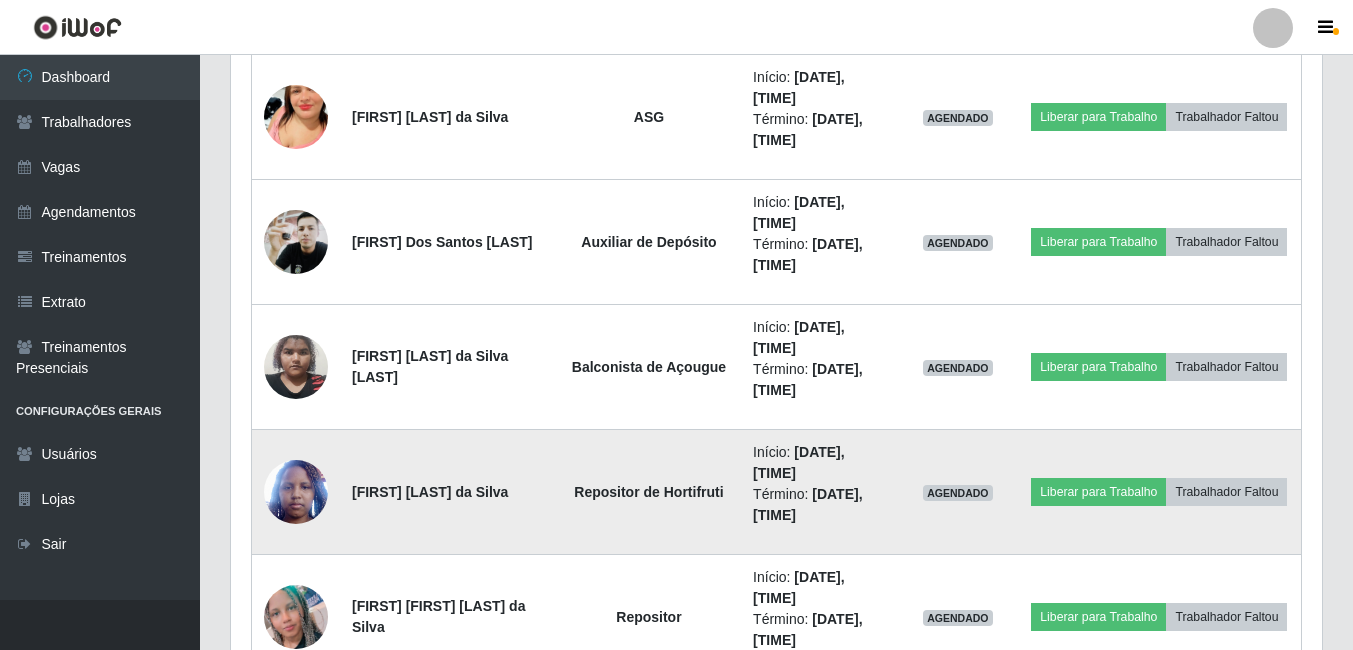 click at bounding box center (296, 491) 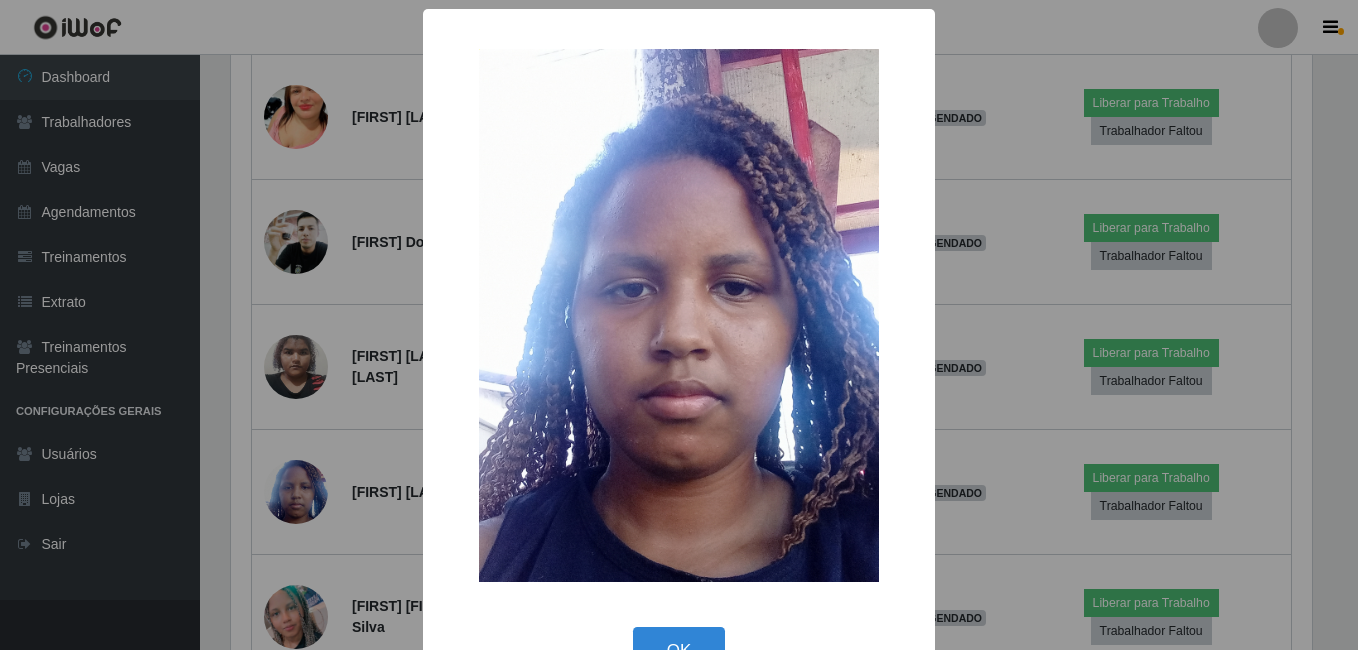drag, startPoint x: 222, startPoint y: 549, endPoint x: 259, endPoint y: 581, distance: 48.9183 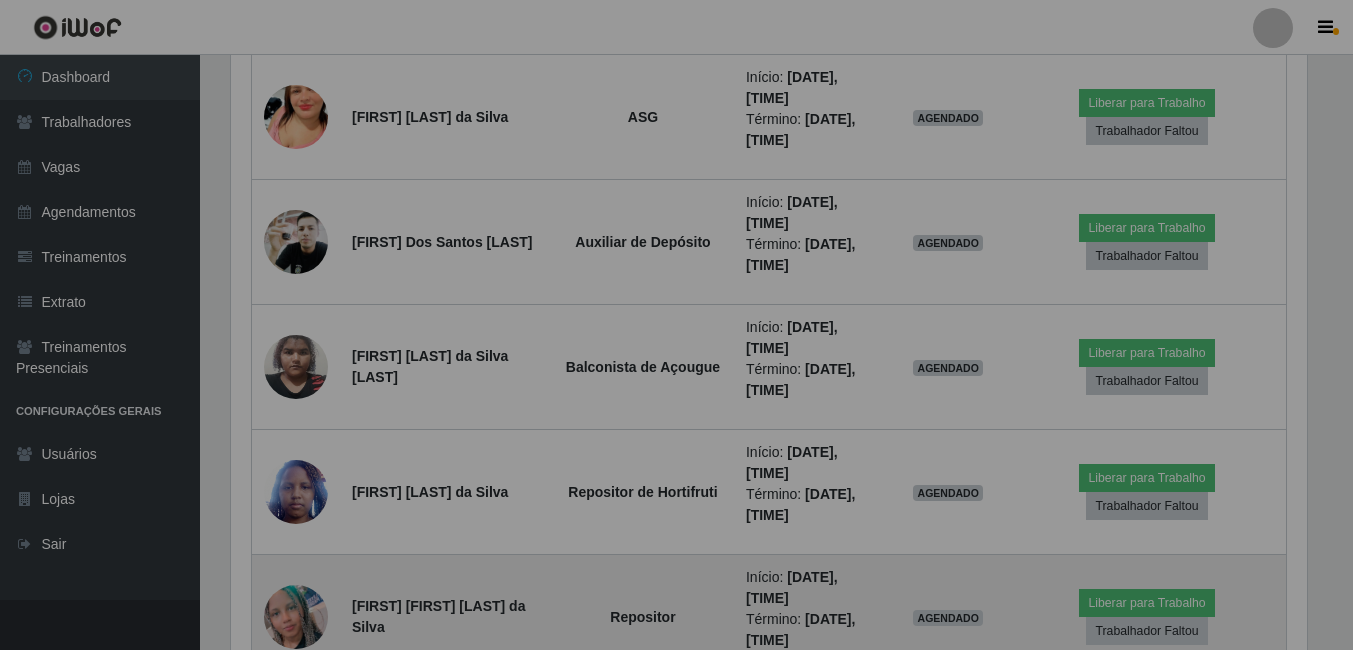scroll, scrollTop: 999585, scrollLeft: 998909, axis: both 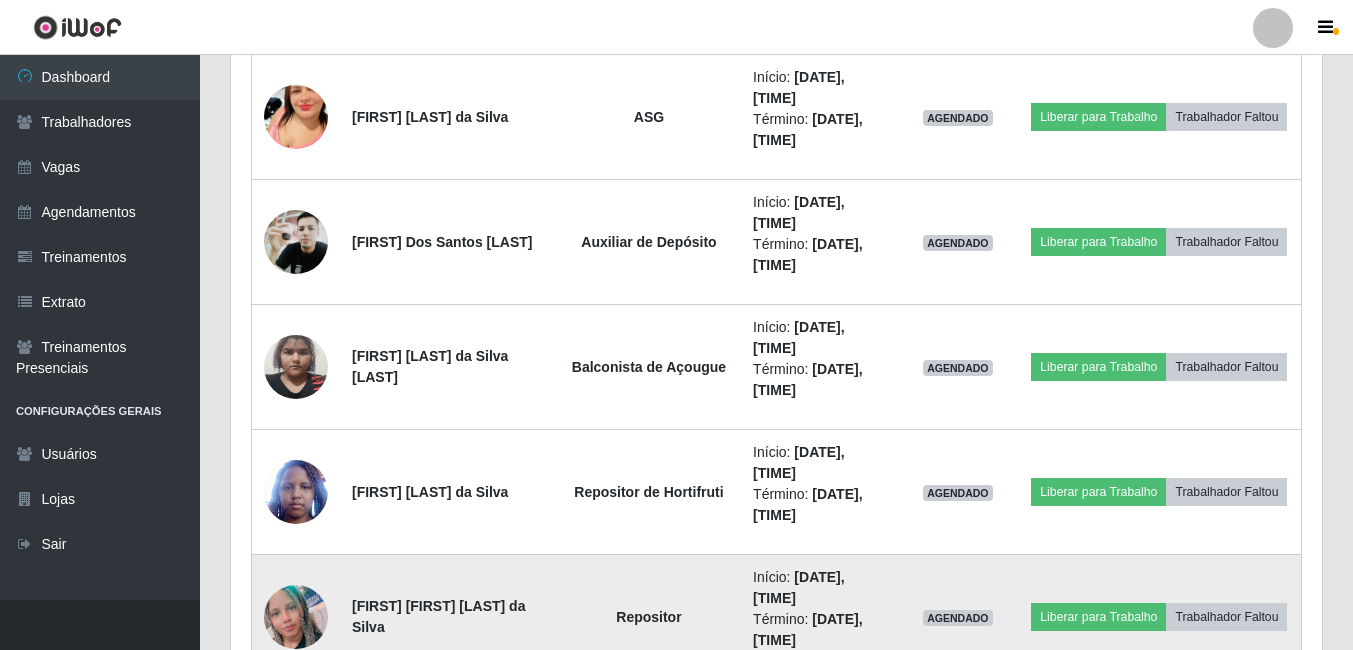 click at bounding box center (296, 617) 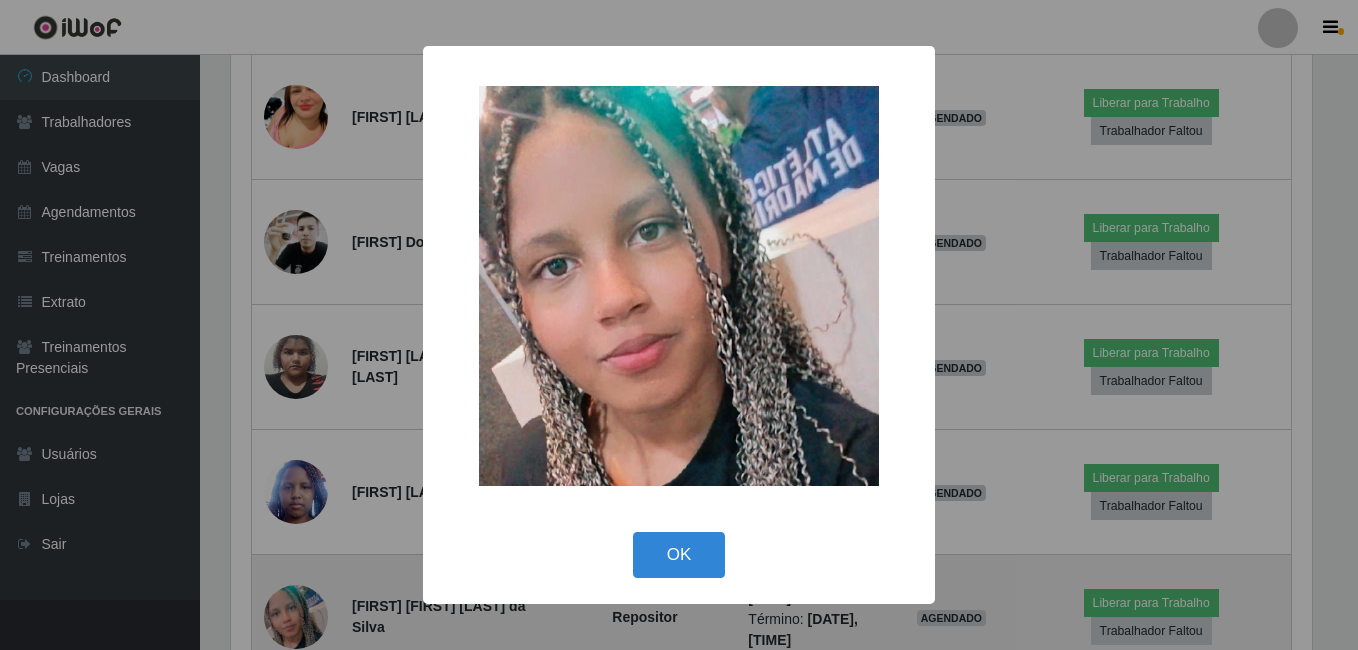 scroll, scrollTop: 999585, scrollLeft: 998919, axis: both 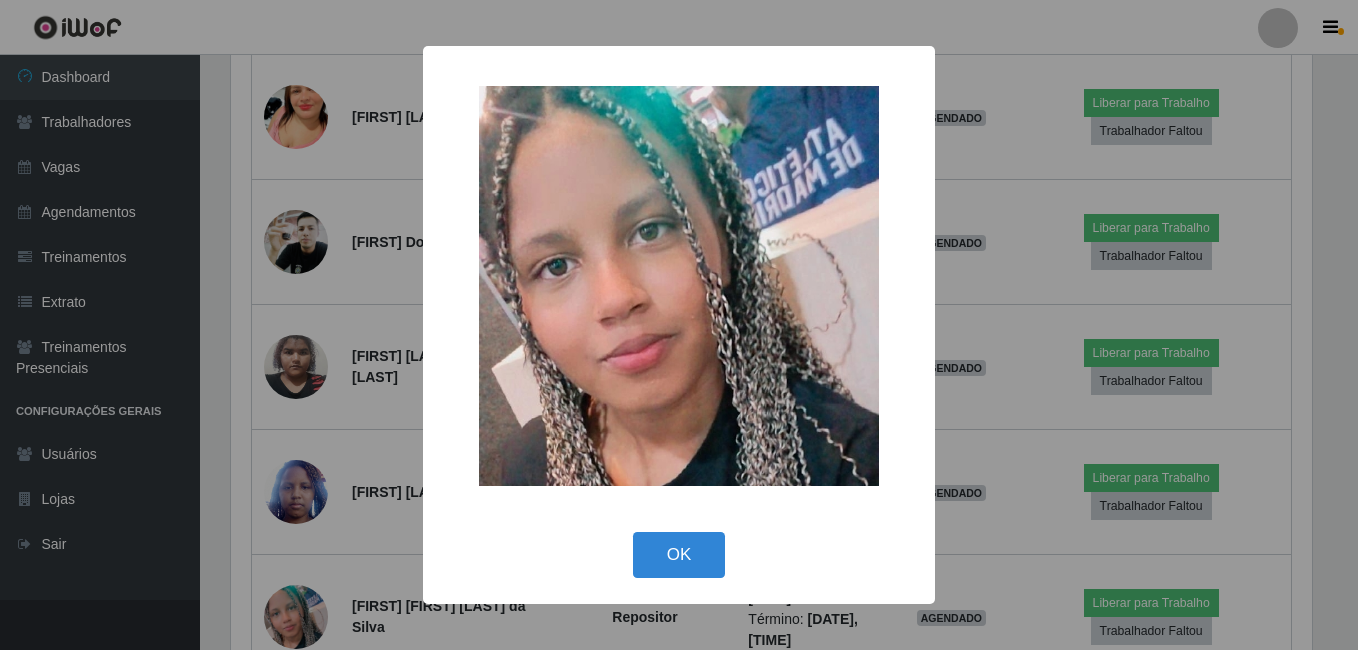 click on "× OK Cancel" at bounding box center [679, 325] 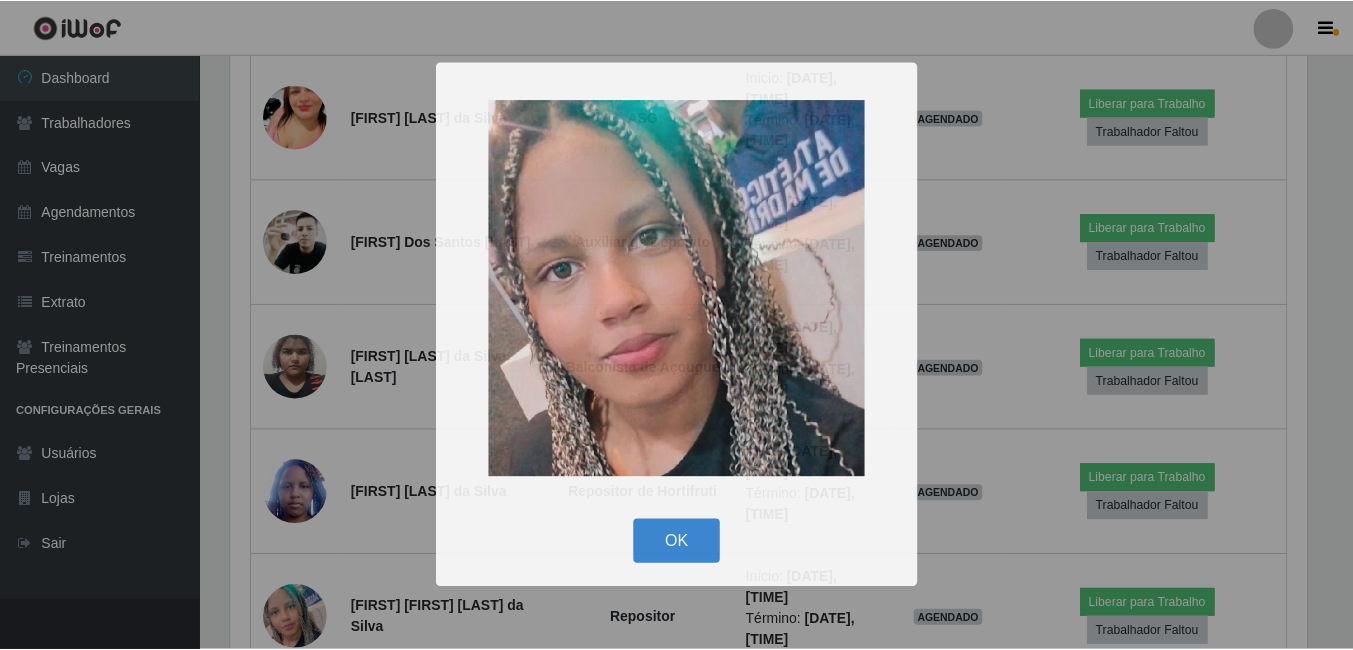 scroll, scrollTop: 999585, scrollLeft: 998909, axis: both 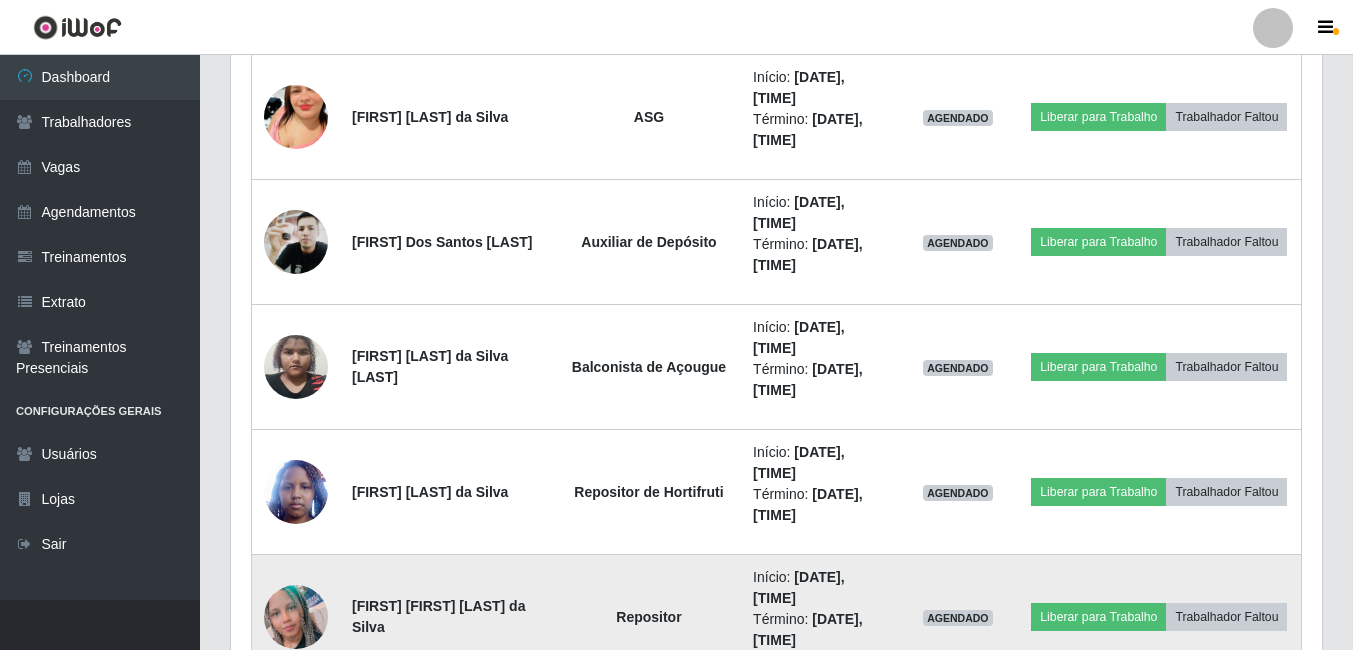 click at bounding box center [296, 617] 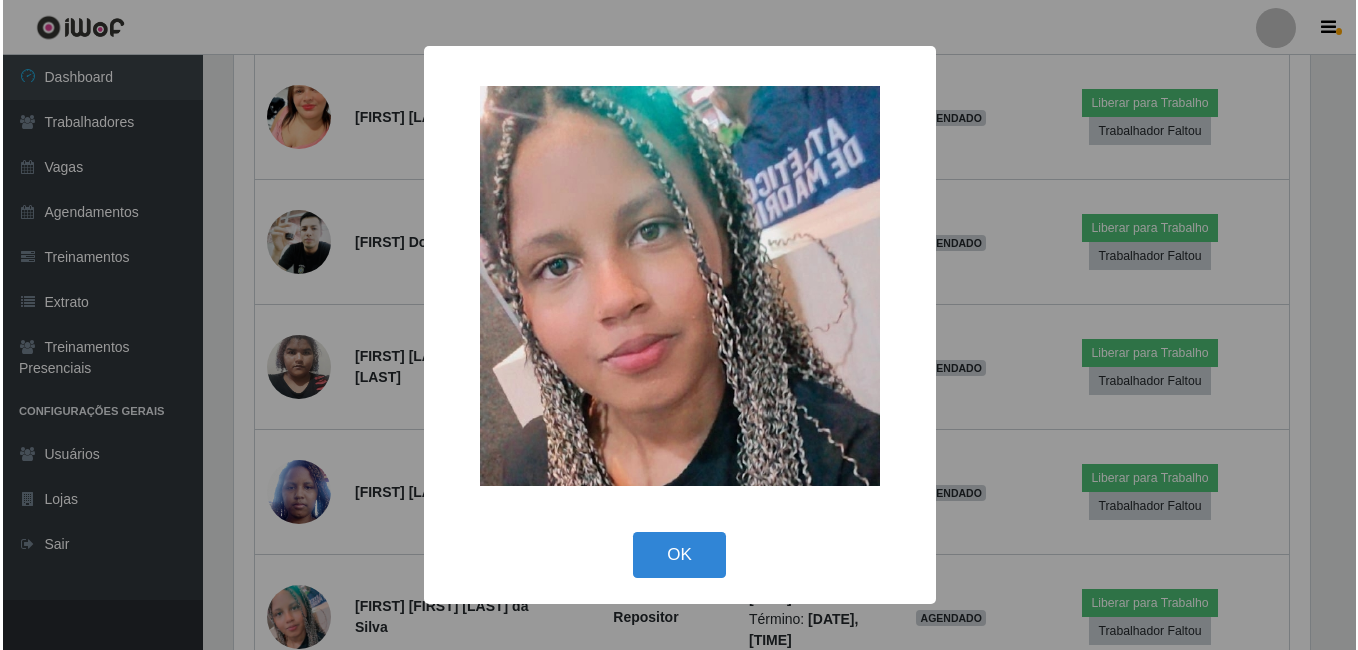 scroll, scrollTop: 999585, scrollLeft: 998919, axis: both 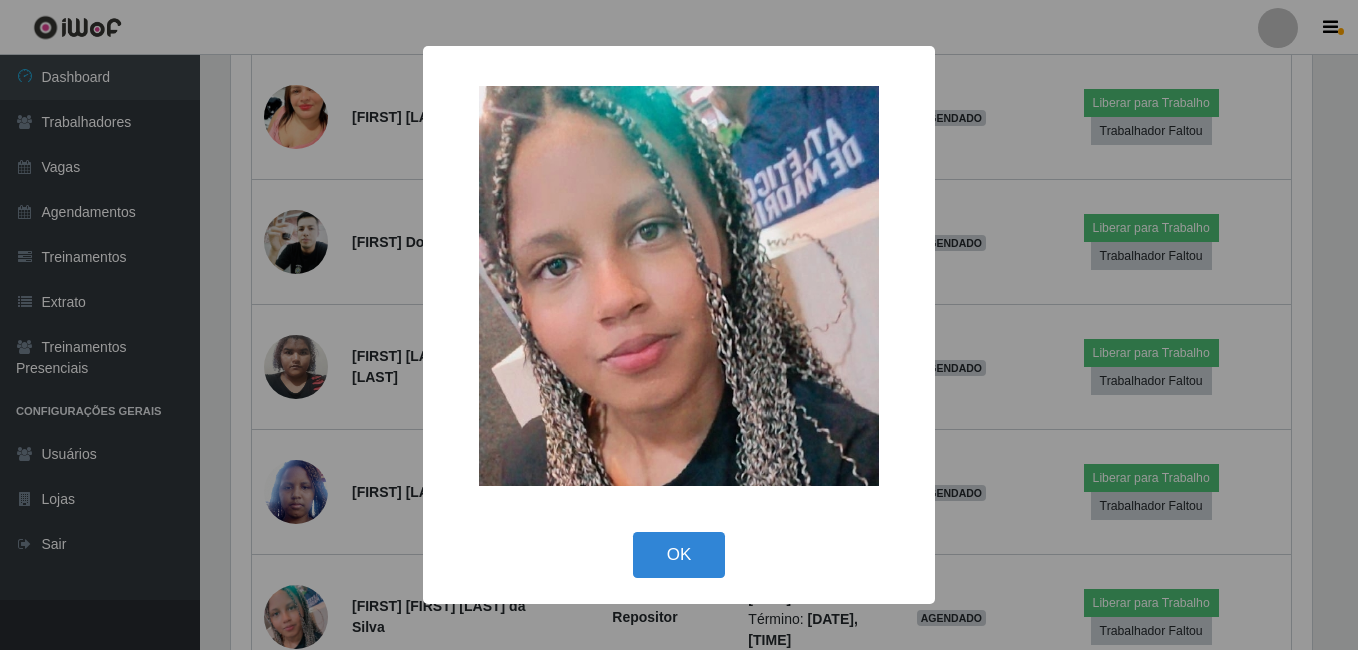 drag, startPoint x: 673, startPoint y: 565, endPoint x: 646, endPoint y: 554, distance: 29.15476 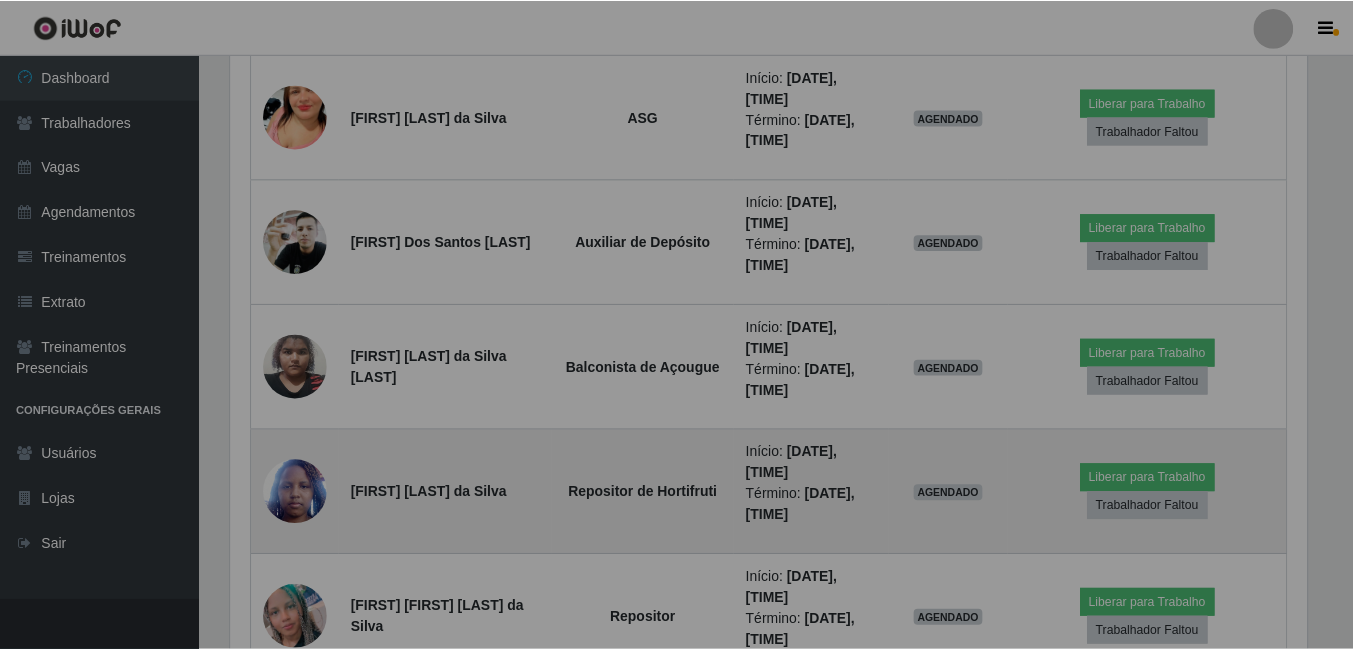 scroll, scrollTop: 999585, scrollLeft: 998909, axis: both 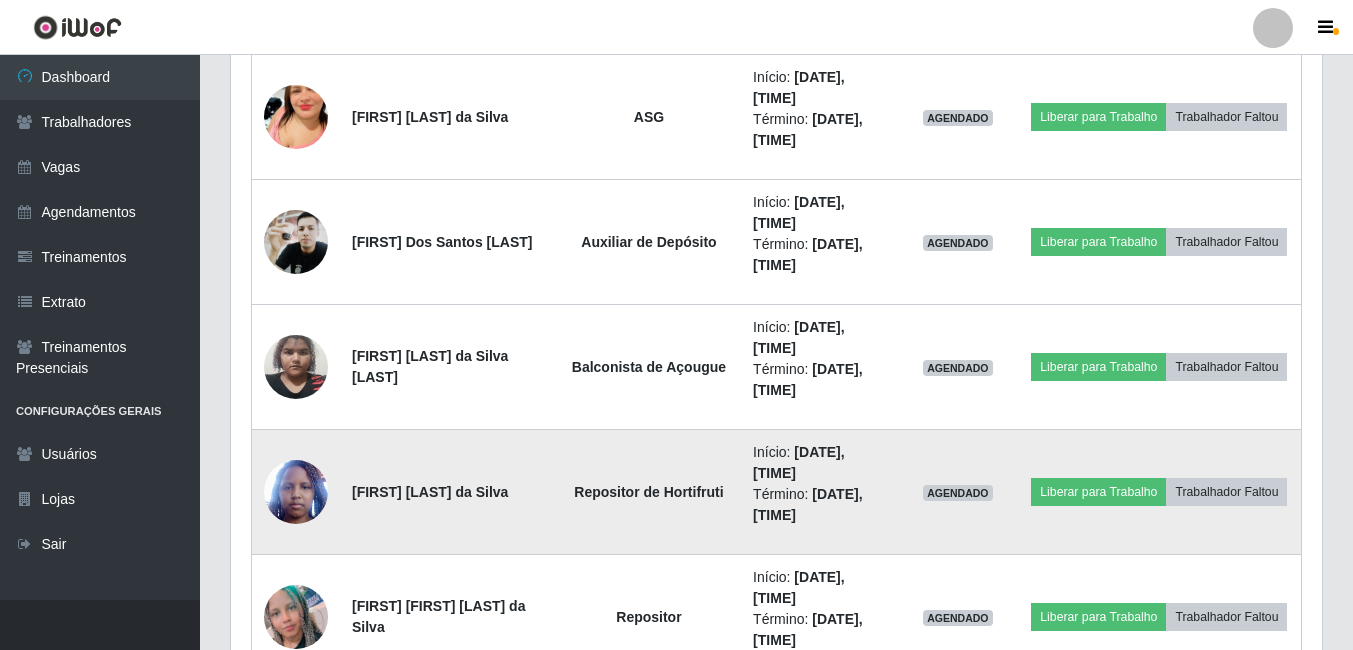 click at bounding box center (296, 491) 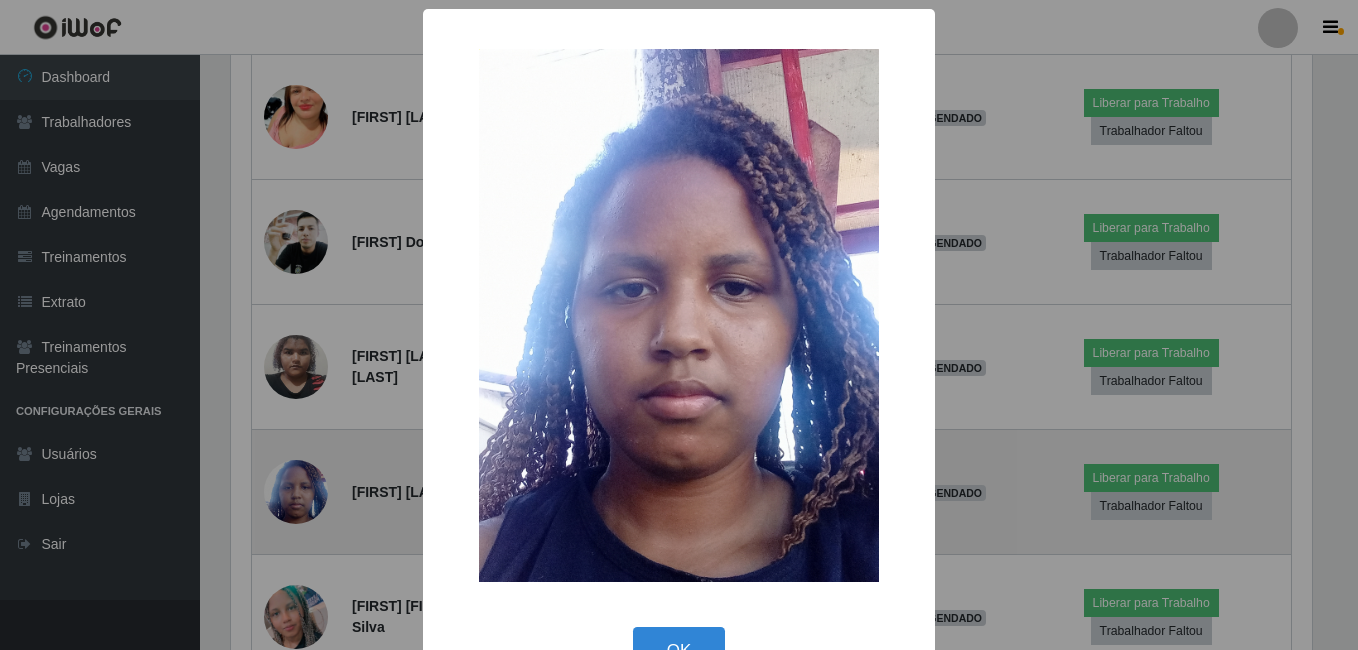 scroll, scrollTop: 999585, scrollLeft: 998919, axis: both 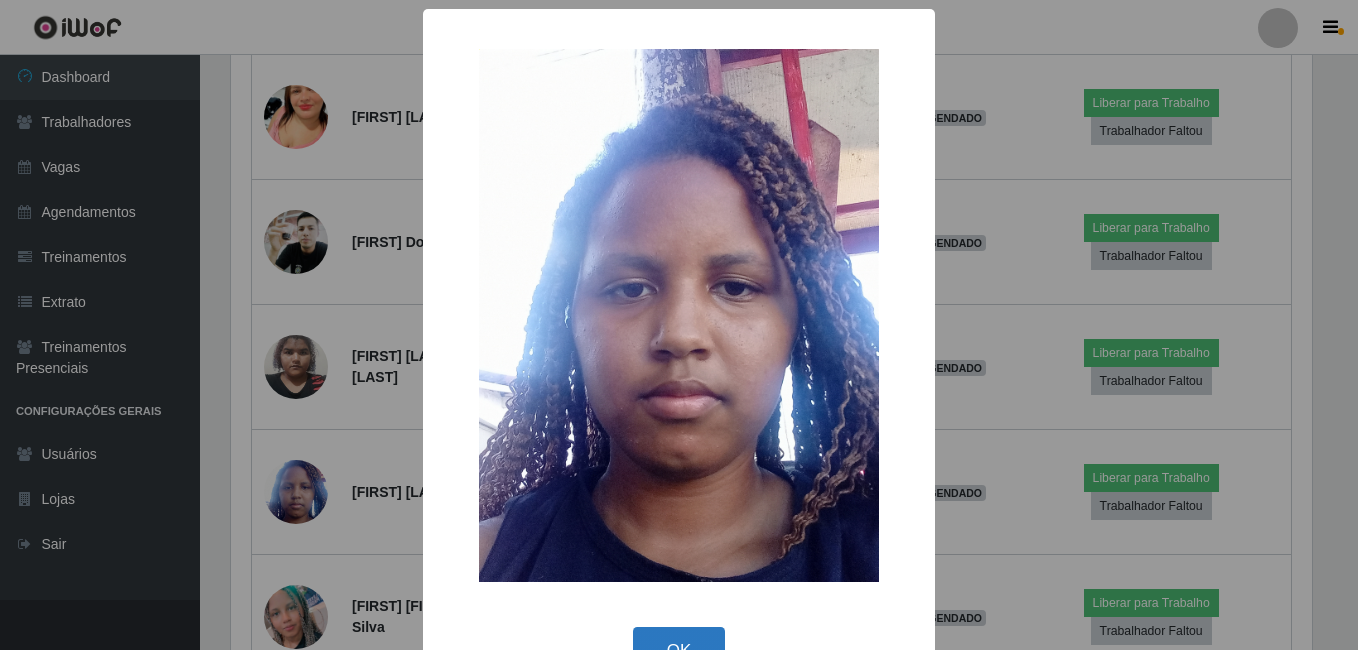 click on "OK" at bounding box center [679, 650] 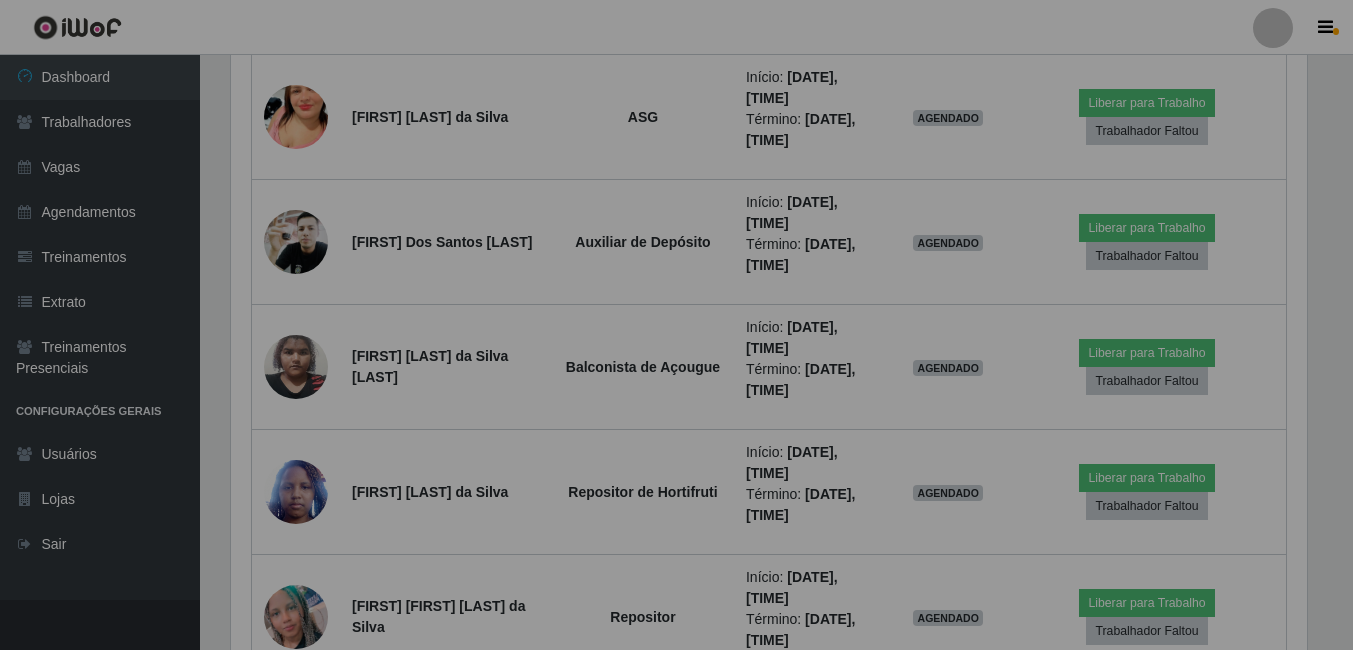 scroll, scrollTop: 999585, scrollLeft: 998909, axis: both 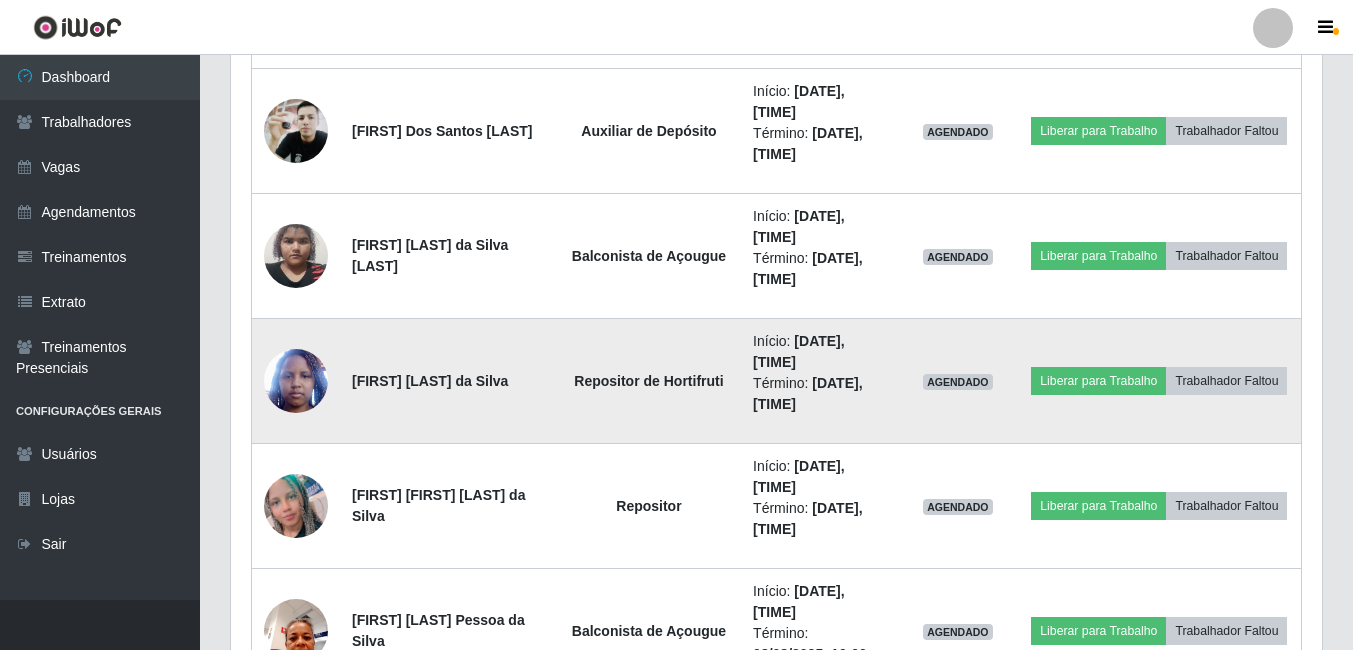 click at bounding box center [296, 380] 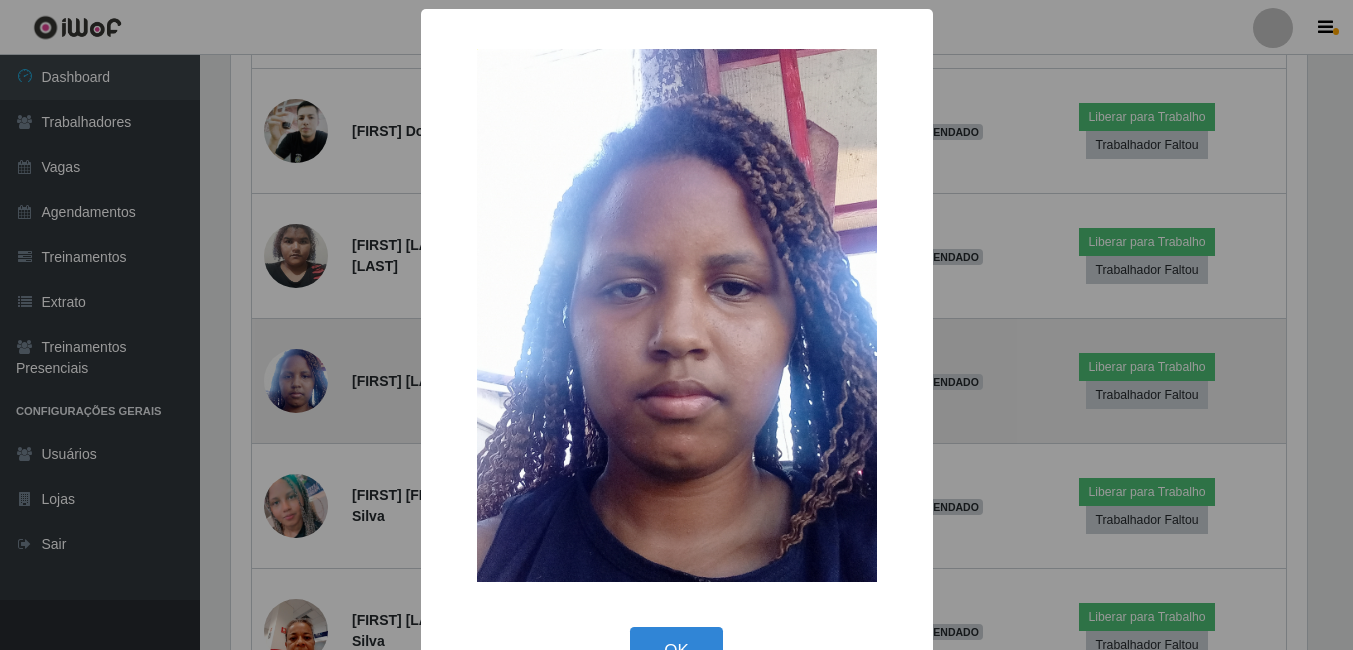 scroll, scrollTop: 999585, scrollLeft: 998919, axis: both 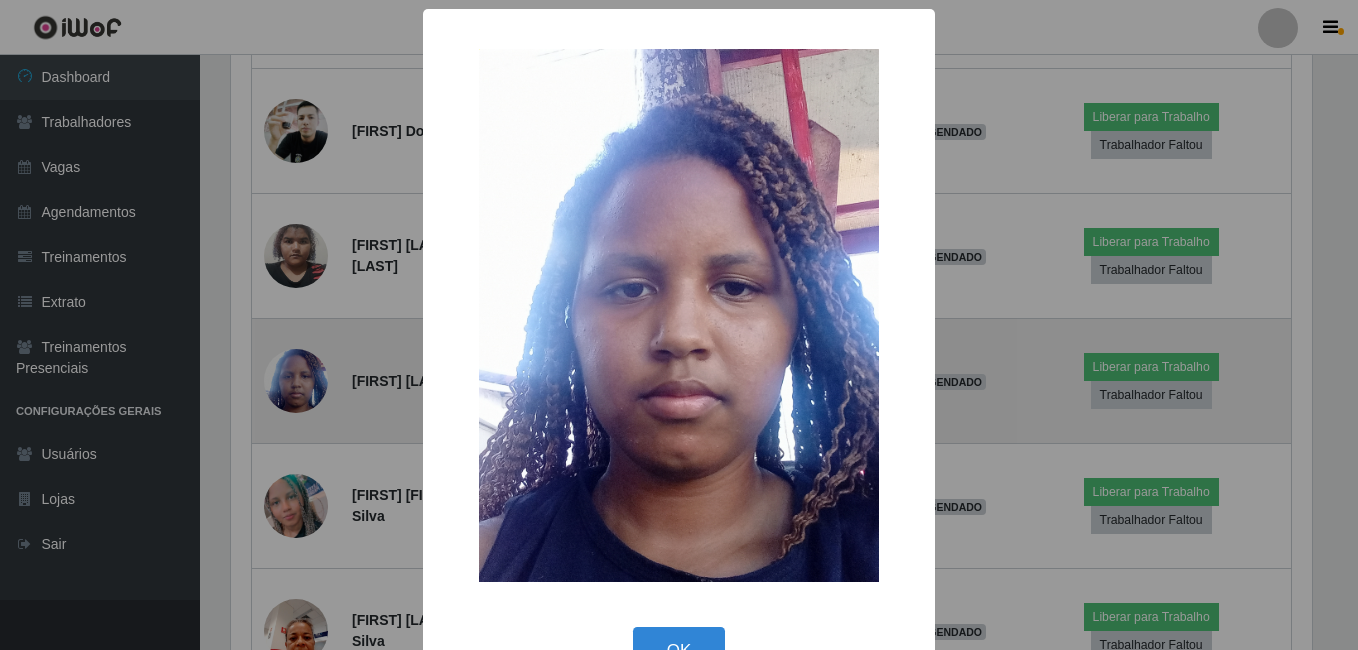 click on "× OK Cancel" at bounding box center [679, 325] 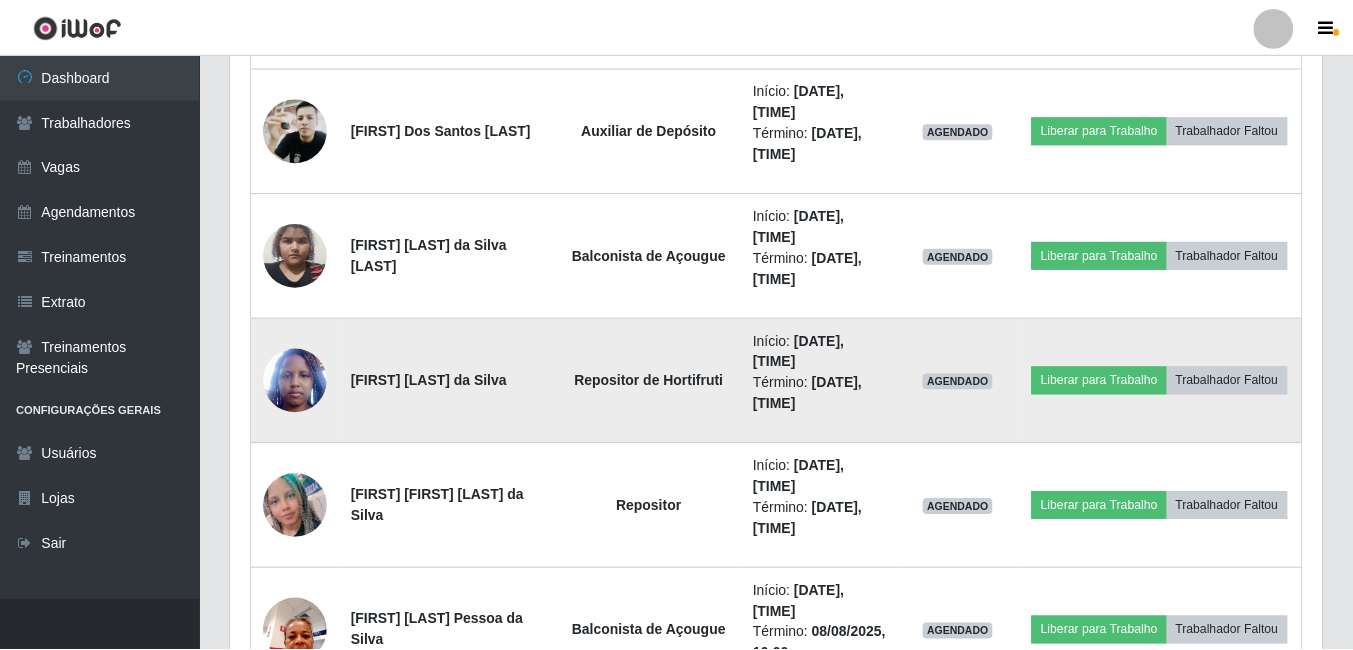 scroll, scrollTop: 999585, scrollLeft: 998909, axis: both 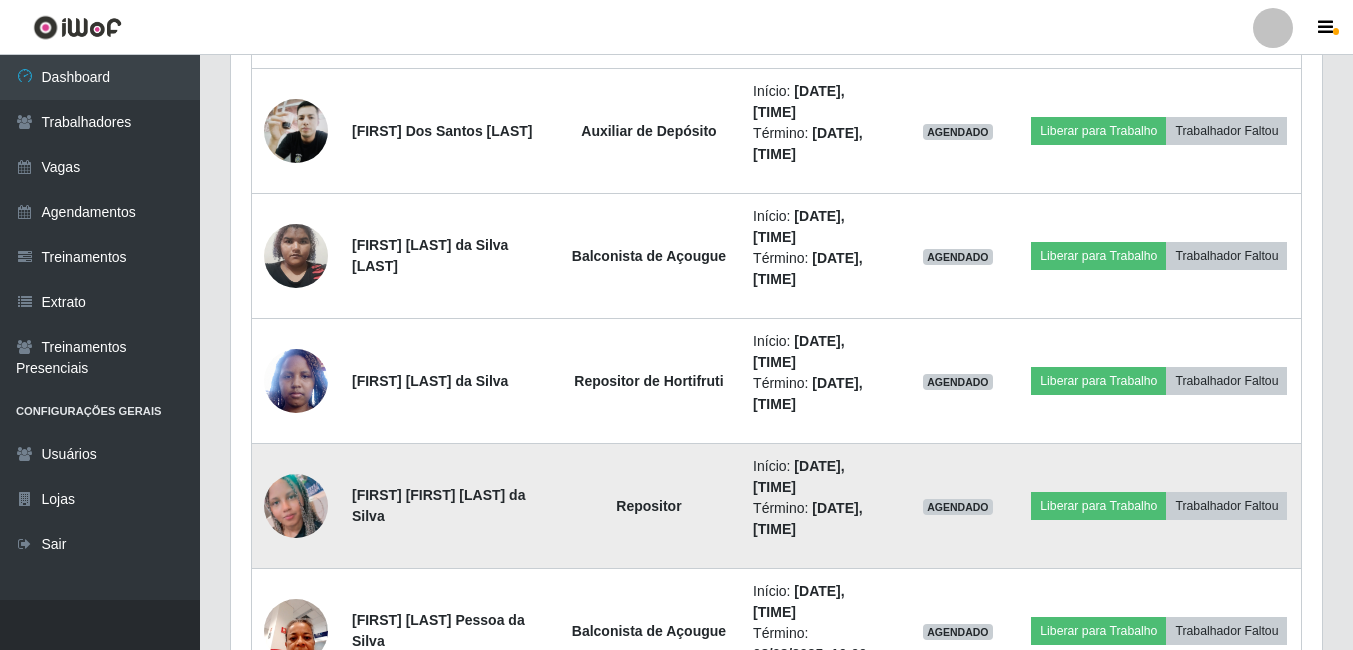 click at bounding box center (296, 506) 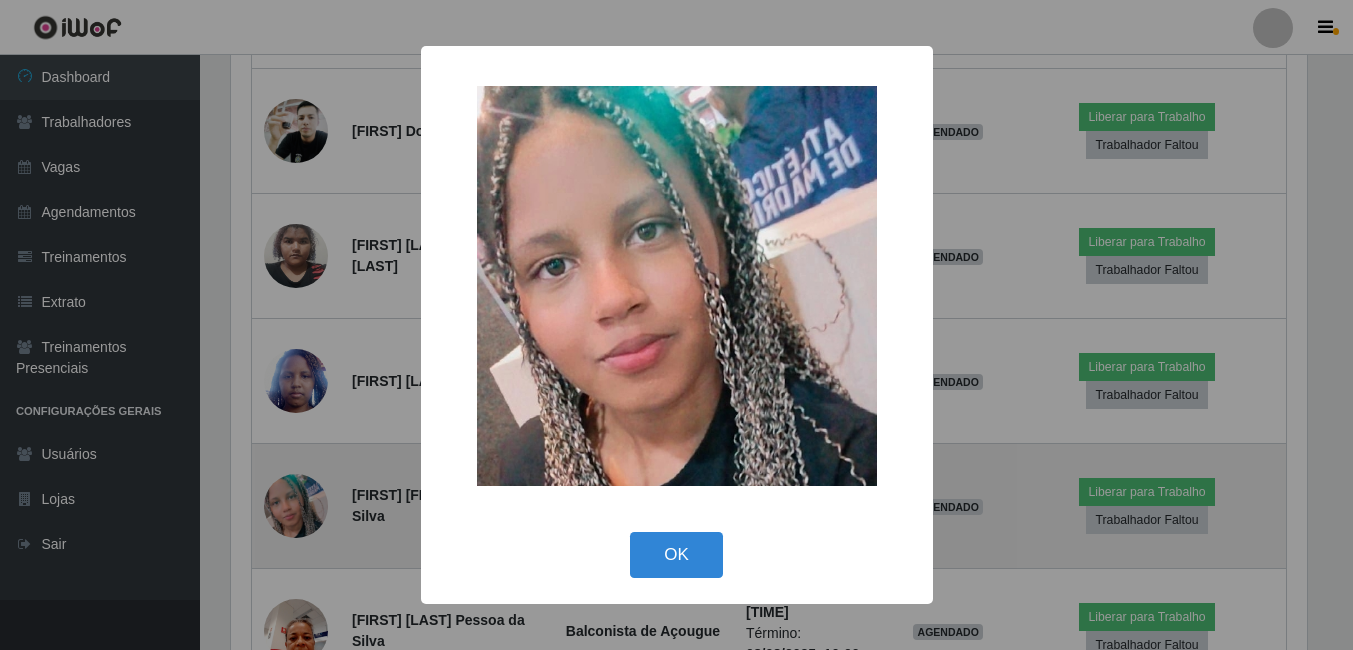 scroll, scrollTop: 999585, scrollLeft: 998919, axis: both 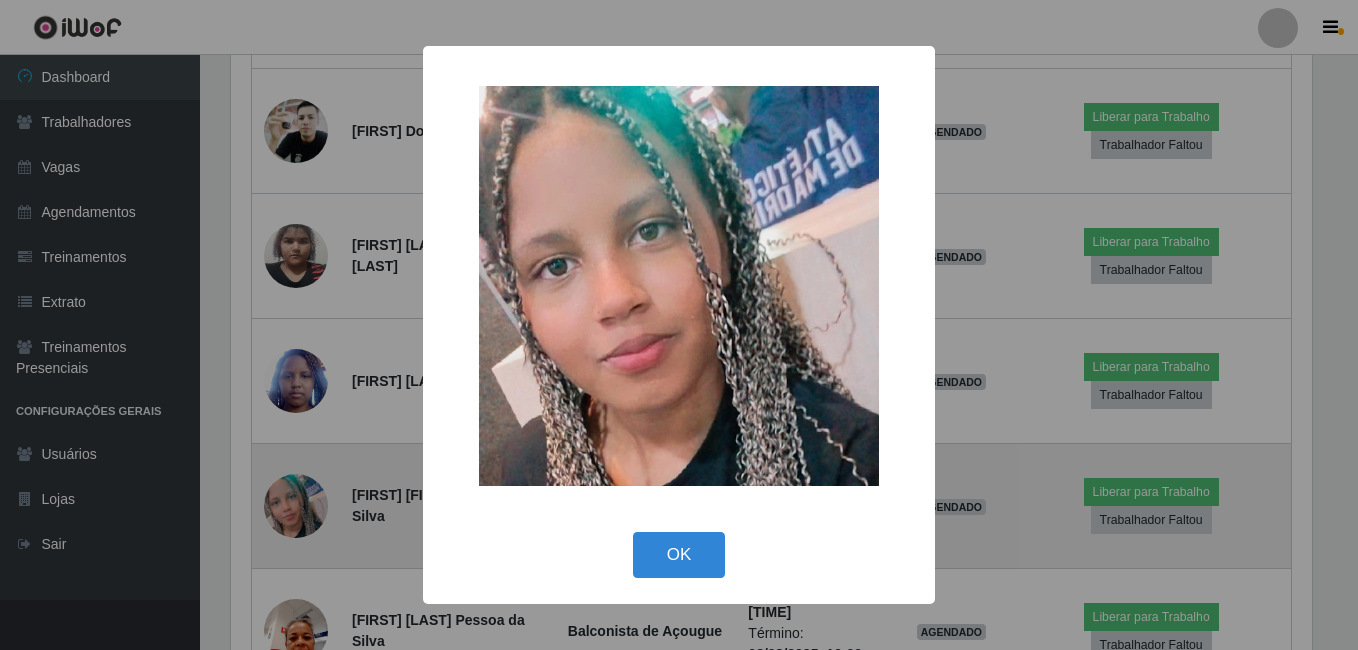 click on "× OK Cancel" at bounding box center [679, 325] 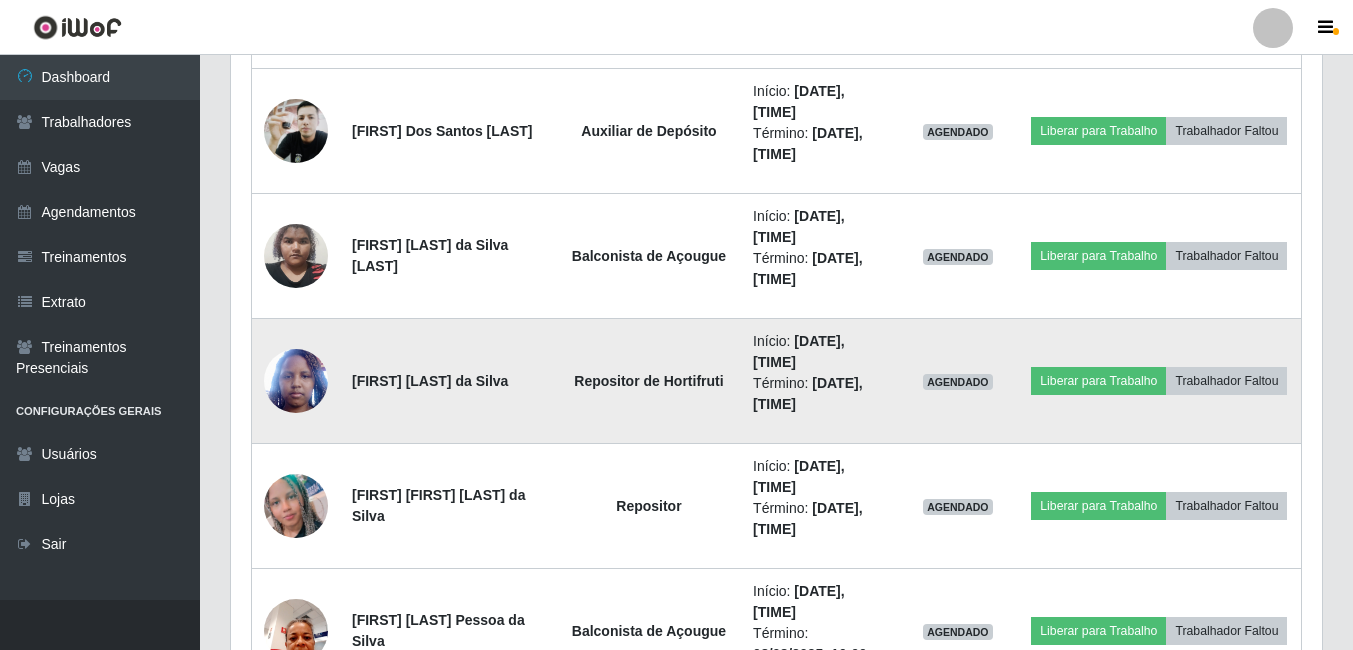 scroll, scrollTop: 999585, scrollLeft: 998909, axis: both 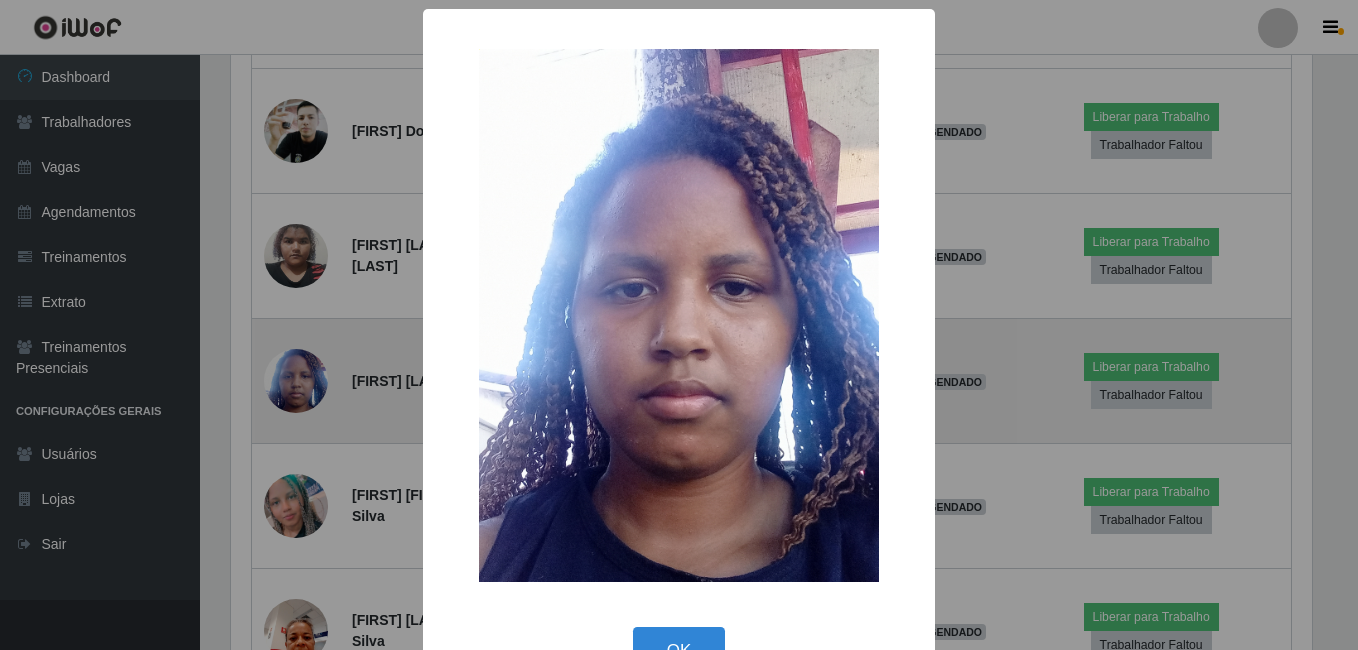 click on "× OK Cancel" at bounding box center [679, 325] 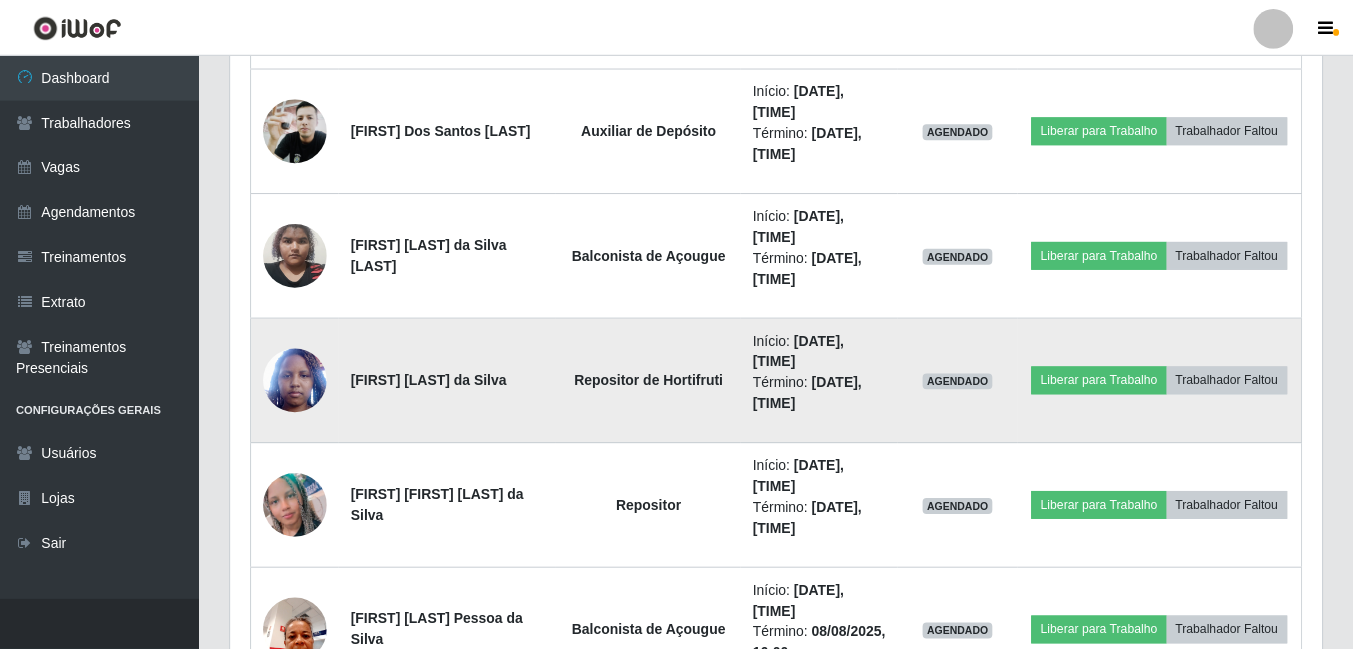 scroll, scrollTop: 999585, scrollLeft: 998909, axis: both 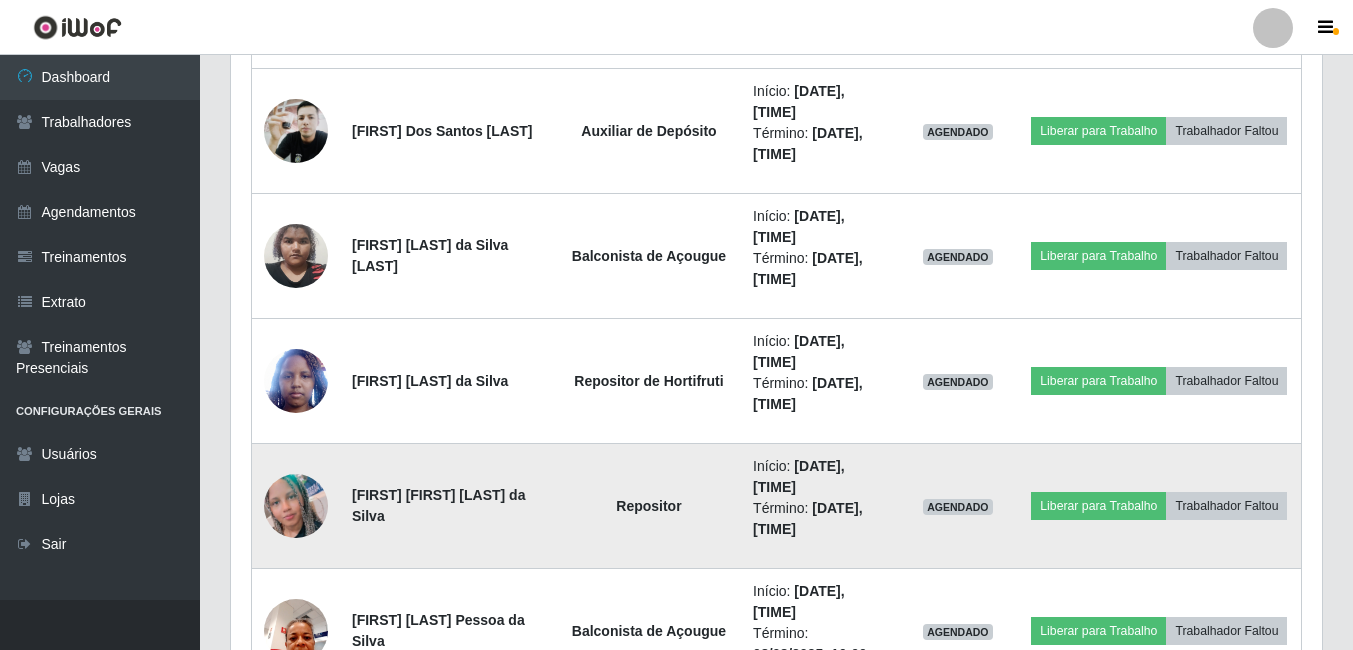click at bounding box center [296, 506] 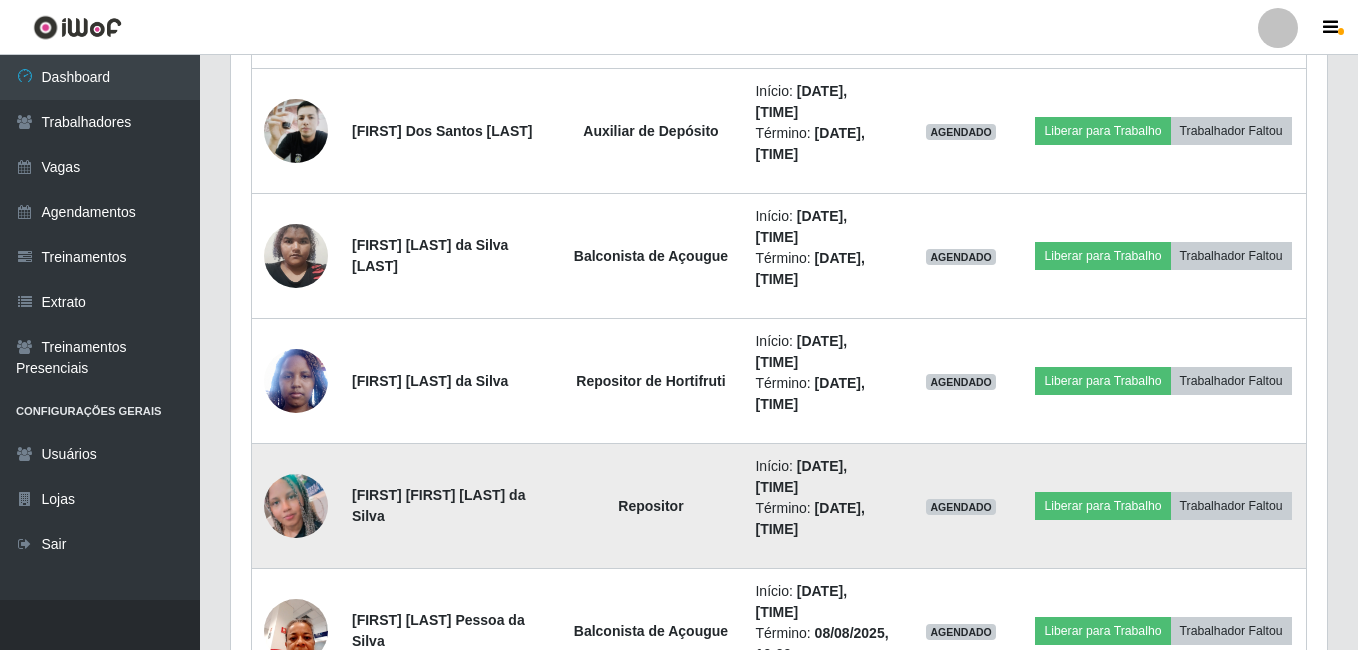 scroll, scrollTop: 999585, scrollLeft: 998919, axis: both 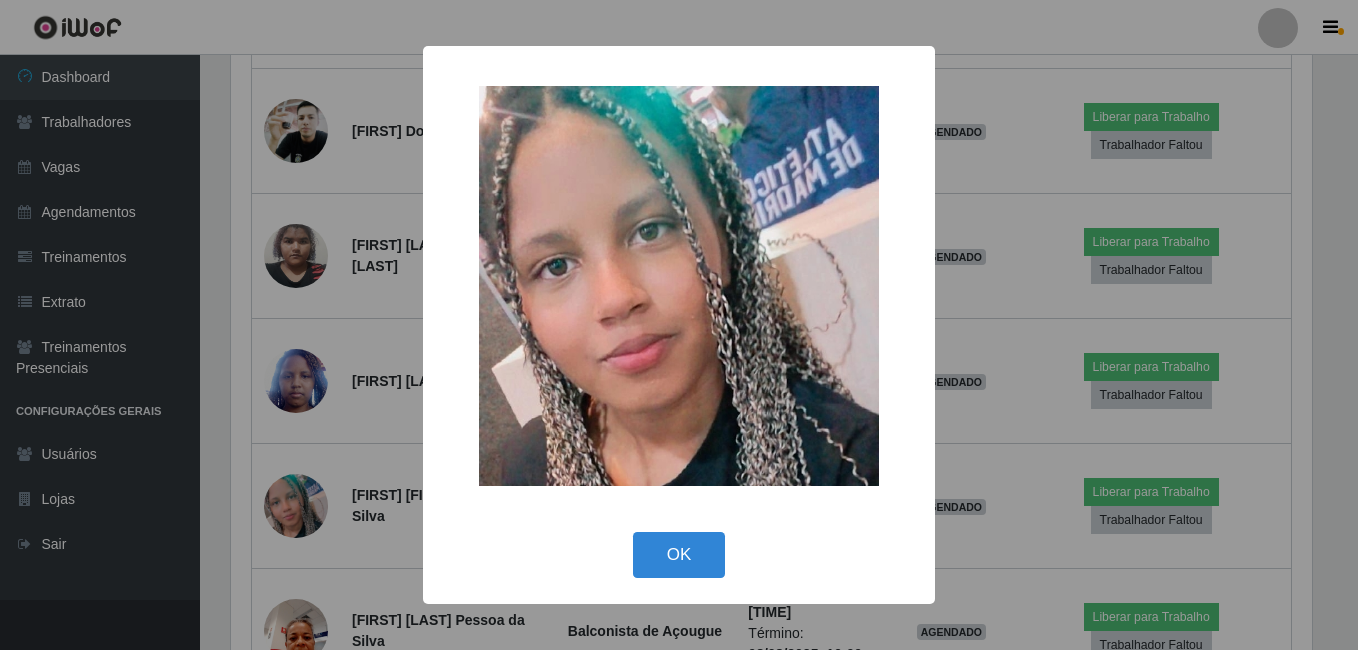 click on "× OK Cancel" at bounding box center (679, 325) 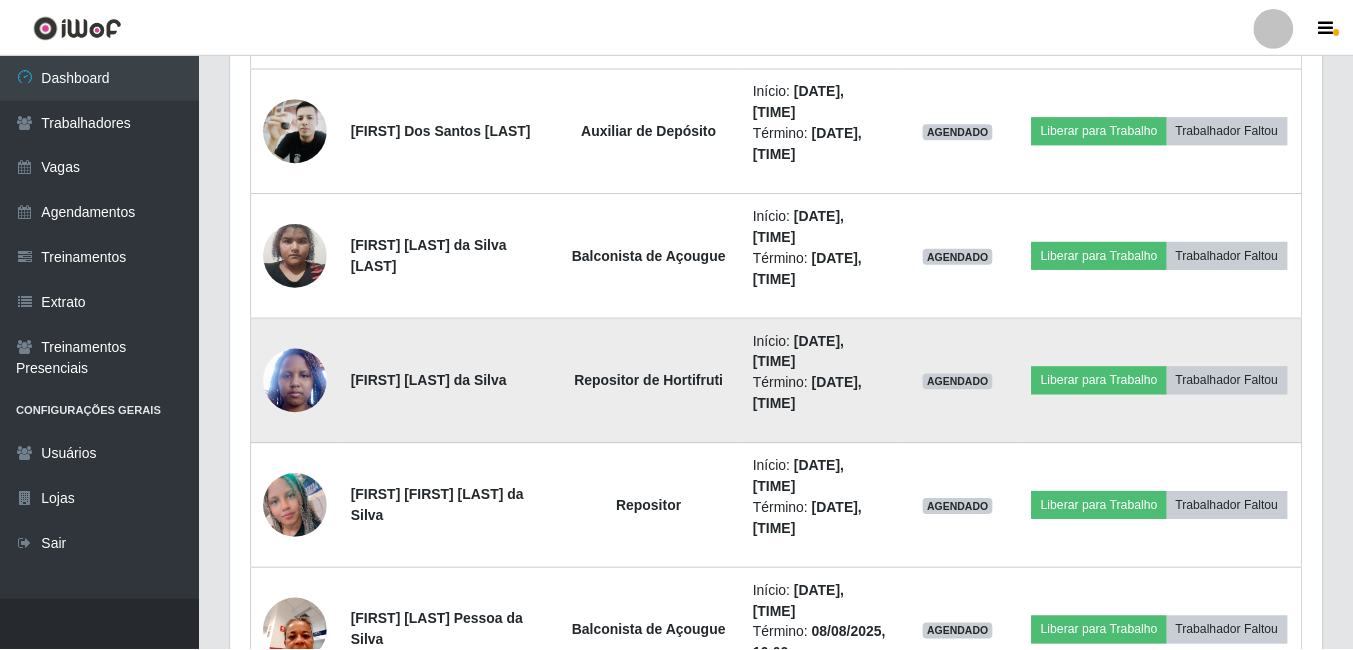 scroll, scrollTop: 999585, scrollLeft: 998909, axis: both 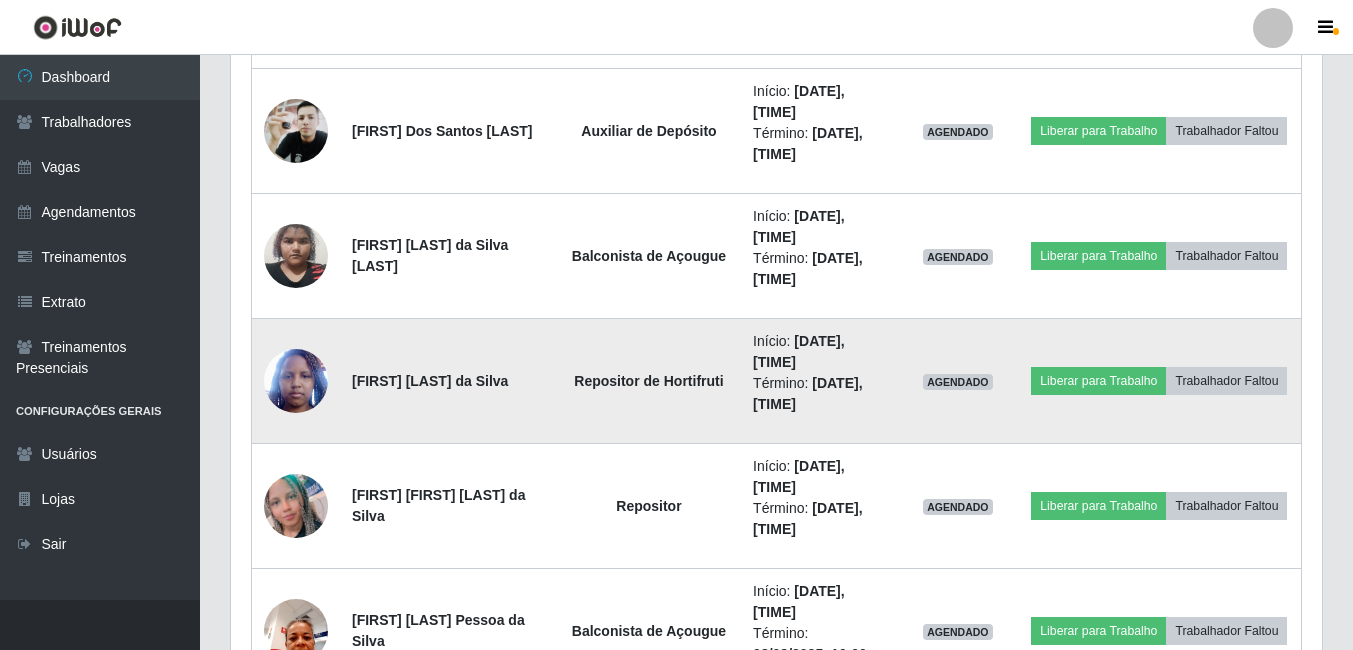 click at bounding box center (296, 380) 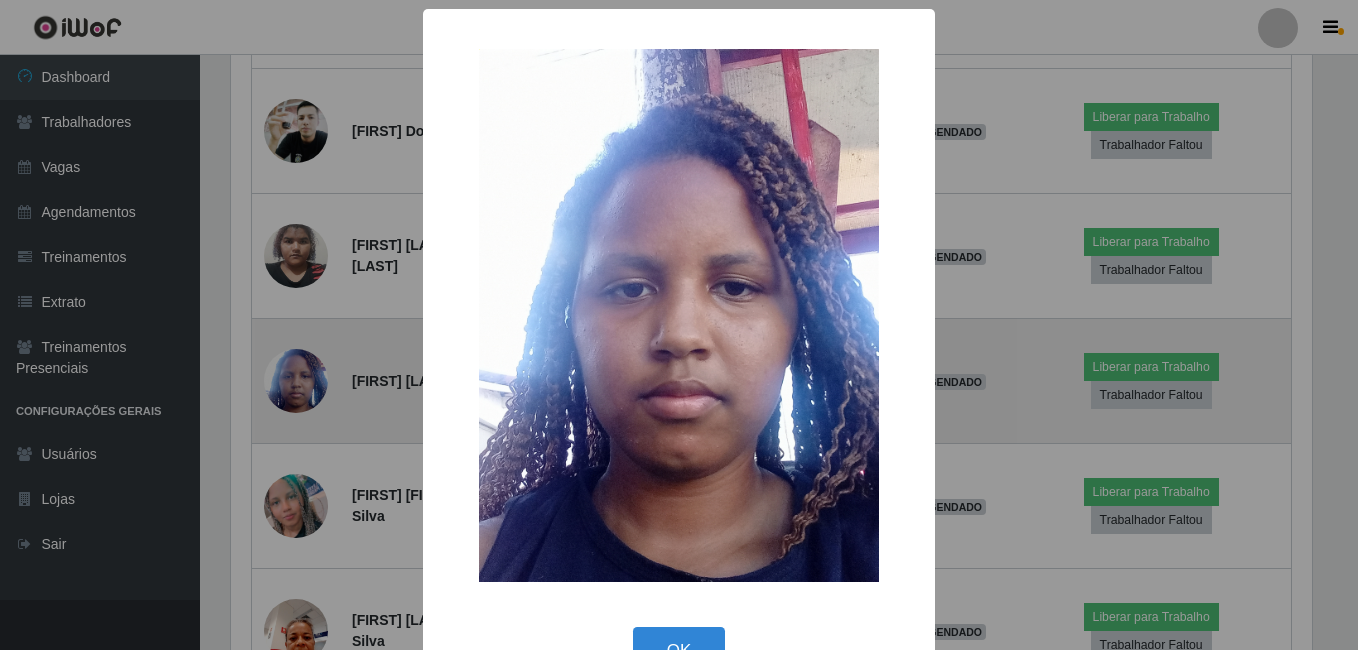 scroll, scrollTop: 999585, scrollLeft: 998919, axis: both 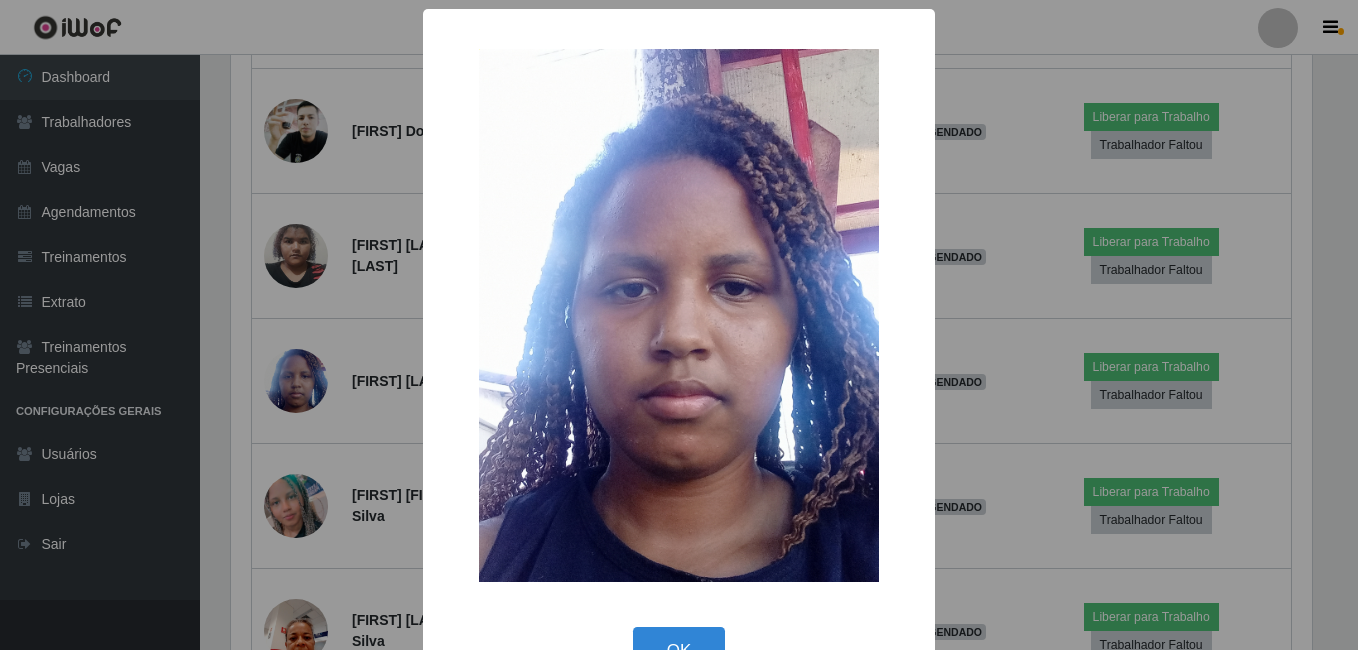 click on "× OK Cancel" at bounding box center [679, 325] 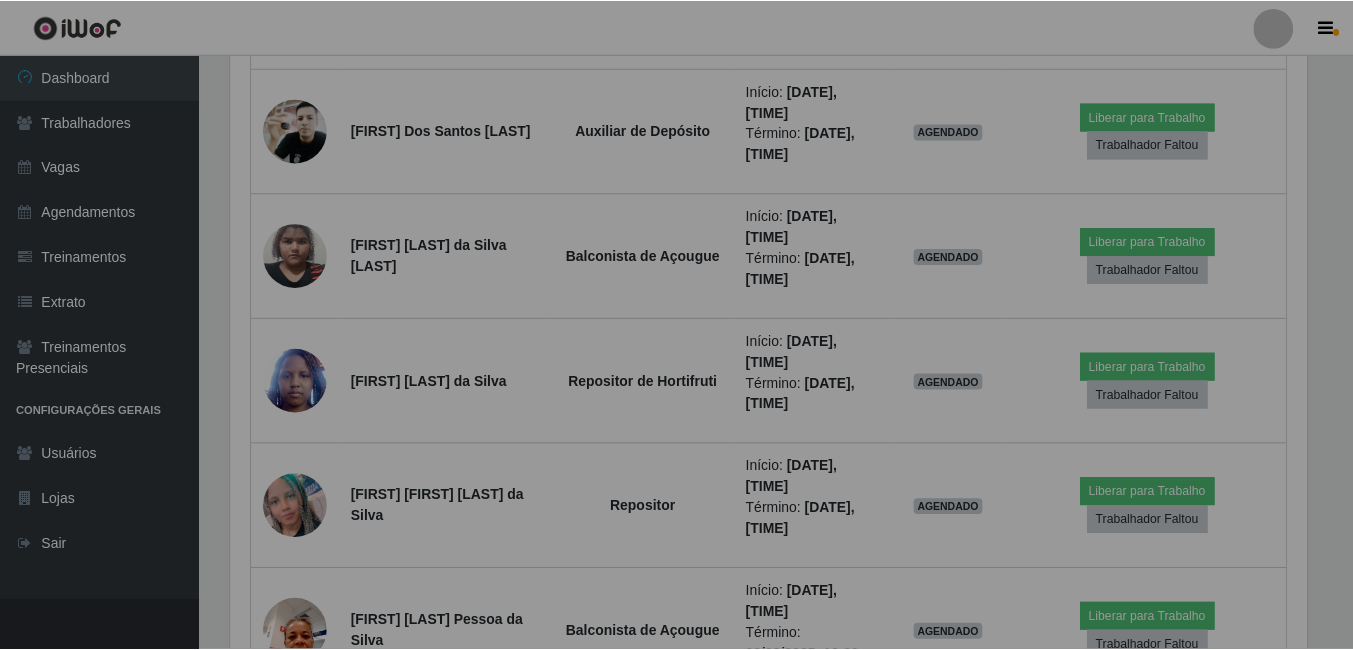 scroll, scrollTop: 999585, scrollLeft: 998909, axis: both 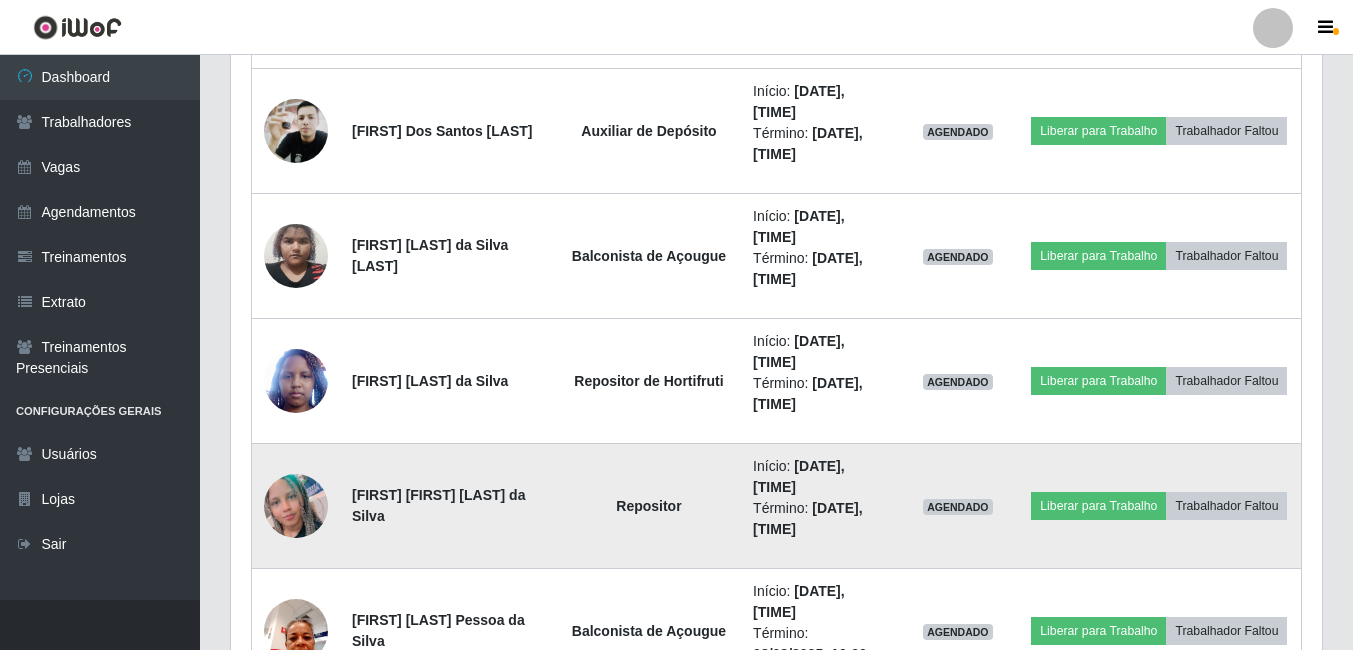 click at bounding box center (296, 506) 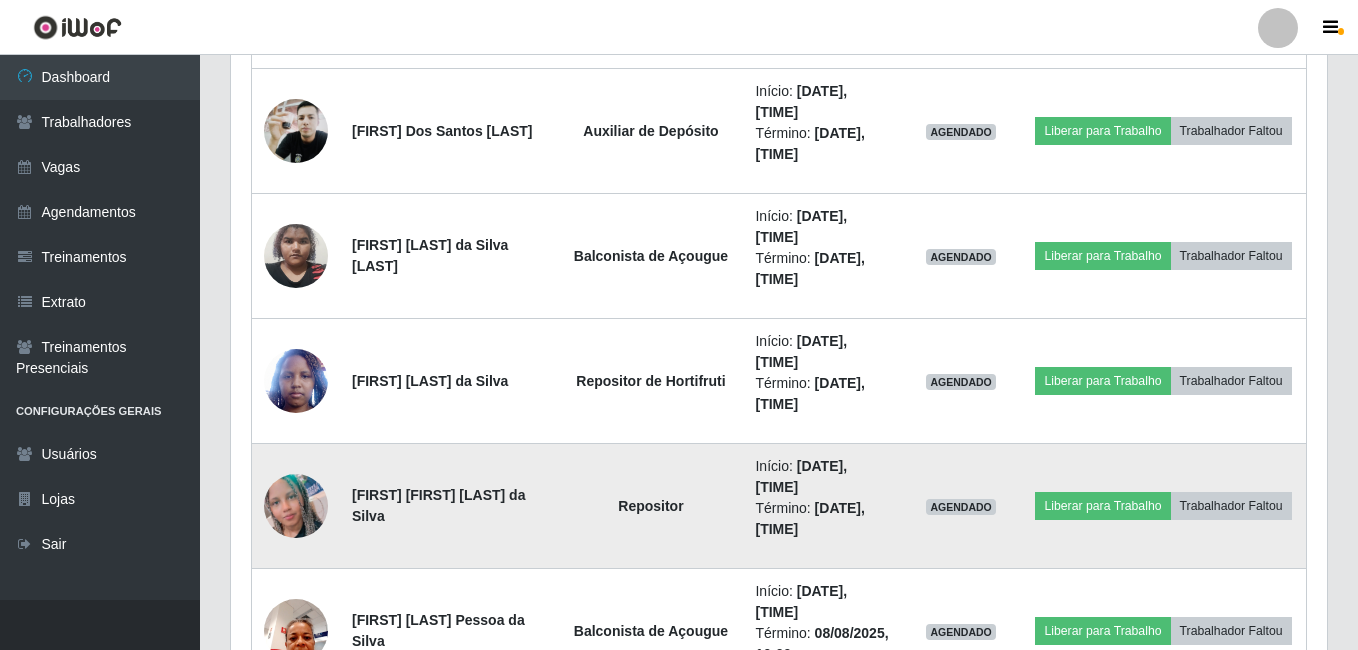 scroll, scrollTop: 999585, scrollLeft: 998919, axis: both 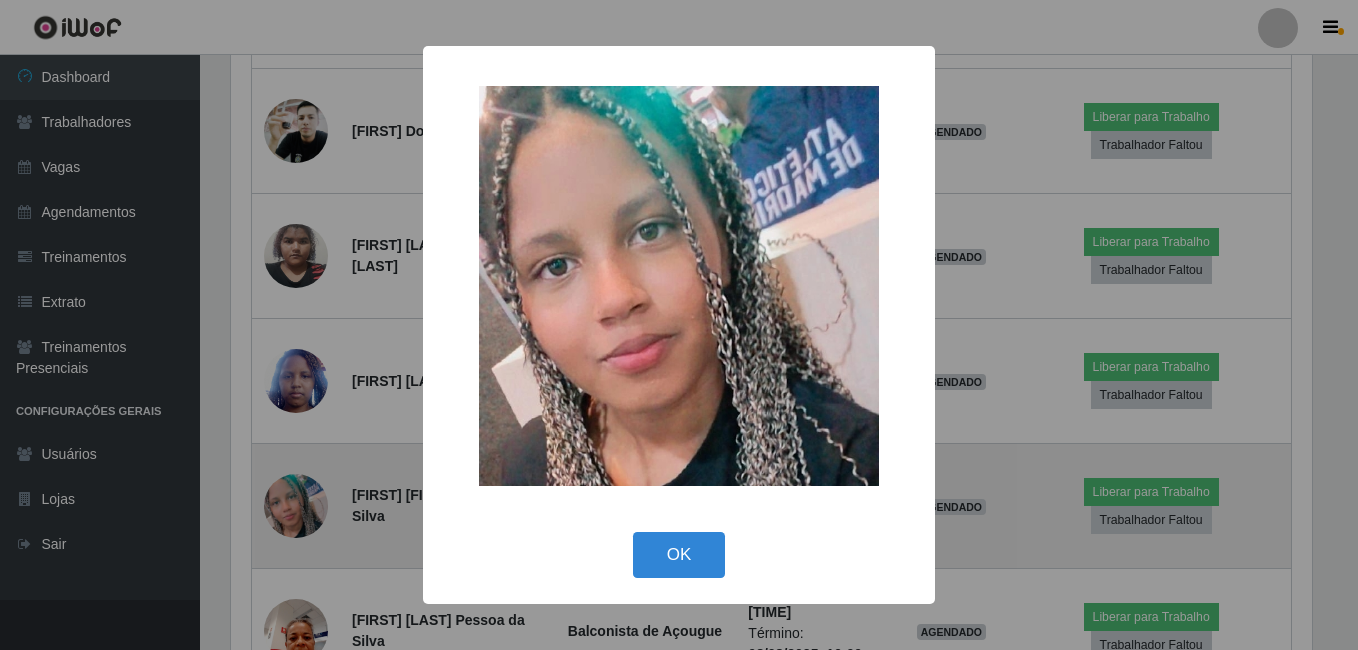 click on "× OK Cancel" at bounding box center [679, 325] 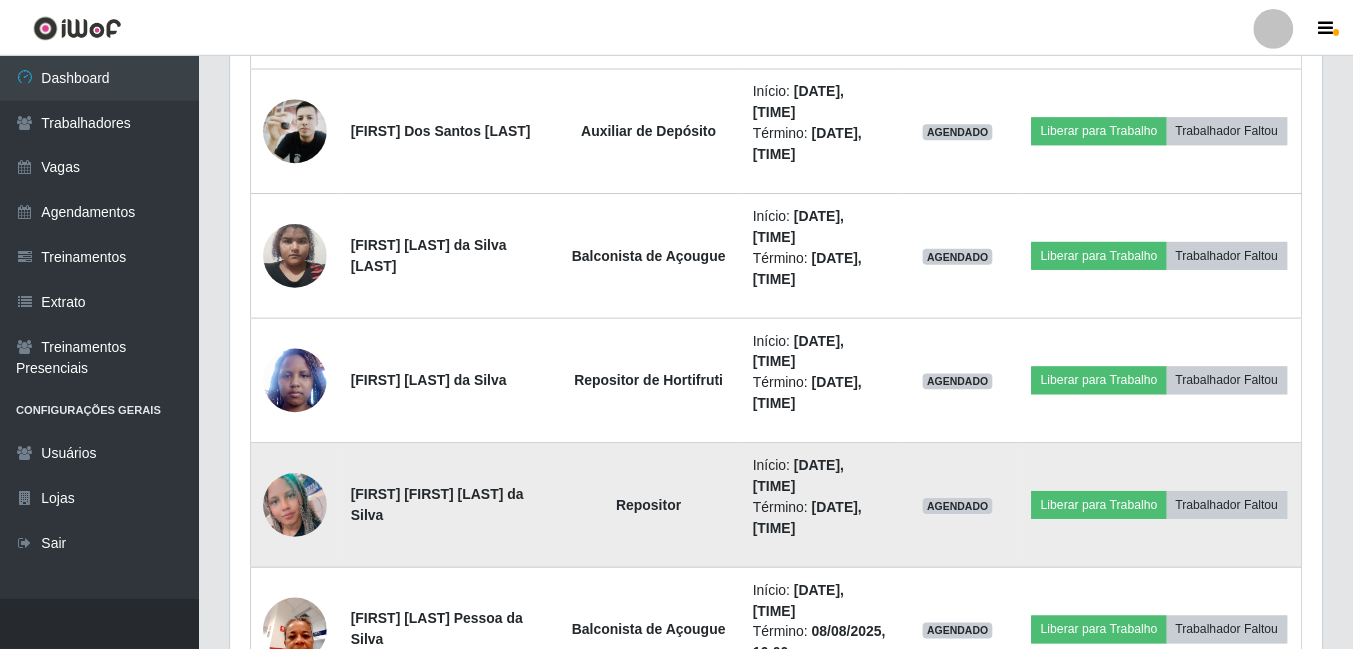 scroll, scrollTop: 999585, scrollLeft: 998909, axis: both 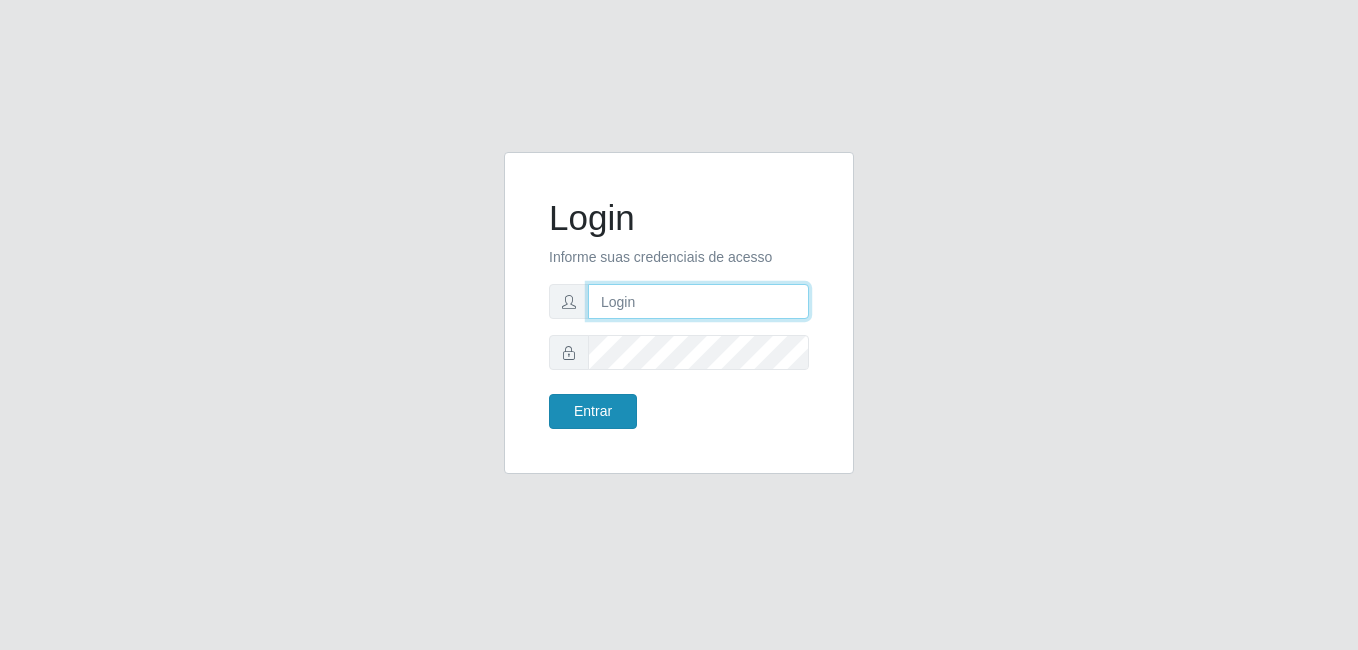 type on "karla@bemais" 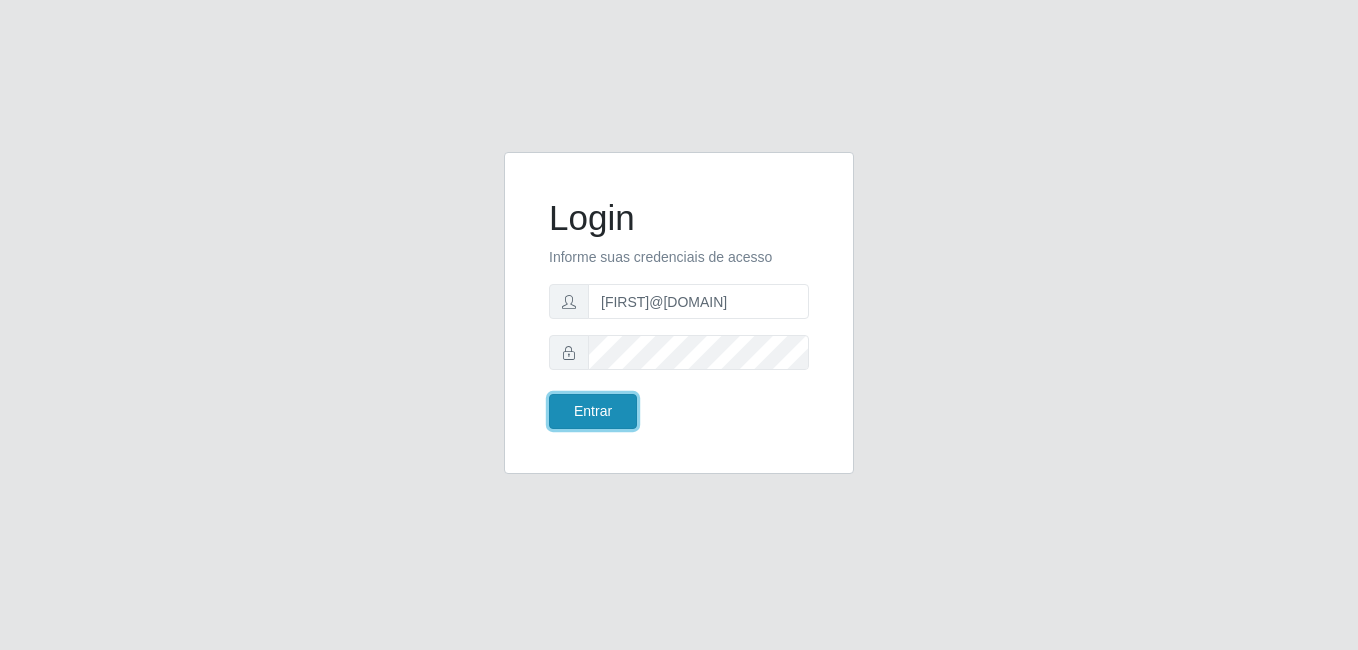 click on "Entrar" at bounding box center (593, 411) 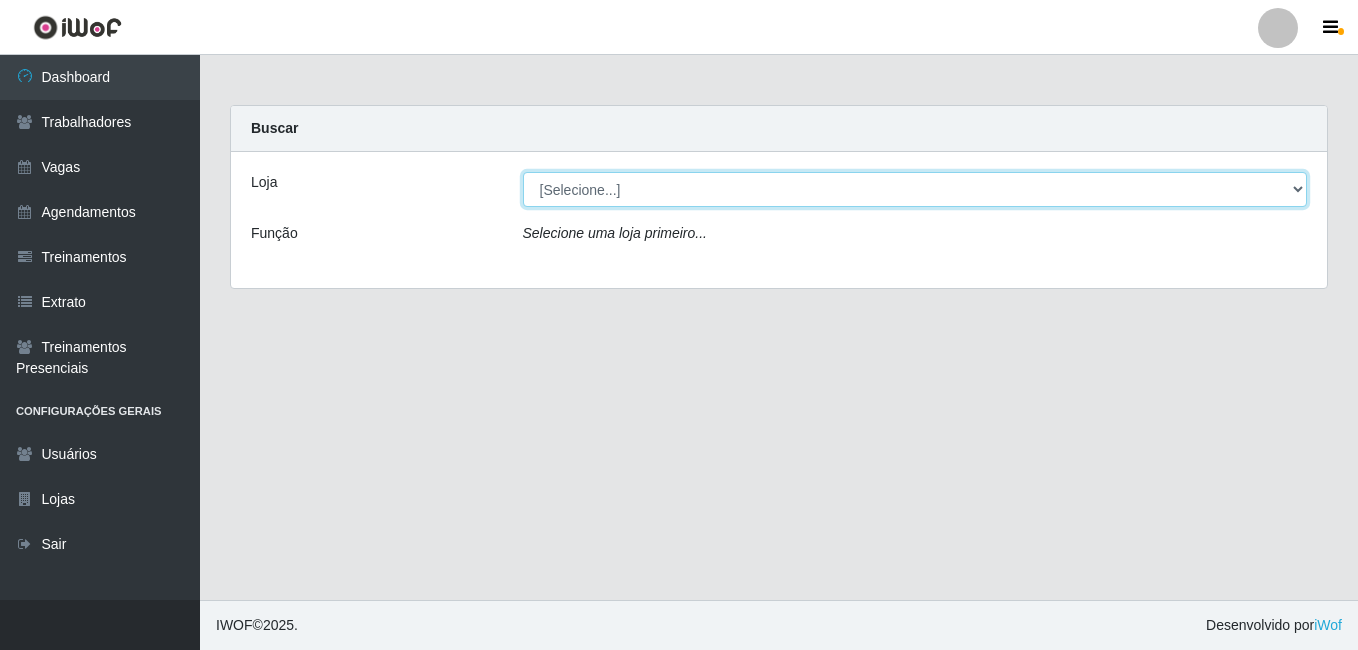 drag, startPoint x: 1299, startPoint y: 188, endPoint x: 1262, endPoint y: 191, distance: 37.12142 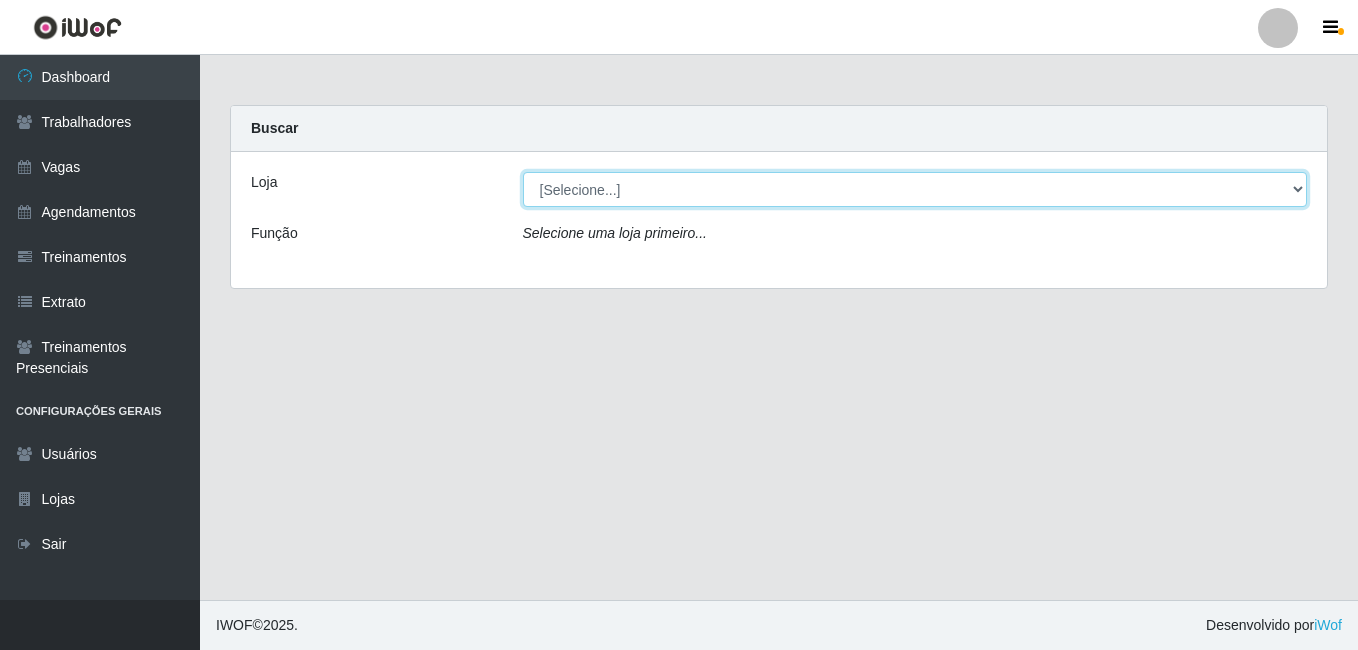 select on "230" 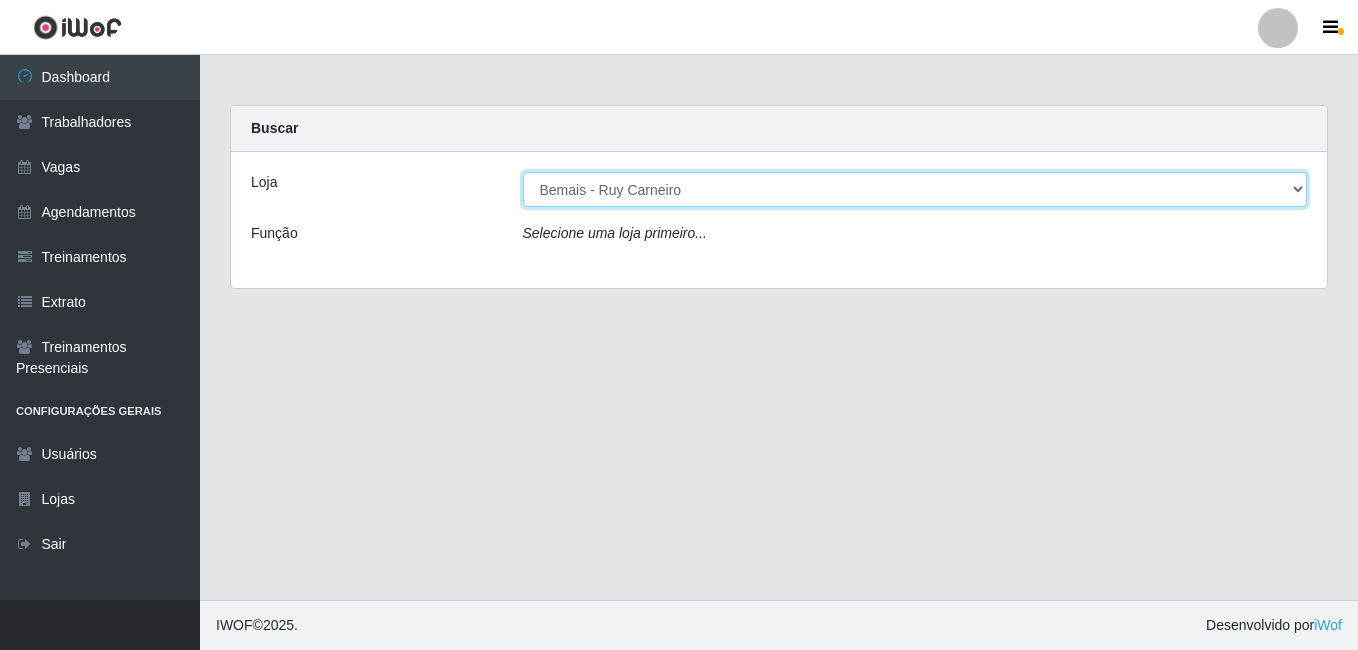 click on "[Selecione...] Bemais - Ruy Carneiro" at bounding box center (915, 189) 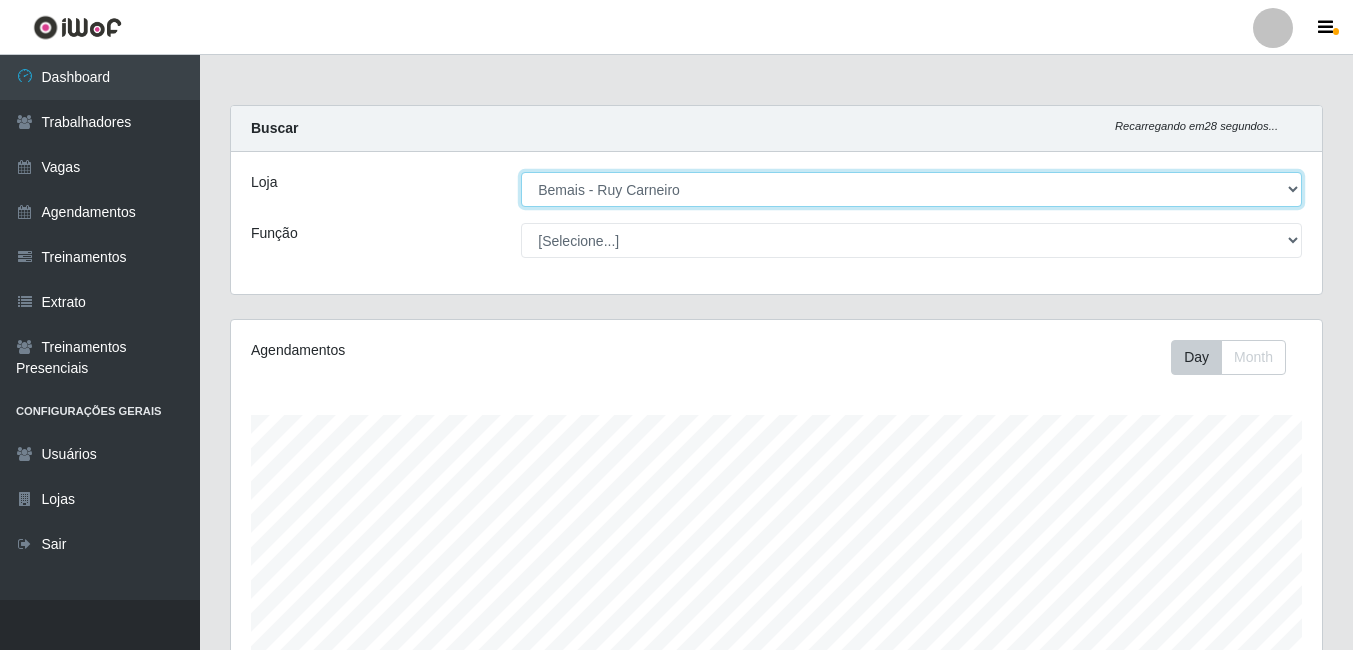 scroll, scrollTop: 999585, scrollLeft: 998909, axis: both 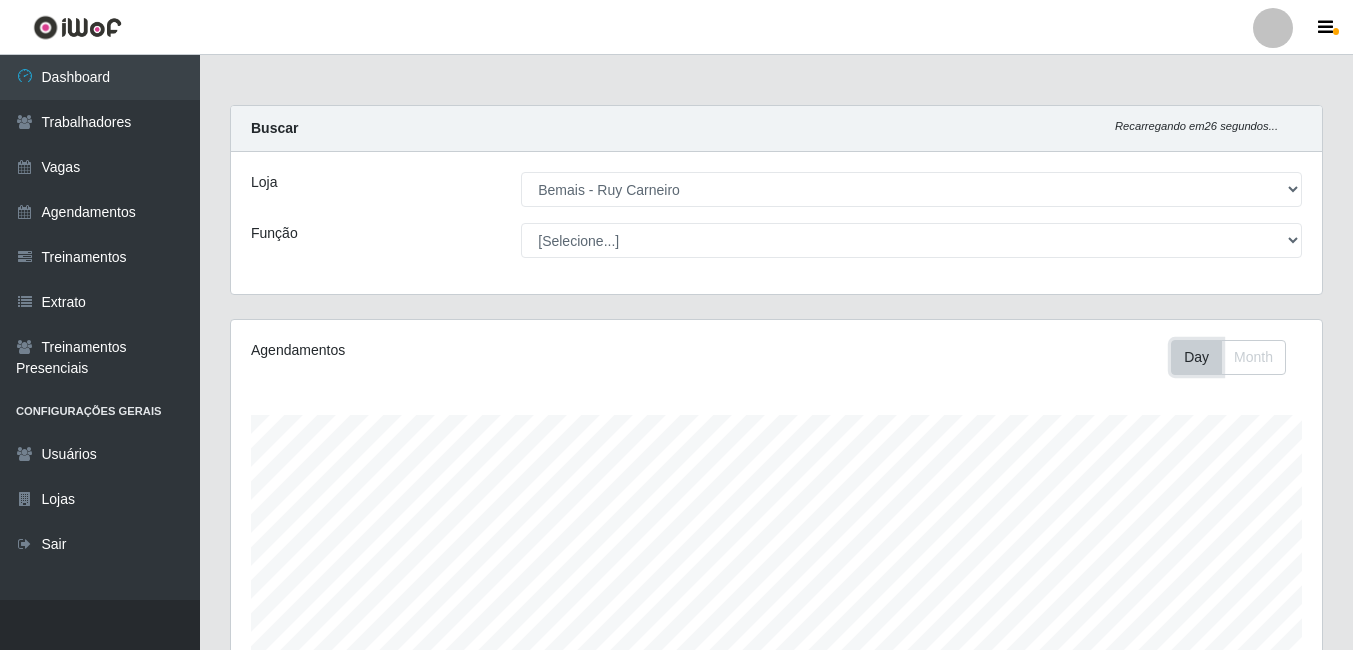 click on "Day" at bounding box center [1196, 357] 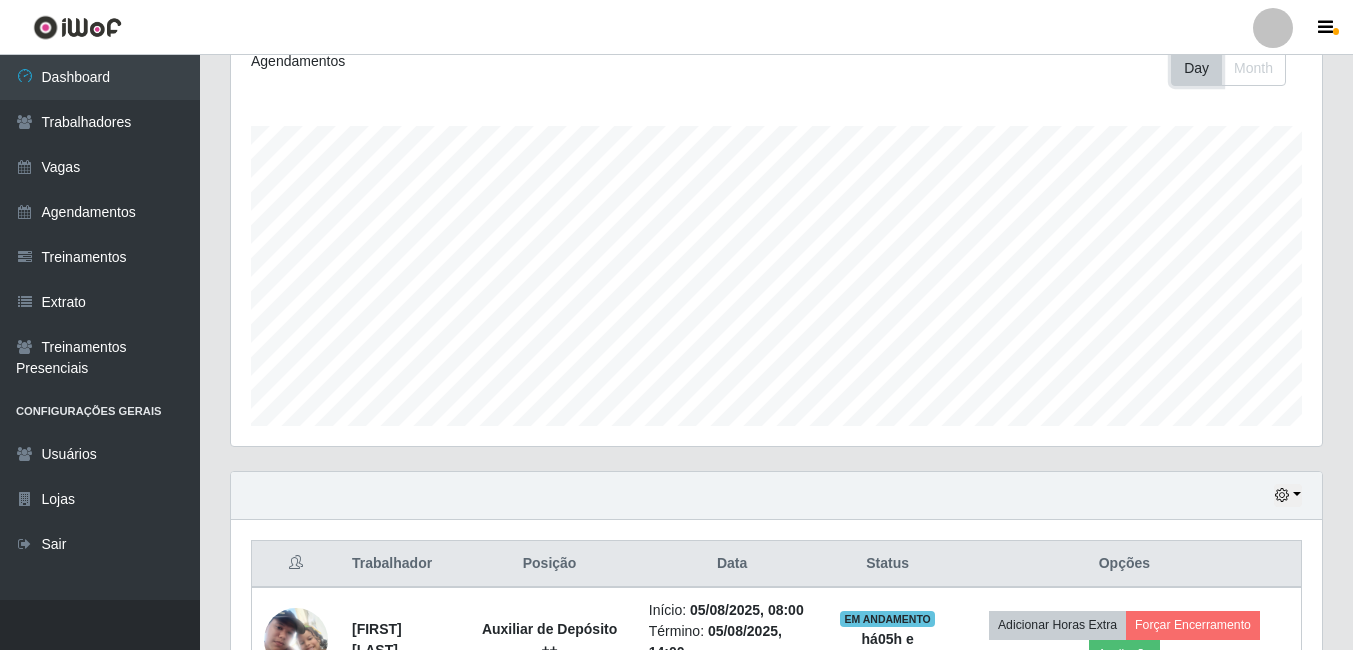 scroll, scrollTop: 300, scrollLeft: 0, axis: vertical 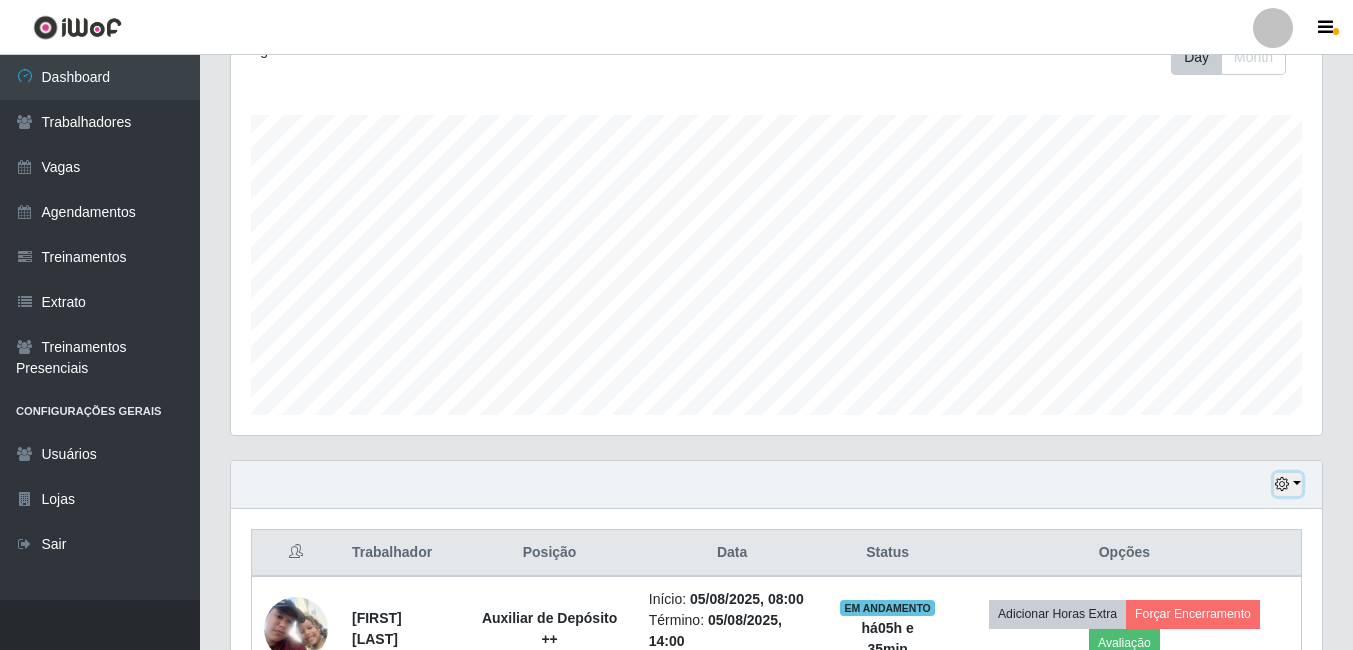 click at bounding box center (1288, 484) 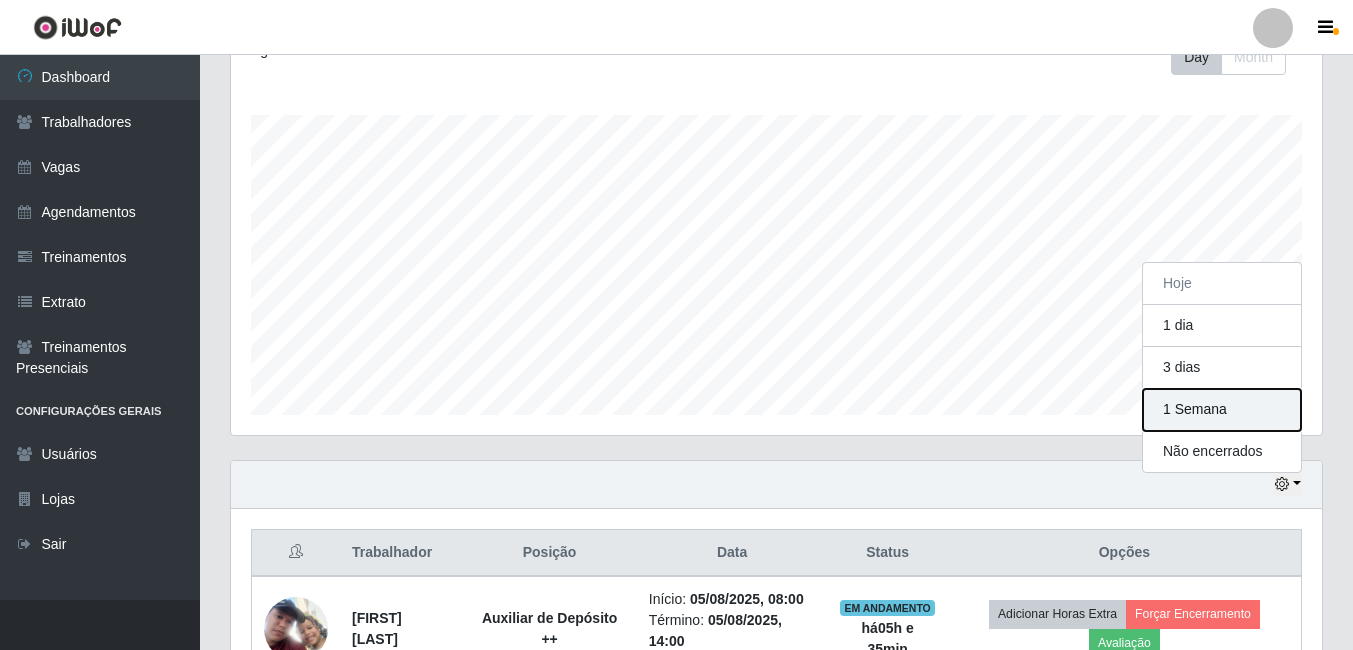 click on "1 Semana" at bounding box center [1222, 410] 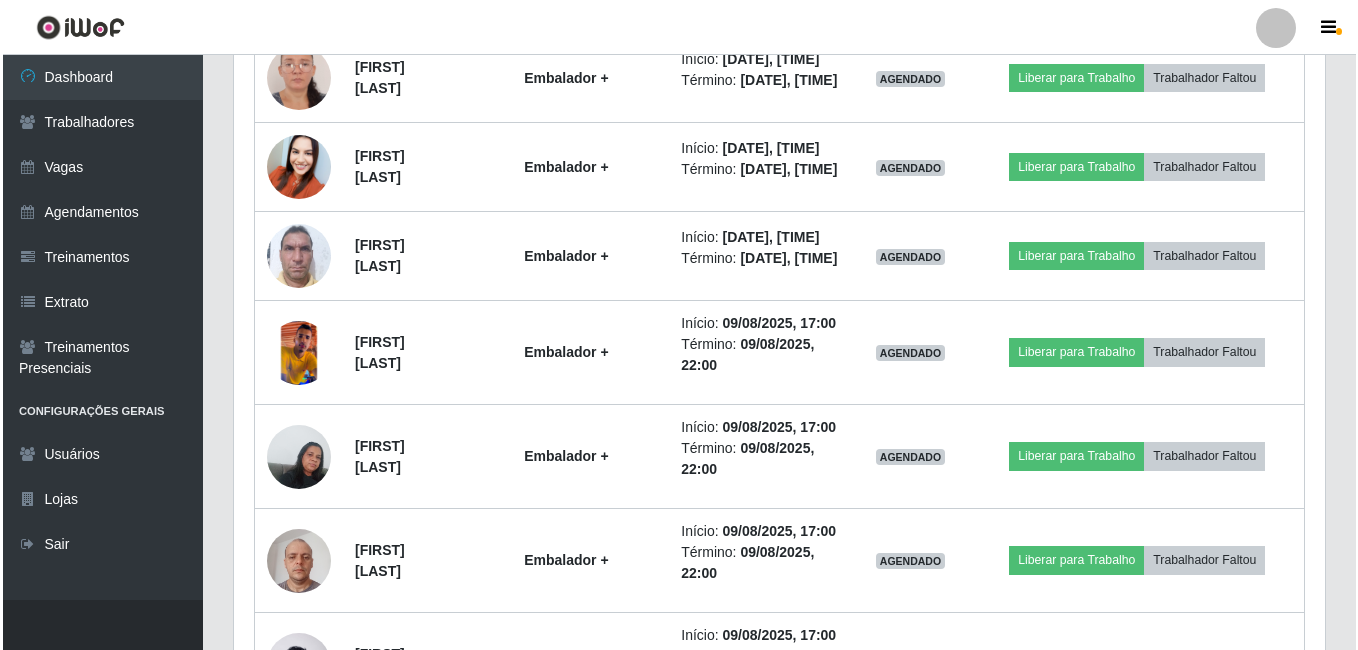 scroll, scrollTop: 6422, scrollLeft: 0, axis: vertical 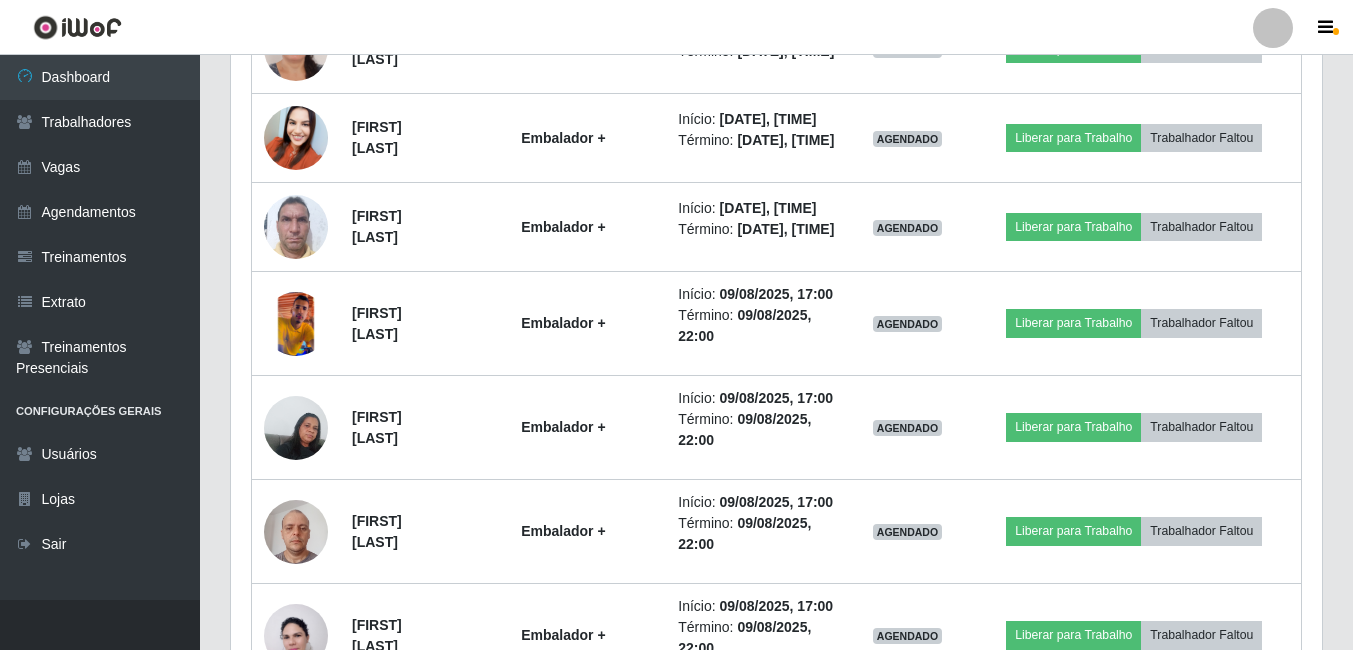 click at bounding box center (296, -1169) 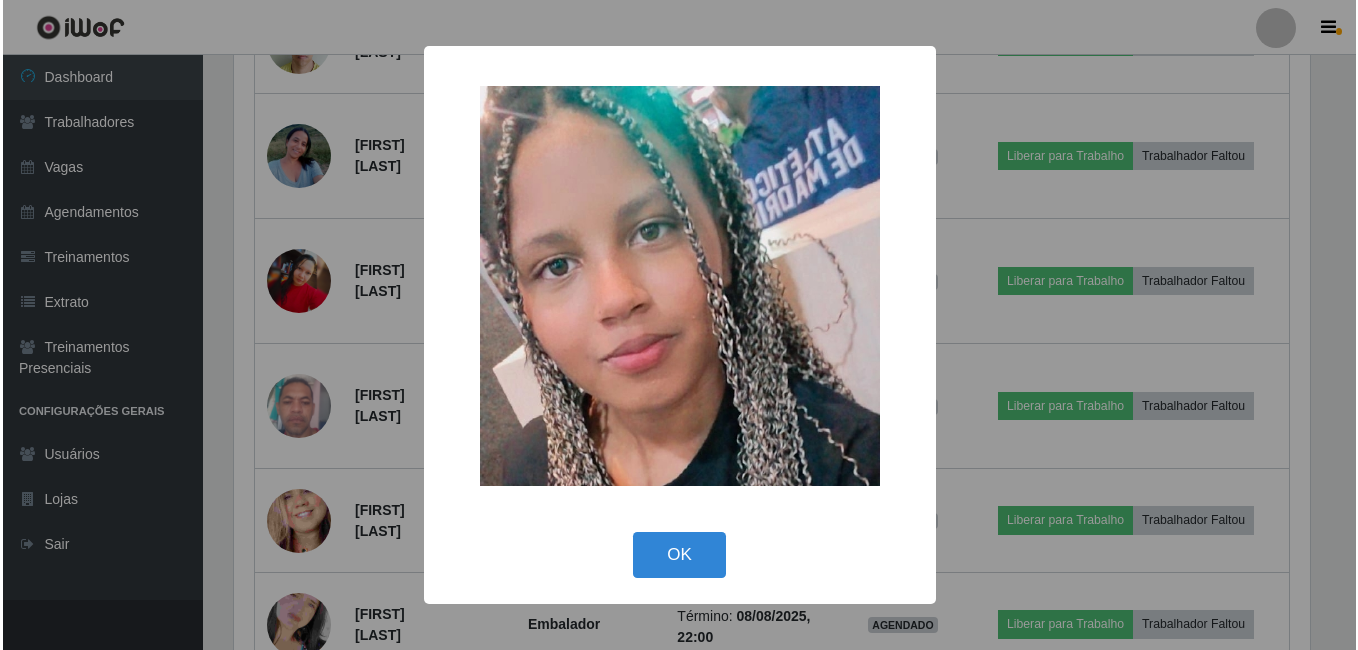 scroll, scrollTop: 999585, scrollLeft: 998919, axis: both 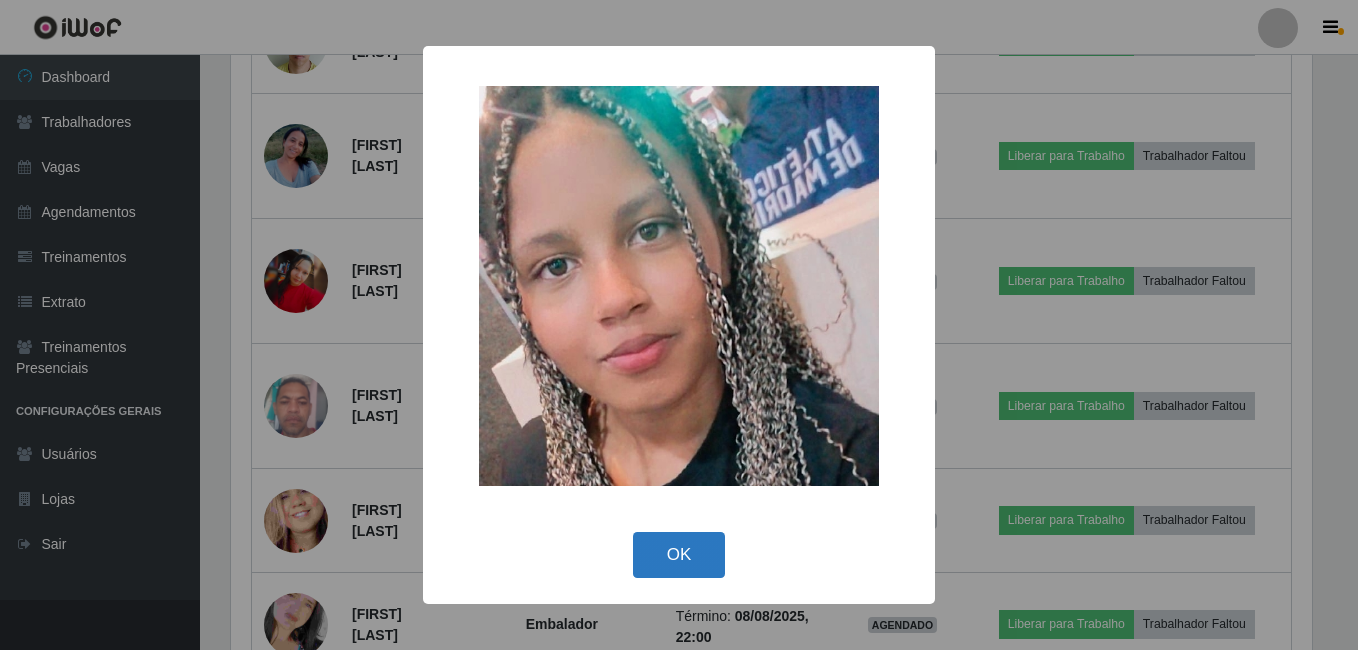 click on "OK" at bounding box center [679, 555] 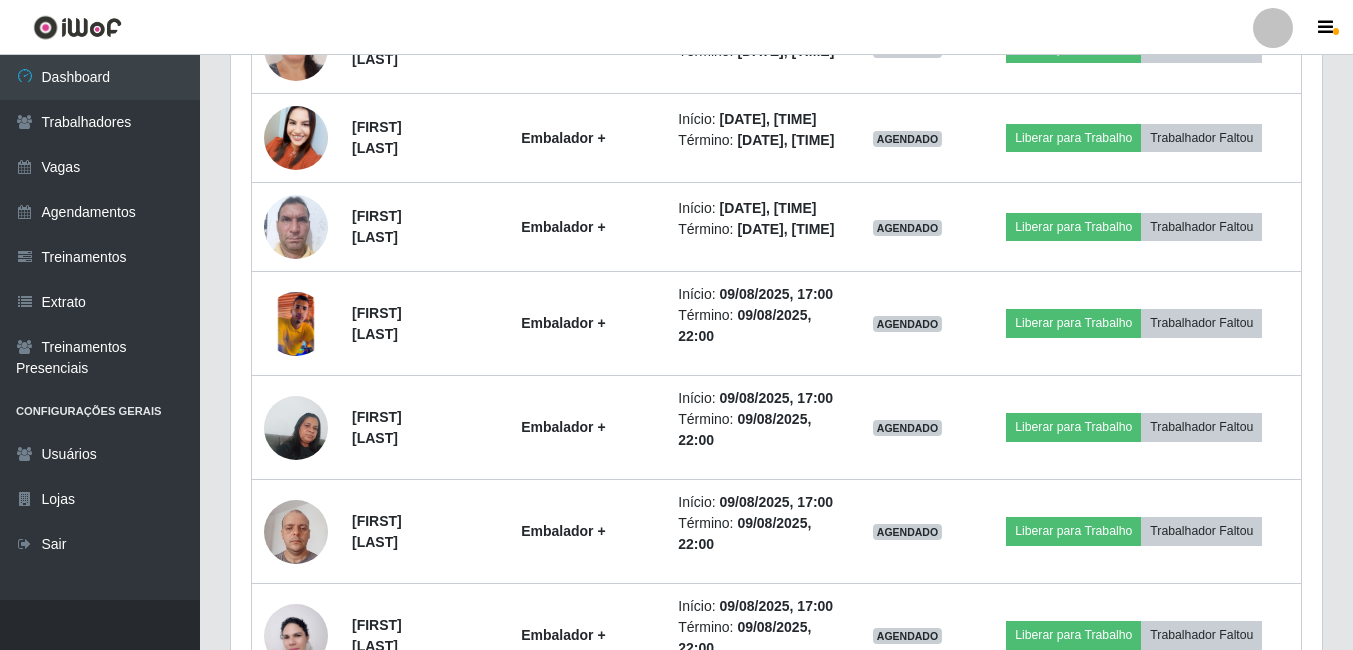 scroll, scrollTop: 999585, scrollLeft: 998909, axis: both 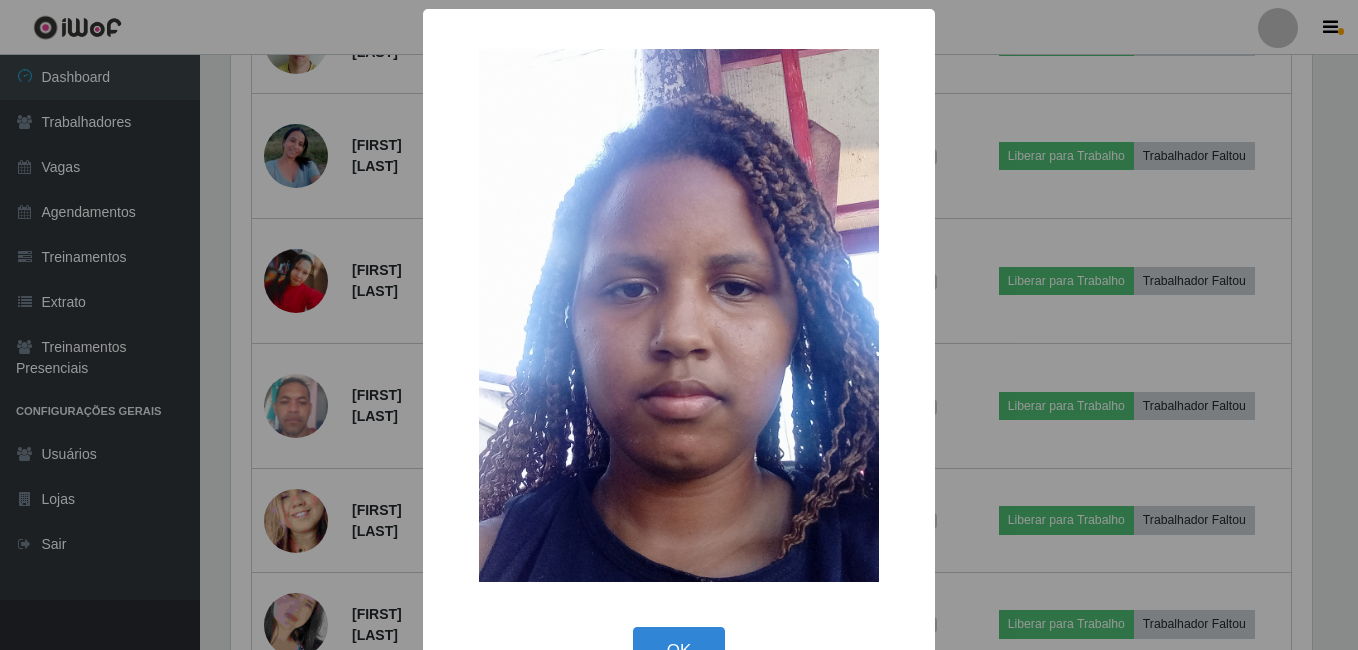 click on "× OK Cancel" at bounding box center [679, 354] 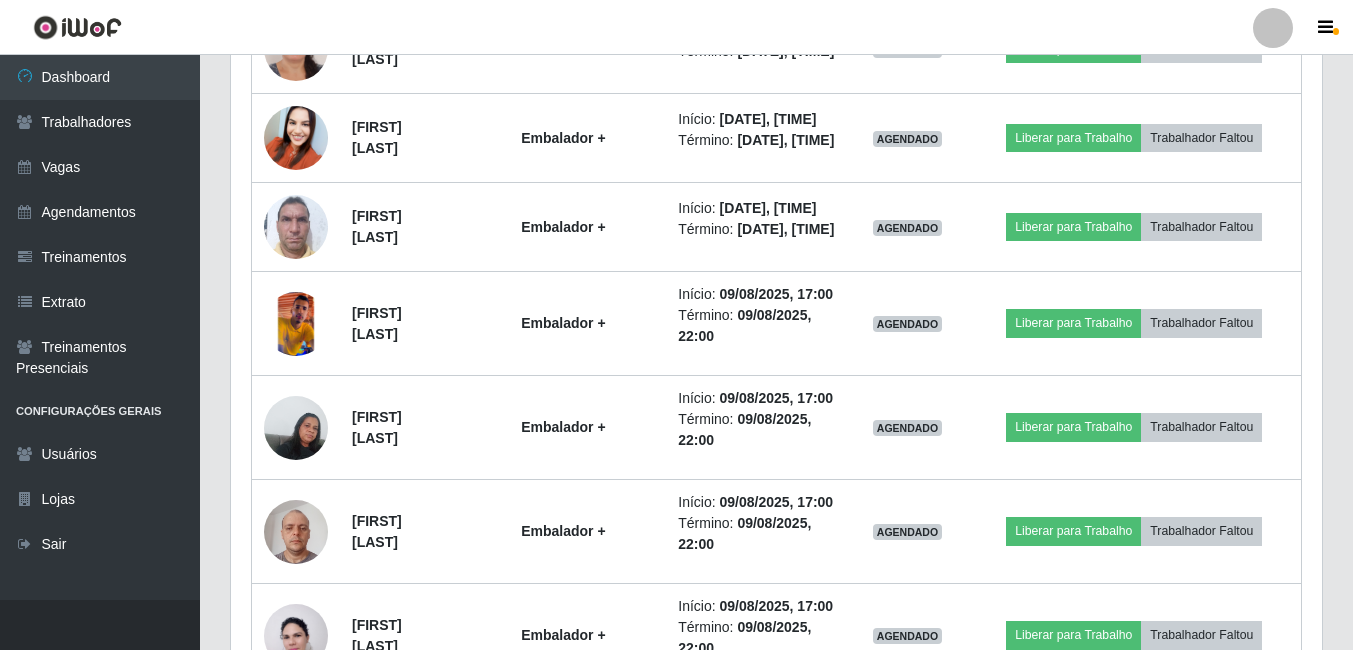 scroll, scrollTop: 999585, scrollLeft: 998909, axis: both 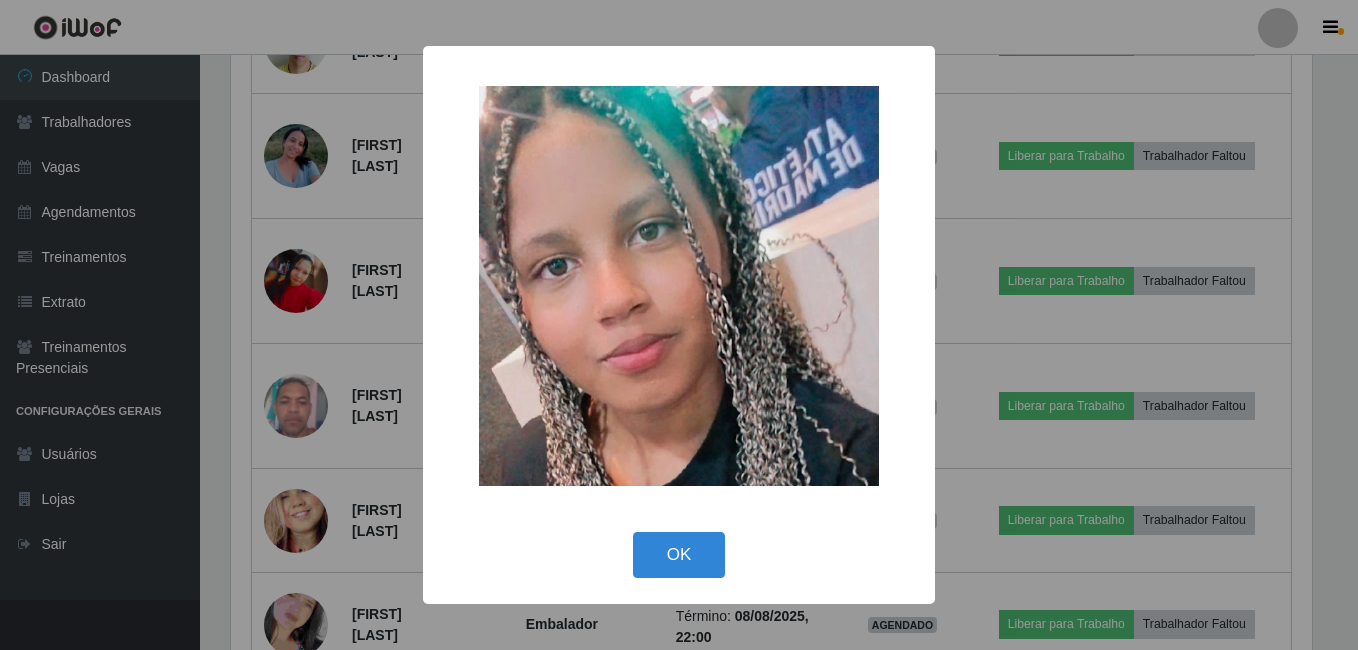 click on "× OK Cancel" at bounding box center (679, 325) 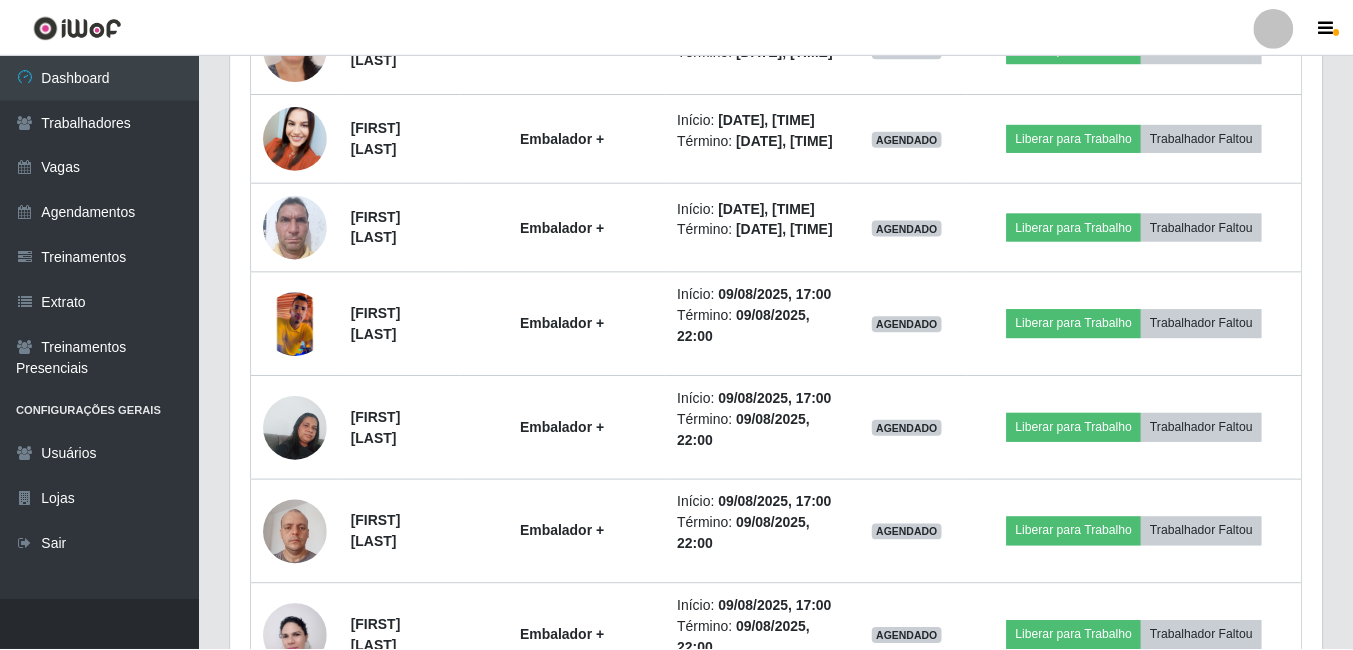 scroll, scrollTop: 999585, scrollLeft: 998909, axis: both 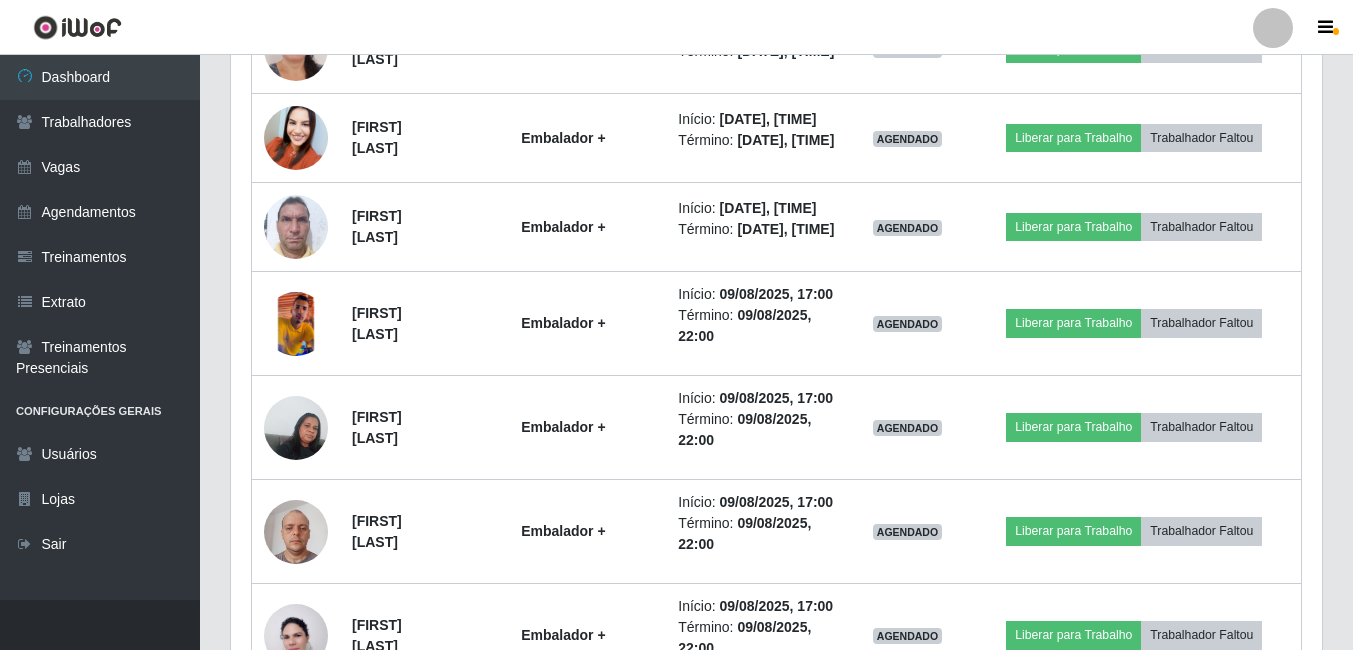 click at bounding box center (296, -1259) 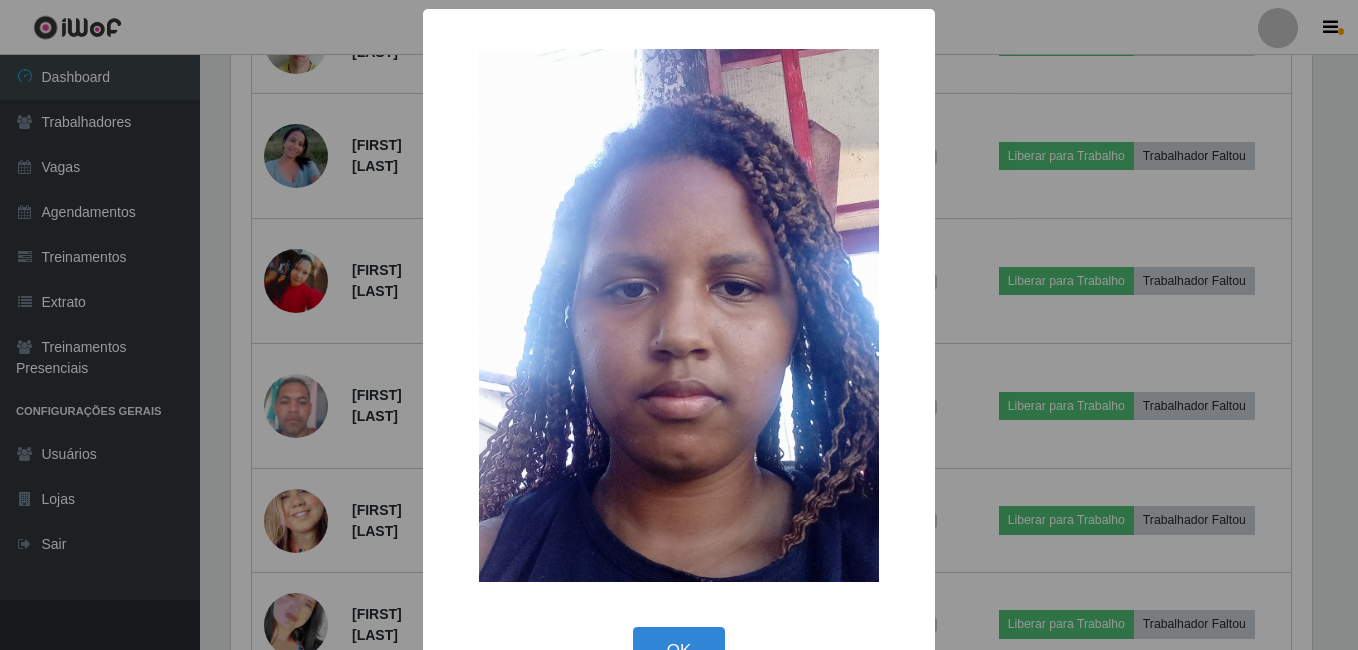 scroll, scrollTop: 999585, scrollLeft: 998919, axis: both 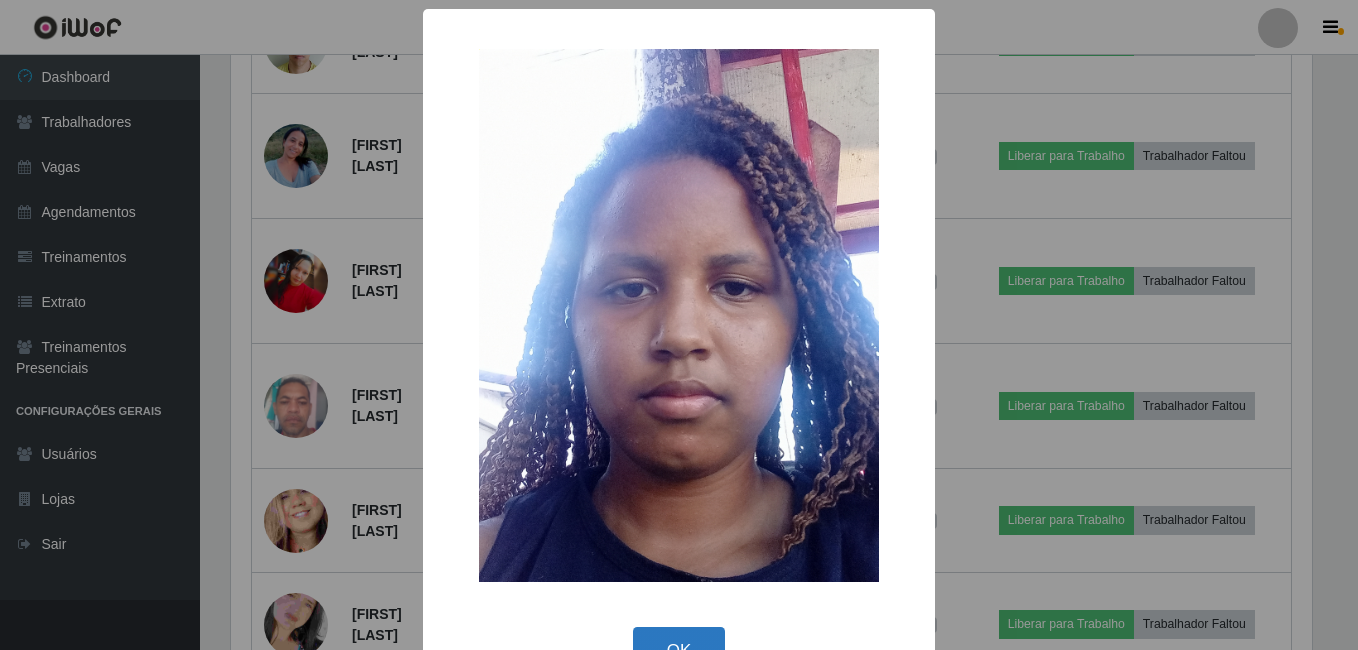 click on "OK" at bounding box center [679, 650] 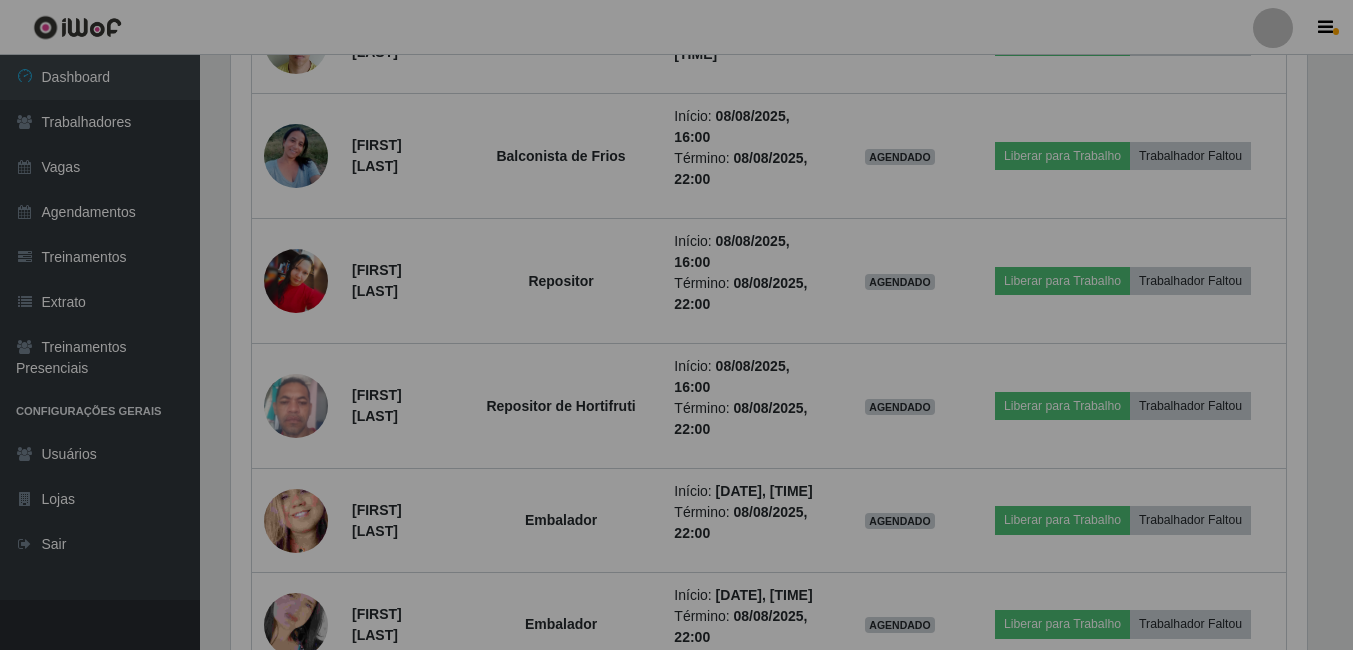 scroll, scrollTop: 999585, scrollLeft: 998909, axis: both 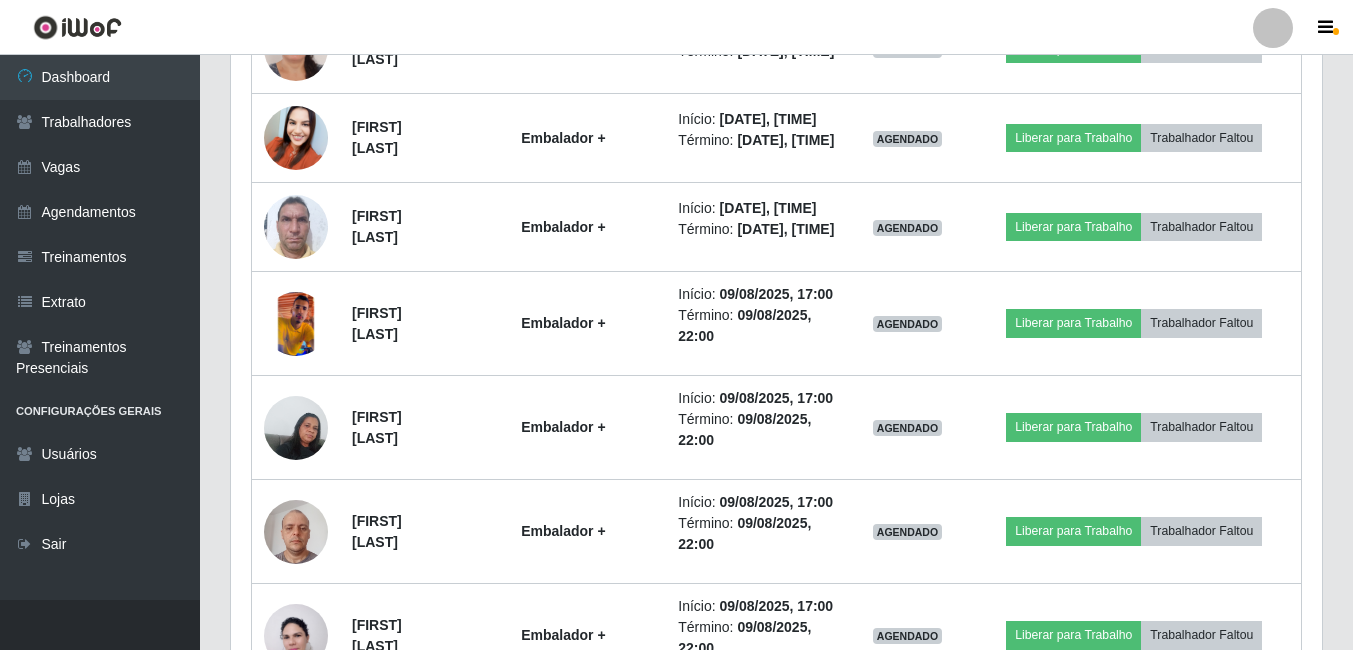 click at bounding box center (296, -1169) 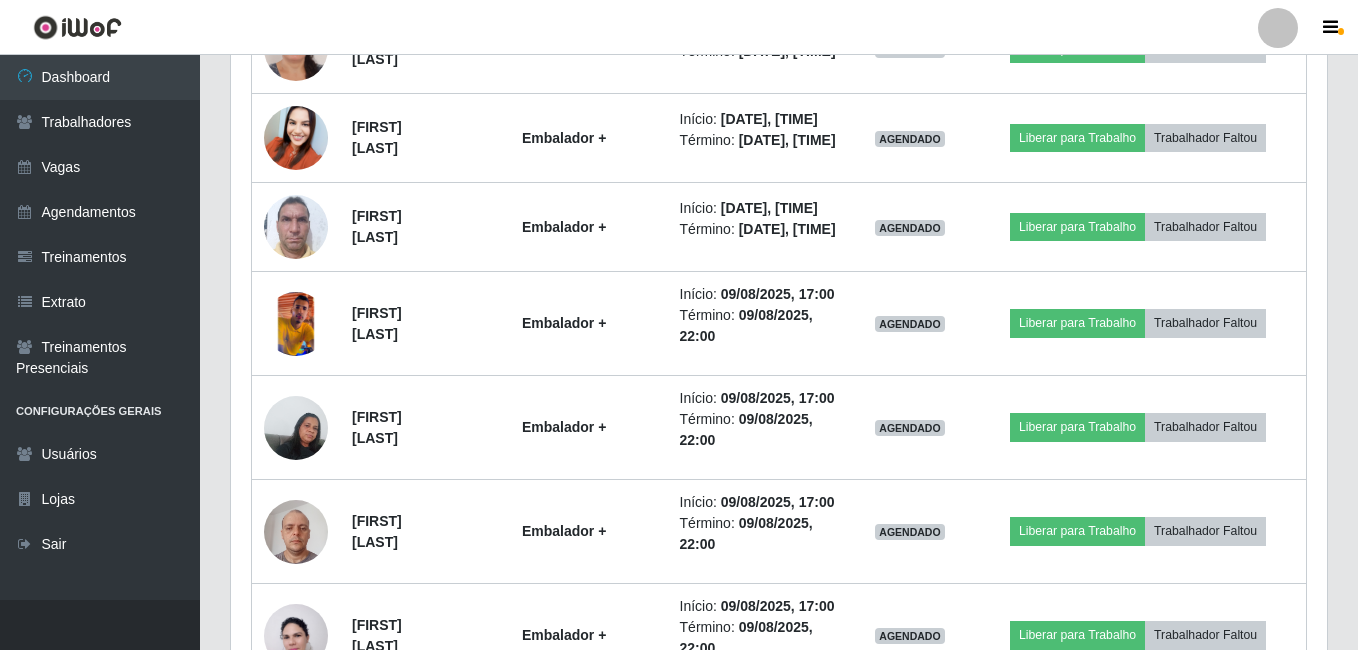 scroll, scrollTop: 999585, scrollLeft: 998919, axis: both 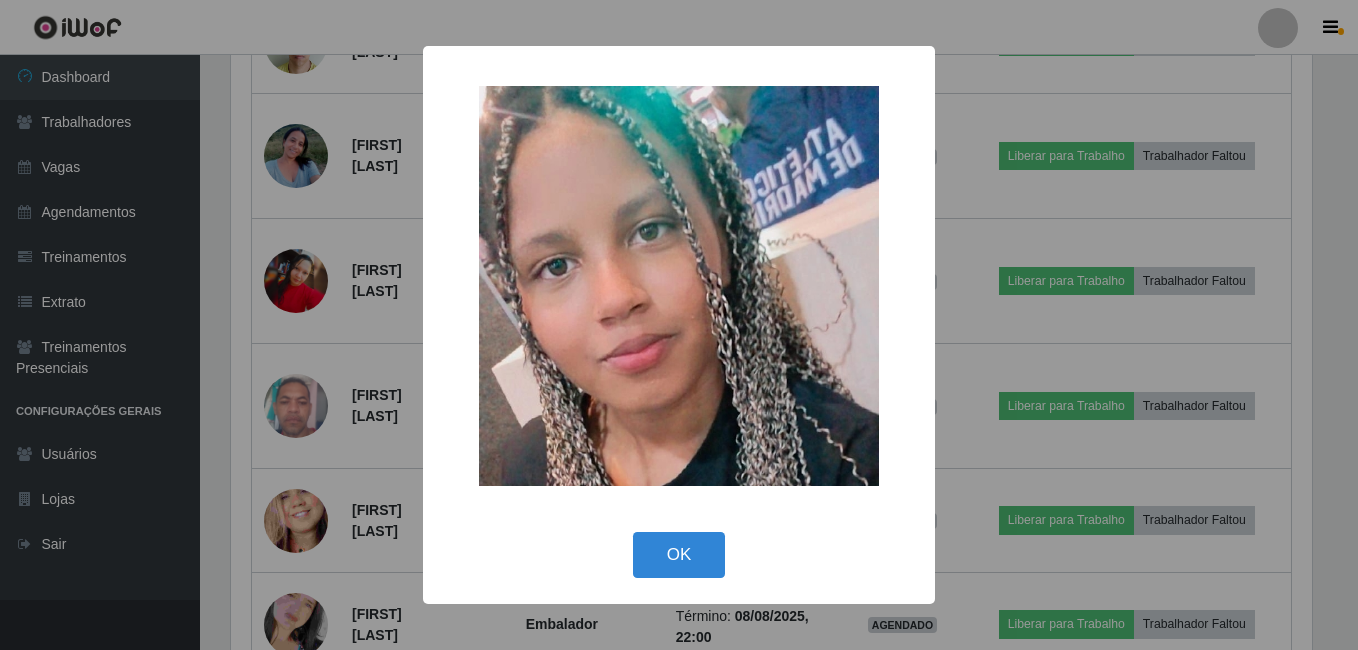 click on "× OK Cancel" at bounding box center [679, 325] 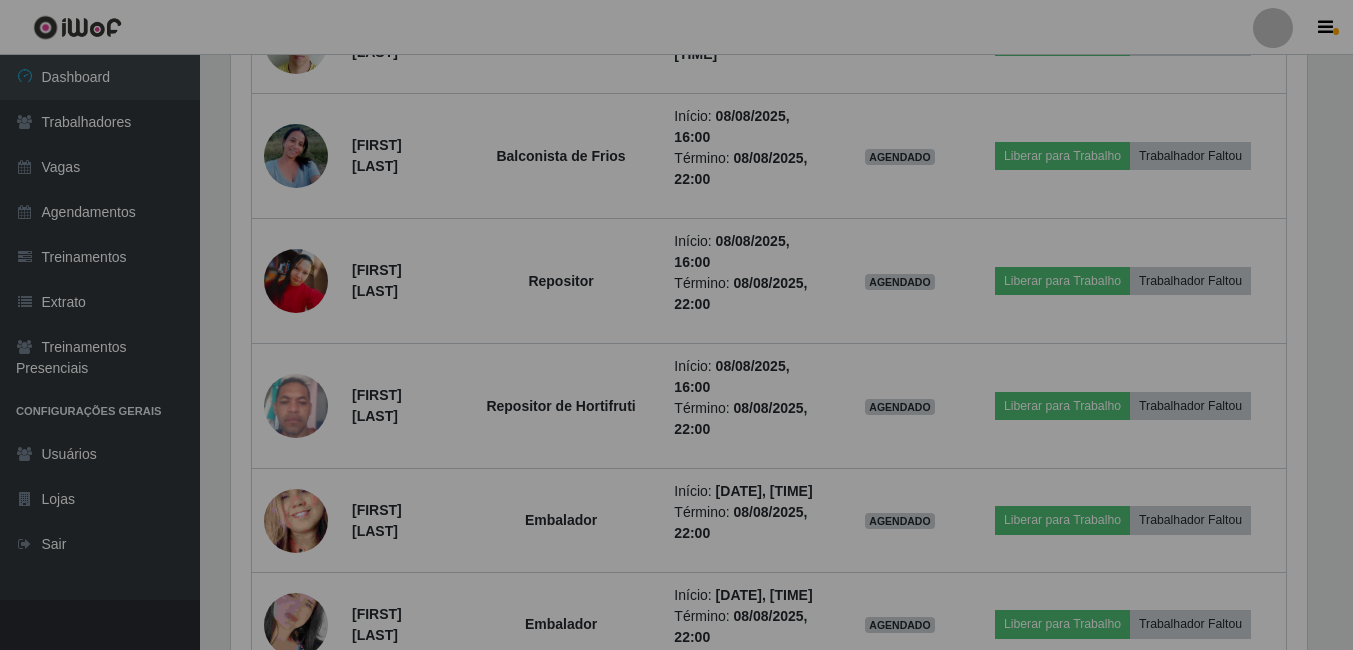 scroll, scrollTop: 999585, scrollLeft: 998909, axis: both 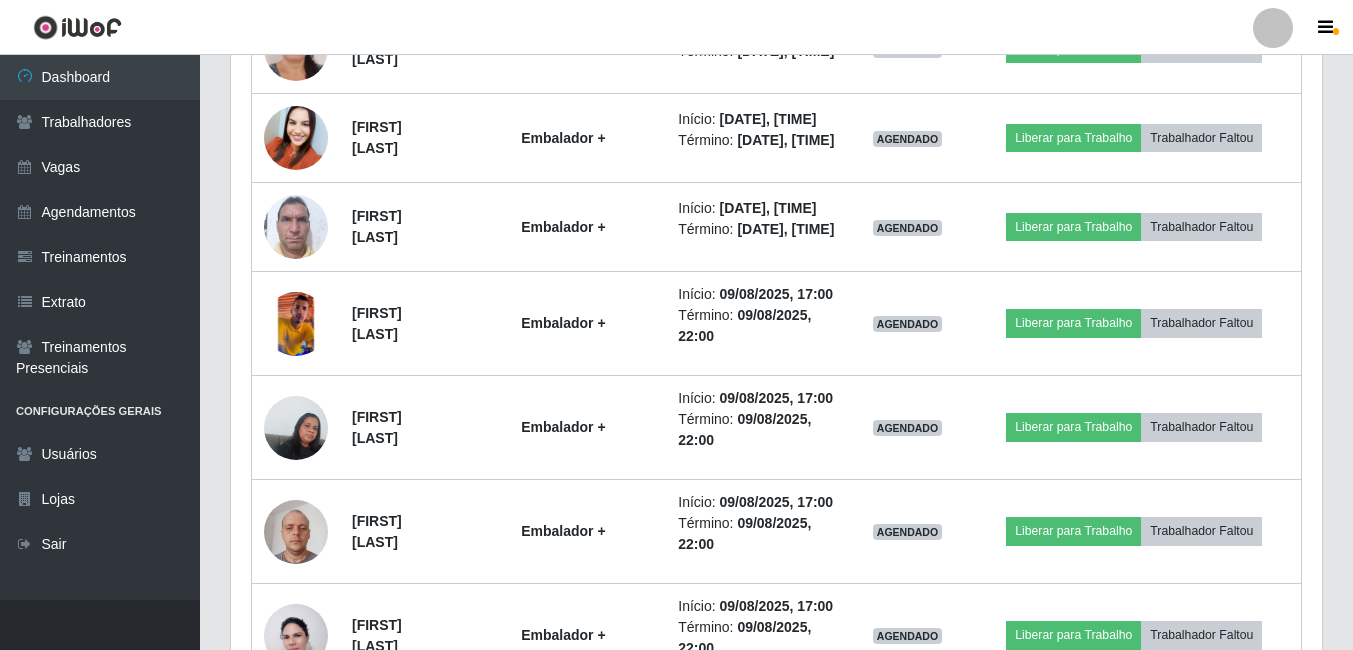 click at bounding box center (296, -1259) 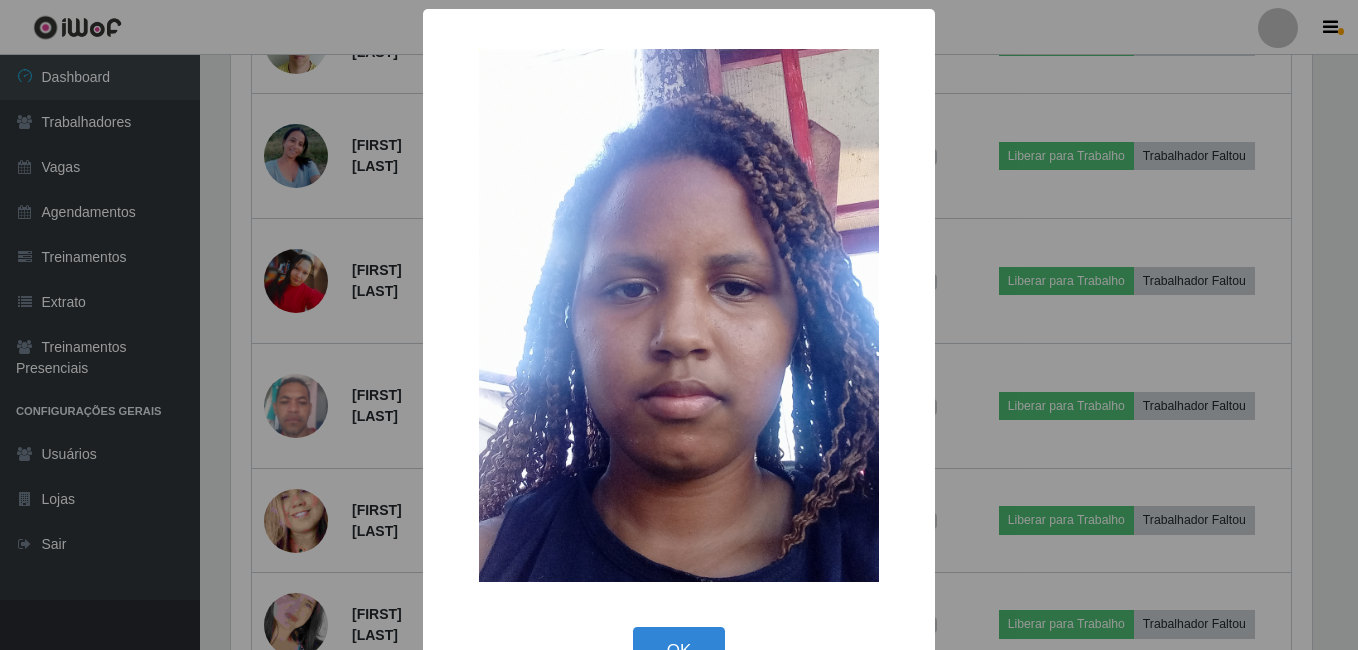 click on "× OK Cancel" at bounding box center [679, 325] 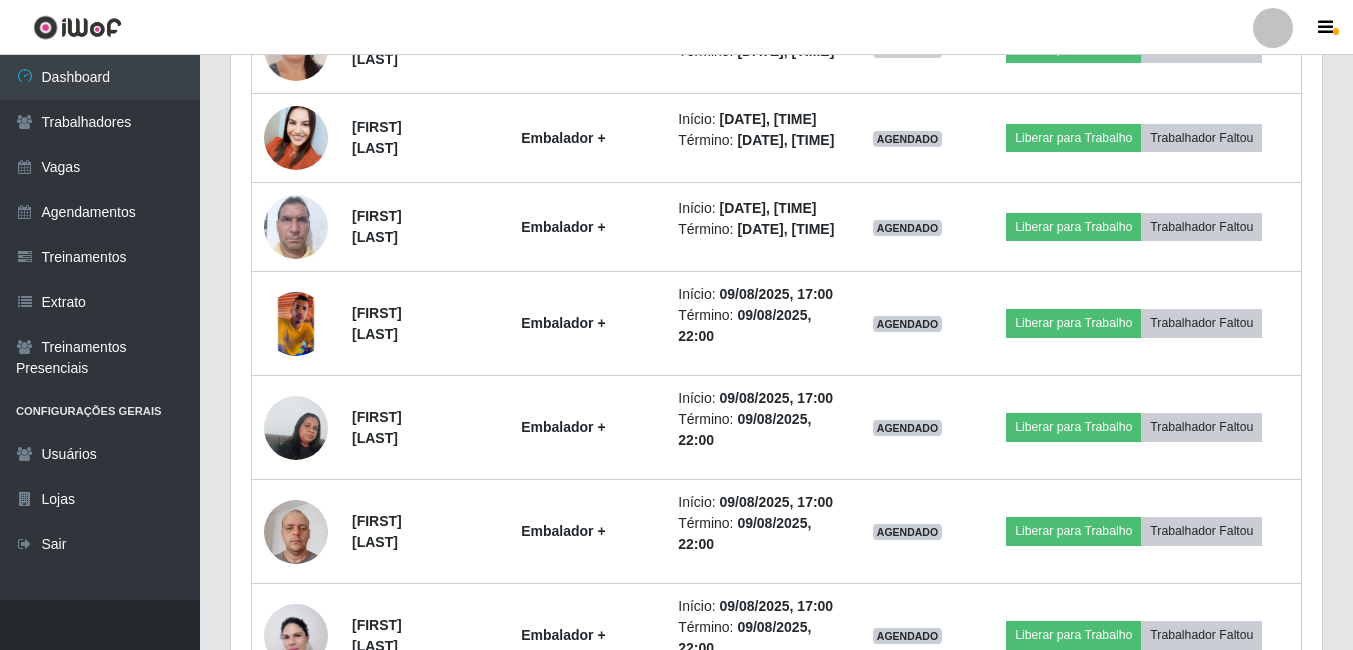 scroll, scrollTop: 999585, scrollLeft: 998909, axis: both 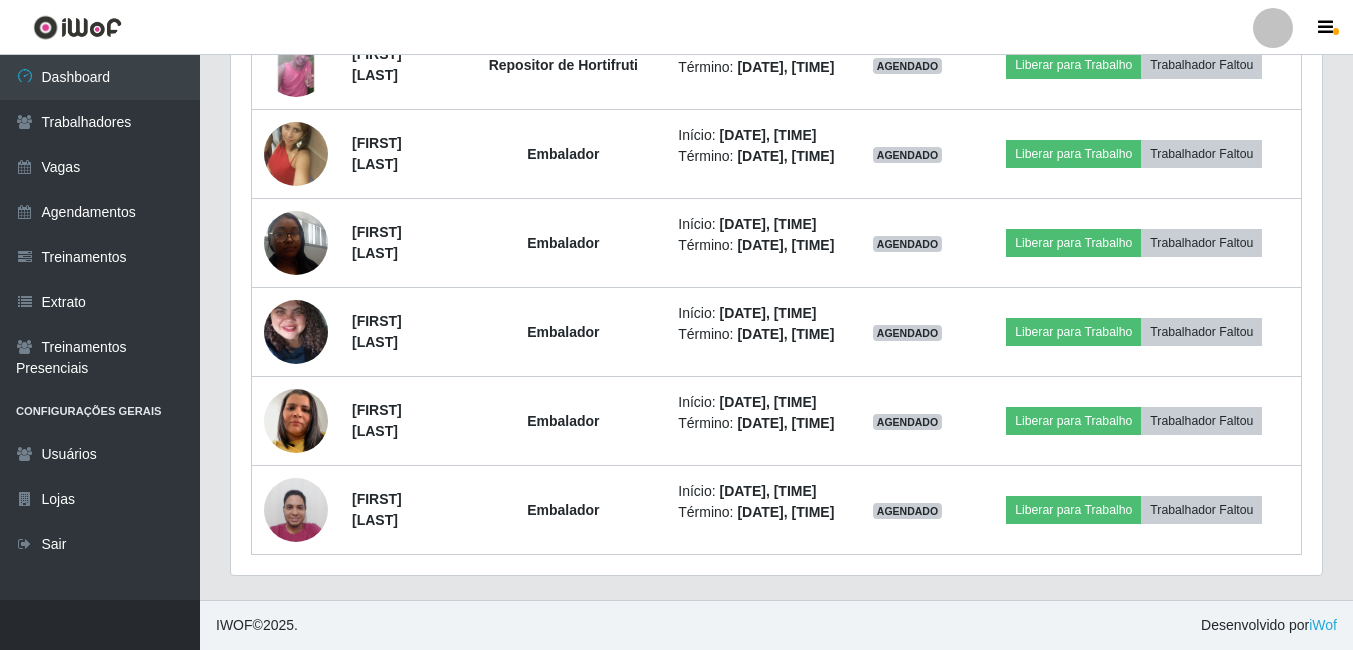 click at bounding box center [296, -2081] 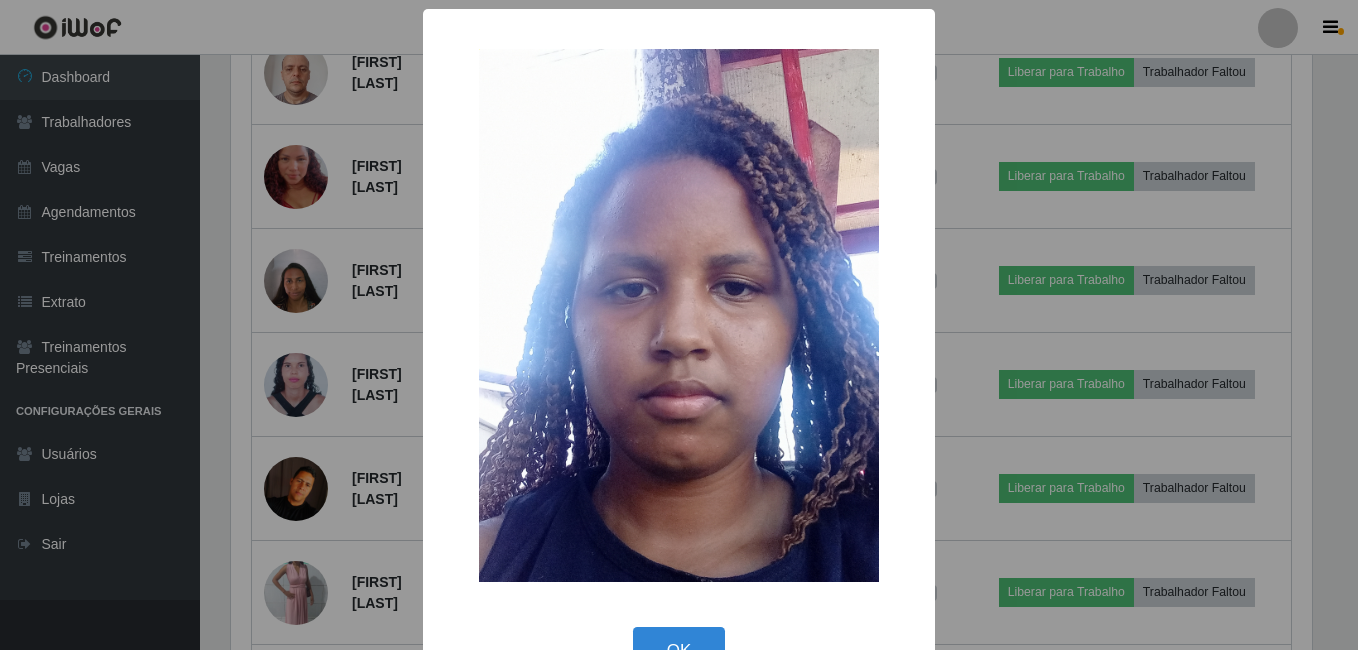 scroll, scrollTop: 999585, scrollLeft: 998919, axis: both 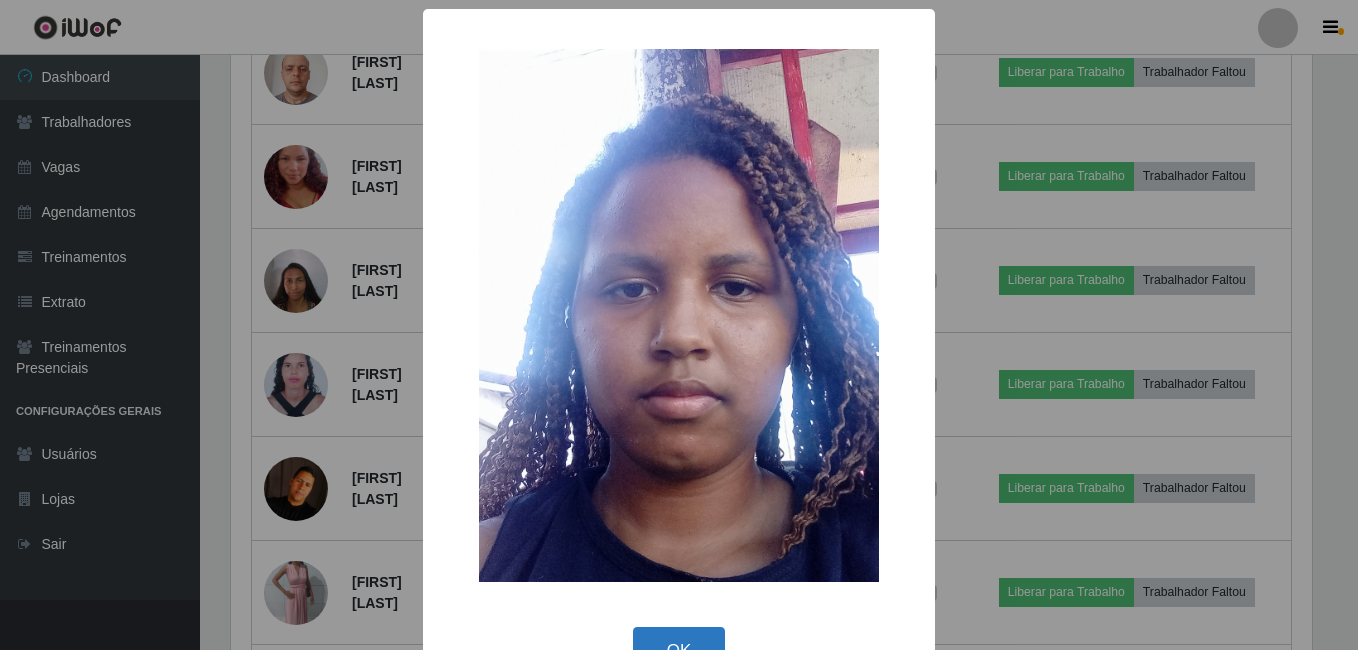 click on "OK" at bounding box center [679, 650] 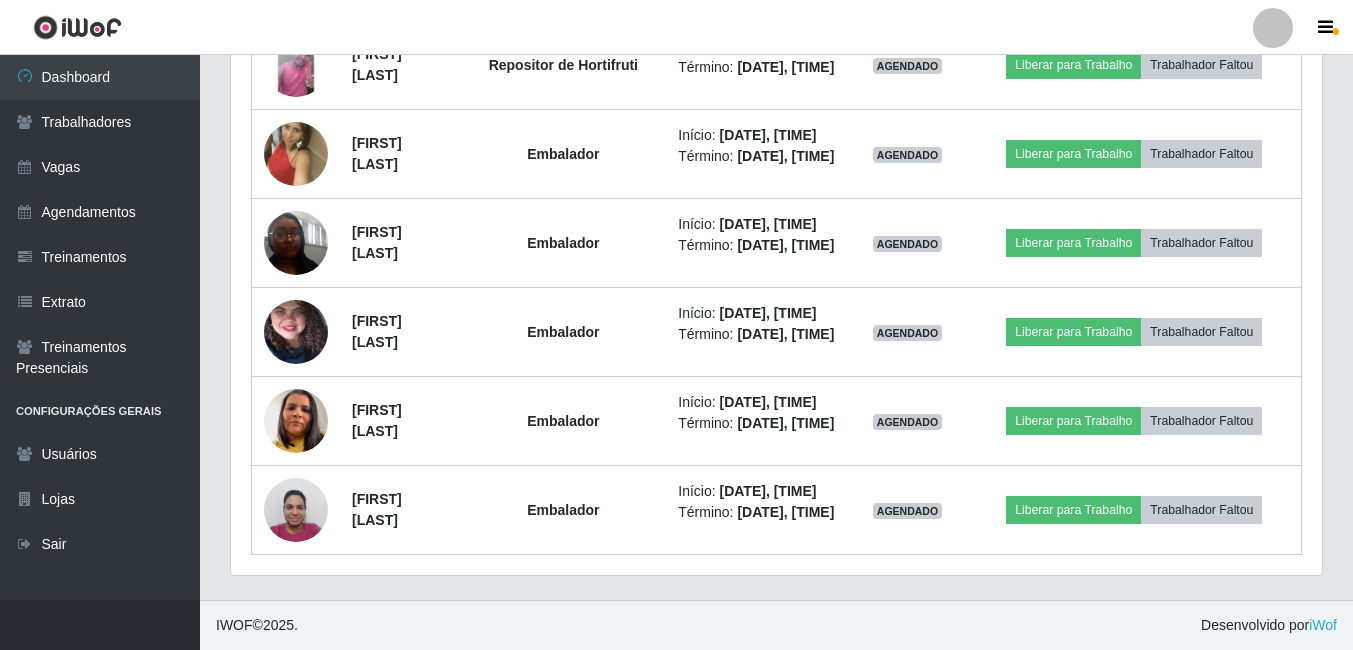 scroll, scrollTop: 999585, scrollLeft: 998909, axis: both 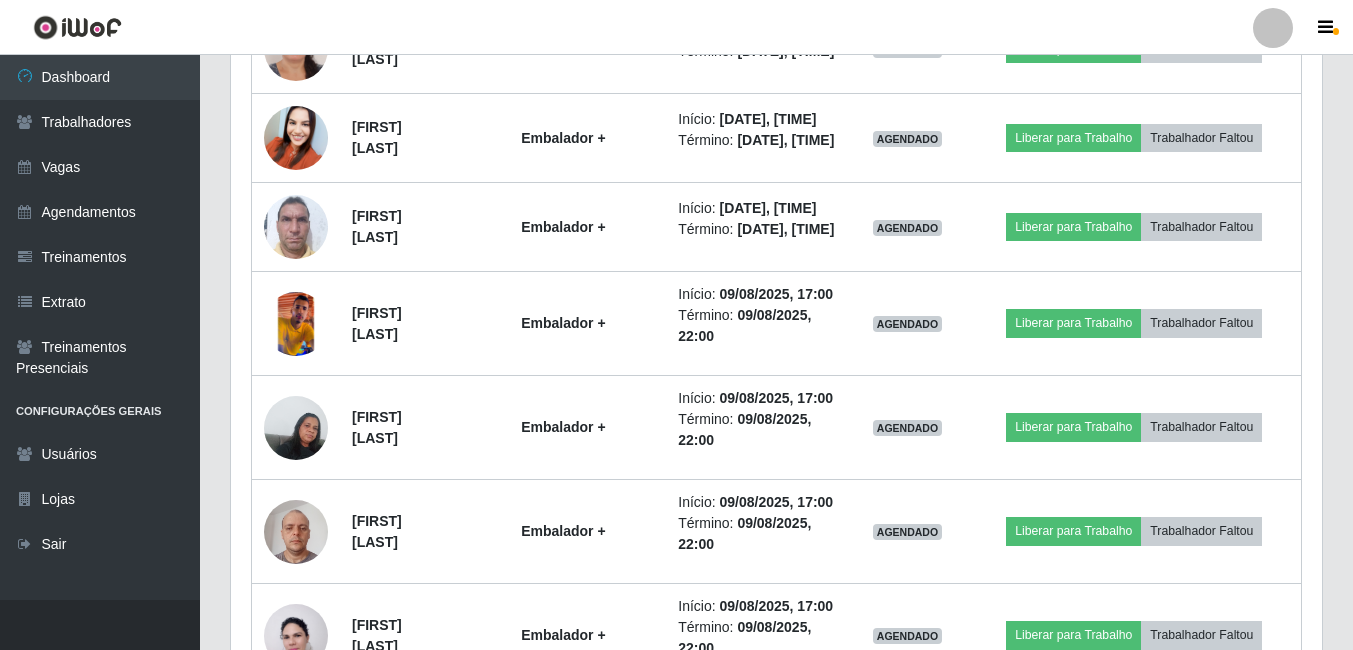 click at bounding box center [296, -1259] 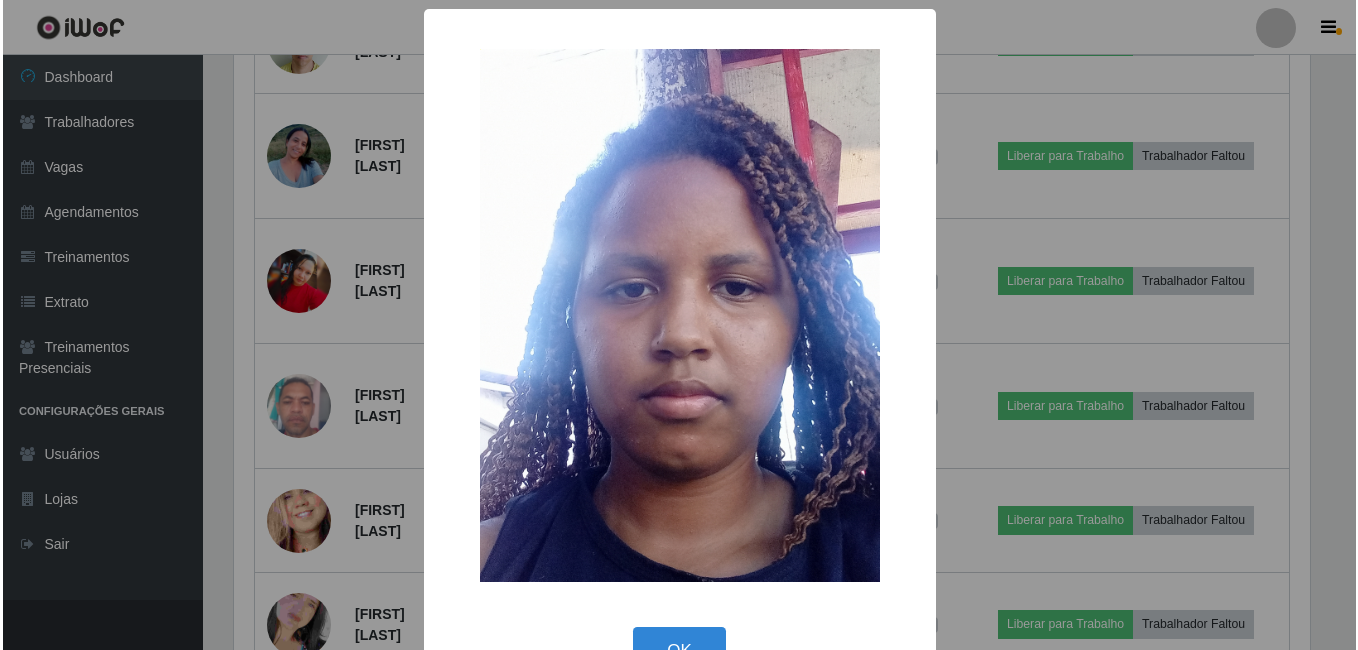 scroll, scrollTop: 999585, scrollLeft: 998919, axis: both 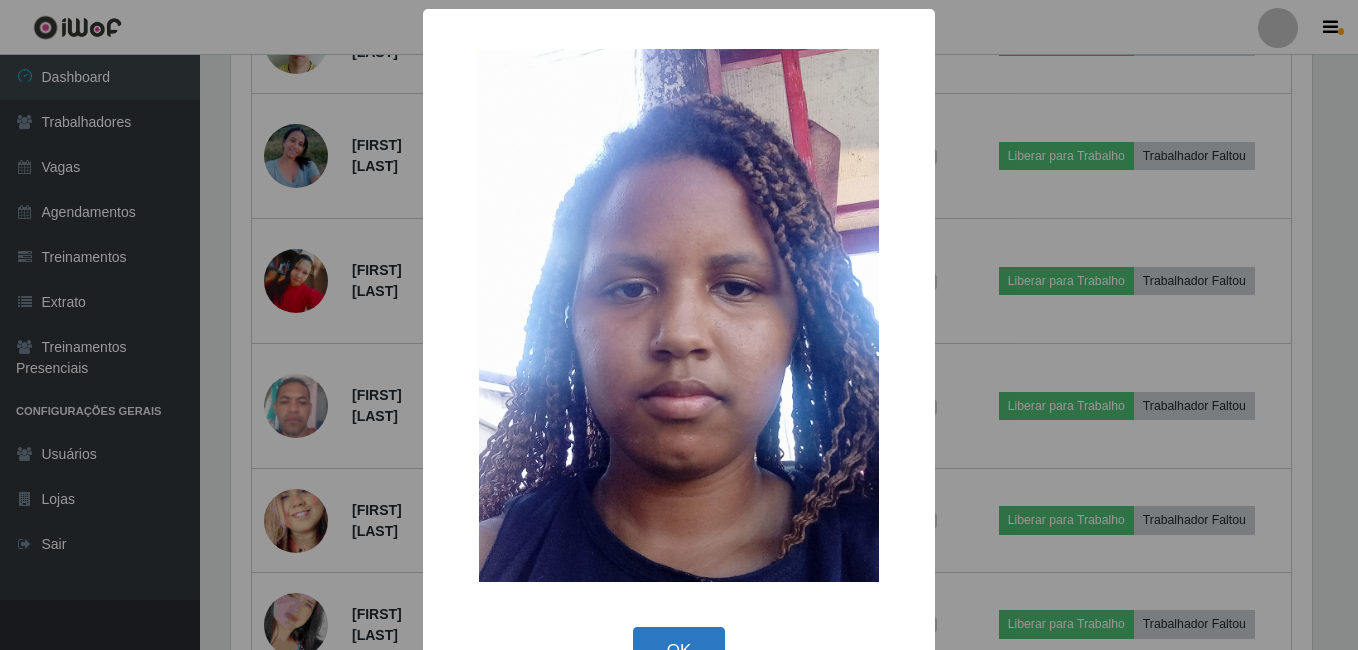 click on "OK" at bounding box center [679, 650] 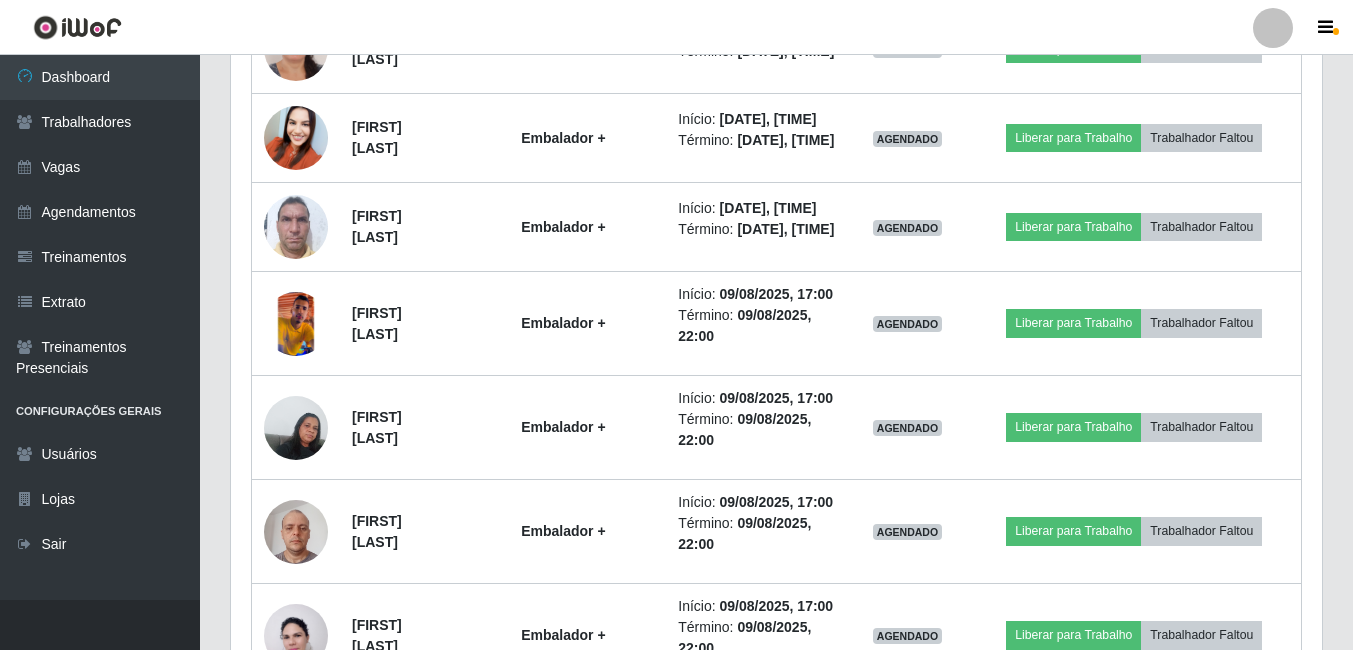 scroll, scrollTop: 999585, scrollLeft: 998909, axis: both 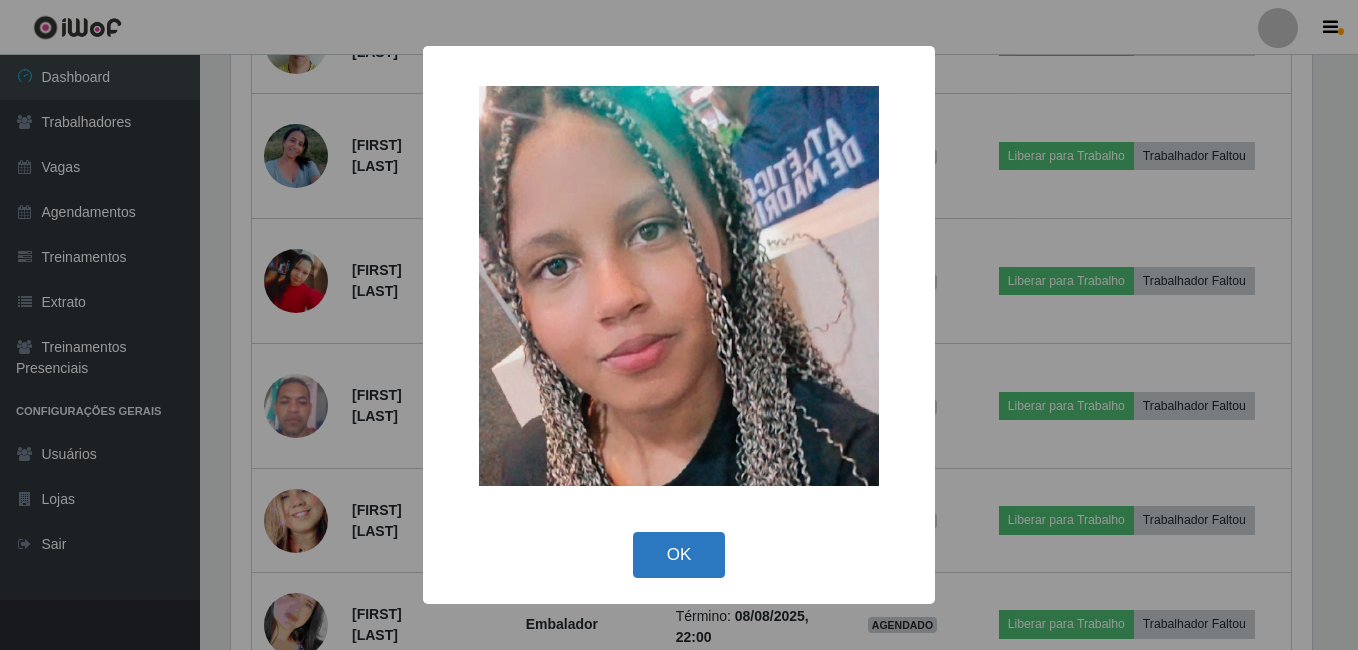 click on "OK" at bounding box center (679, 555) 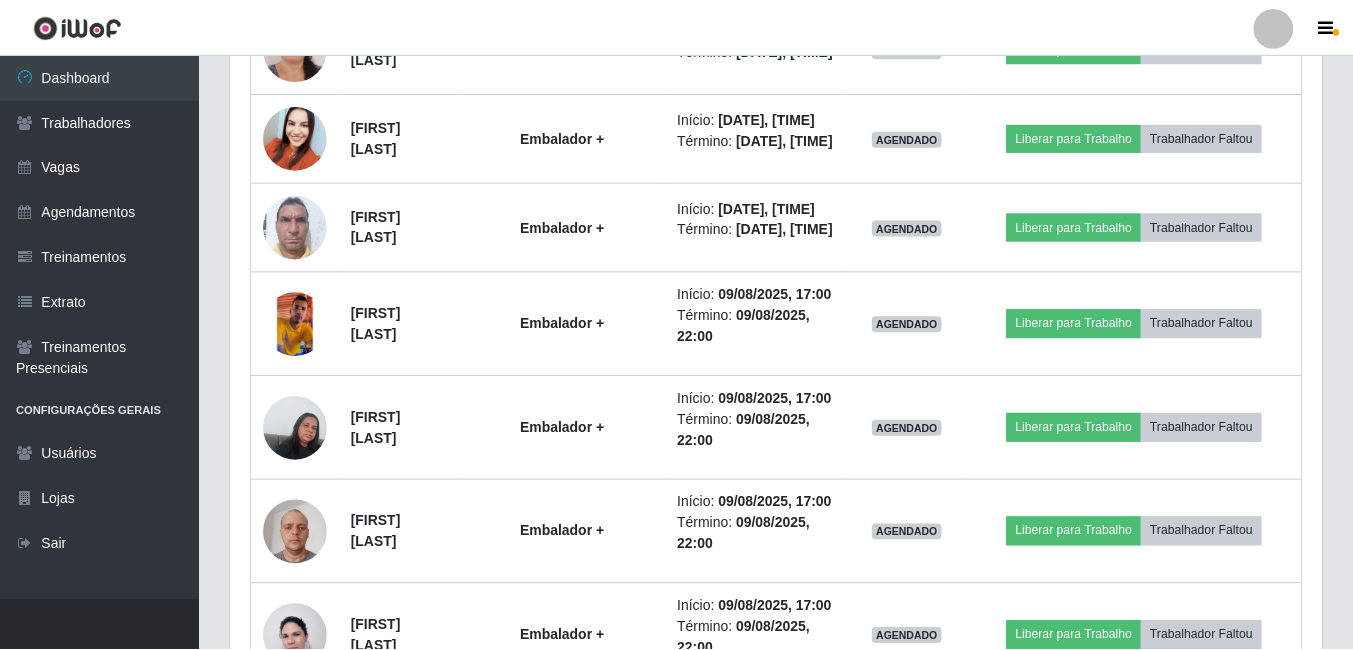 scroll, scrollTop: 999585, scrollLeft: 998909, axis: both 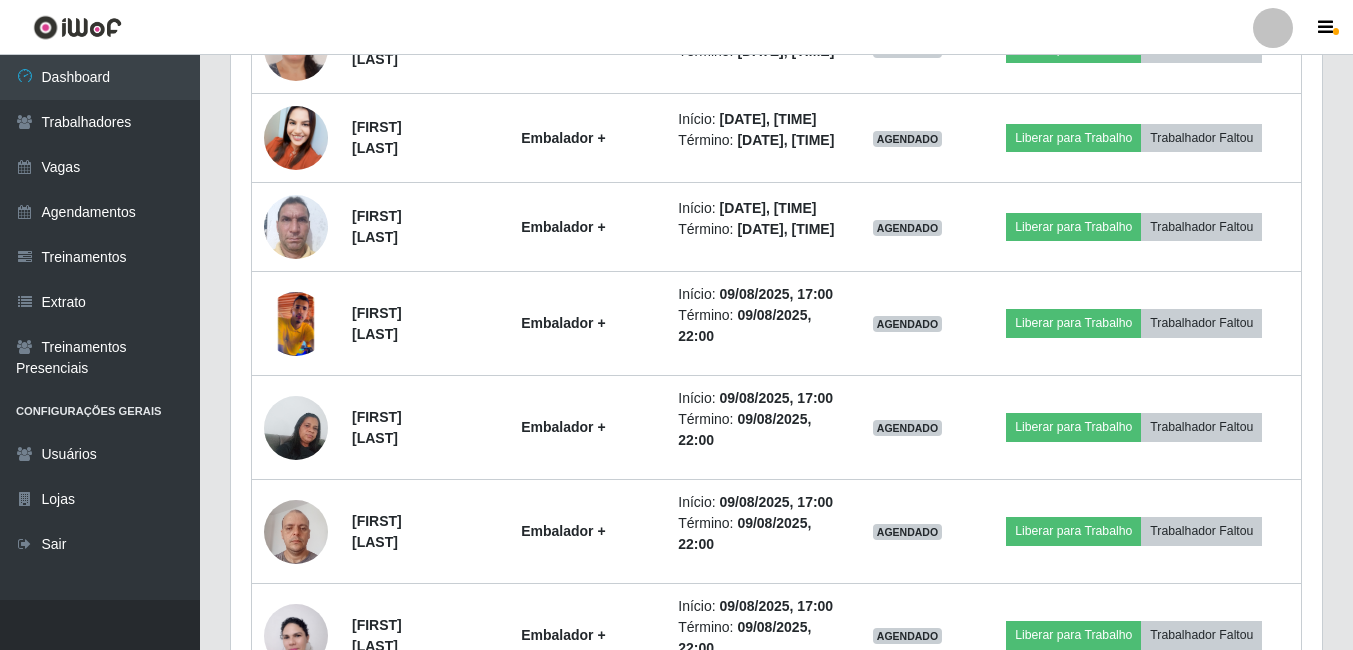 click at bounding box center (296, -1259) 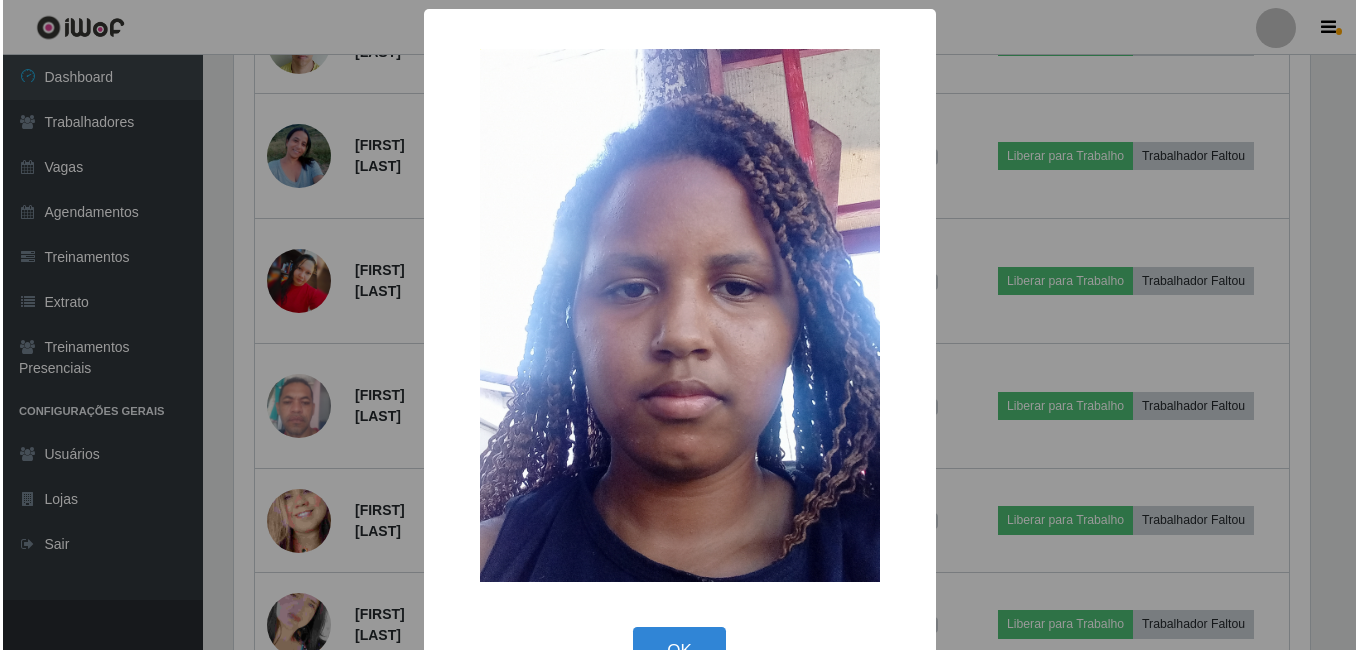 scroll, scrollTop: 999585, scrollLeft: 998919, axis: both 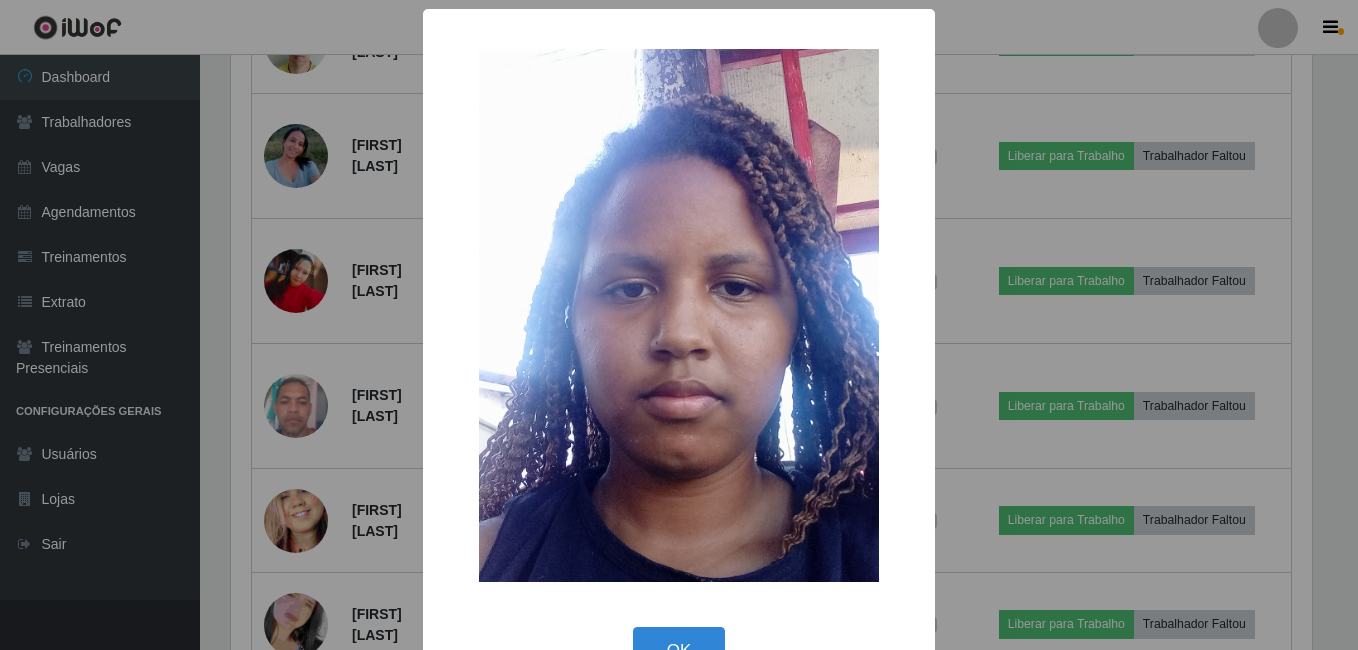click on "× OK Cancel" at bounding box center [679, 325] 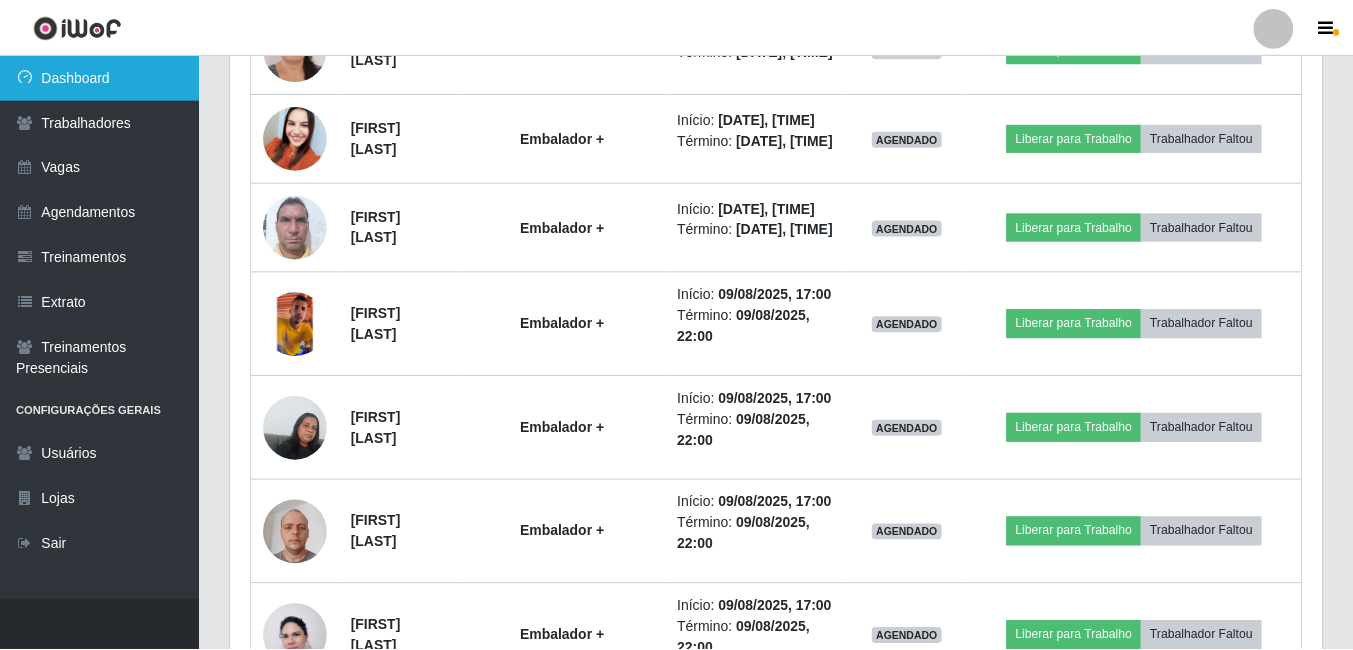 scroll, scrollTop: 999585, scrollLeft: 998909, axis: both 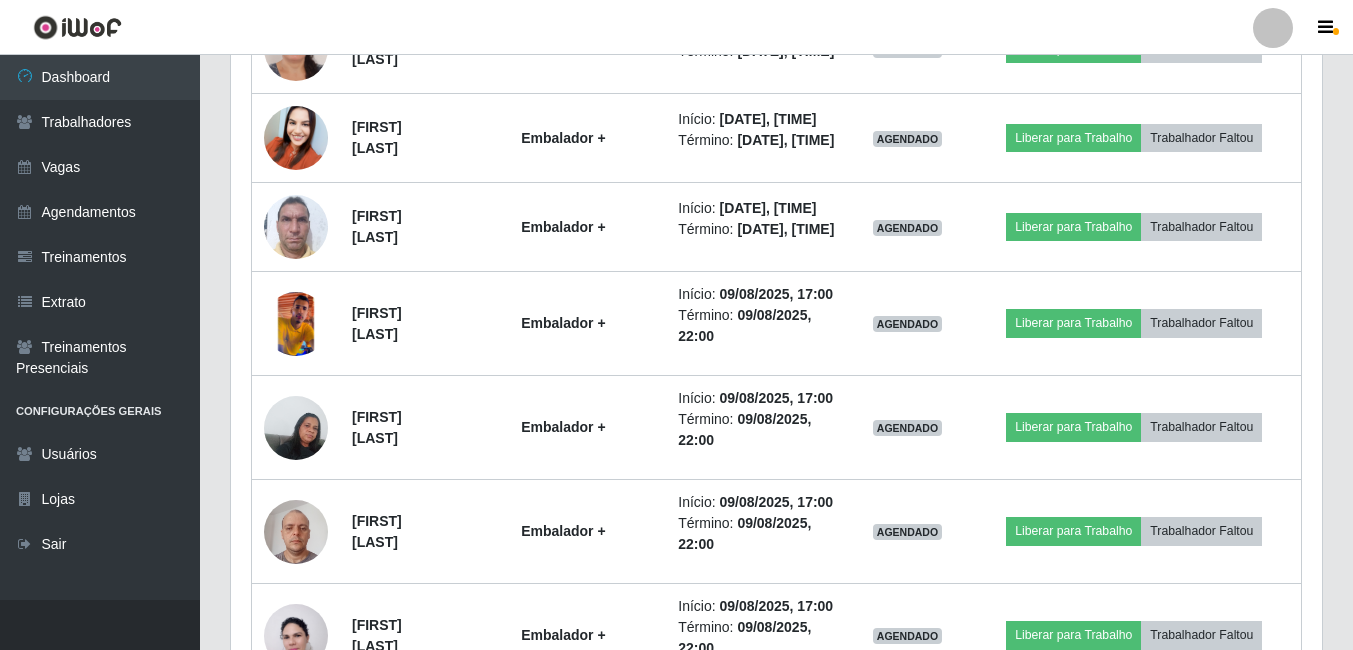 click at bounding box center (296, -1259) 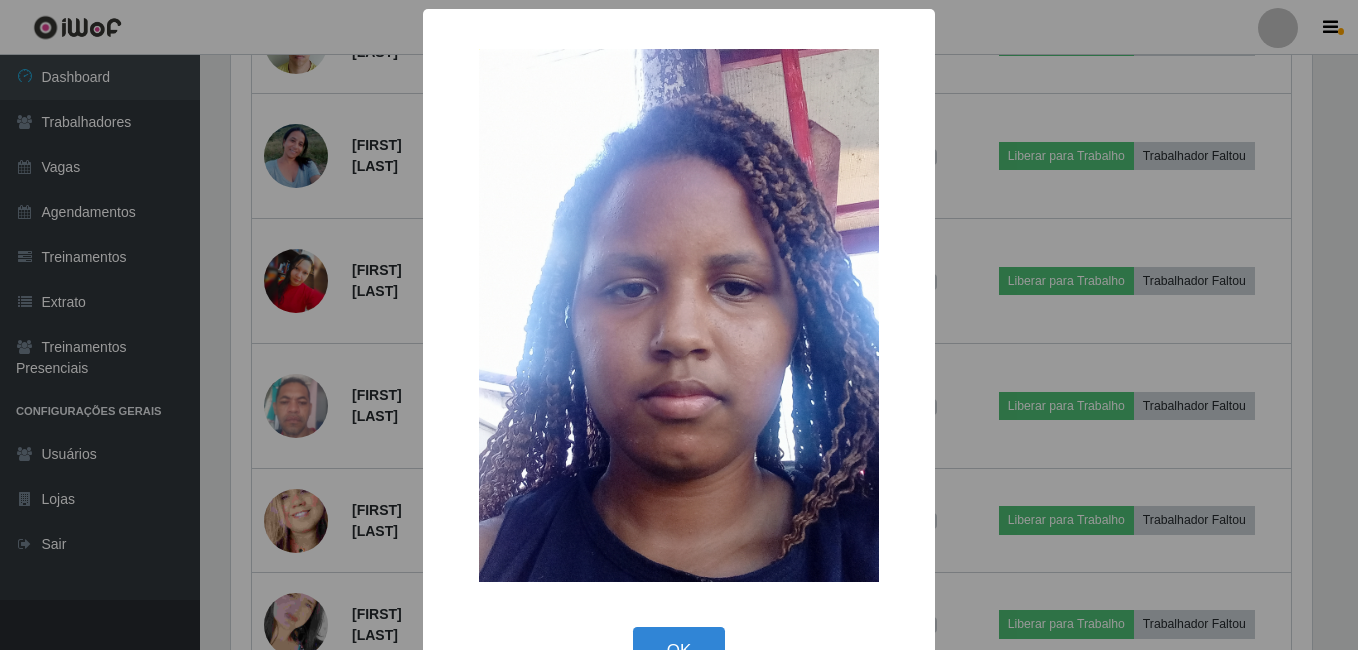 scroll, scrollTop: 999585, scrollLeft: 998919, axis: both 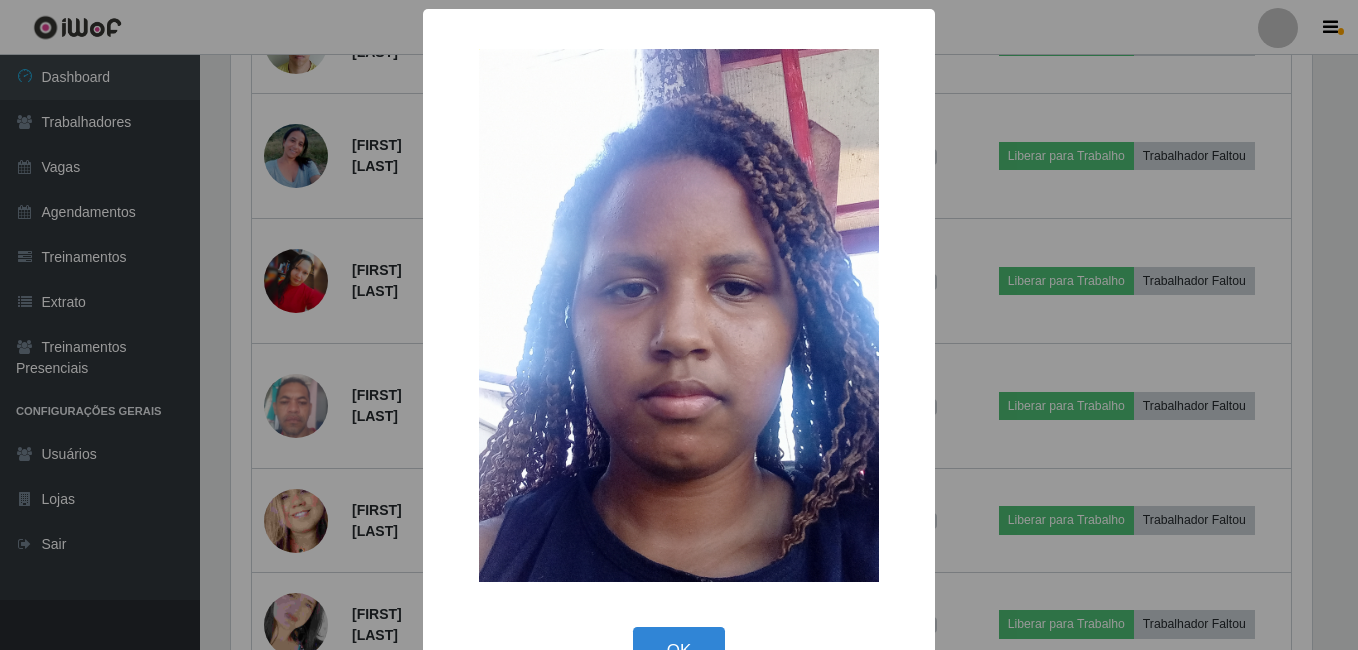 click on "× OK Cancel" at bounding box center (679, 325) 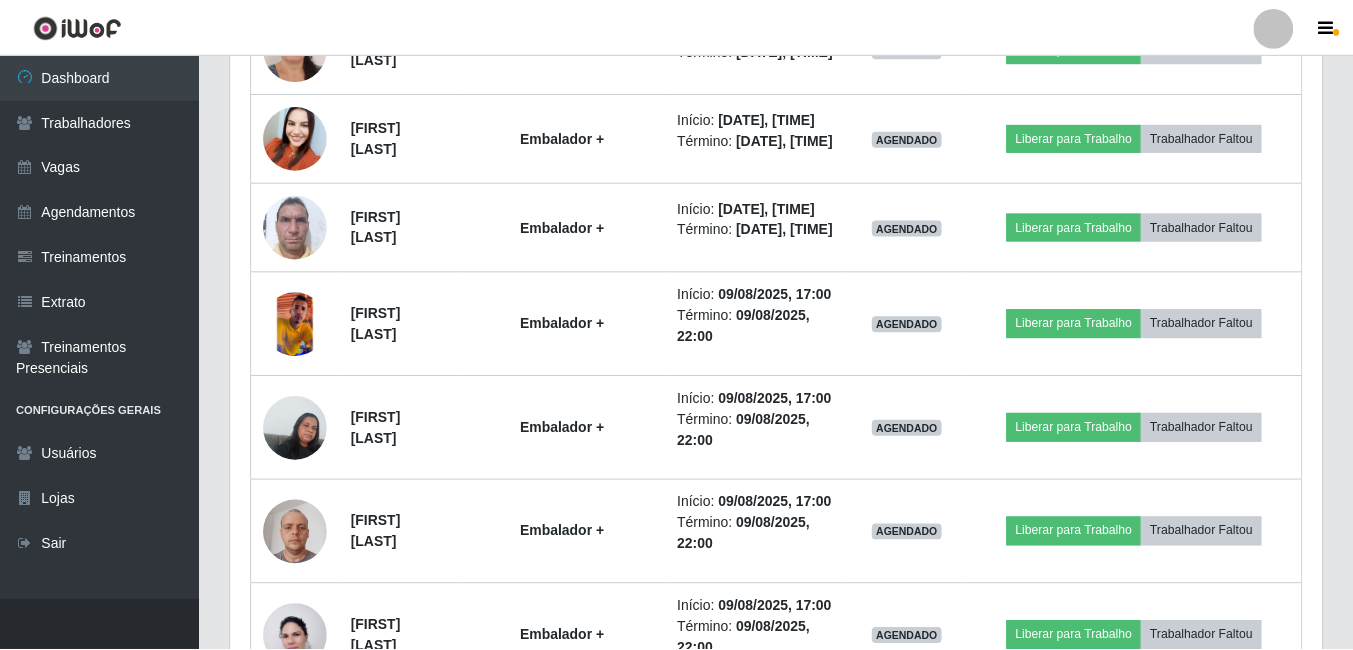scroll, scrollTop: 999585, scrollLeft: 998909, axis: both 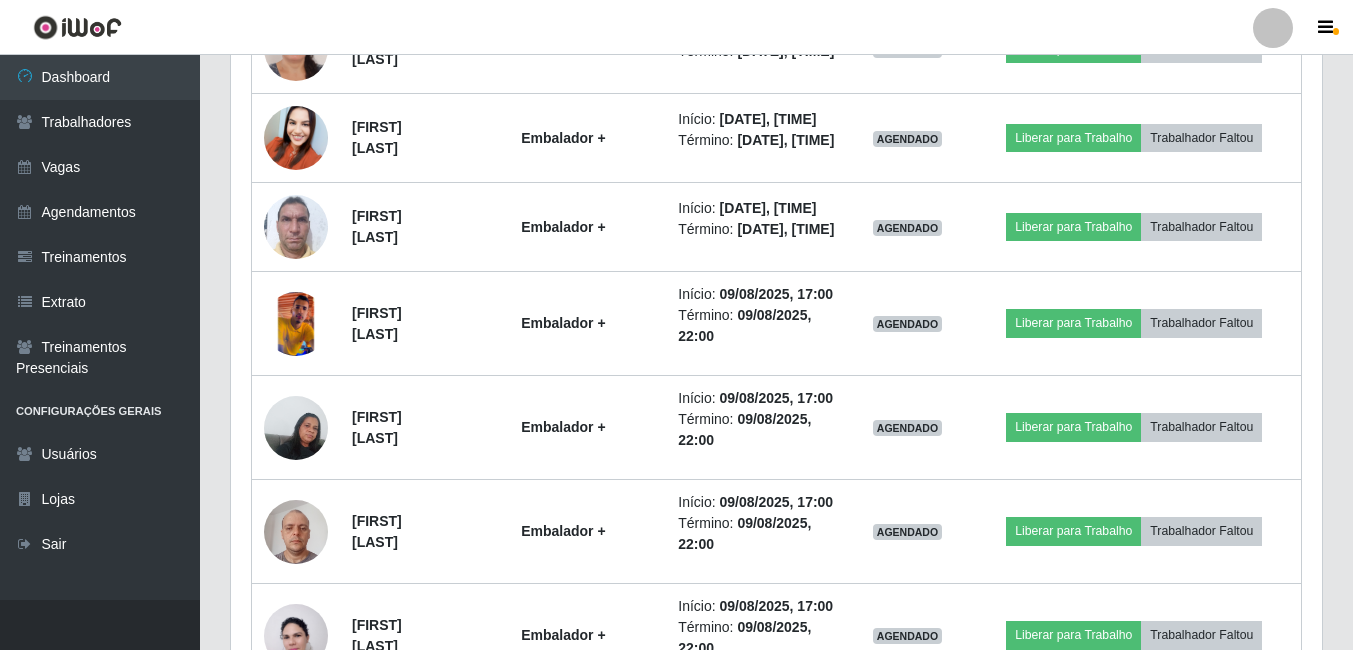 click at bounding box center (296, -1259) 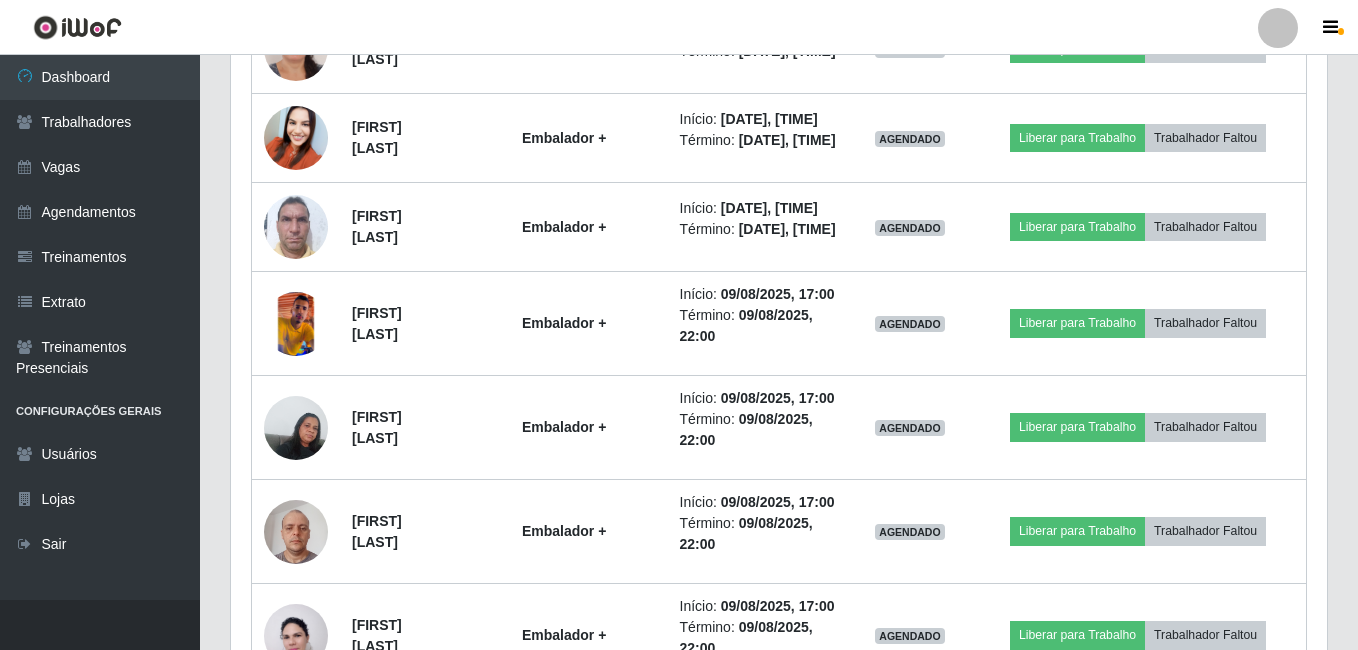 scroll, scrollTop: 999585, scrollLeft: 998919, axis: both 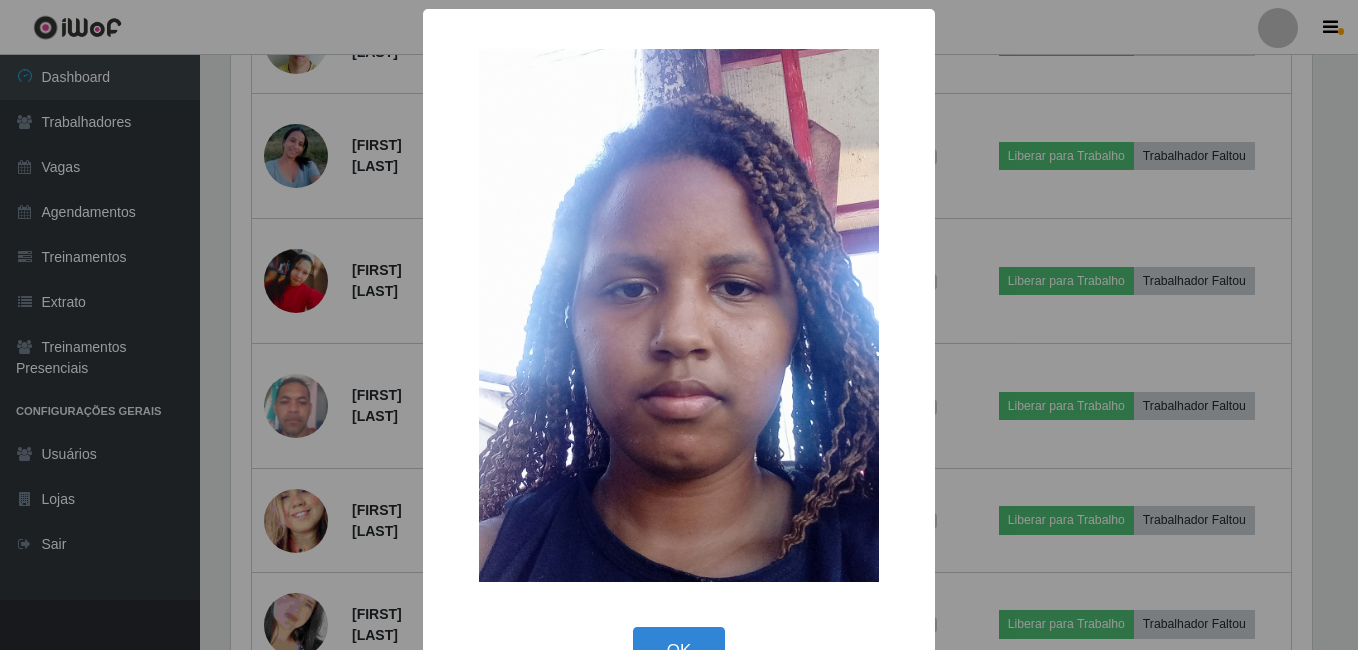 click on "× OK Cancel" at bounding box center [679, 325] 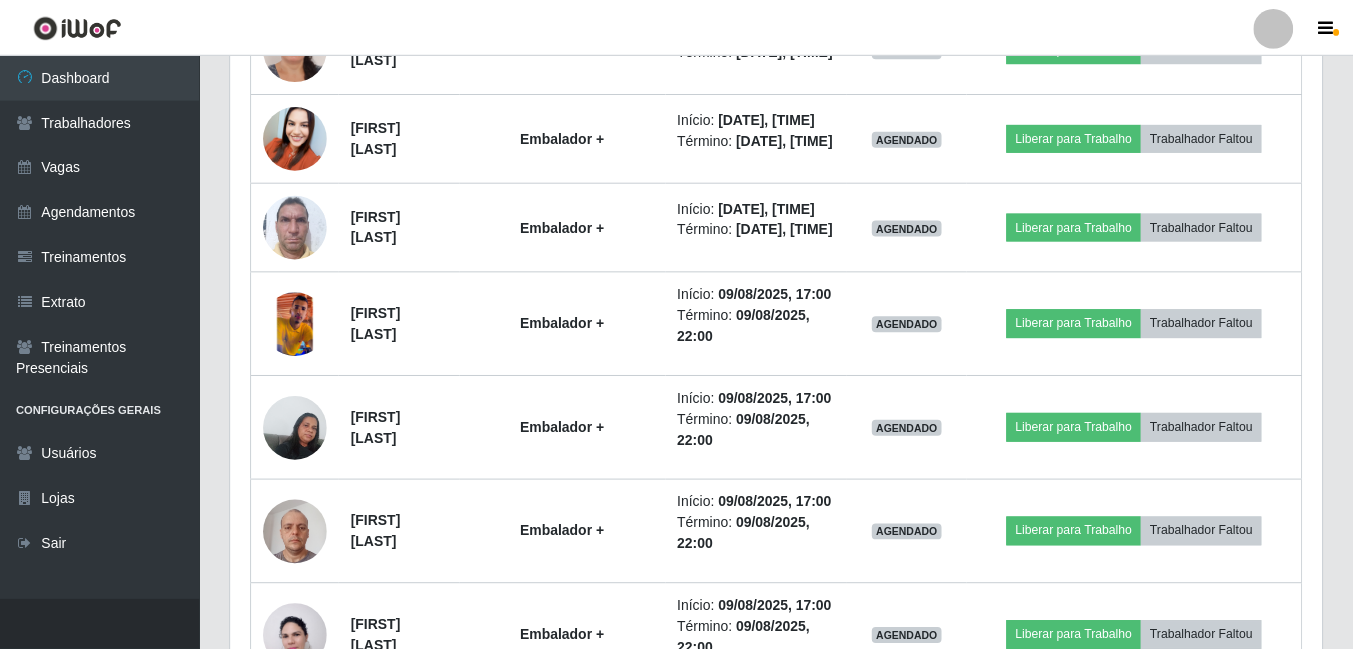 scroll, scrollTop: 999585, scrollLeft: 998909, axis: both 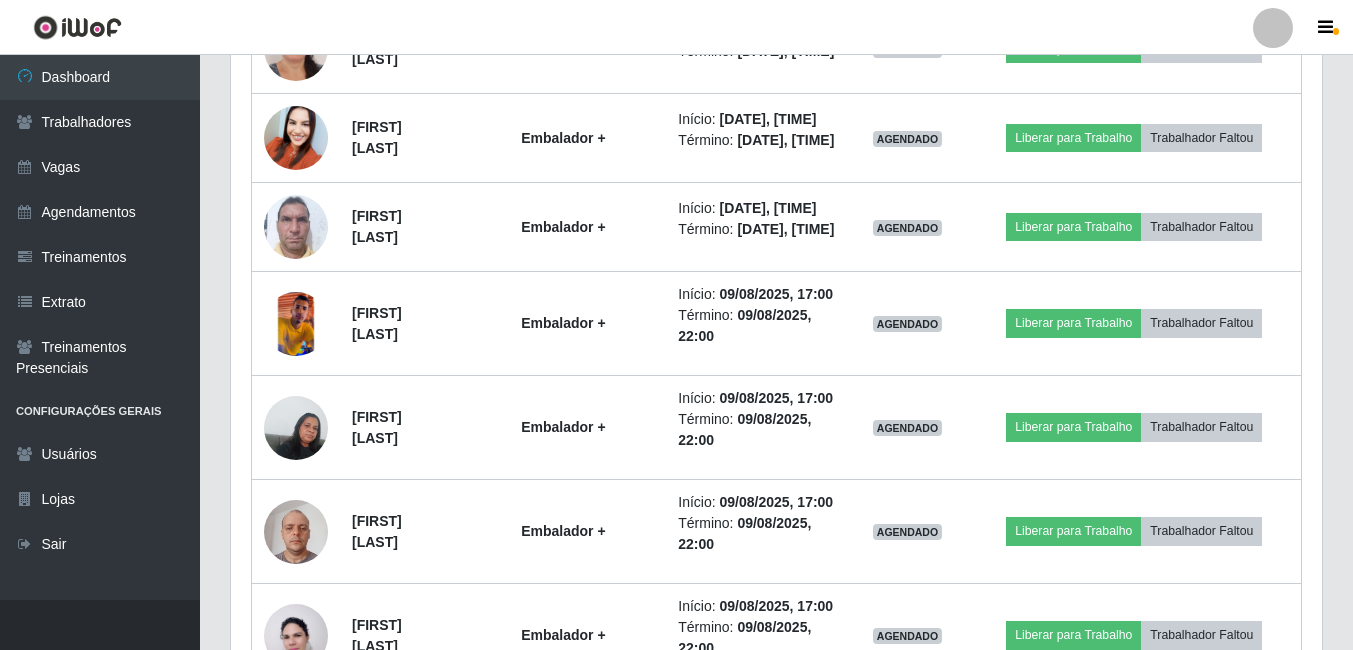 click at bounding box center (296, -1169) 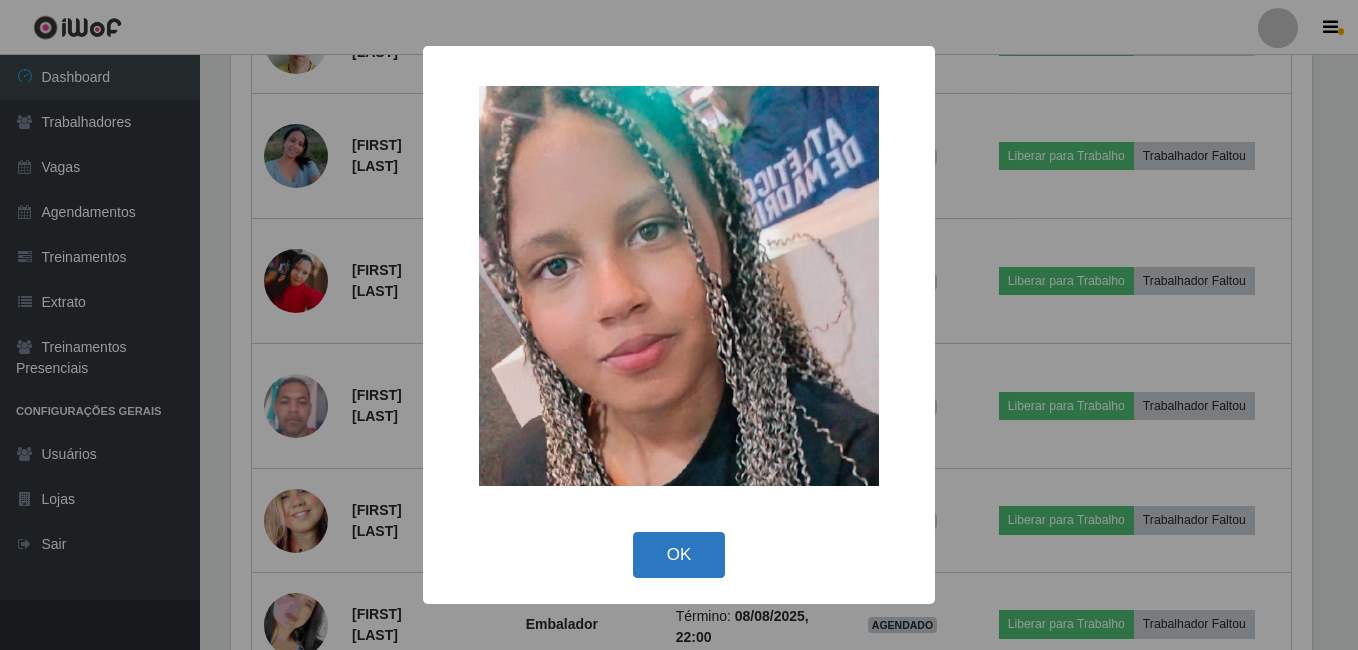 click on "OK" at bounding box center (679, 555) 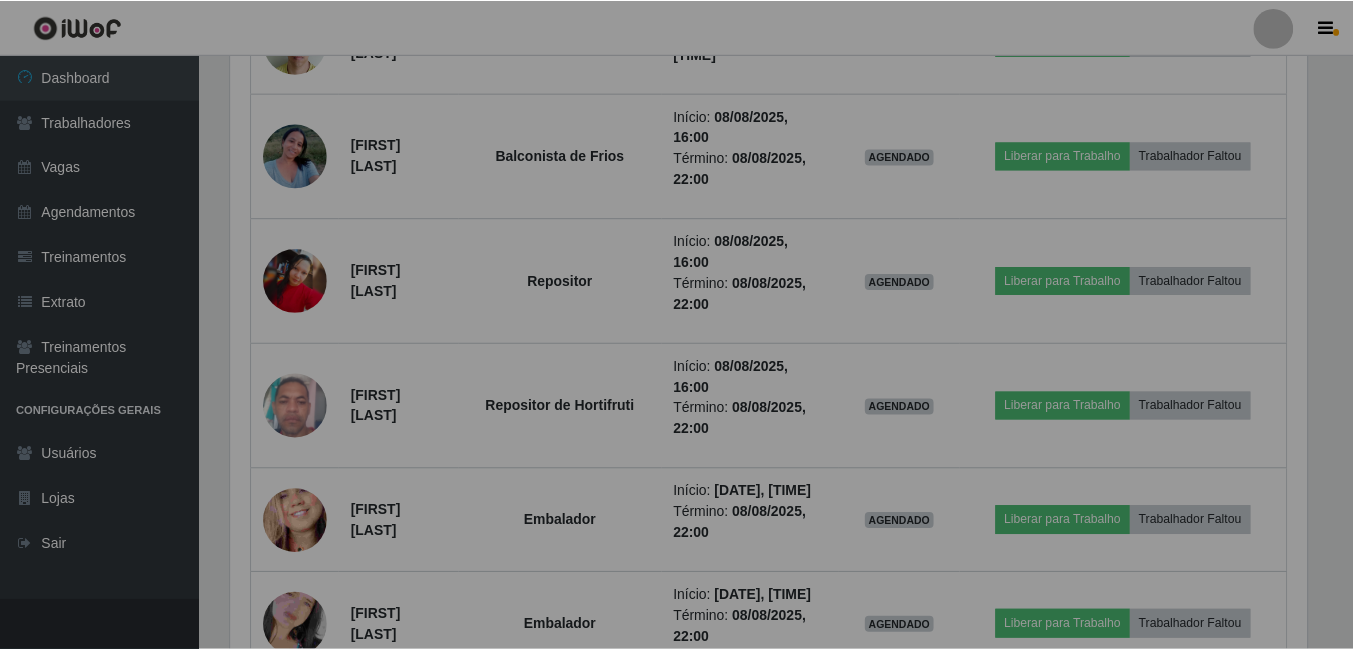 scroll, scrollTop: 999585, scrollLeft: 998909, axis: both 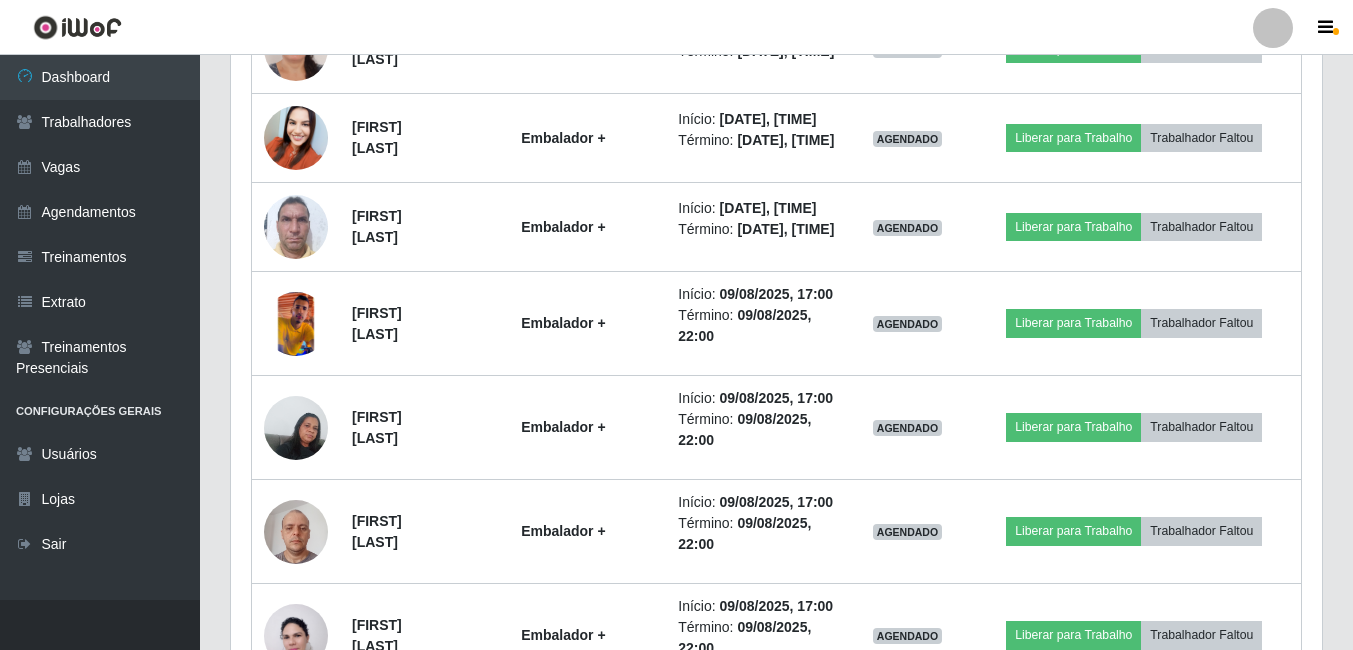 click at bounding box center (296, -1259) 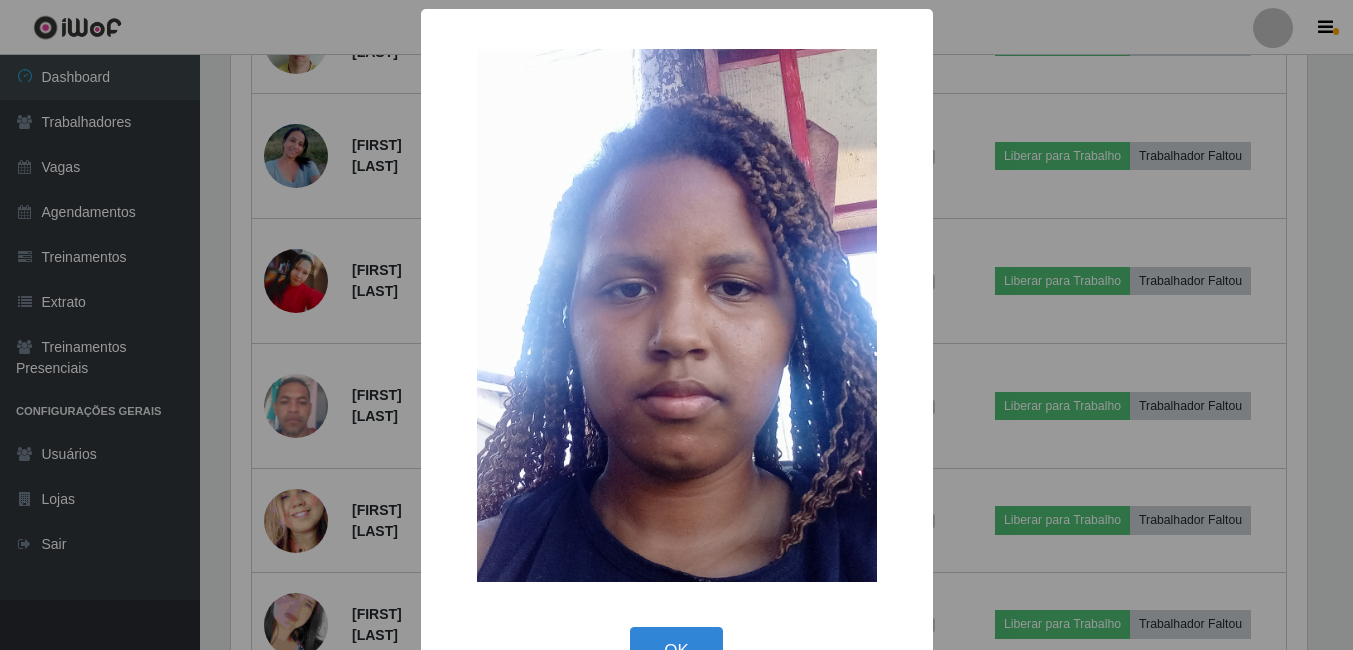 scroll, scrollTop: 999585, scrollLeft: 998919, axis: both 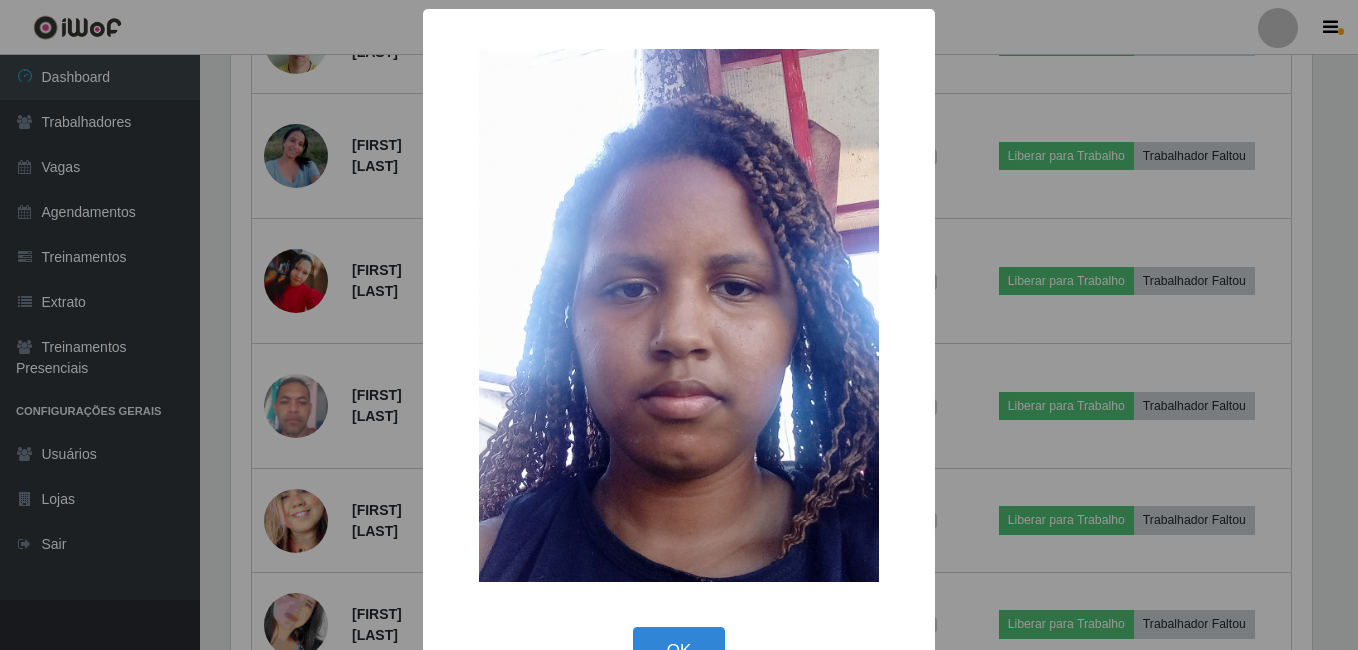 drag, startPoint x: 649, startPoint y: 641, endPoint x: 423, endPoint y: 554, distance: 242.1673 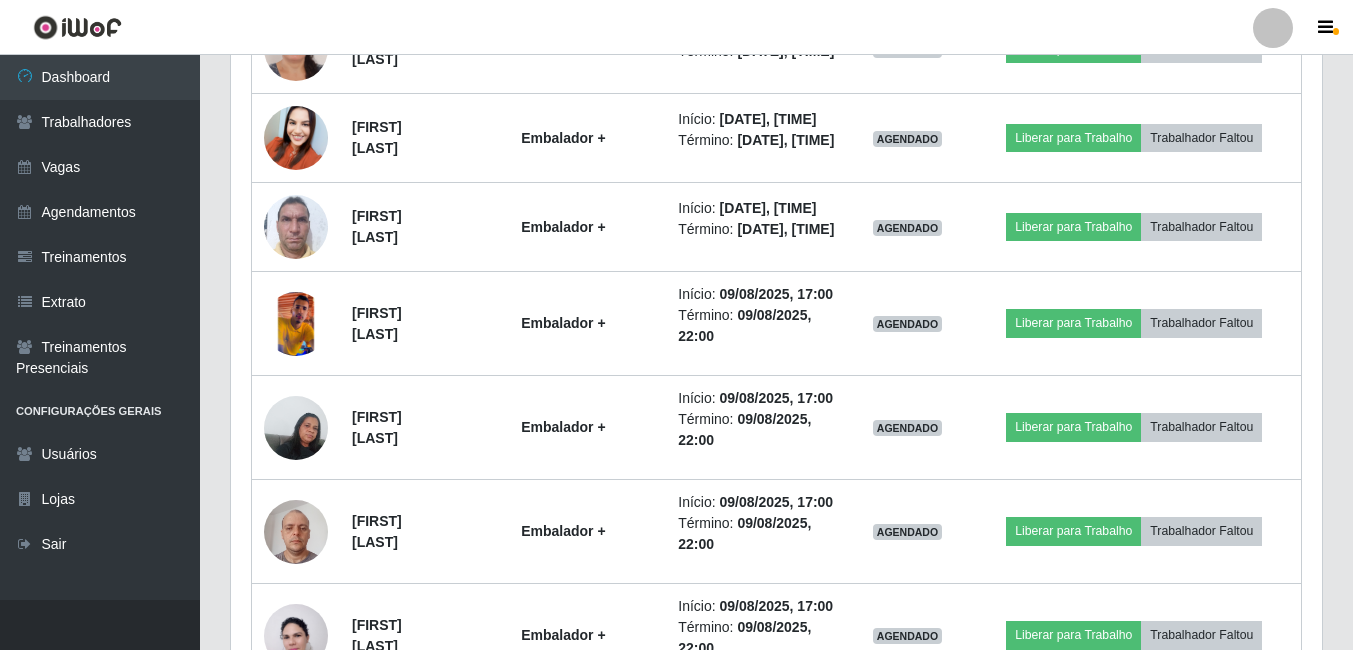 scroll, scrollTop: 999585, scrollLeft: 998909, axis: both 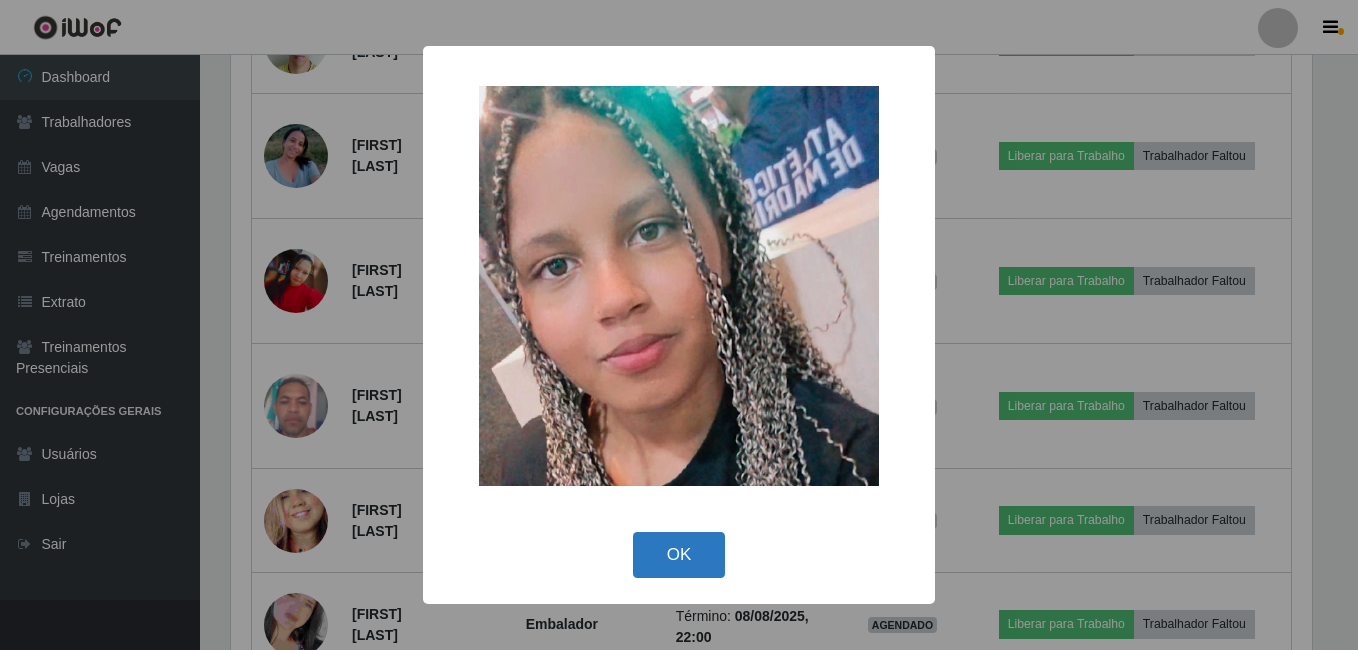 click on "OK" at bounding box center (679, 555) 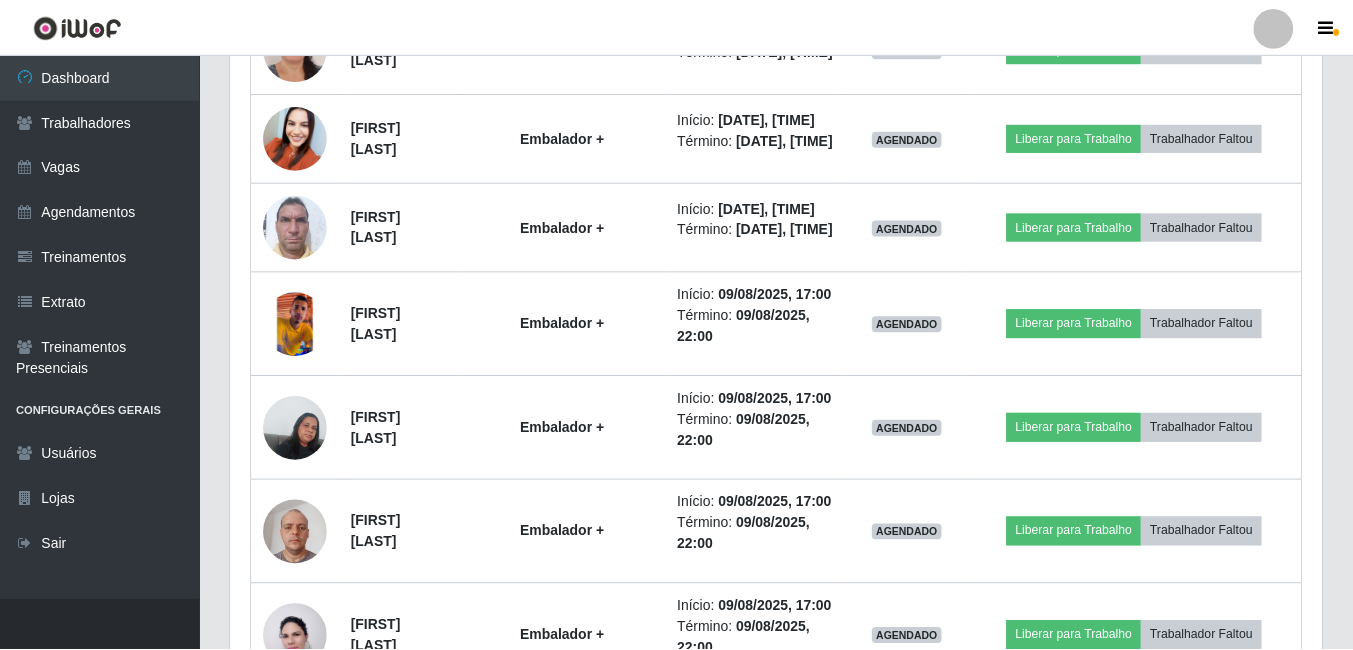 scroll, scrollTop: 999585, scrollLeft: 998909, axis: both 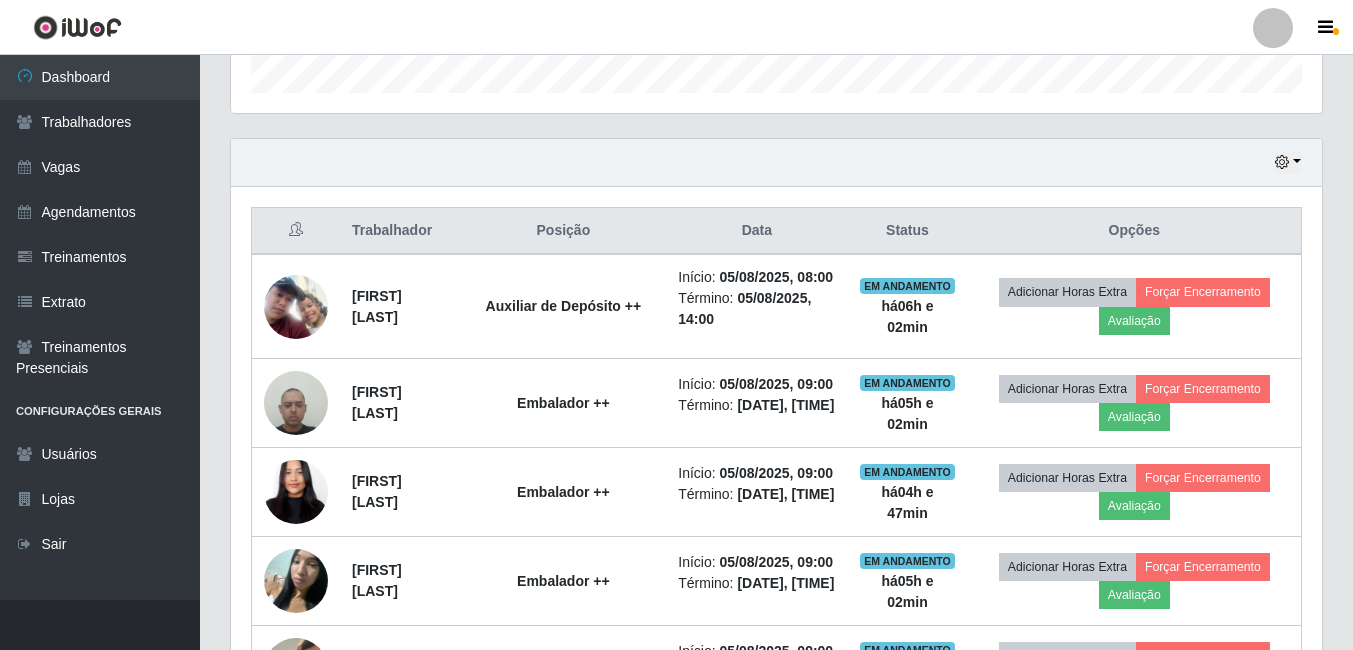 click on "Hoje 1 dia 3 dias 1 Semana Não encerrados" at bounding box center [776, 163] 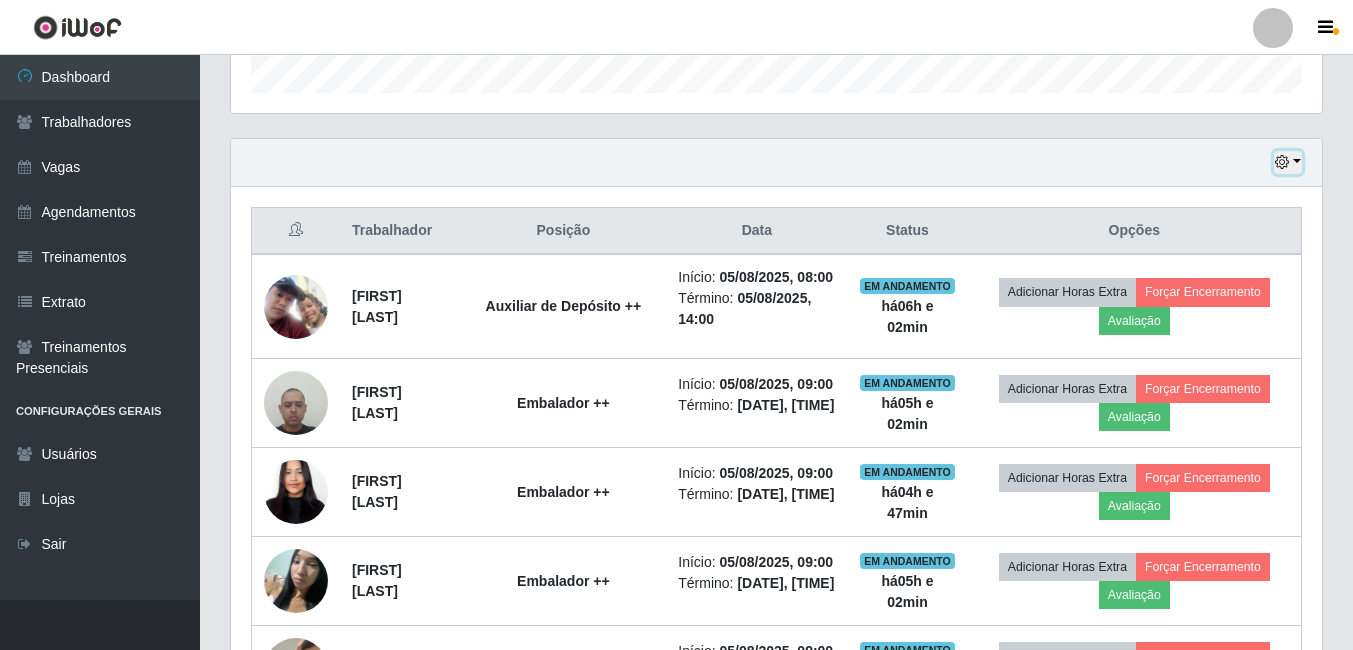 click at bounding box center [1288, 162] 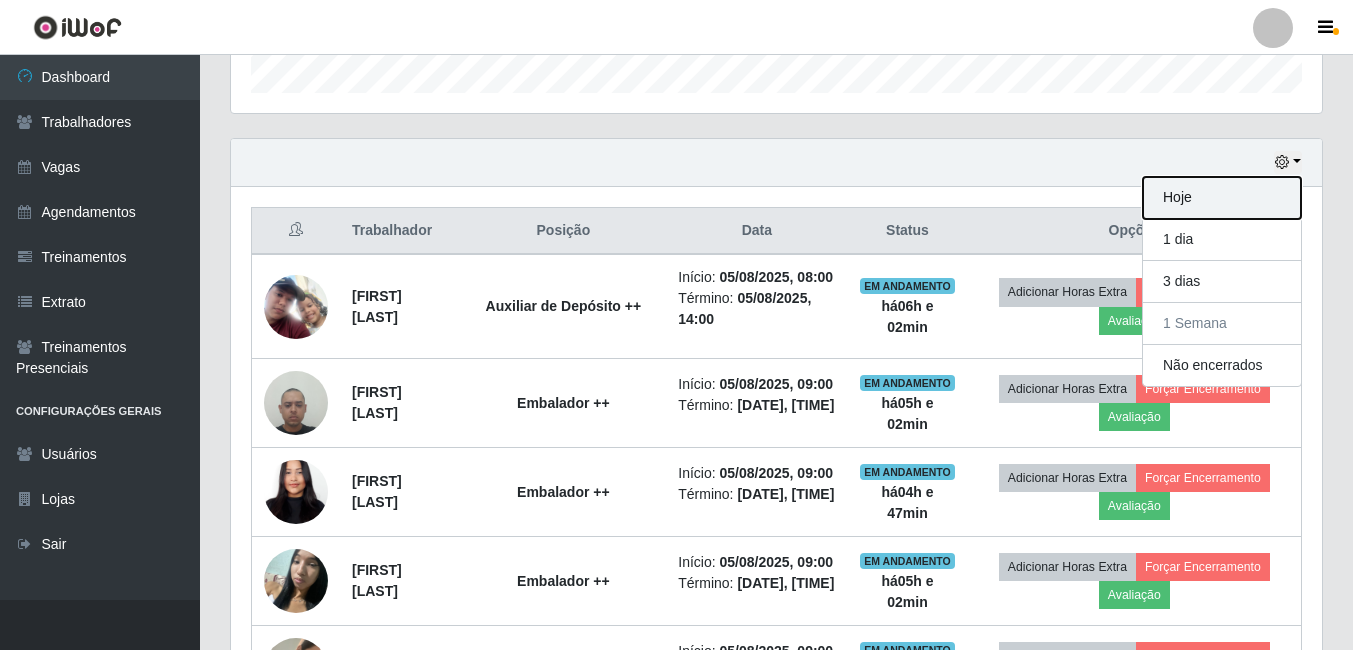 click on "Hoje" at bounding box center [1222, 198] 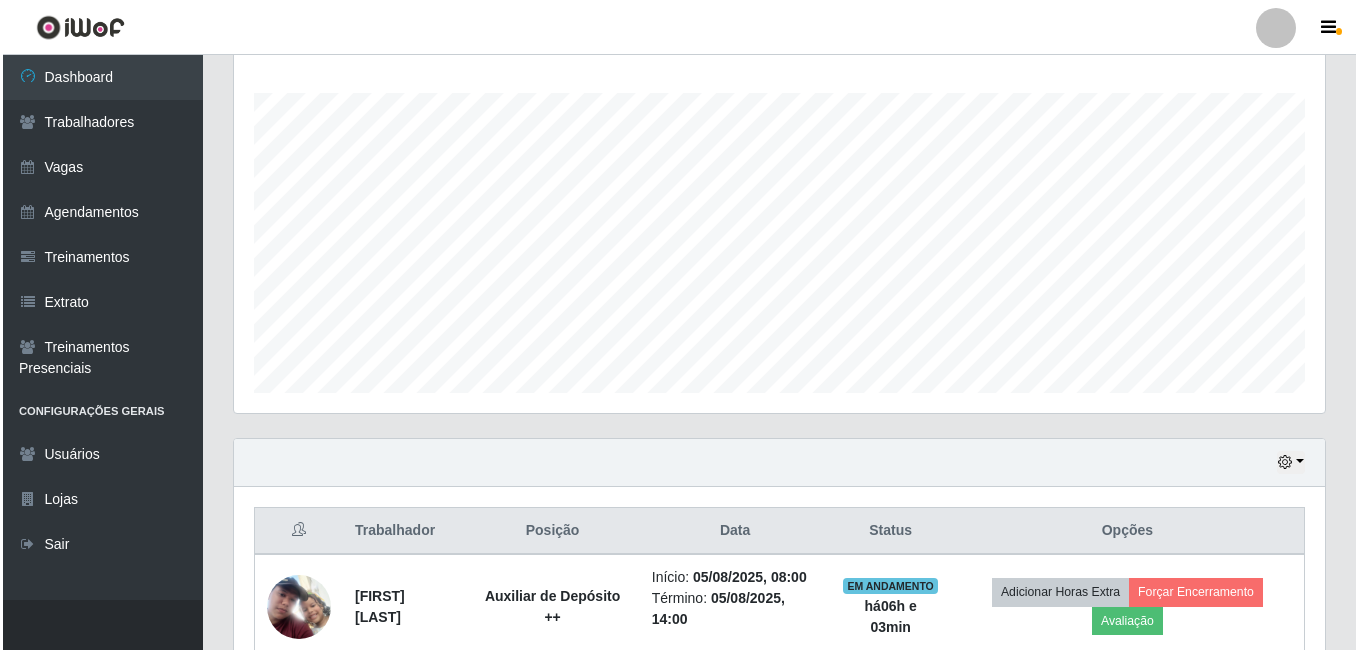 scroll, scrollTop: 622, scrollLeft: 0, axis: vertical 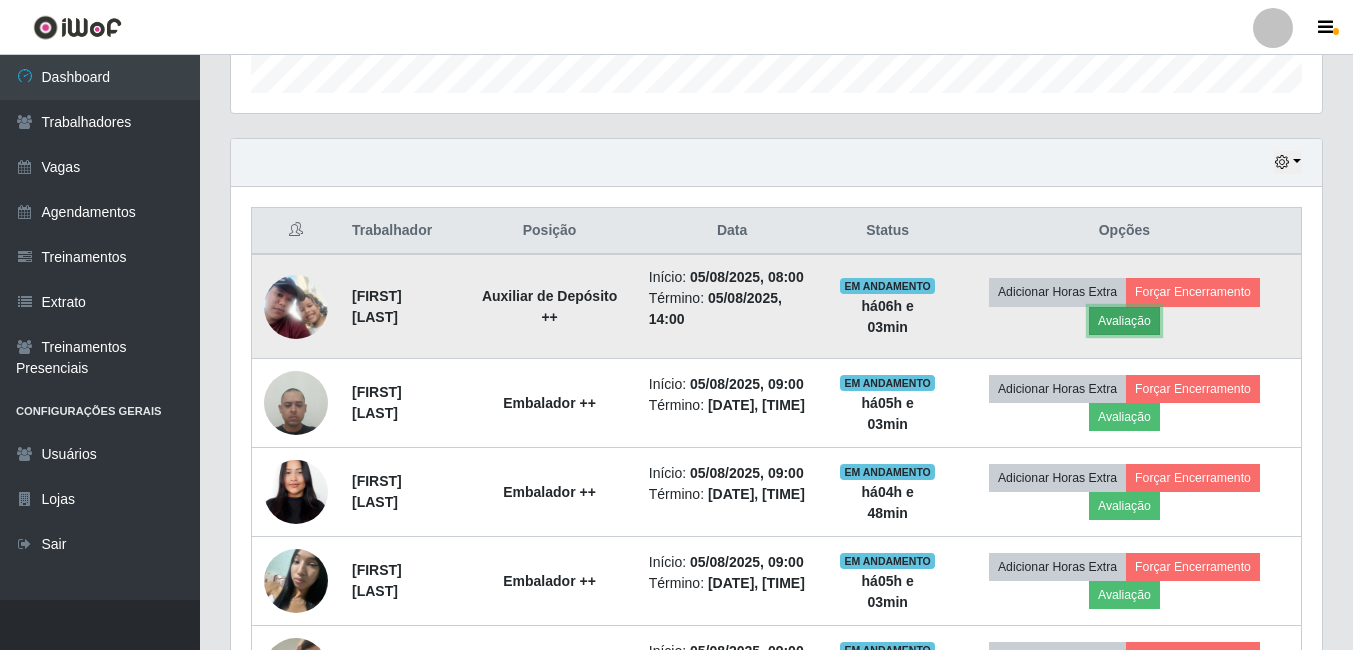 click on "Avaliação" at bounding box center (1124, 321) 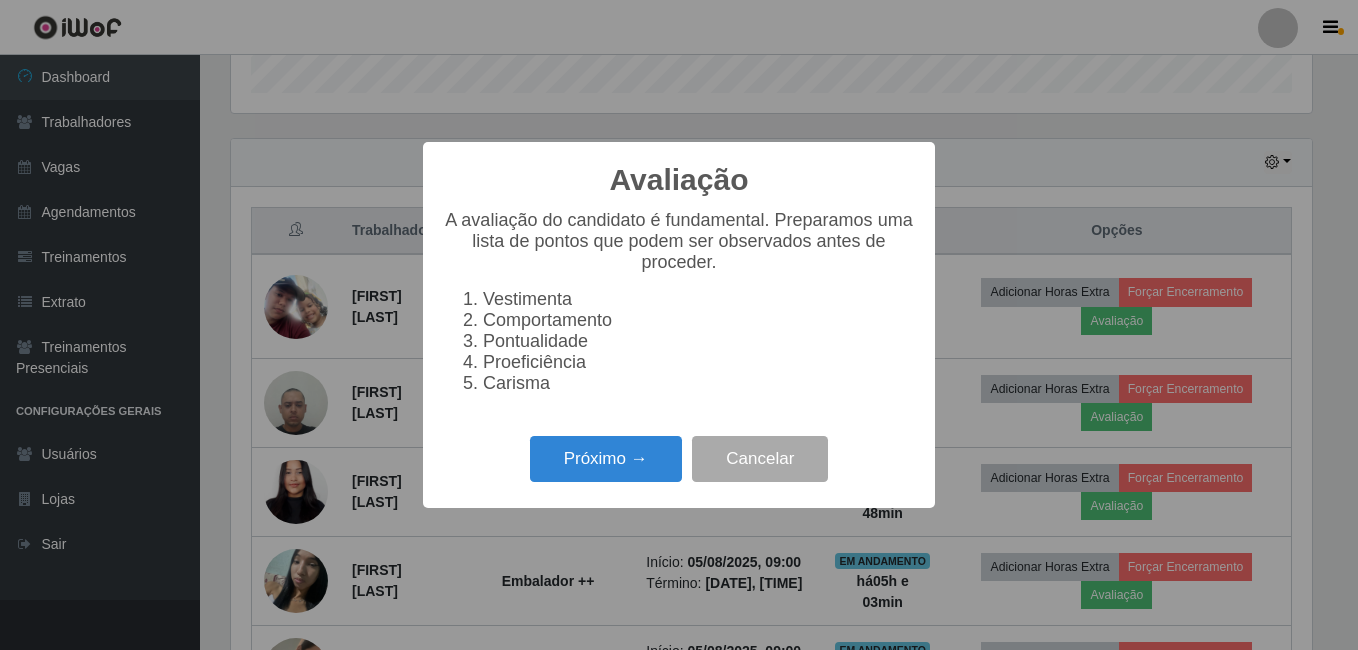 scroll, scrollTop: 999585, scrollLeft: 998919, axis: both 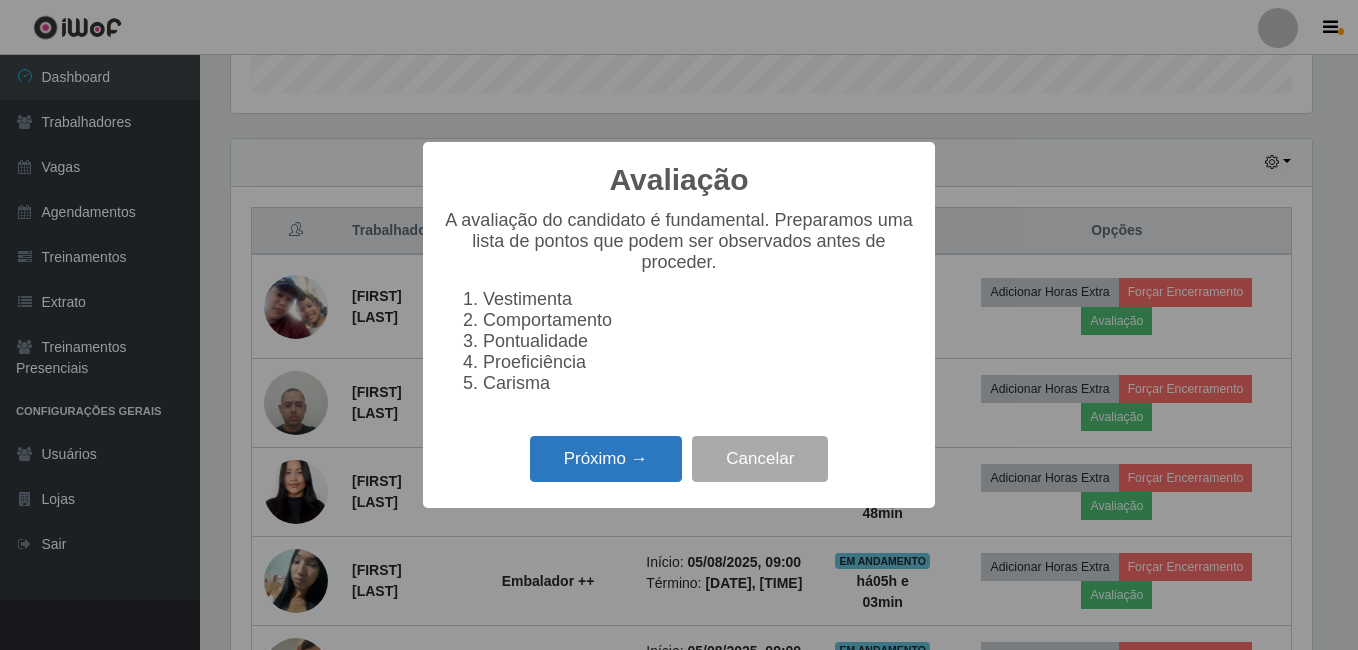 click on "Próximo →" at bounding box center (606, 459) 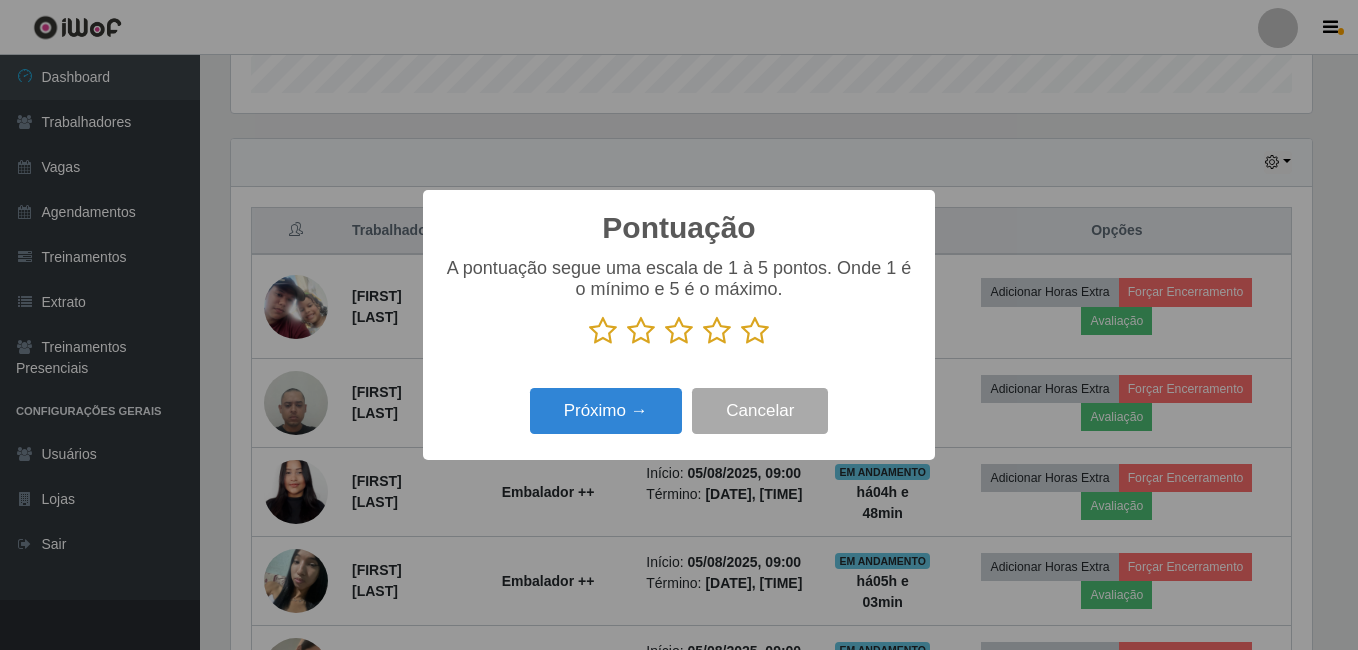 drag, startPoint x: 745, startPoint y: 337, endPoint x: 733, endPoint y: 340, distance: 12.369317 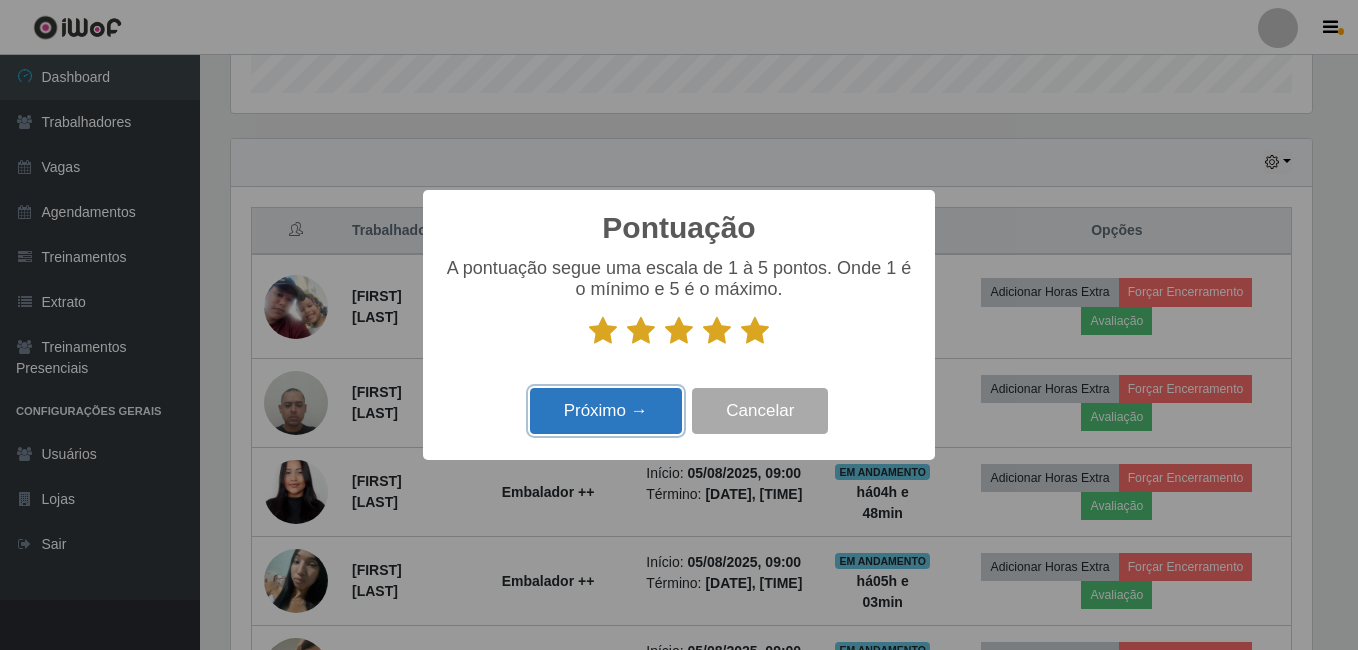 click on "Próximo →" at bounding box center (606, 411) 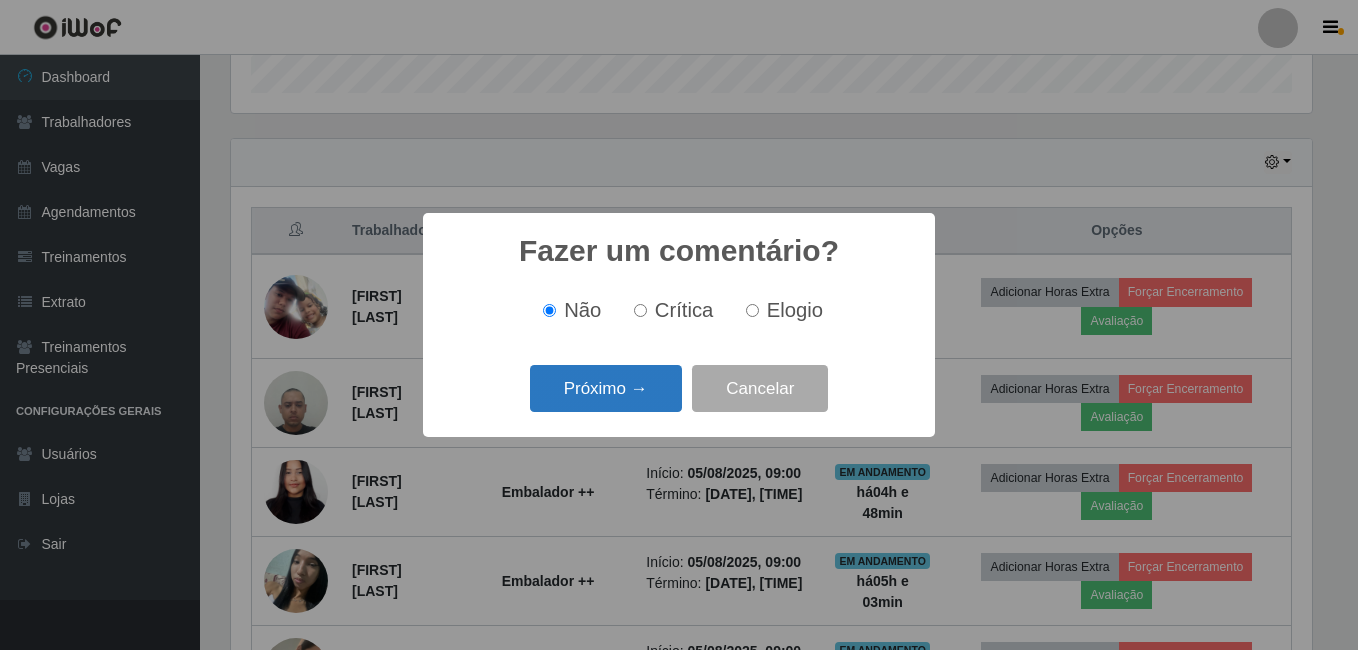 click on "Próximo →" at bounding box center (606, 388) 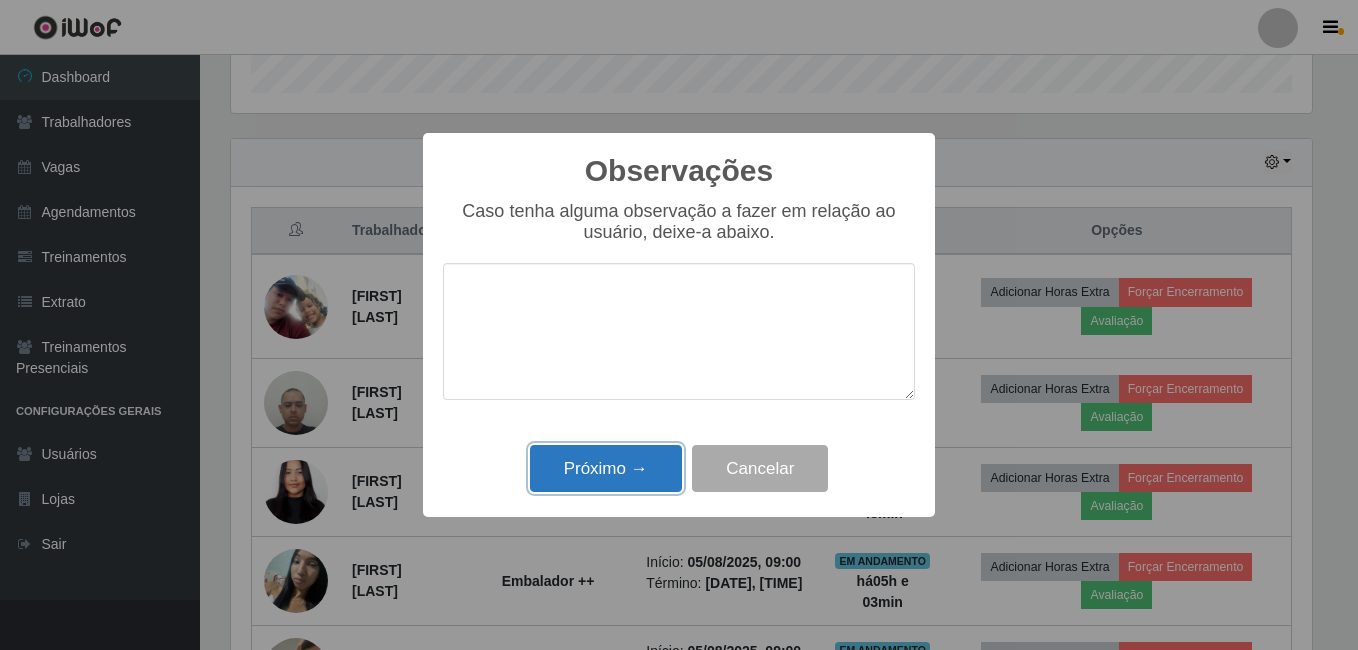 click on "Próximo →" at bounding box center [606, 468] 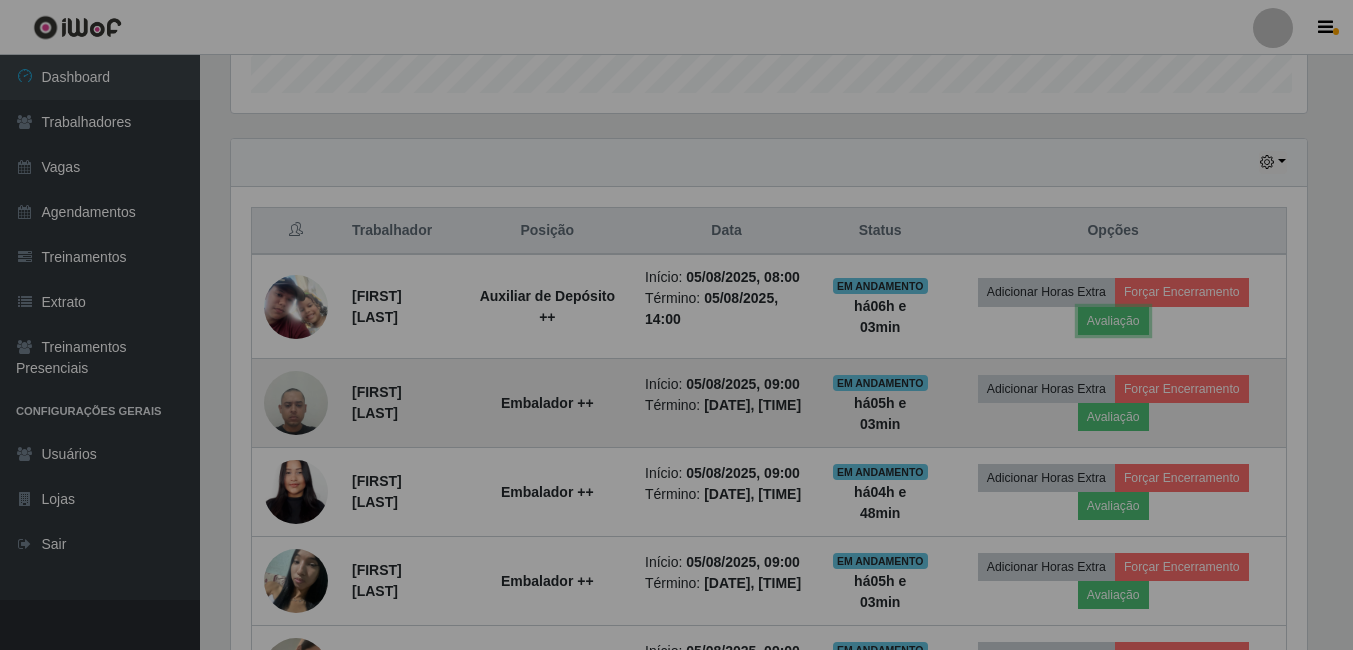 scroll, scrollTop: 999585, scrollLeft: 998909, axis: both 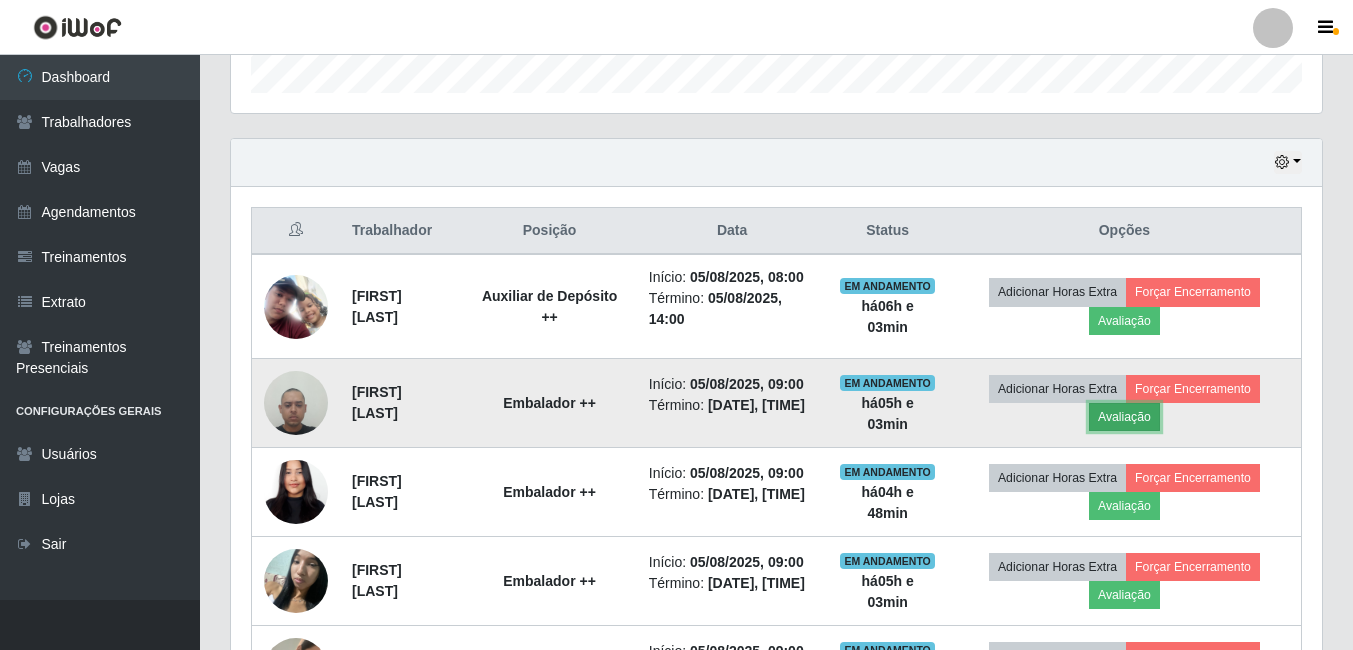 click on "Avaliação" at bounding box center (1124, 417) 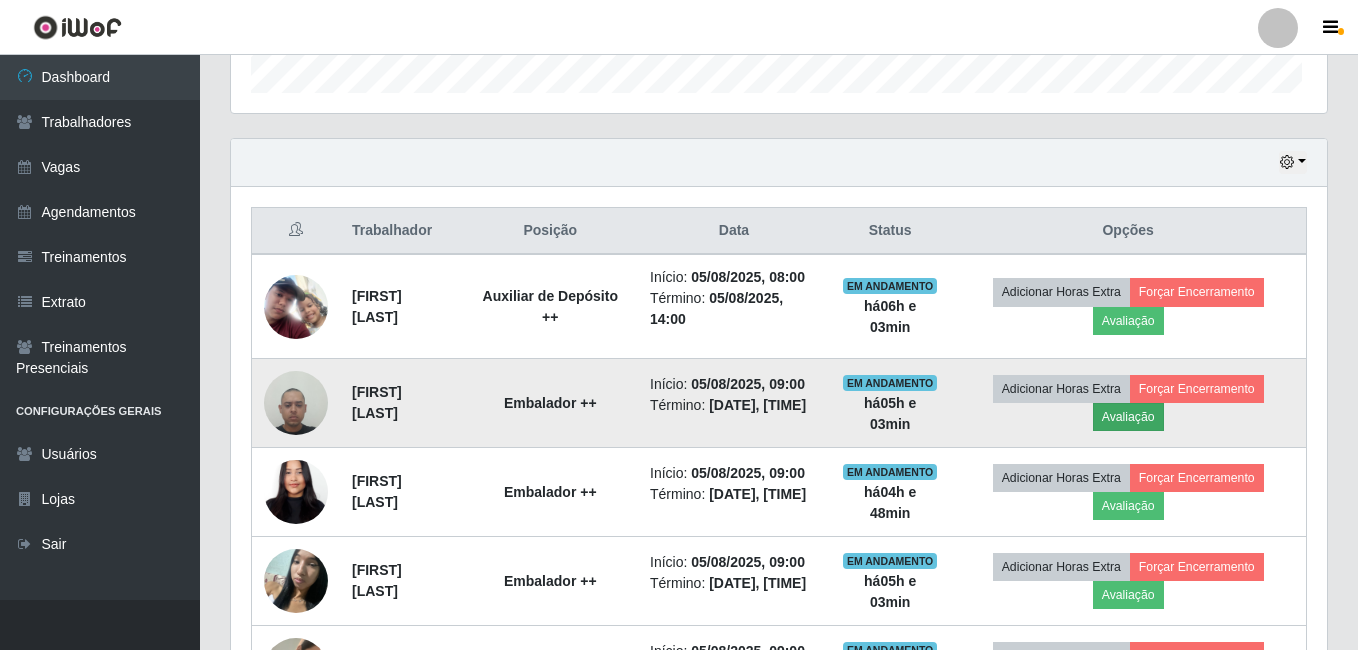 scroll, scrollTop: 999585, scrollLeft: 998919, axis: both 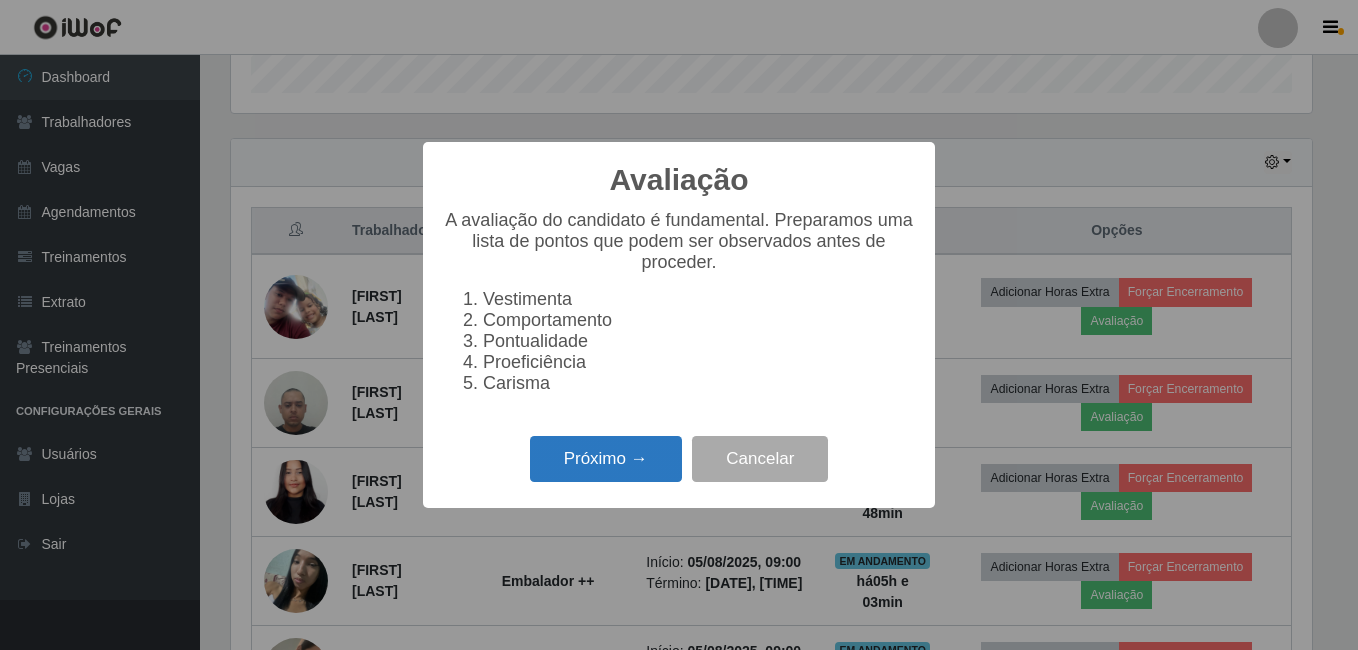 click on "Próximo →" at bounding box center (606, 459) 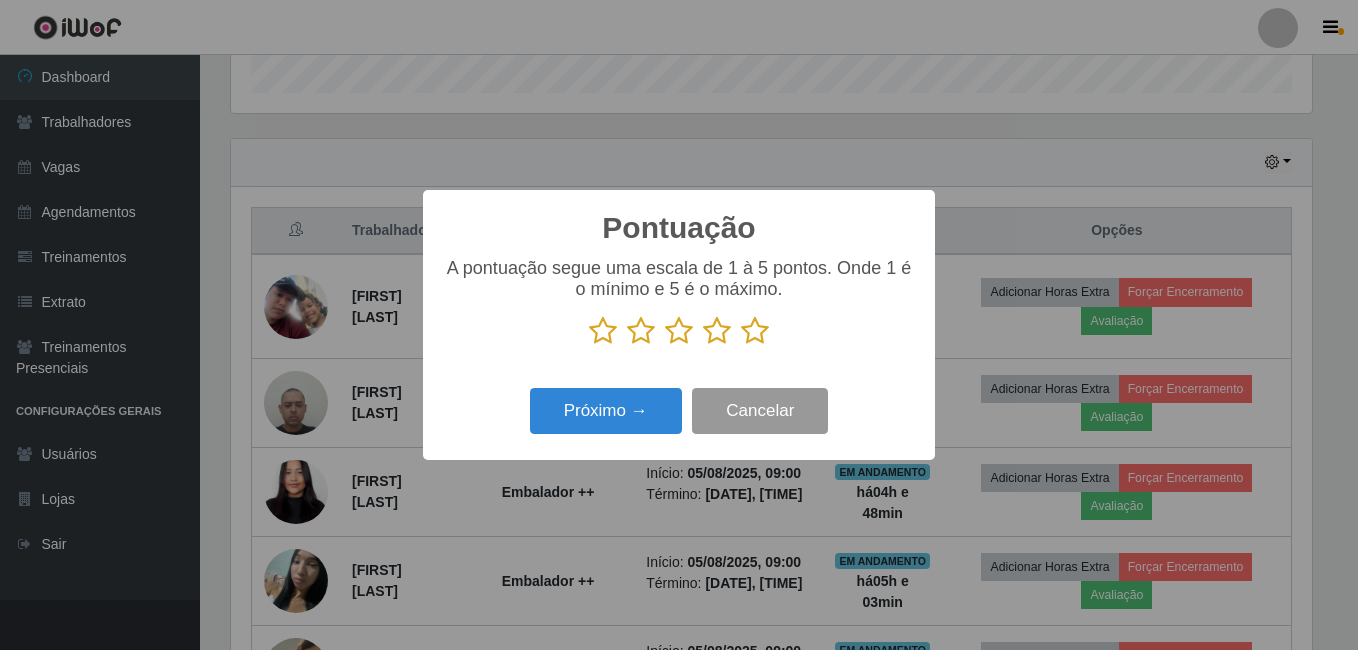 scroll, scrollTop: 999585, scrollLeft: 998919, axis: both 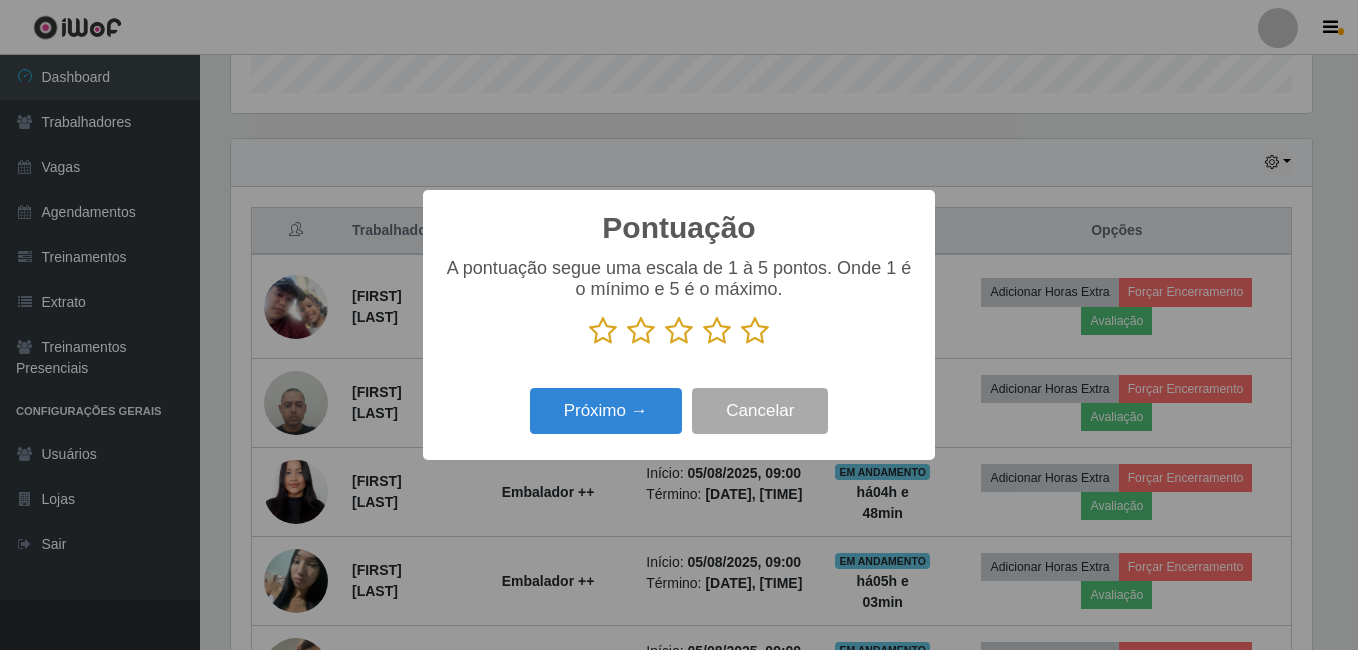 click at bounding box center [755, 331] 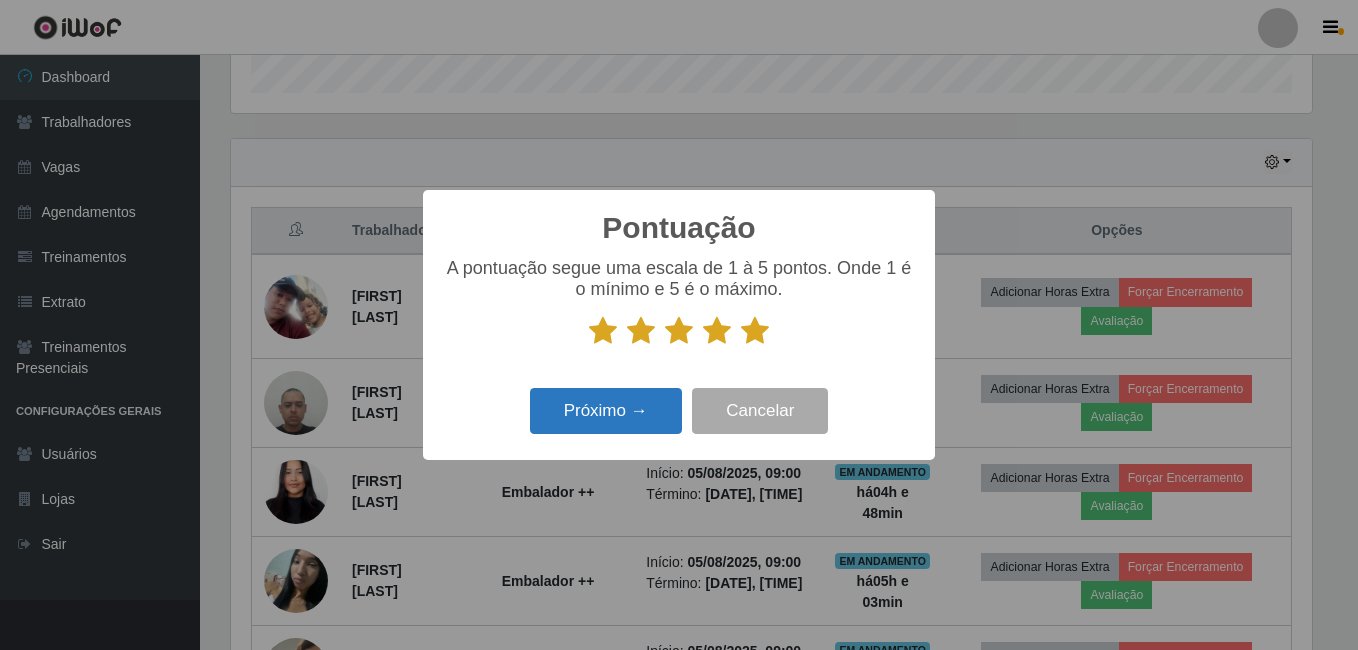 click on "Próximo → Cancelar" at bounding box center (679, 410) 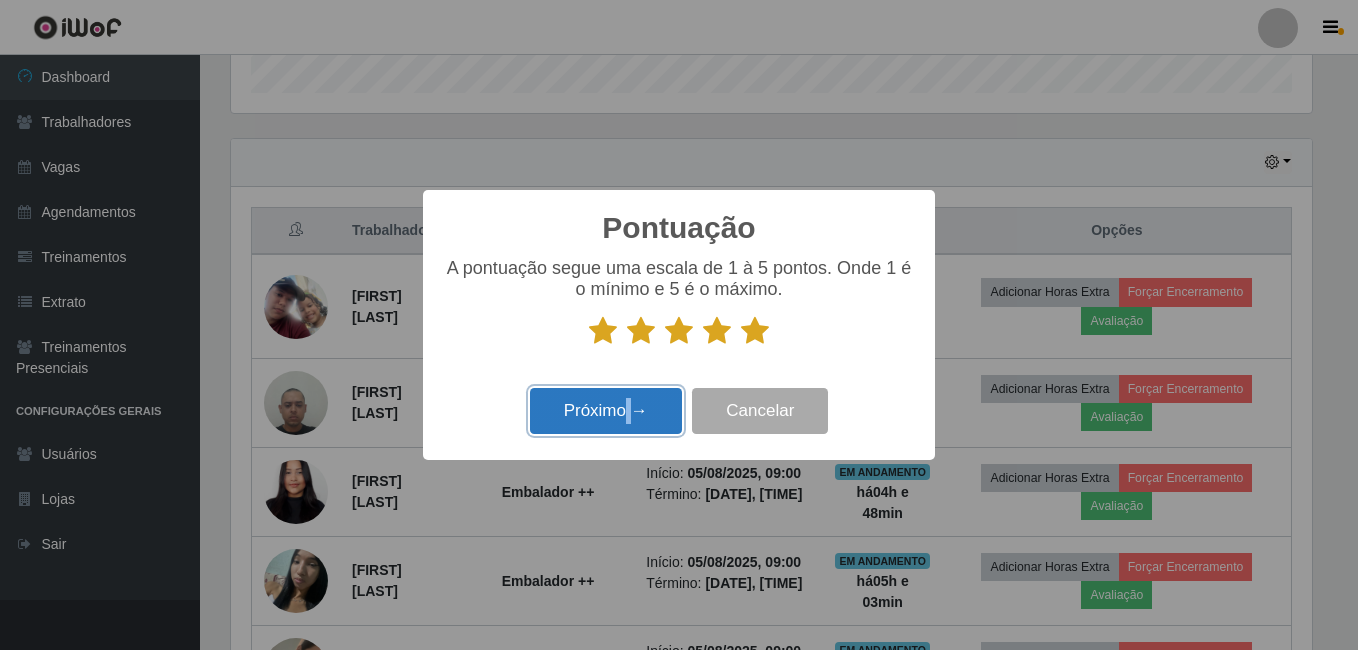 click on "Próximo →" at bounding box center (606, 411) 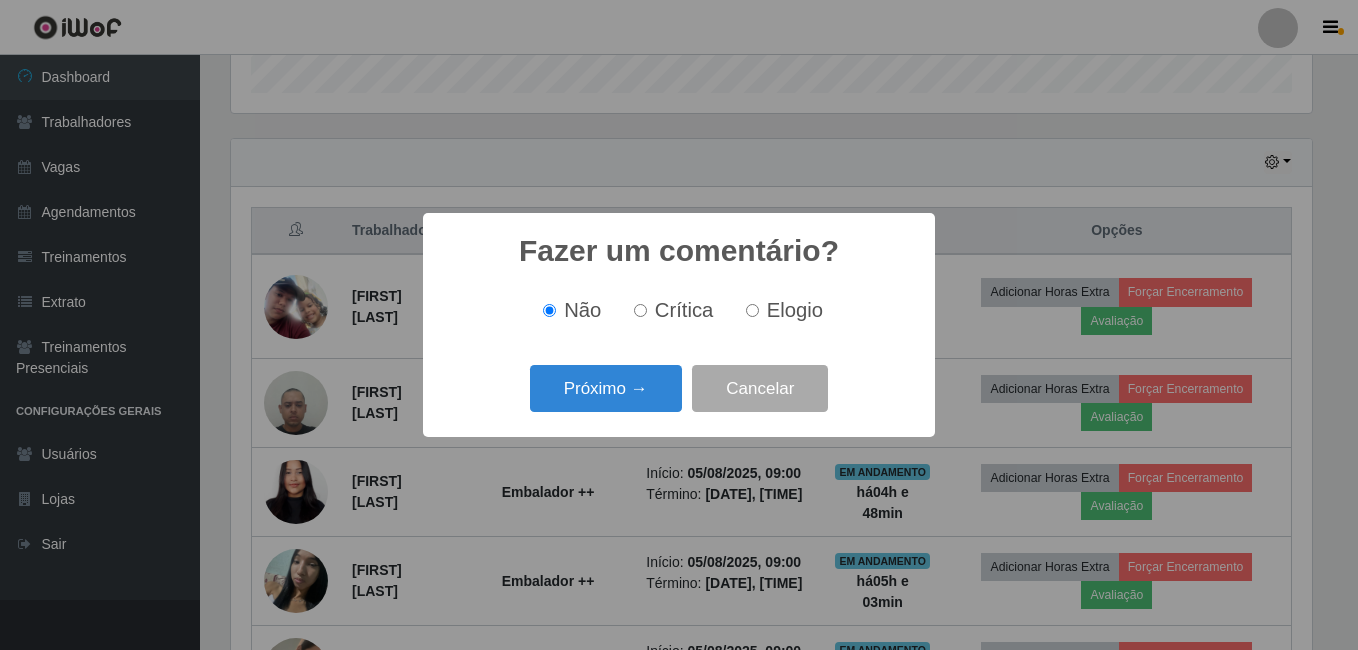 click on "Próximo →" at bounding box center (606, 388) 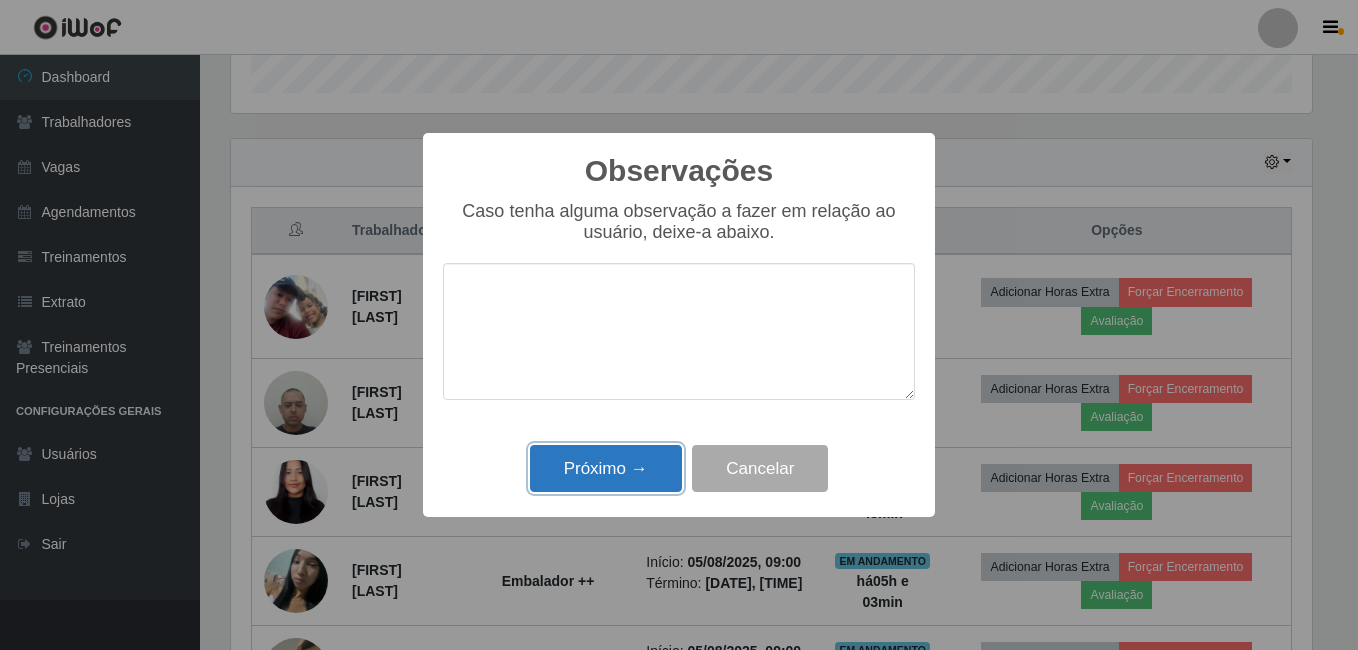 click on "Próximo →" at bounding box center (606, 468) 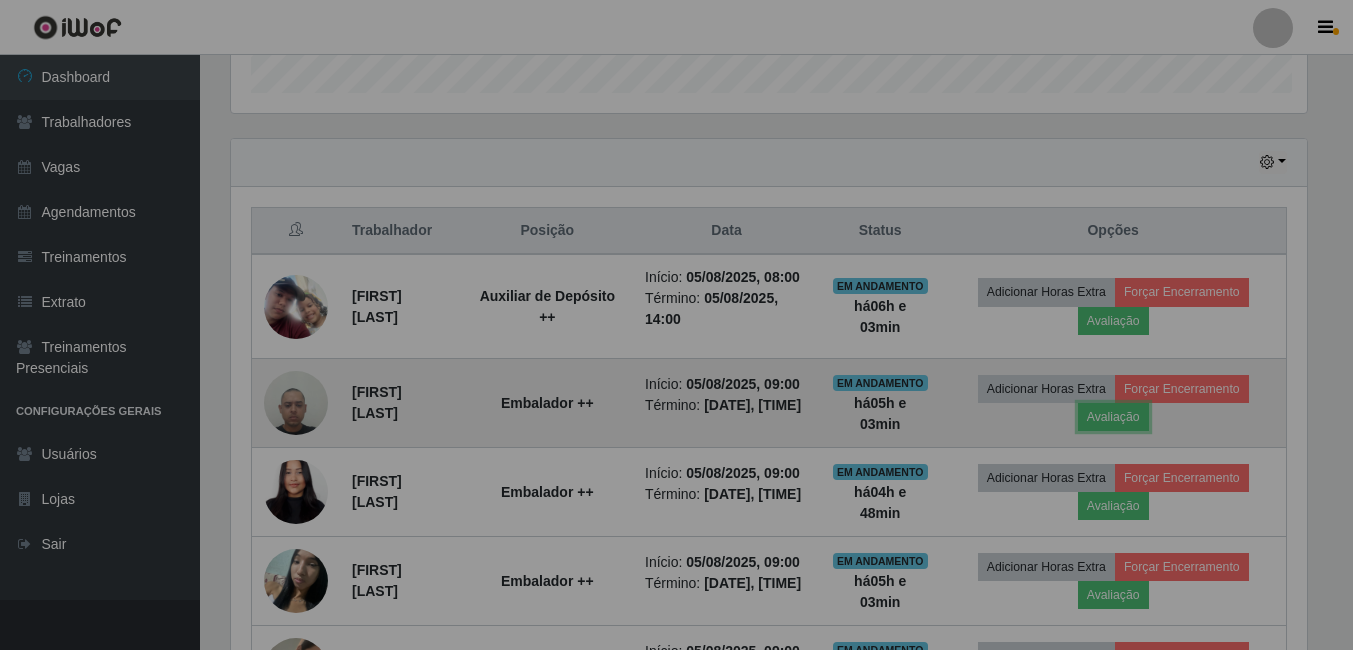 scroll, scrollTop: 999585, scrollLeft: 998909, axis: both 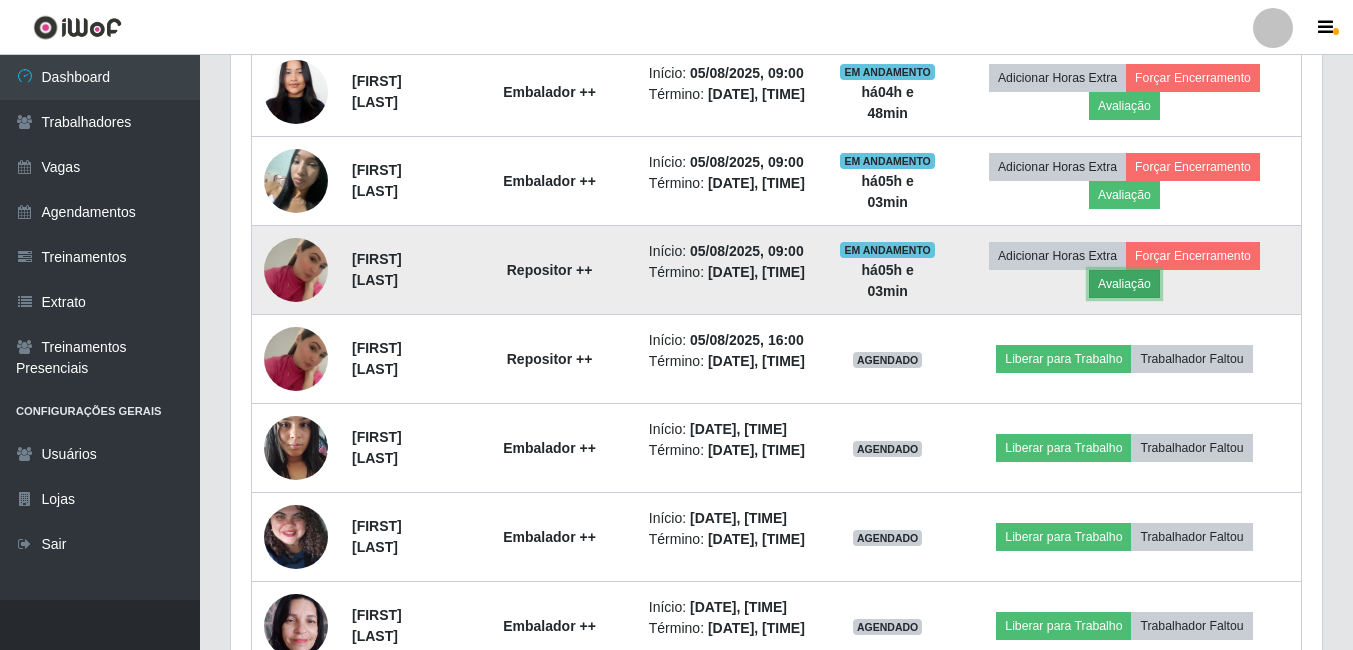 click on "Avaliação" at bounding box center [1124, 284] 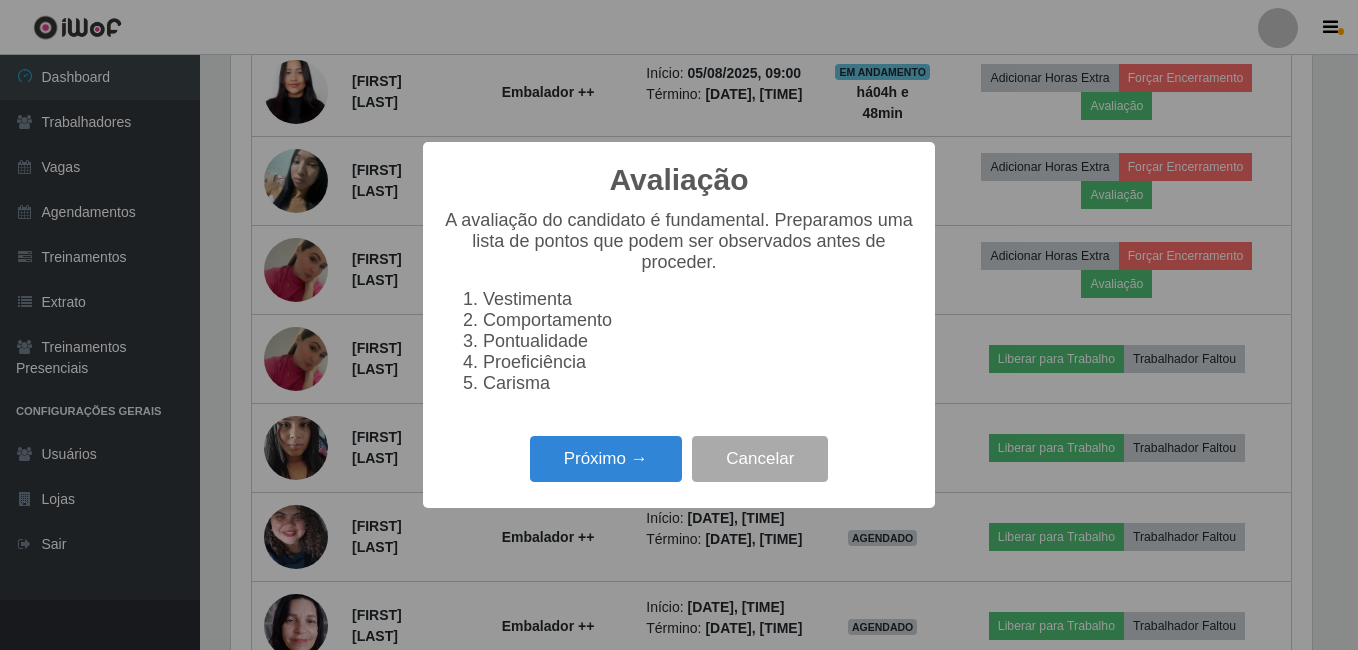 scroll, scrollTop: 999585, scrollLeft: 998919, axis: both 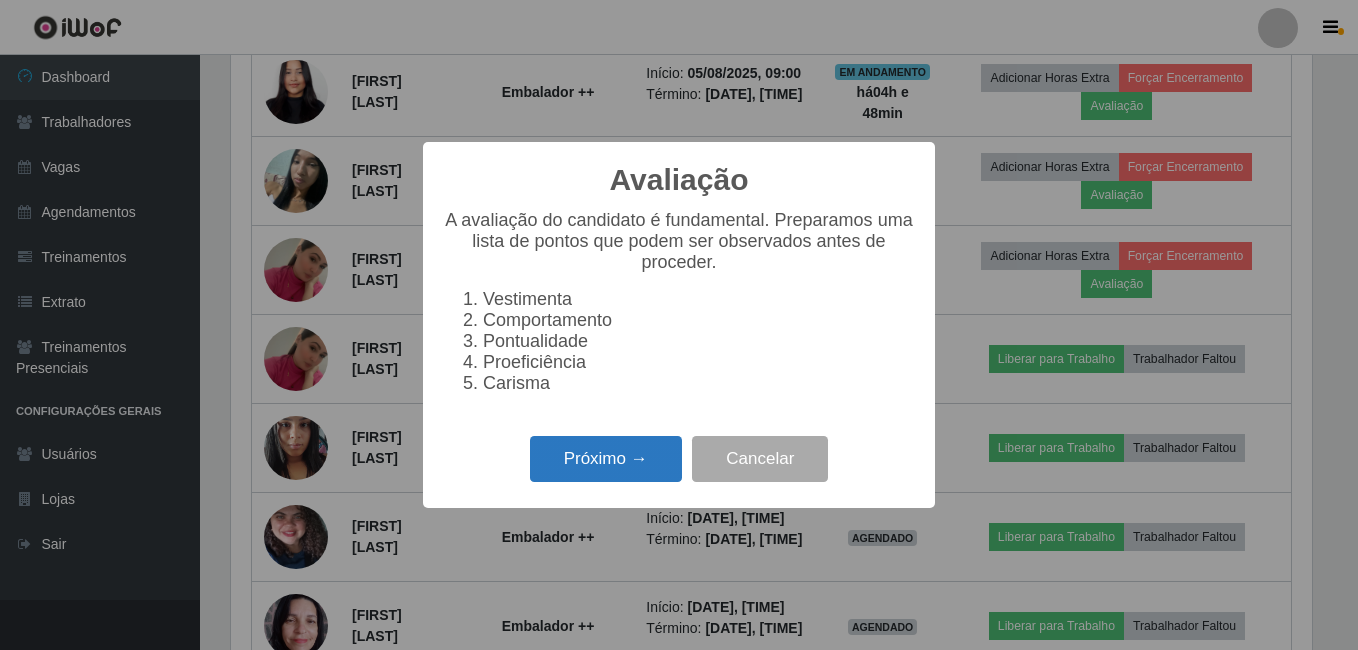 click on "Próximo →" at bounding box center [606, 459] 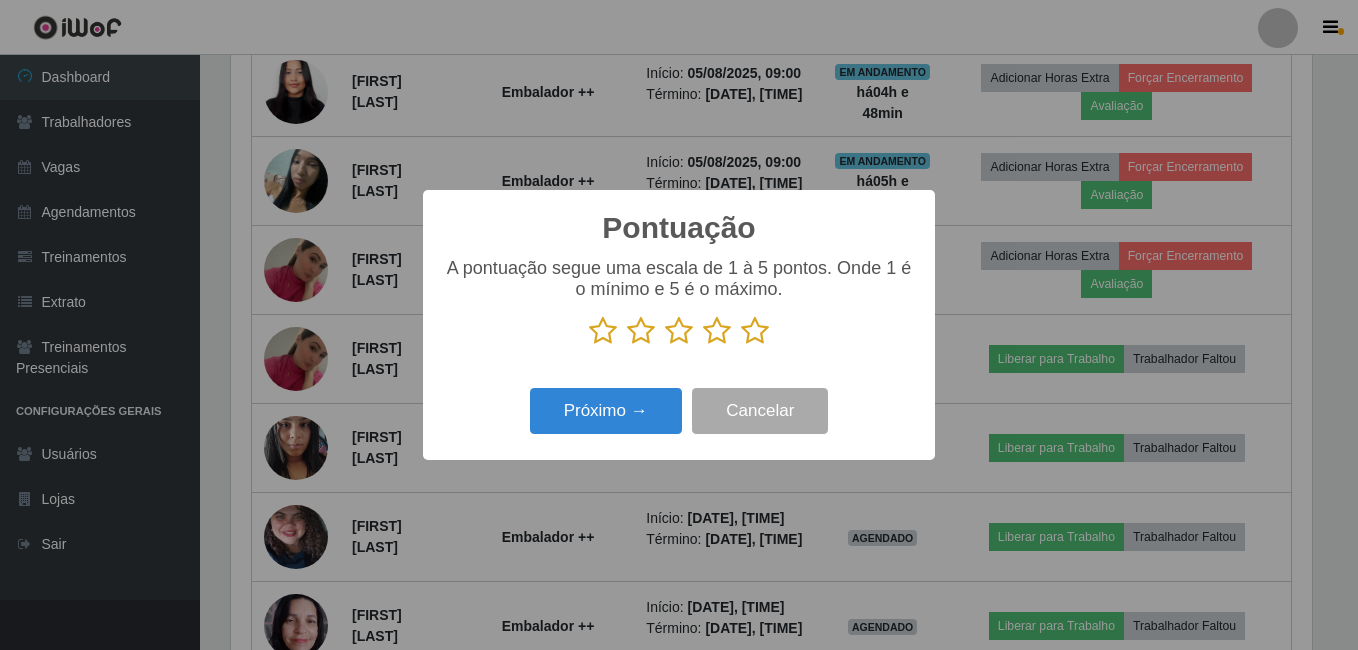 scroll, scrollTop: 999585, scrollLeft: 998919, axis: both 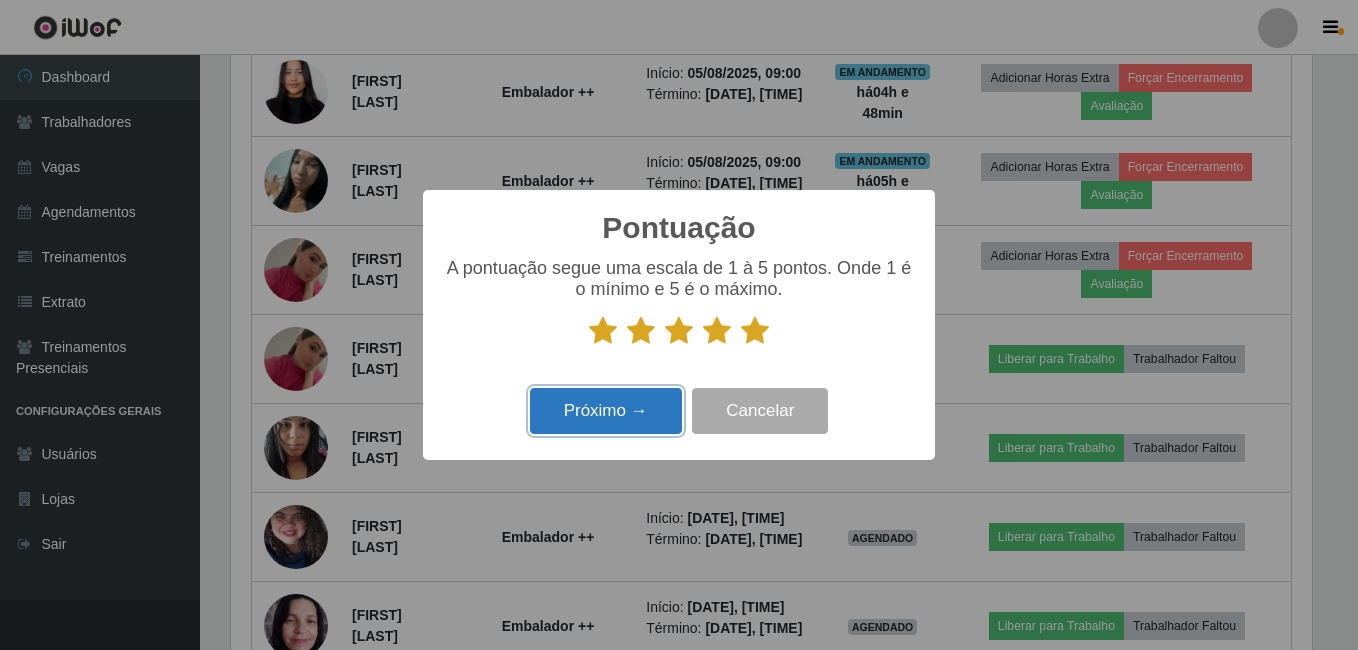 click on "Próximo →" at bounding box center (606, 411) 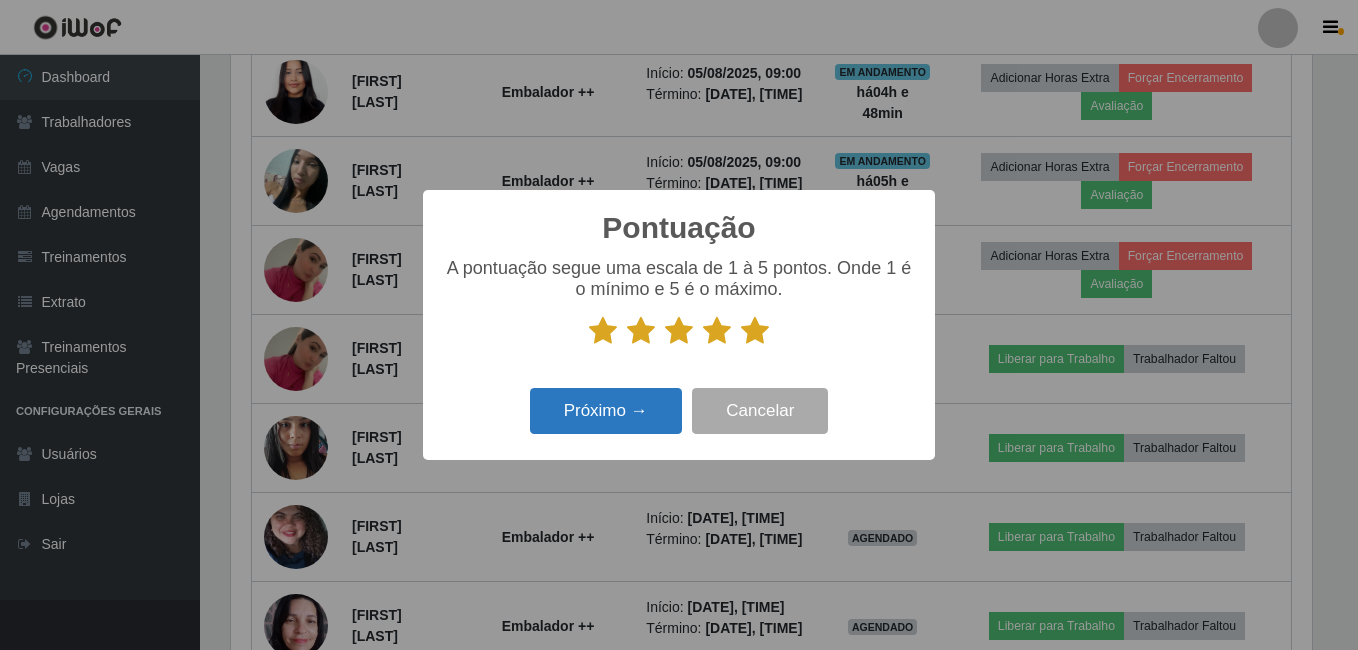 scroll, scrollTop: 999585, scrollLeft: 998919, axis: both 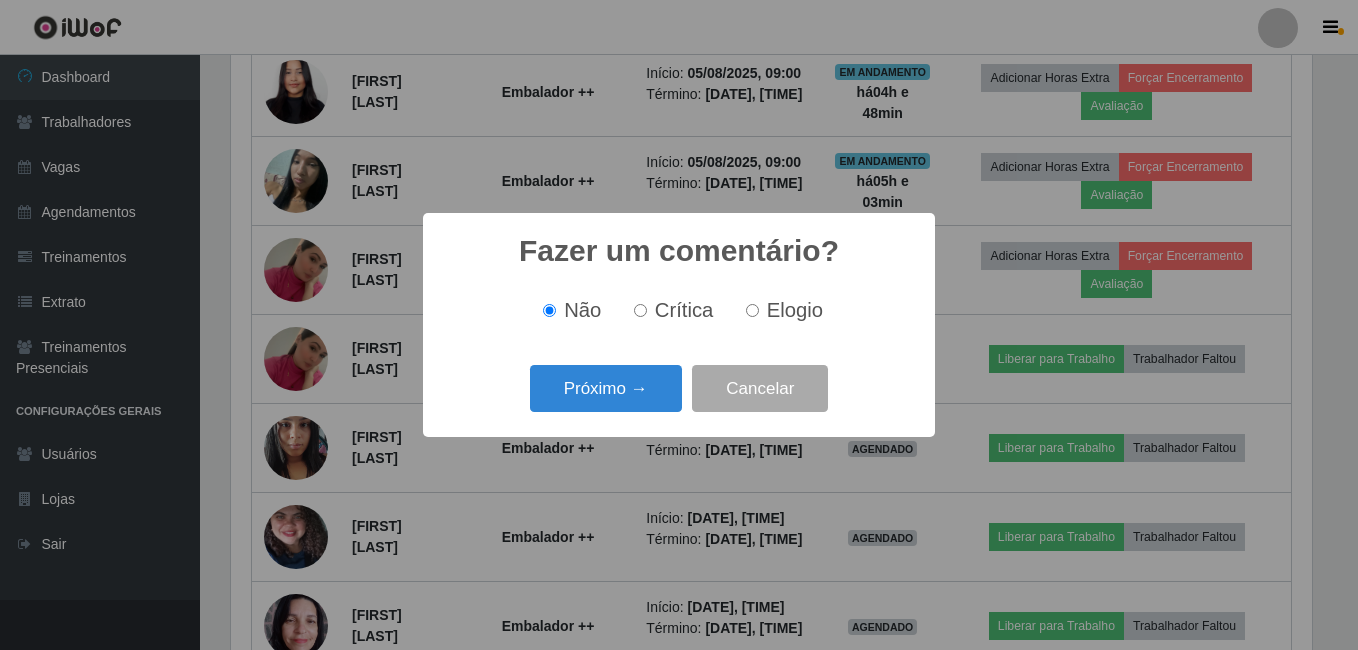click on "Elogio" at bounding box center (780, 310) 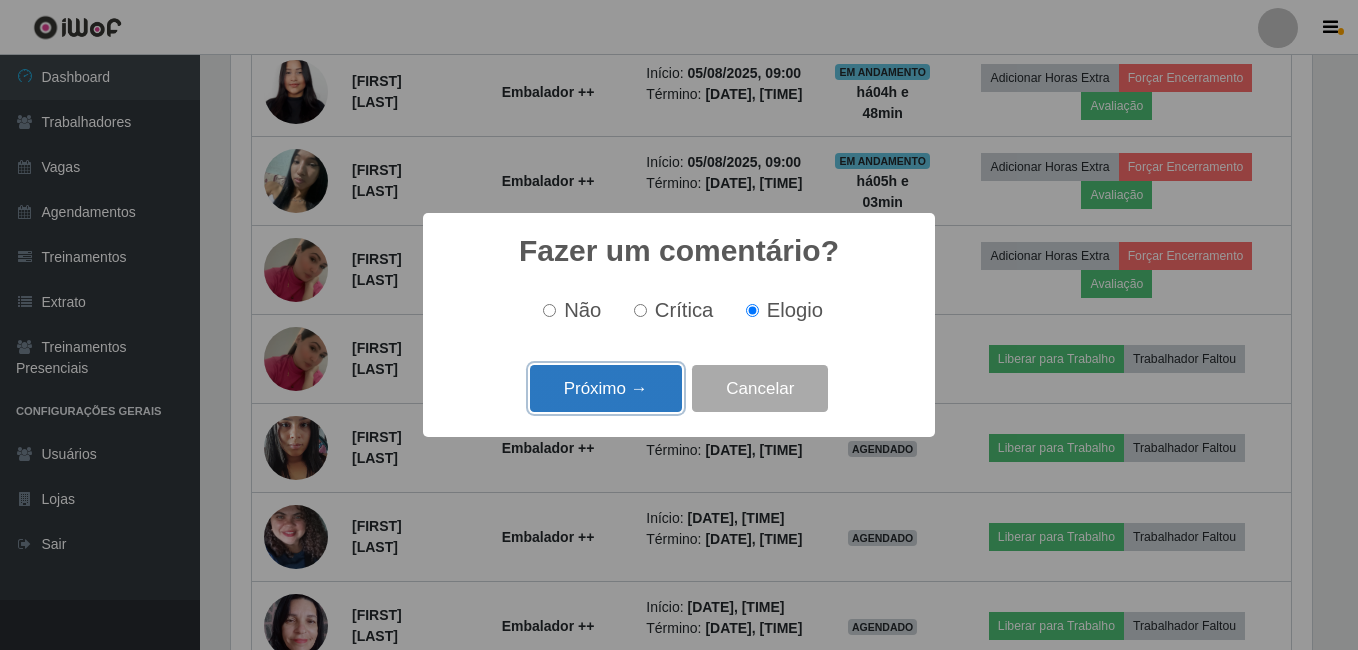 click on "Próximo →" at bounding box center (606, 388) 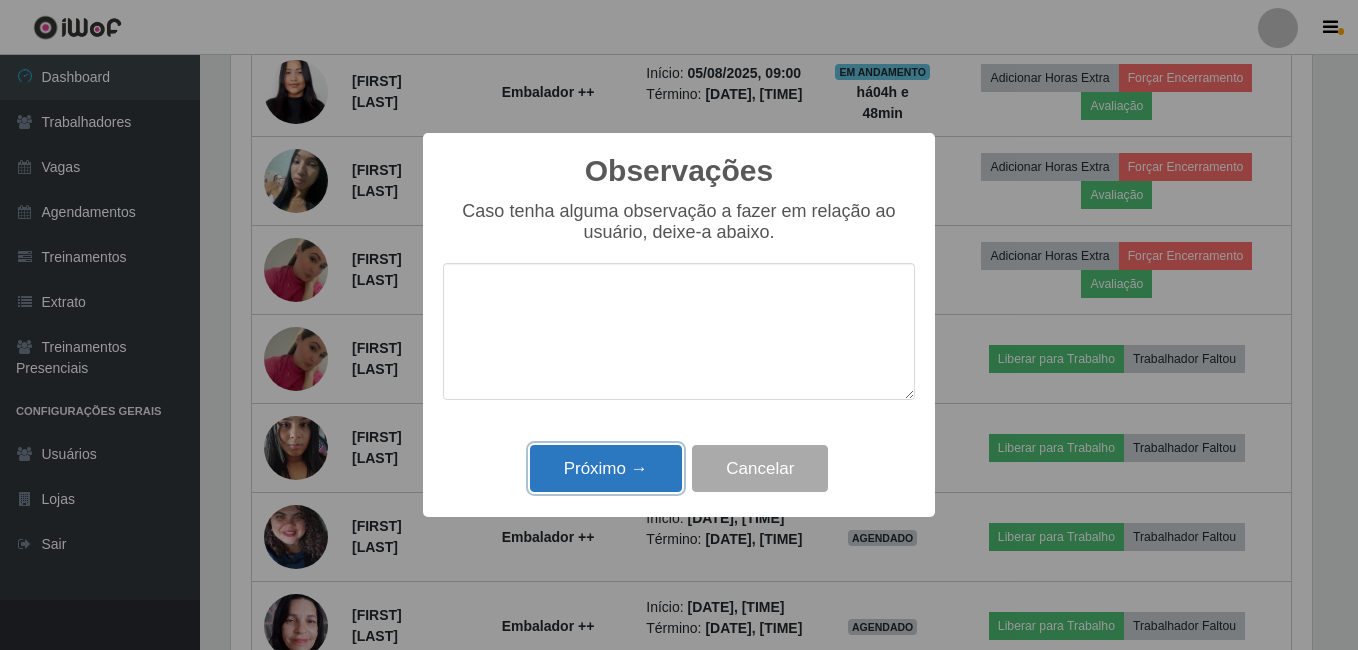 click on "Próximo →" at bounding box center [606, 468] 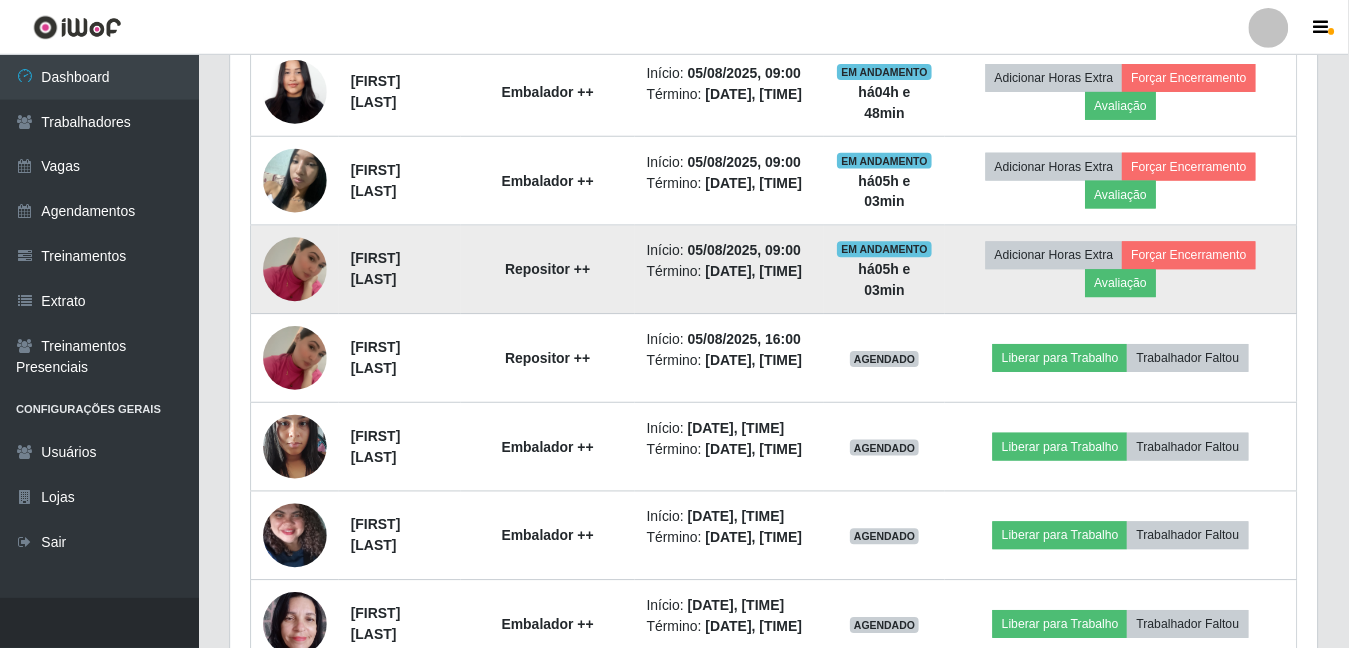 scroll, scrollTop: 999585, scrollLeft: 998909, axis: both 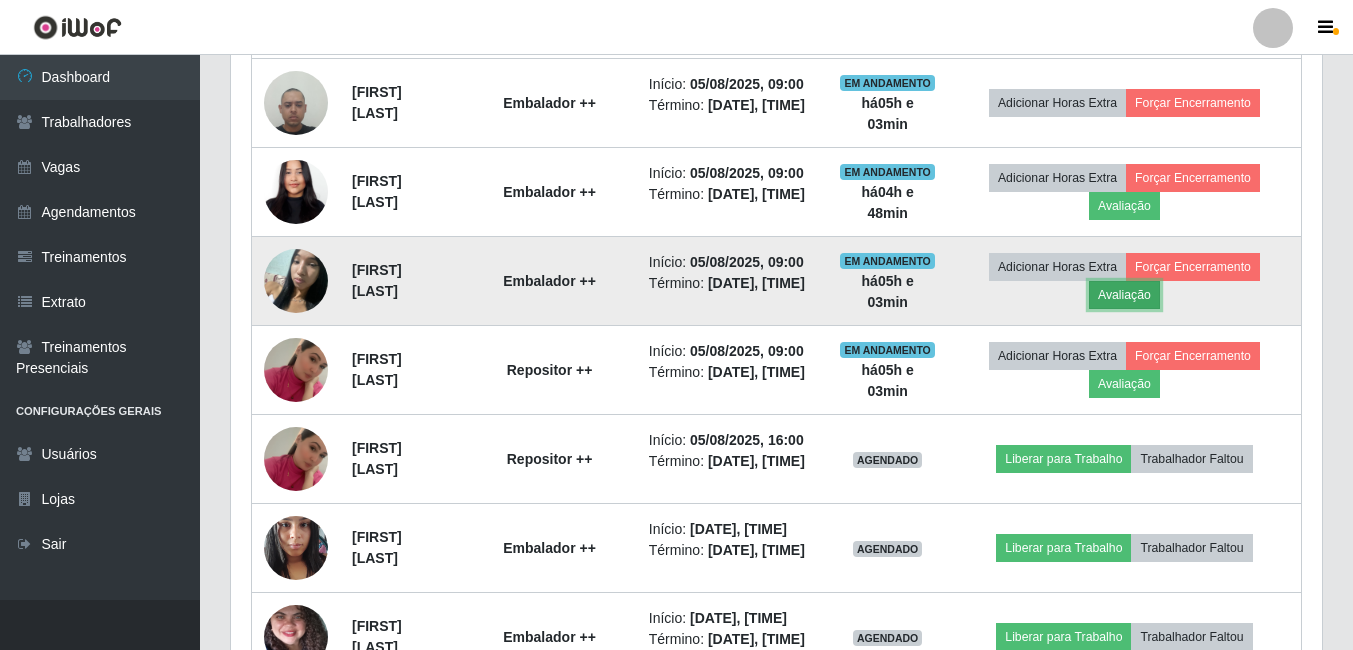 click on "Avaliação" at bounding box center (1124, 295) 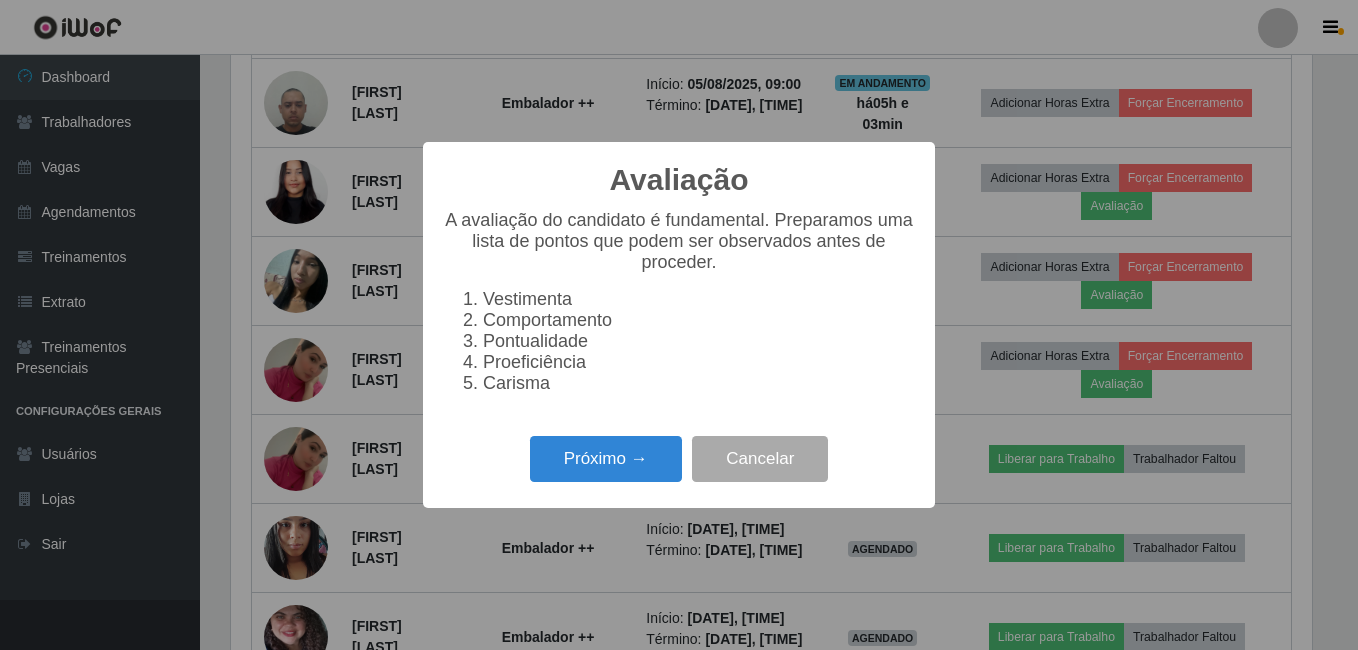 scroll, scrollTop: 999585, scrollLeft: 998919, axis: both 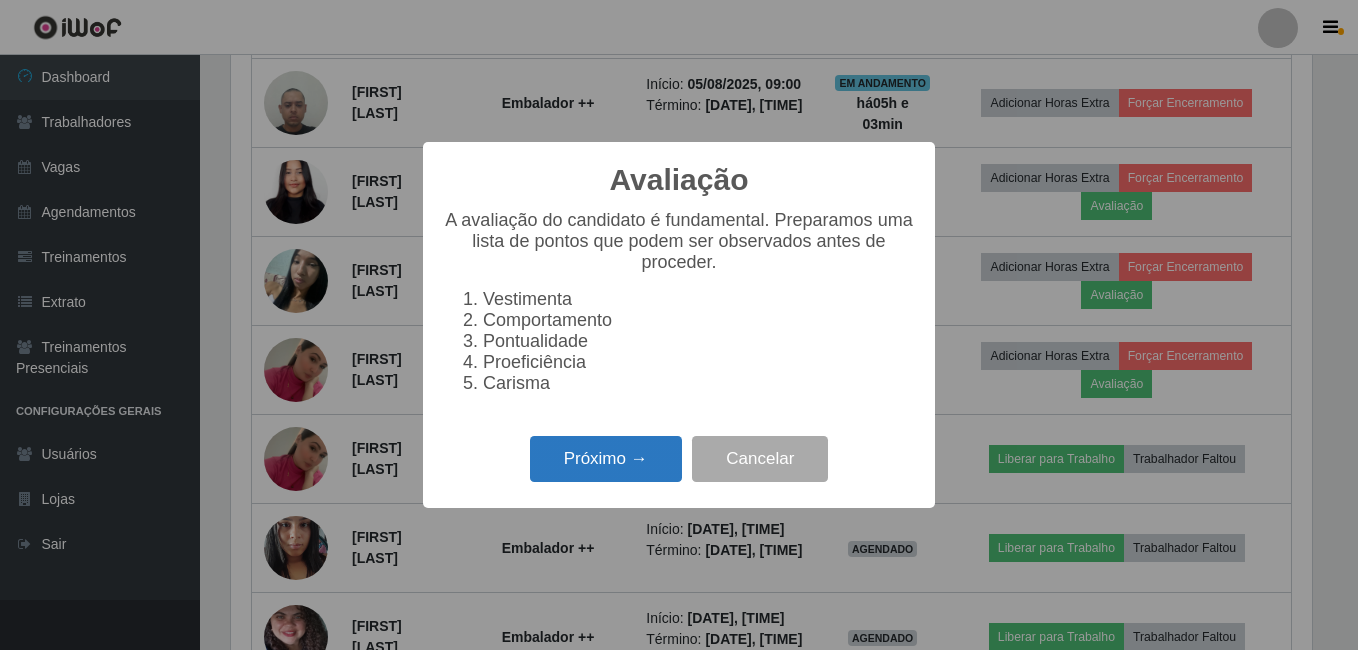click on "Próximo →" at bounding box center [606, 459] 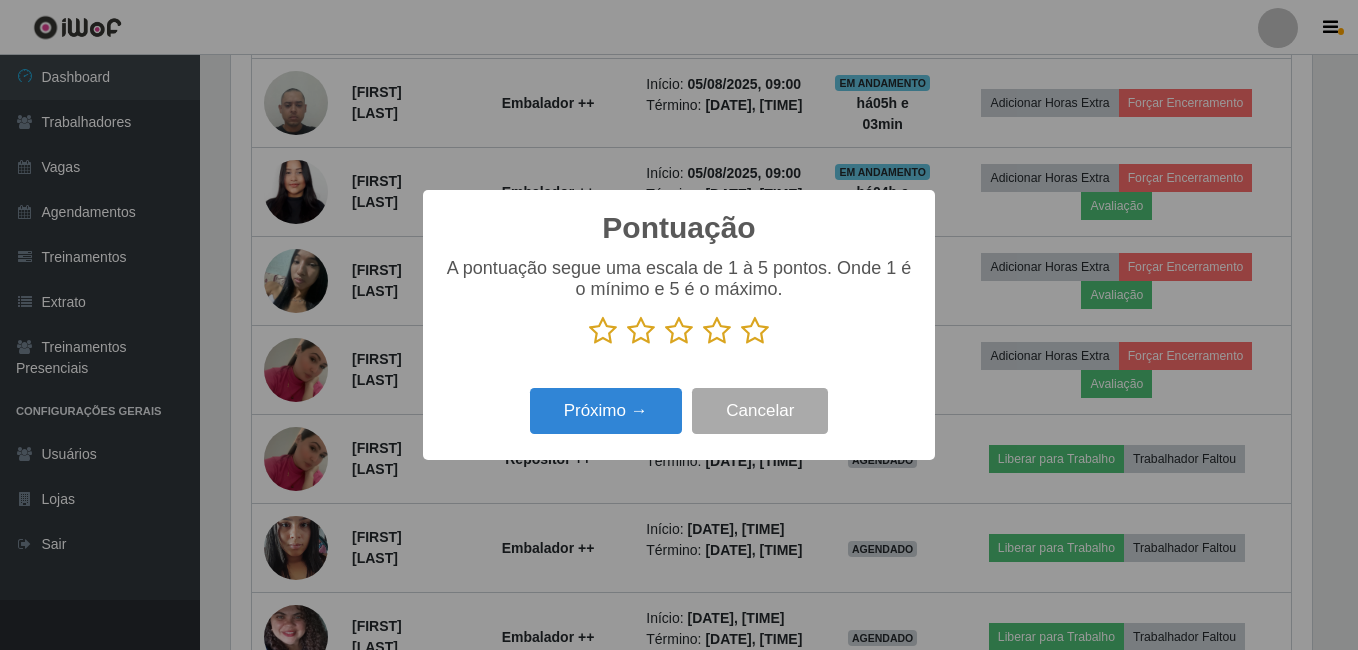 click at bounding box center [755, 331] 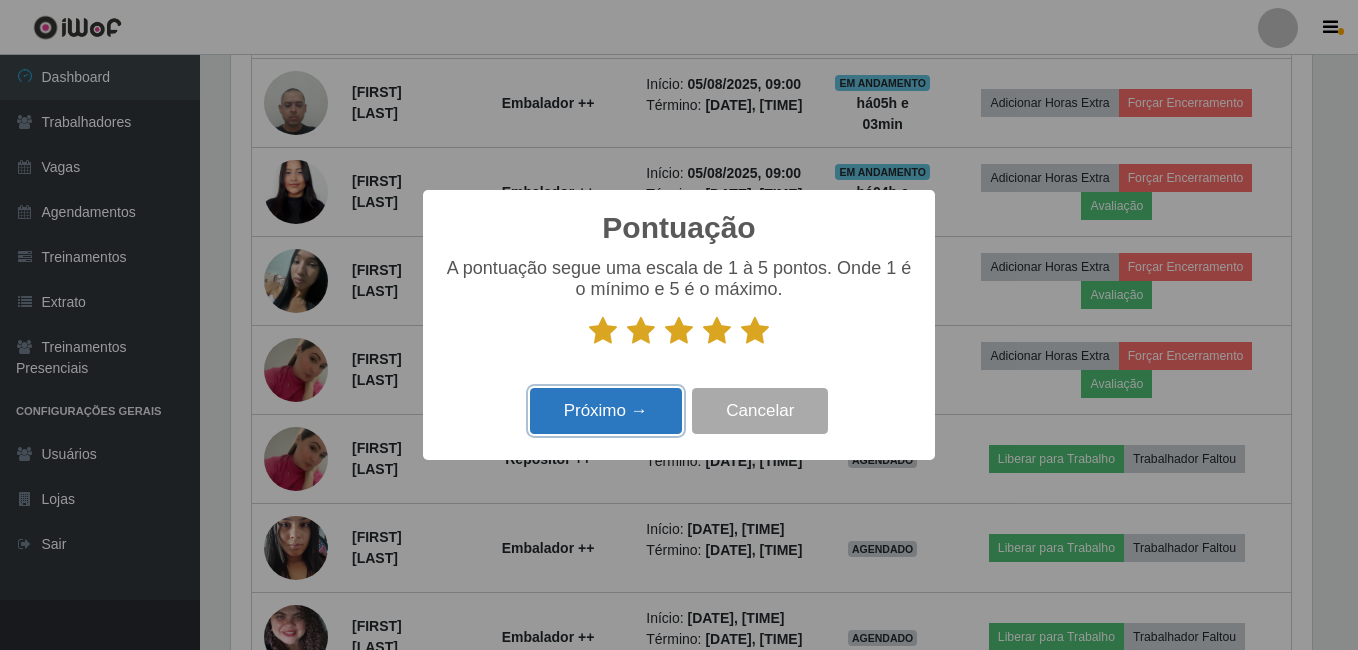 click on "Próximo →" at bounding box center (606, 411) 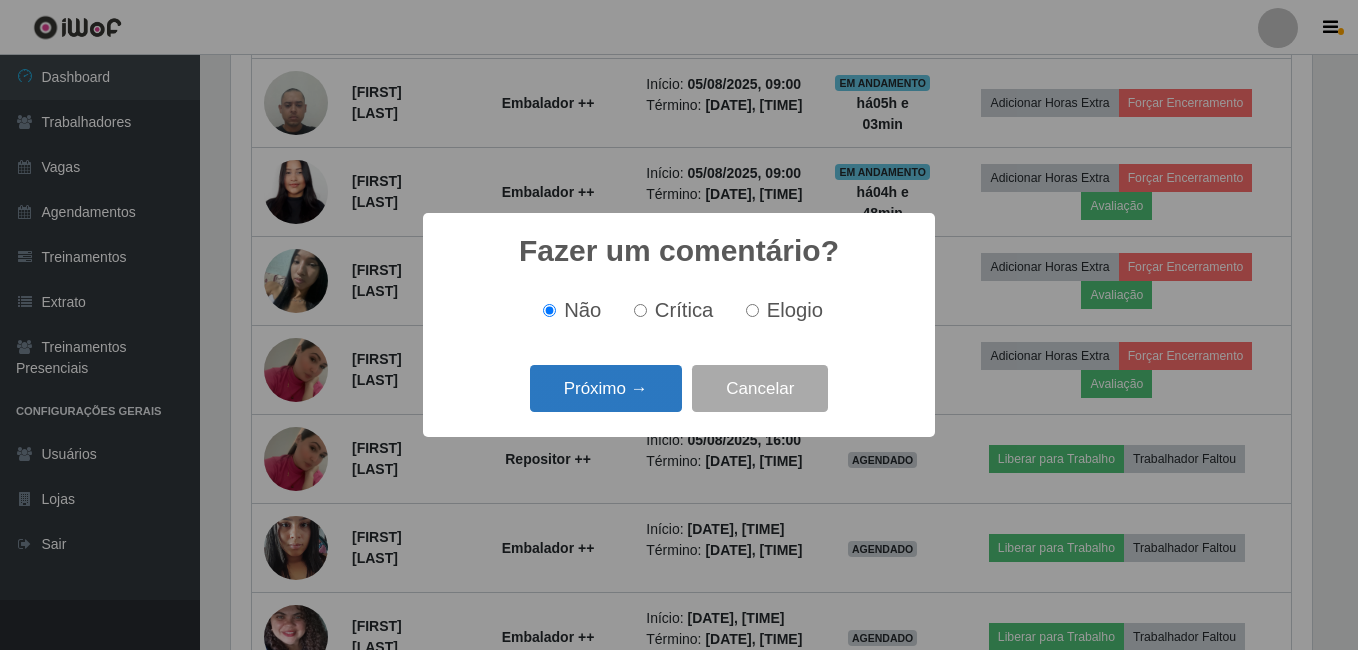 click on "Próximo →" at bounding box center [606, 388] 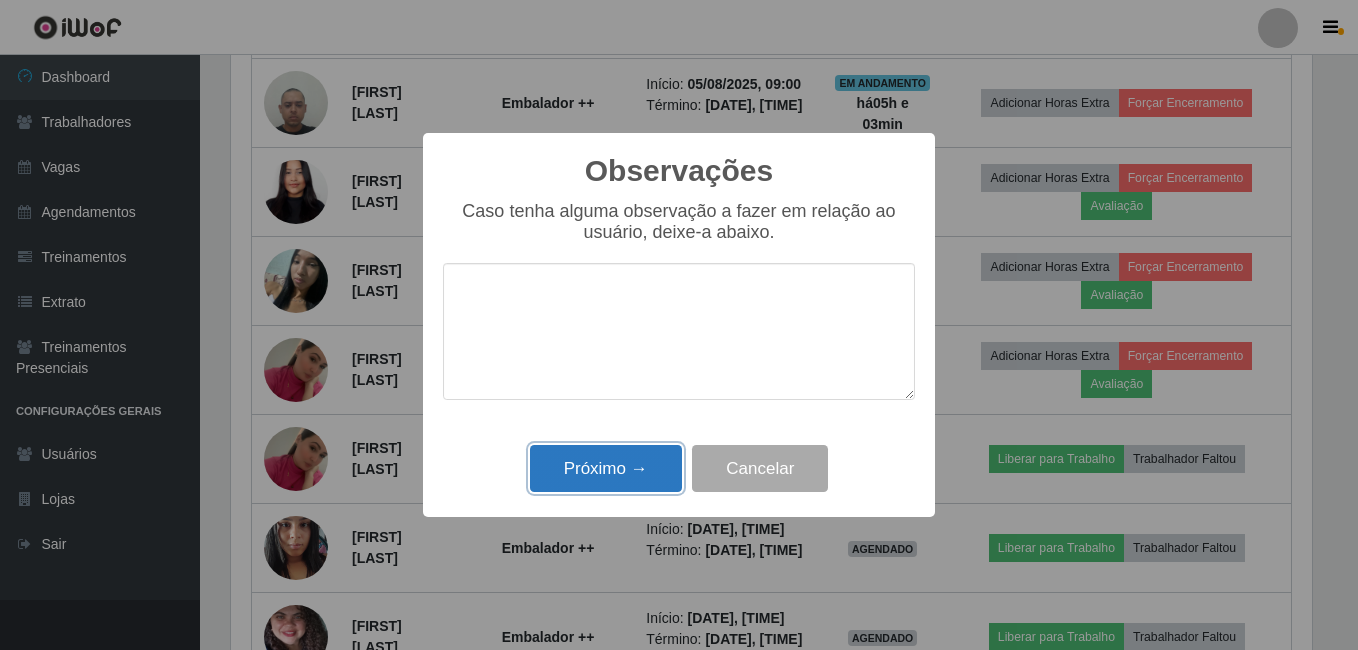 click on "Próximo →" at bounding box center [606, 468] 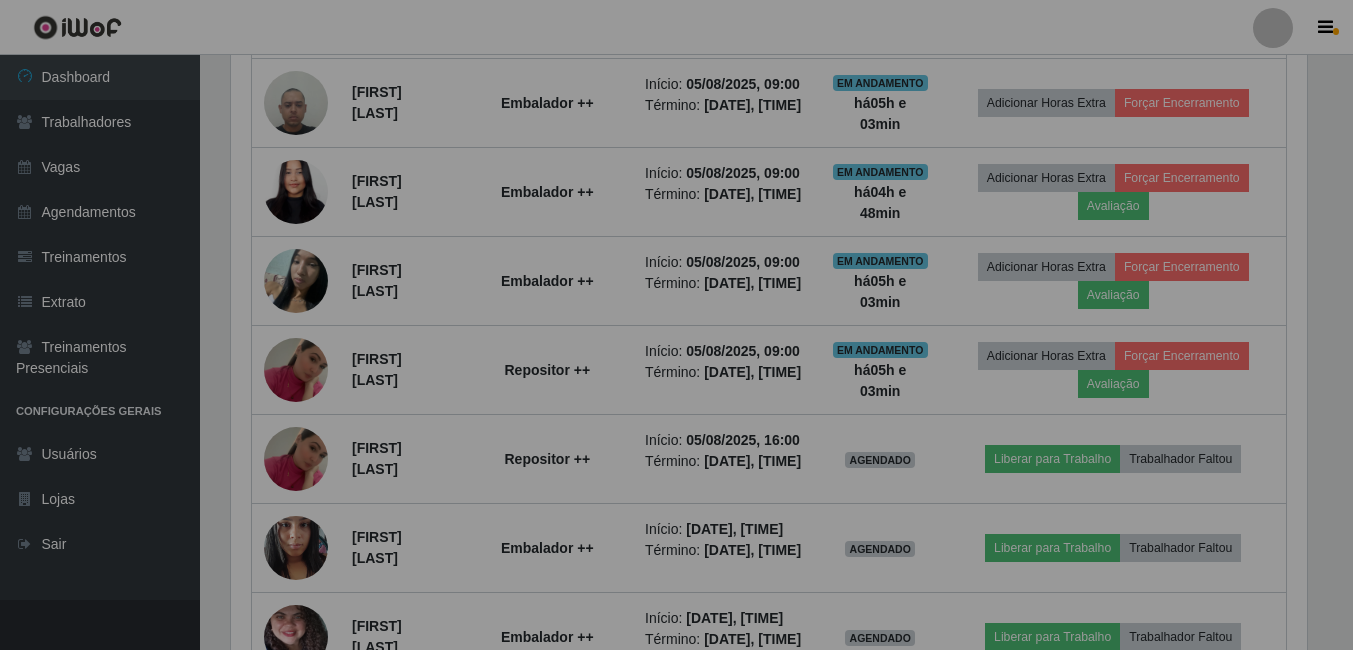 scroll, scrollTop: 999585, scrollLeft: 998909, axis: both 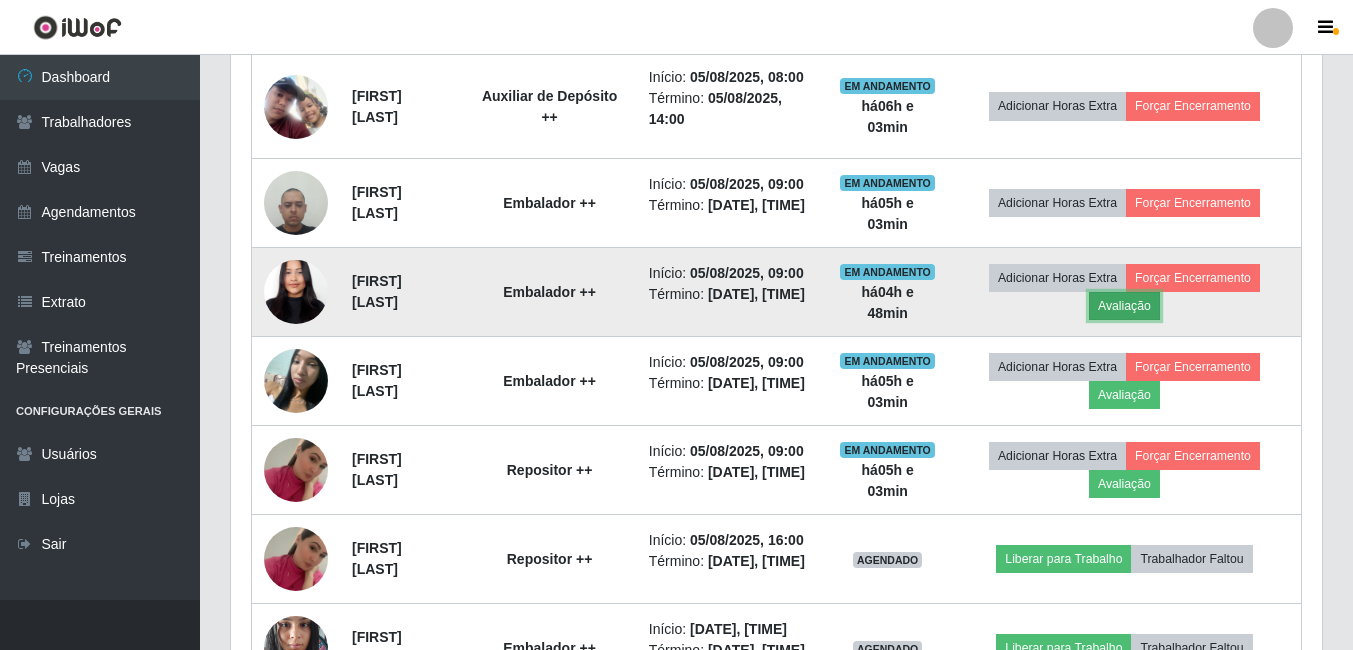 click on "Avaliação" at bounding box center (1124, 306) 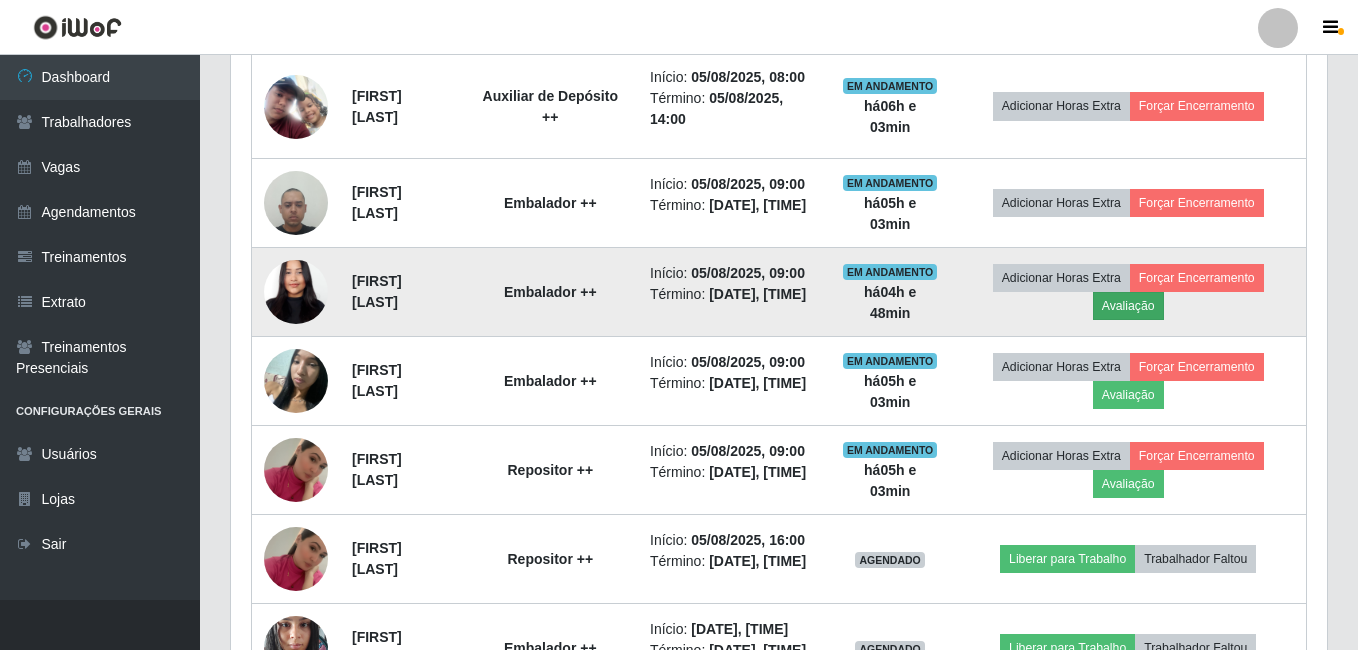 scroll, scrollTop: 999585, scrollLeft: 998919, axis: both 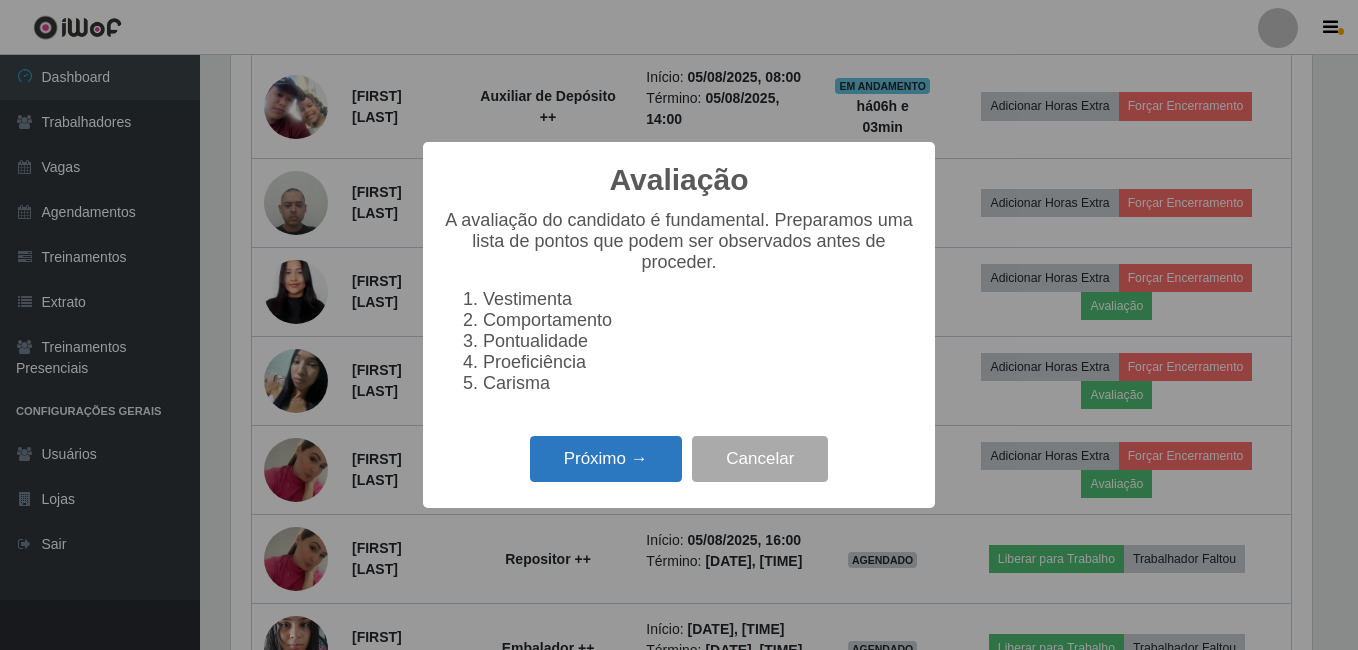 click on "Próximo →" at bounding box center [606, 459] 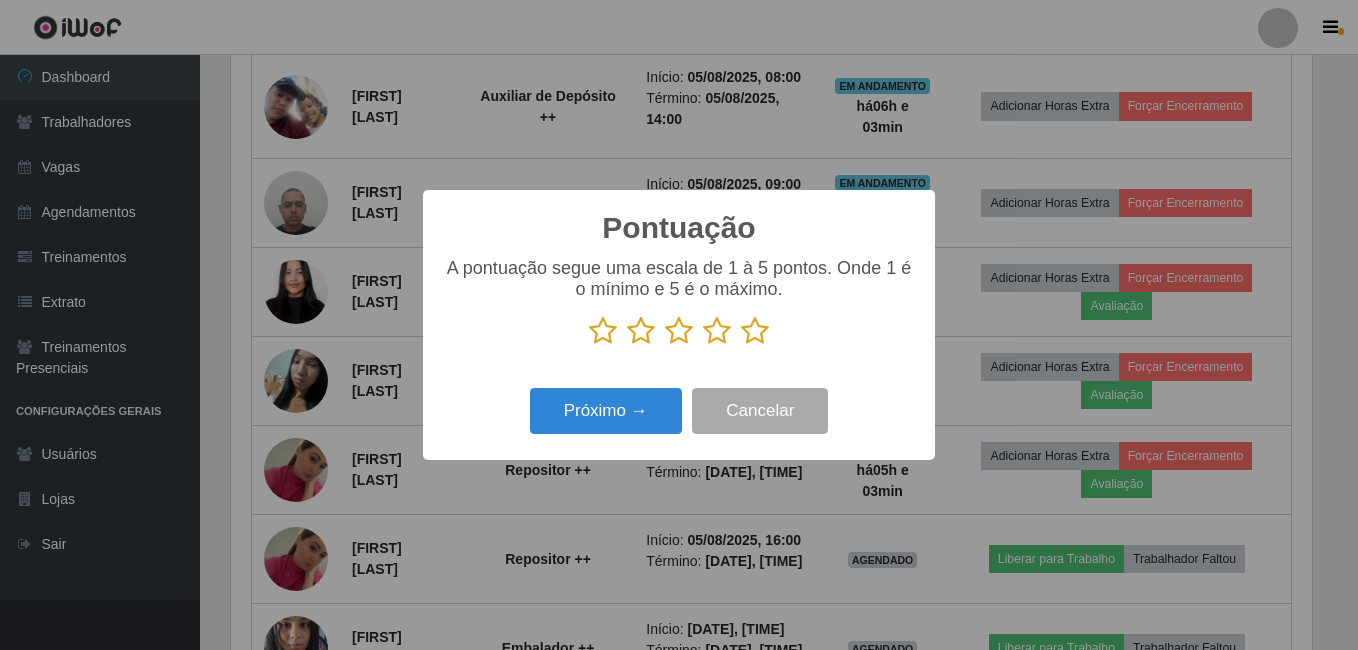 drag, startPoint x: 772, startPoint y: 336, endPoint x: 760, endPoint y: 335, distance: 12.0415945 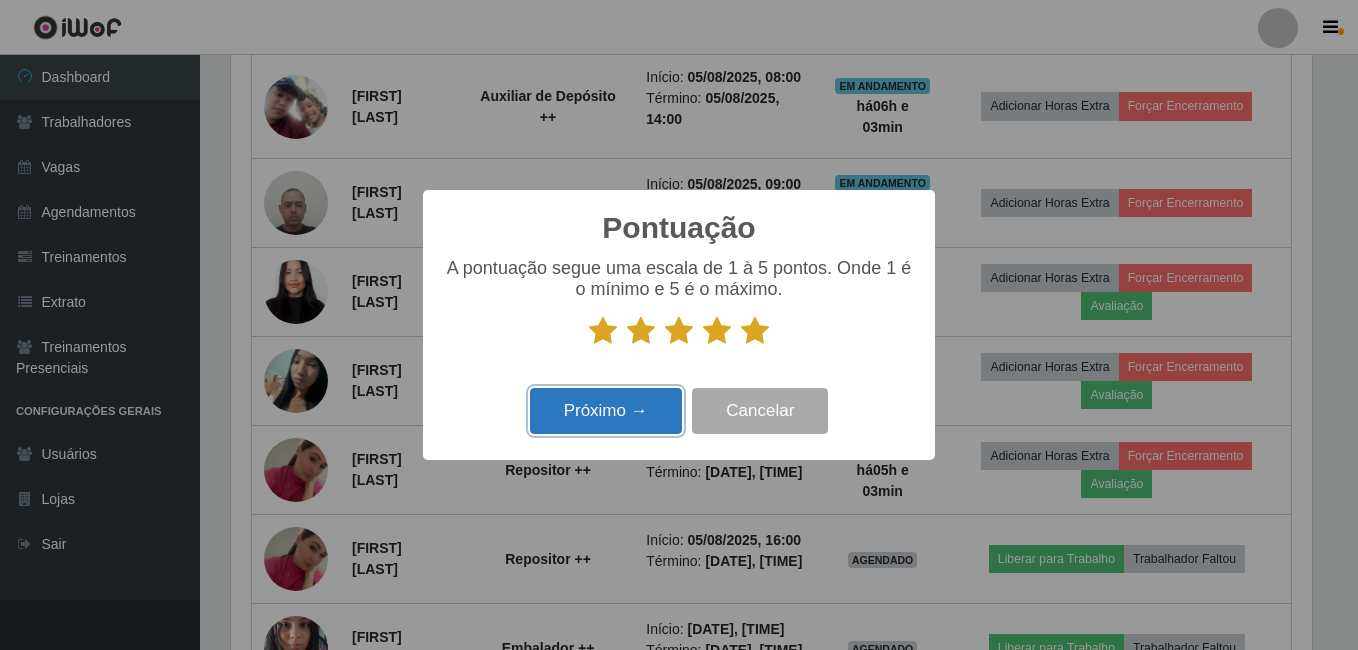 click on "Próximo →" at bounding box center [606, 411] 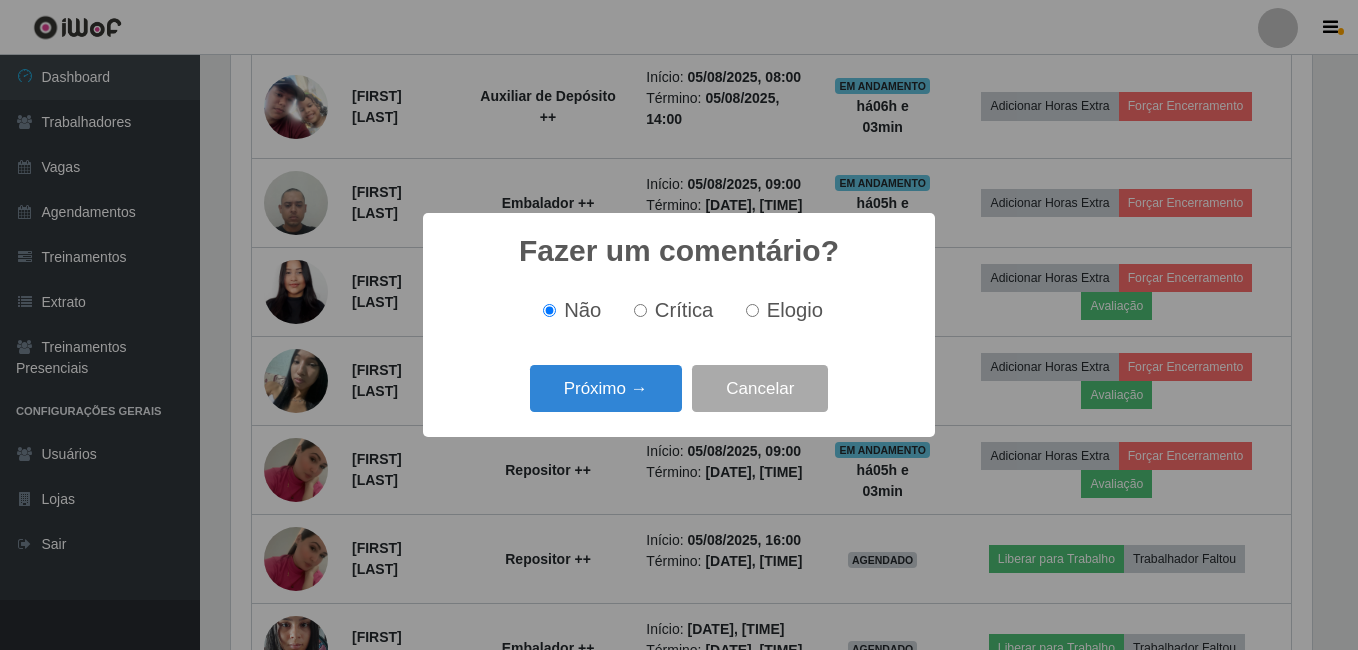click on "Próximo →" at bounding box center (606, 388) 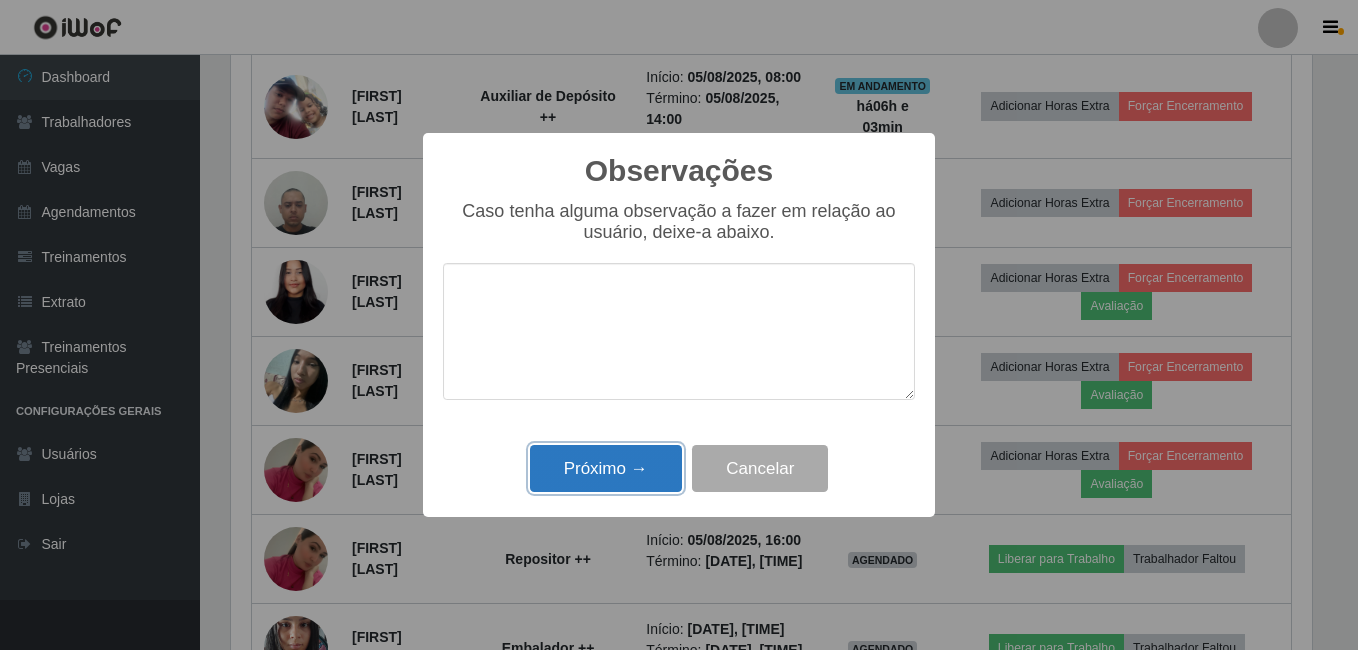 click on "Próximo →" at bounding box center (606, 468) 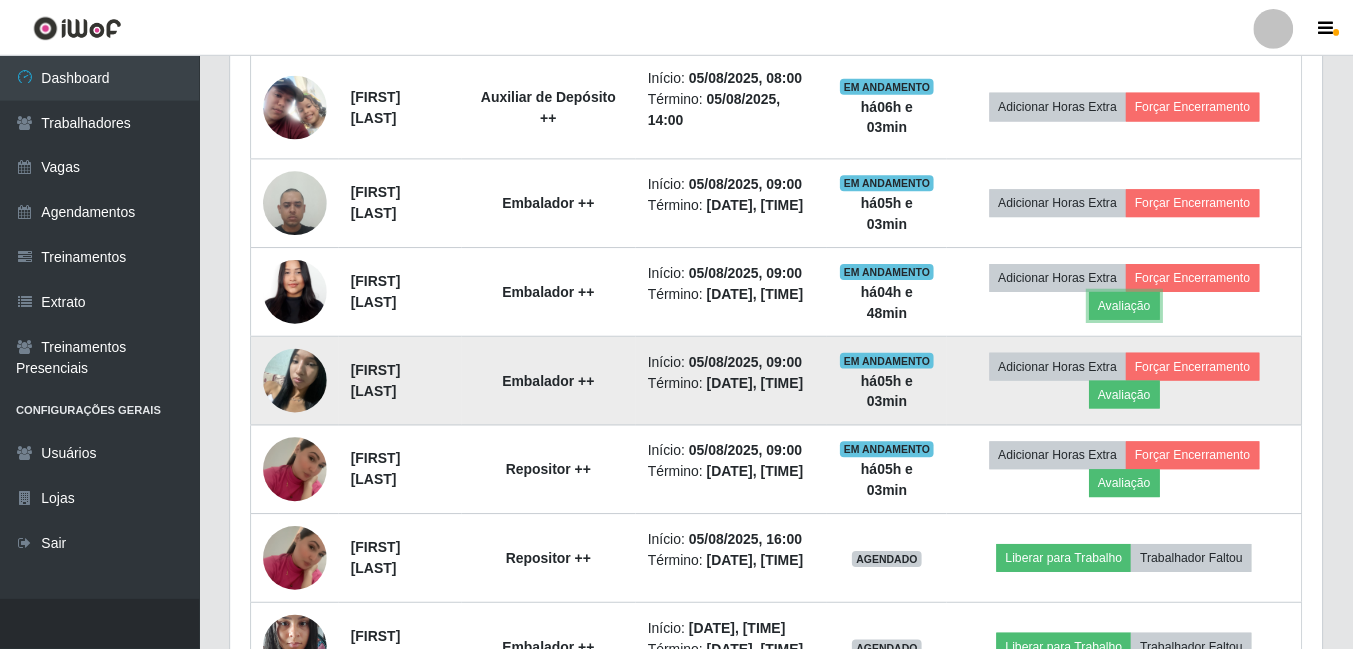 scroll, scrollTop: 999585, scrollLeft: 998909, axis: both 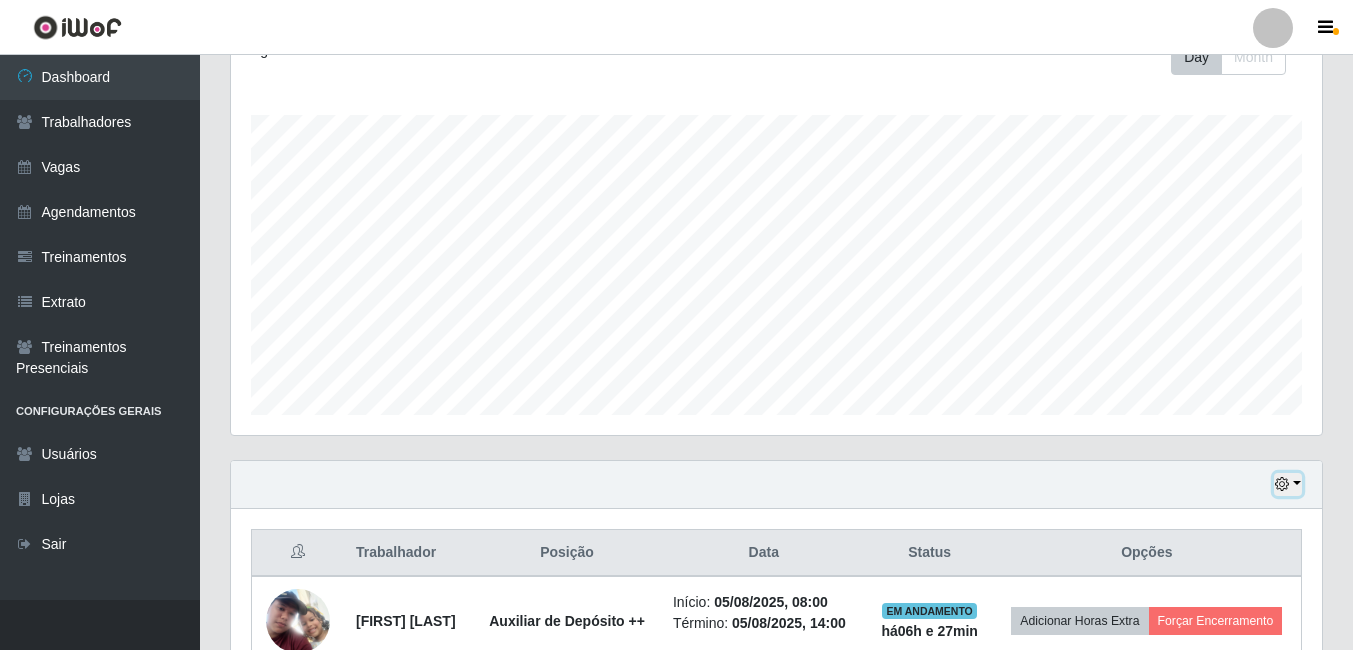 click at bounding box center (1288, 484) 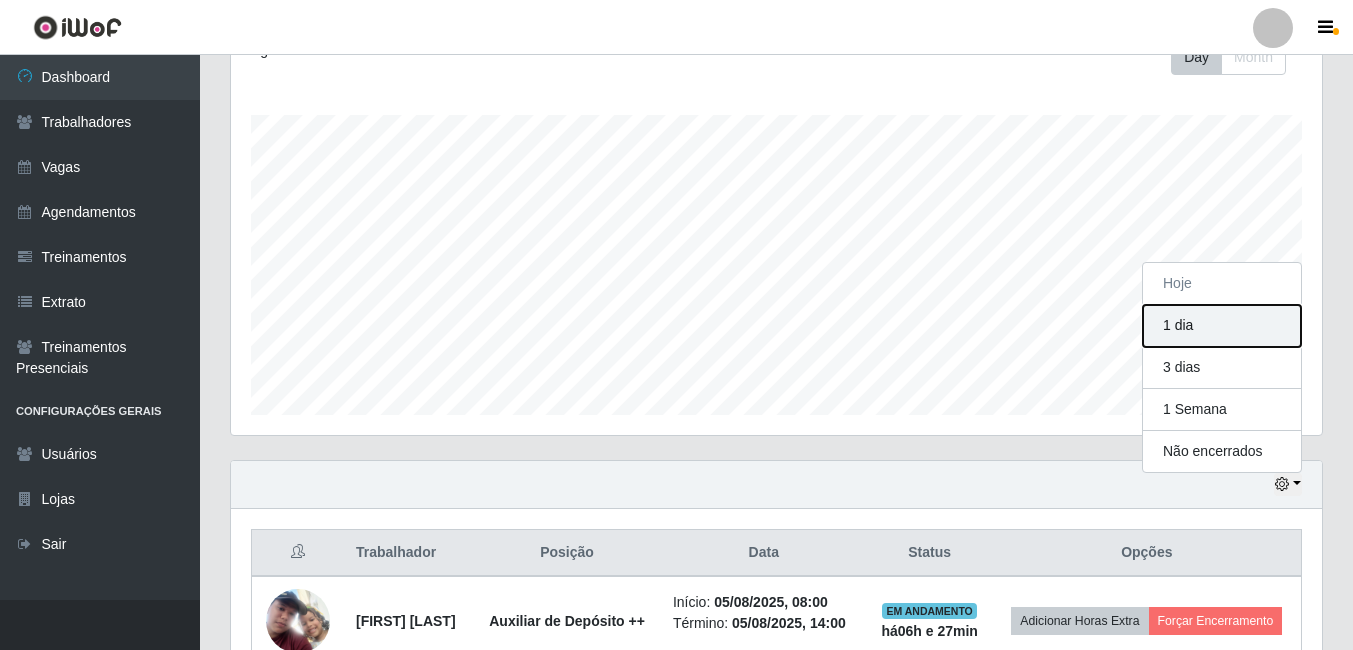 click on "1 dia" at bounding box center (1222, 326) 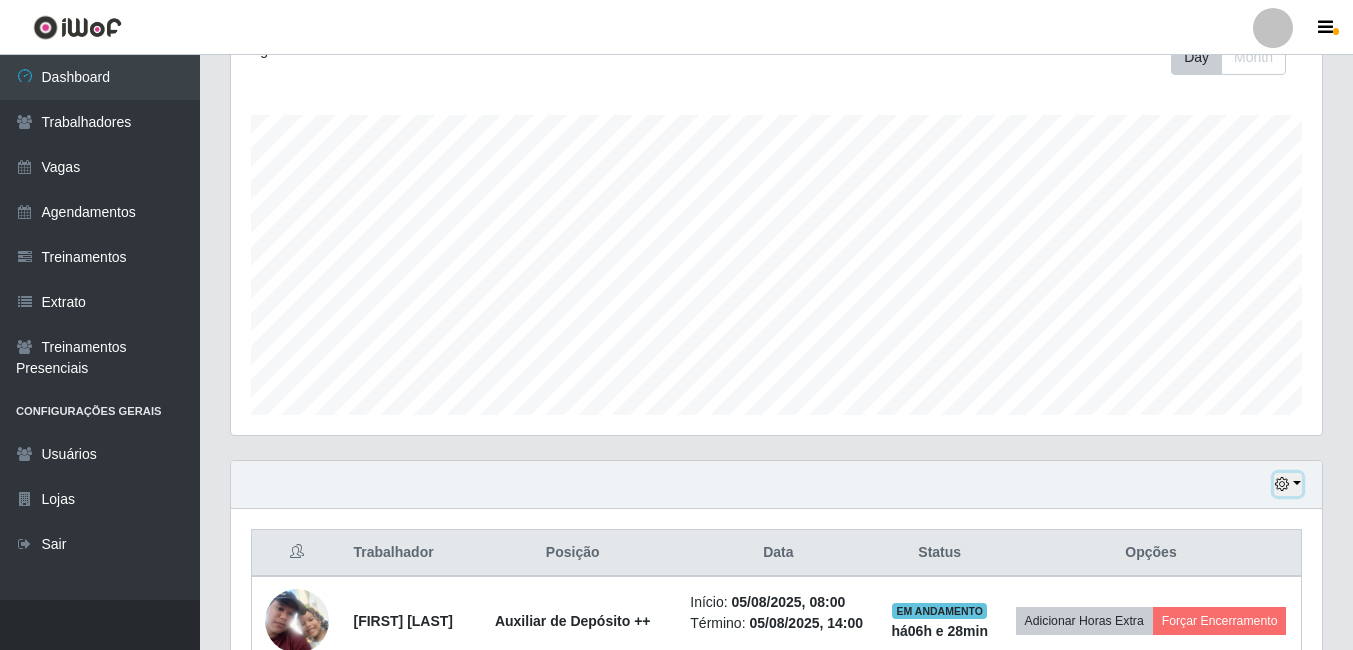 click at bounding box center (1282, 484) 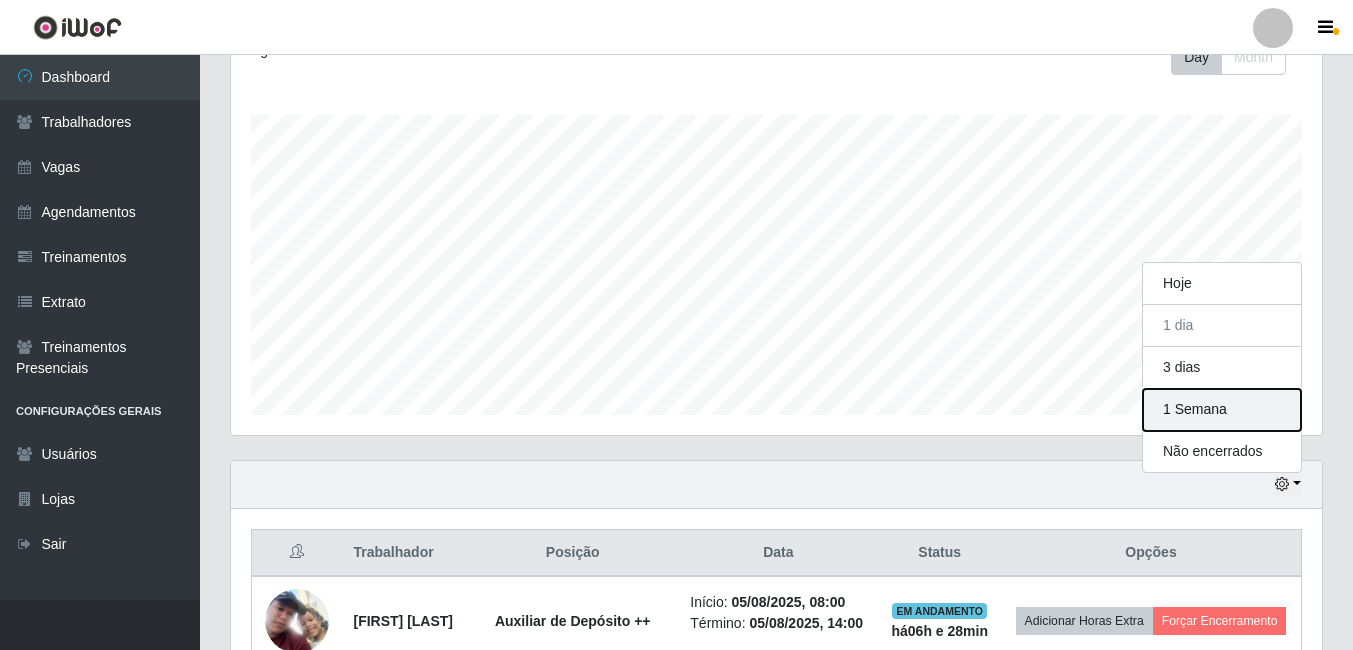 click on "1 Semana" at bounding box center [1222, 410] 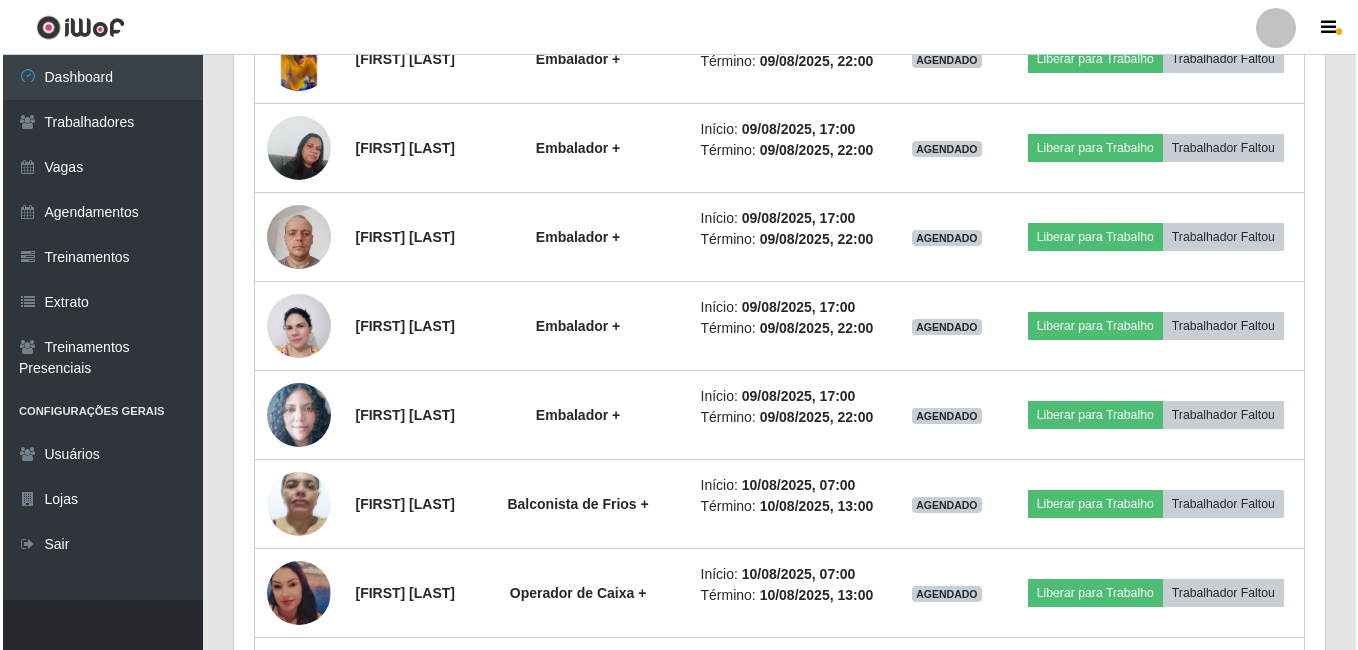 scroll, scrollTop: 6500, scrollLeft: 0, axis: vertical 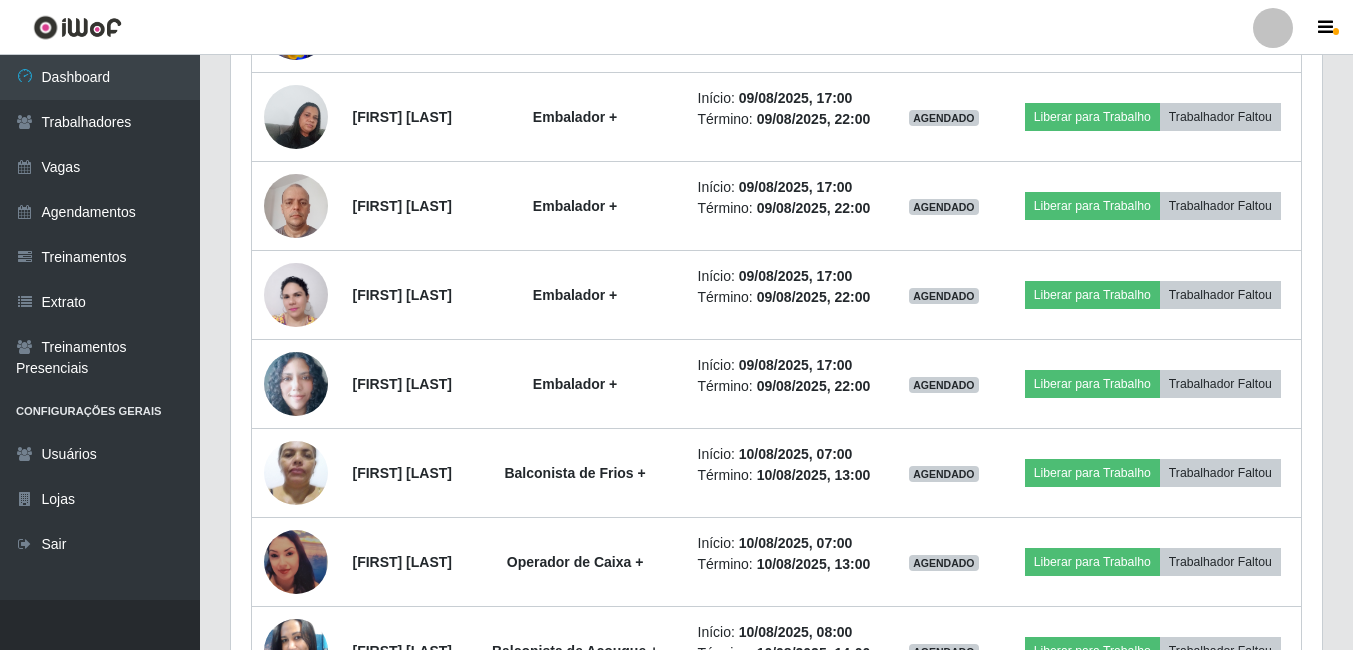 click at bounding box center [296, -1397] 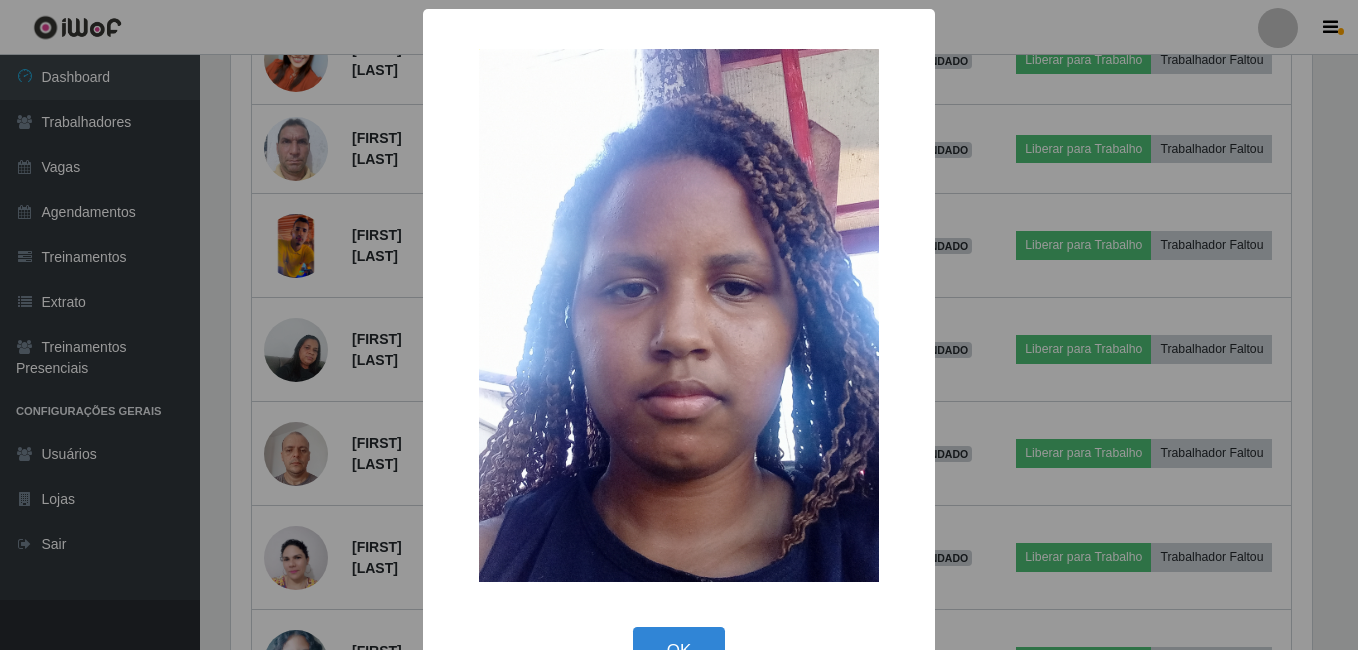 scroll, scrollTop: 999585, scrollLeft: 998919, axis: both 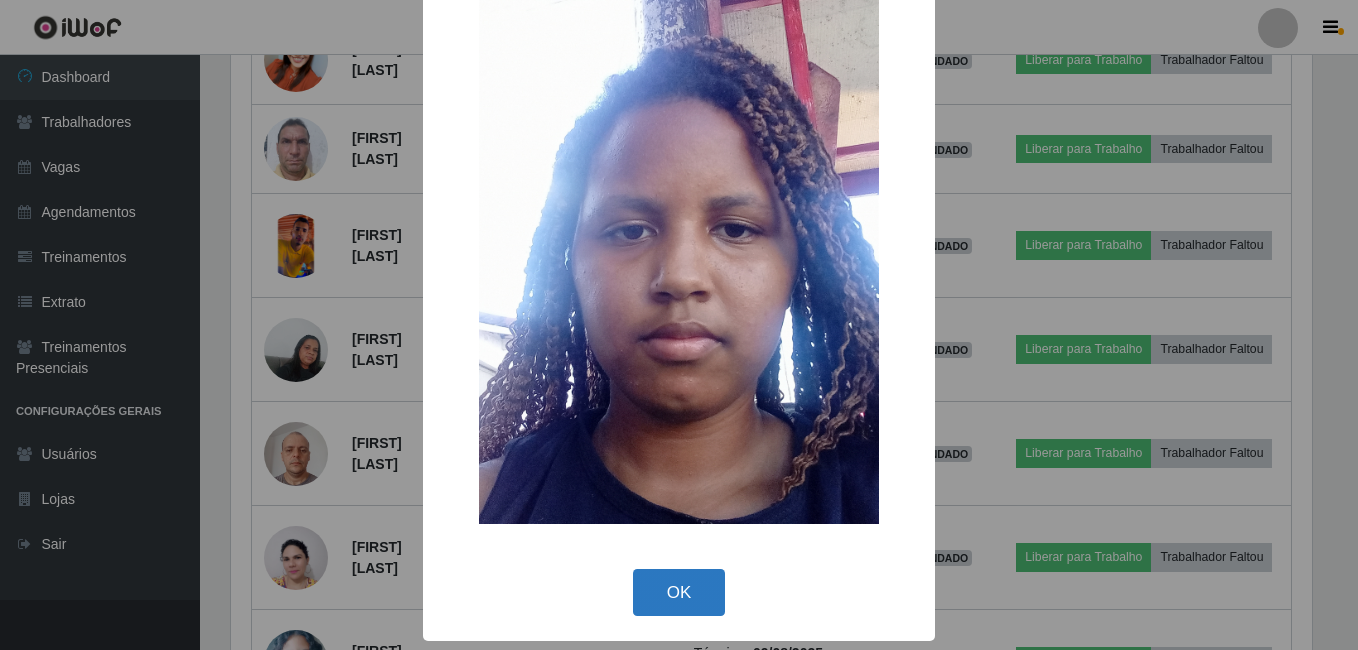 click on "OK" at bounding box center [679, 592] 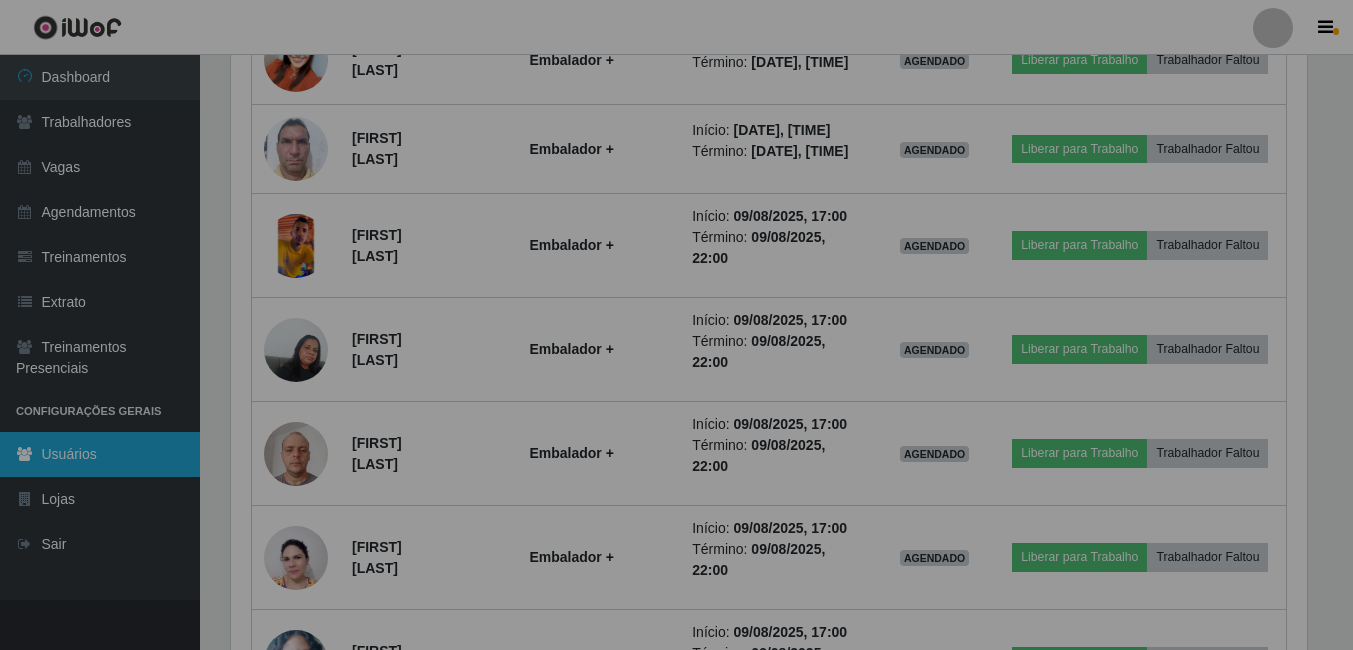 scroll, scrollTop: 999585, scrollLeft: 998909, axis: both 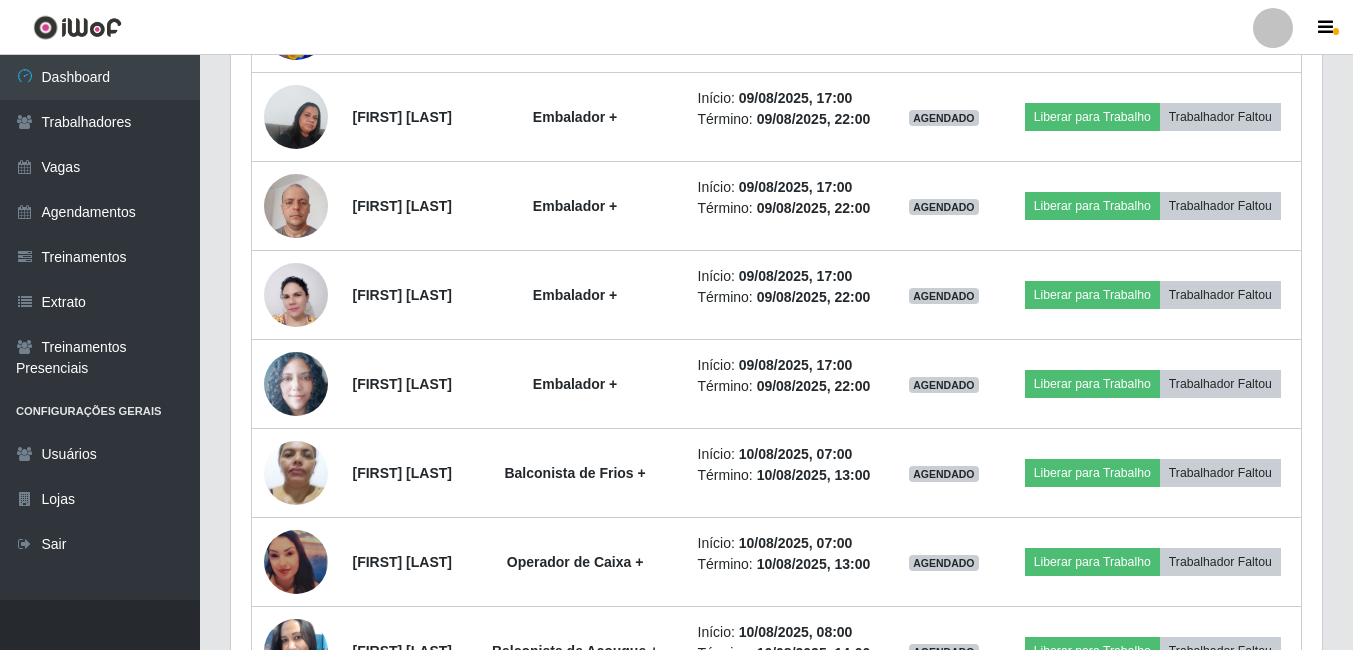 click at bounding box center [296, -1307] 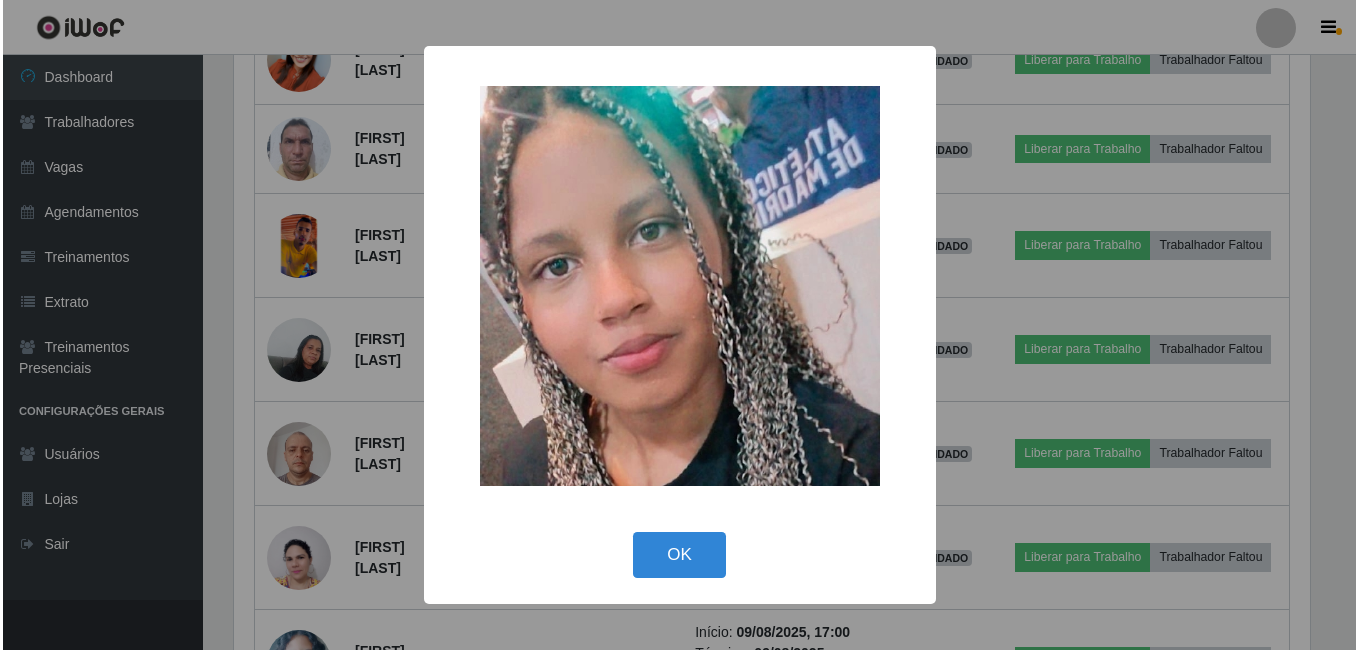 scroll, scrollTop: 999585, scrollLeft: 998919, axis: both 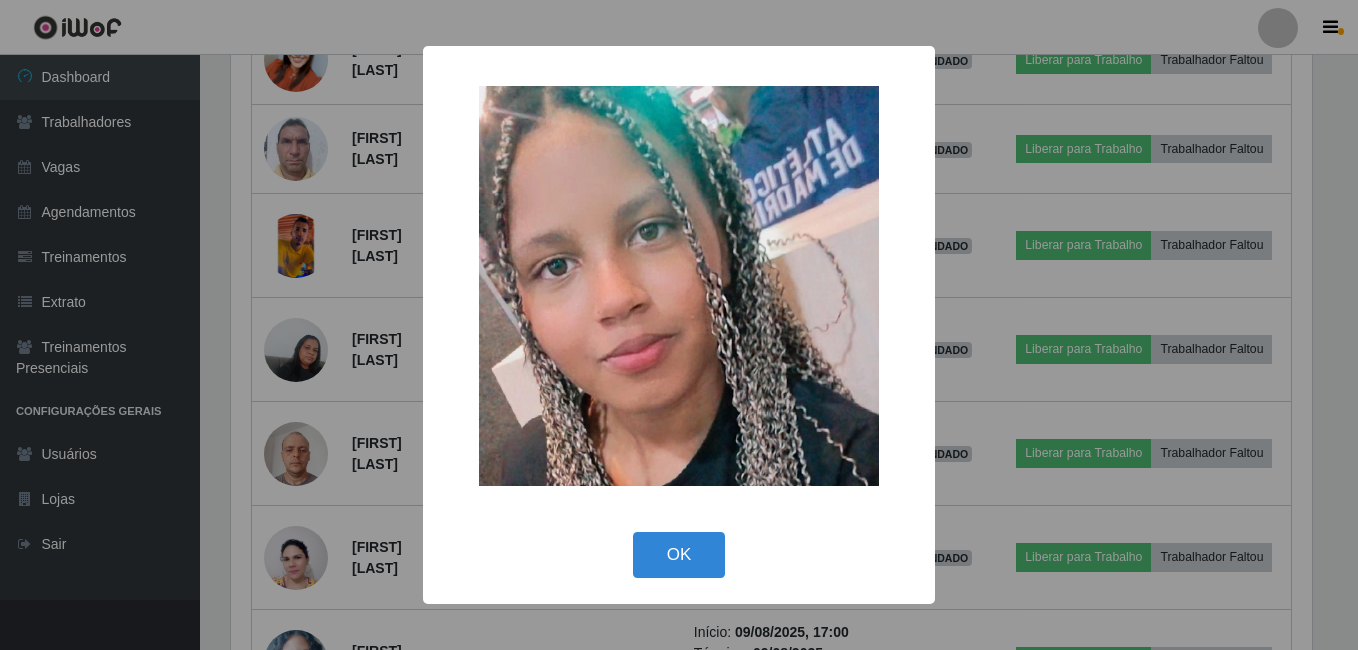 drag, startPoint x: 683, startPoint y: 558, endPoint x: 384, endPoint y: 416, distance: 331.00604 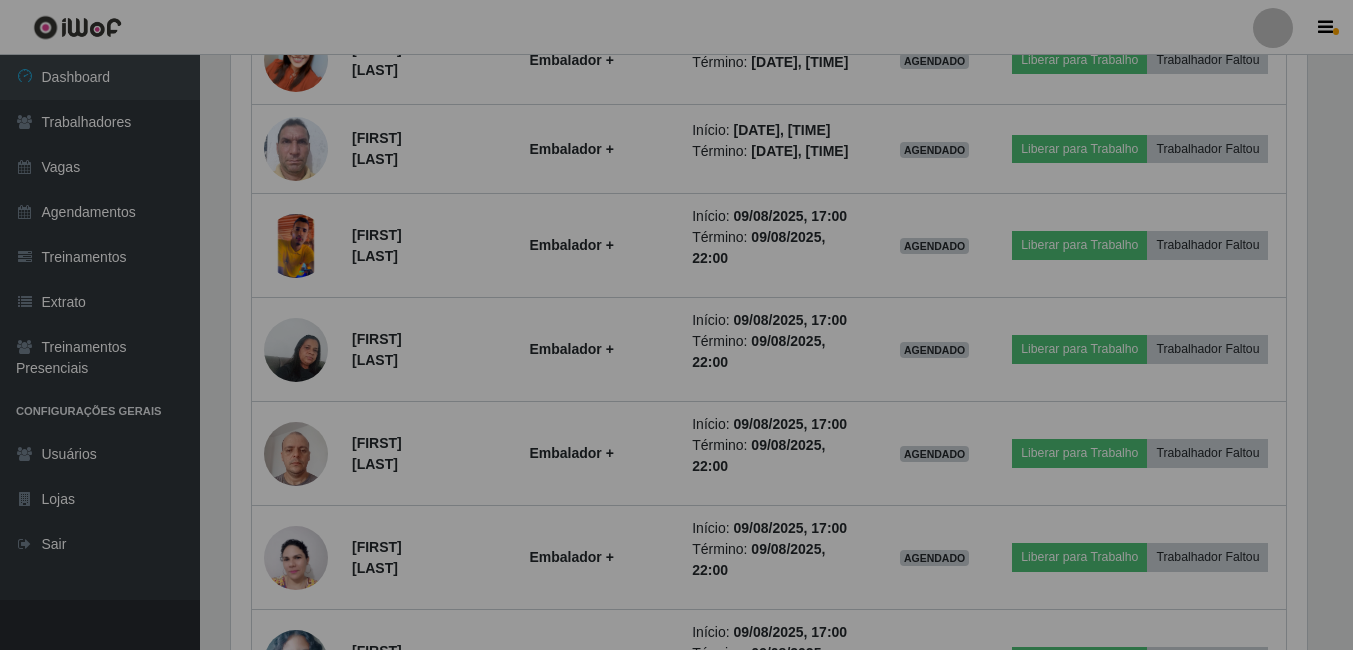 scroll, scrollTop: 999585, scrollLeft: 998909, axis: both 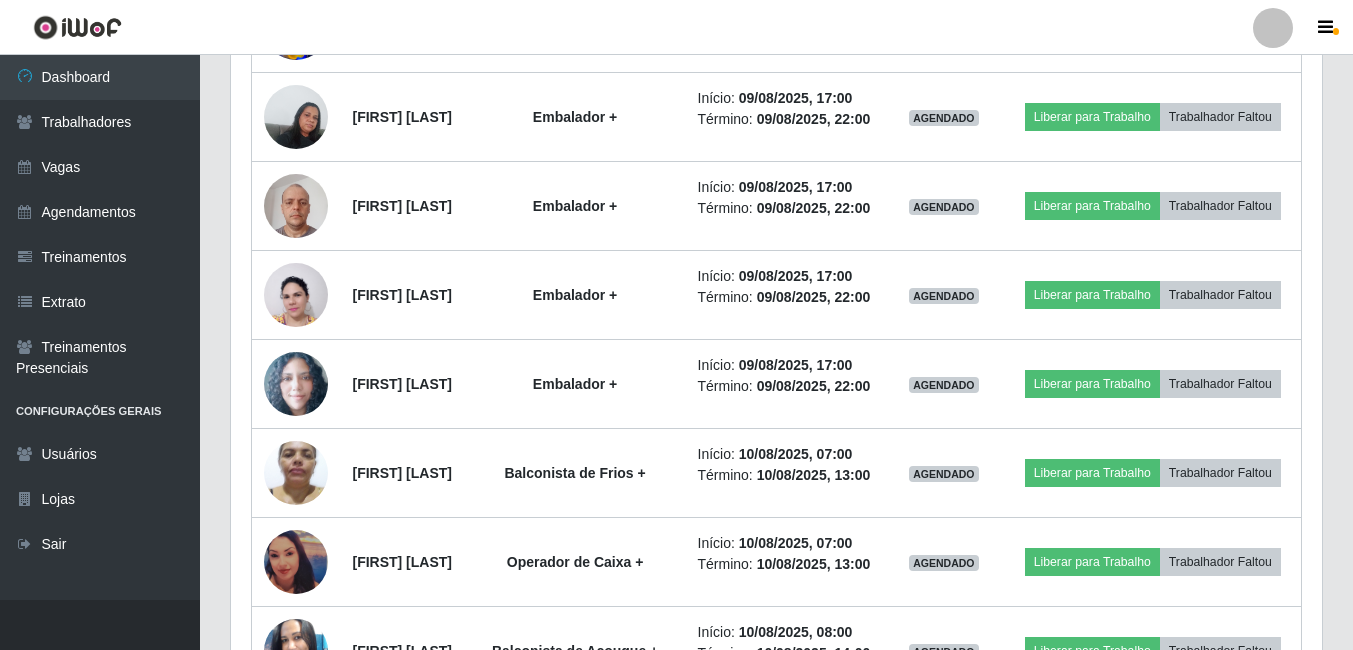 click at bounding box center (296, -1397) 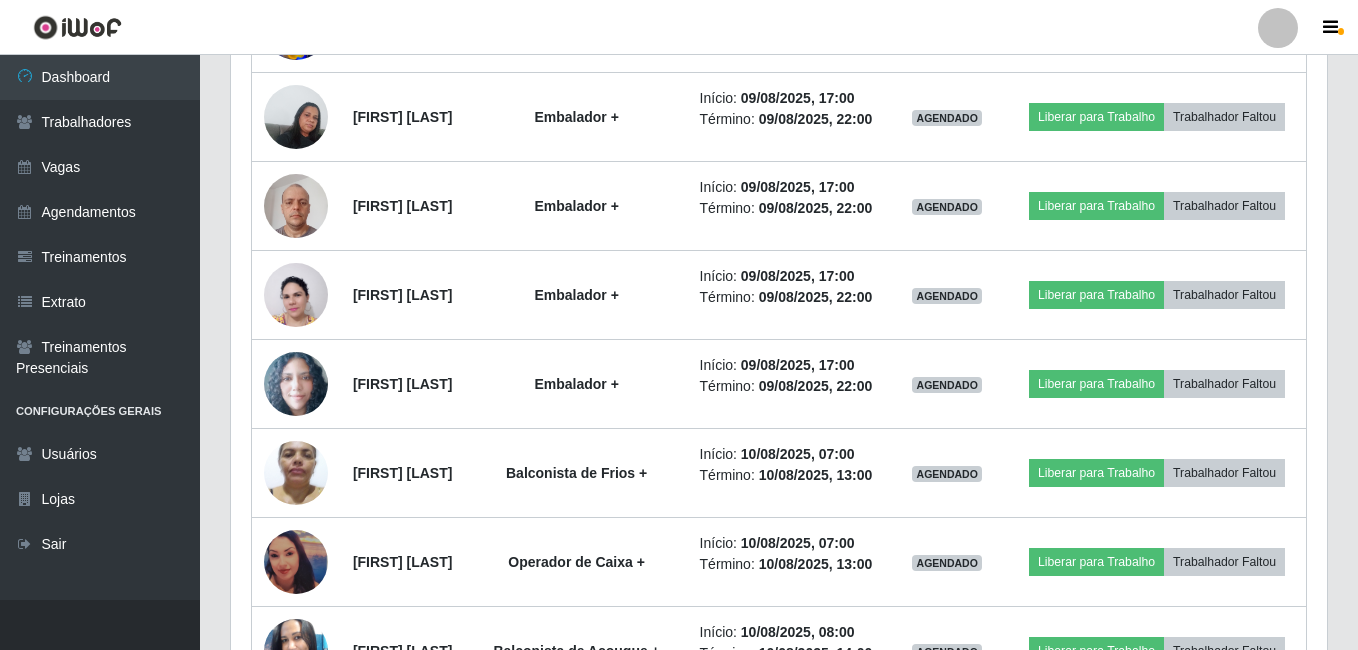 scroll, scrollTop: 999585, scrollLeft: 998919, axis: both 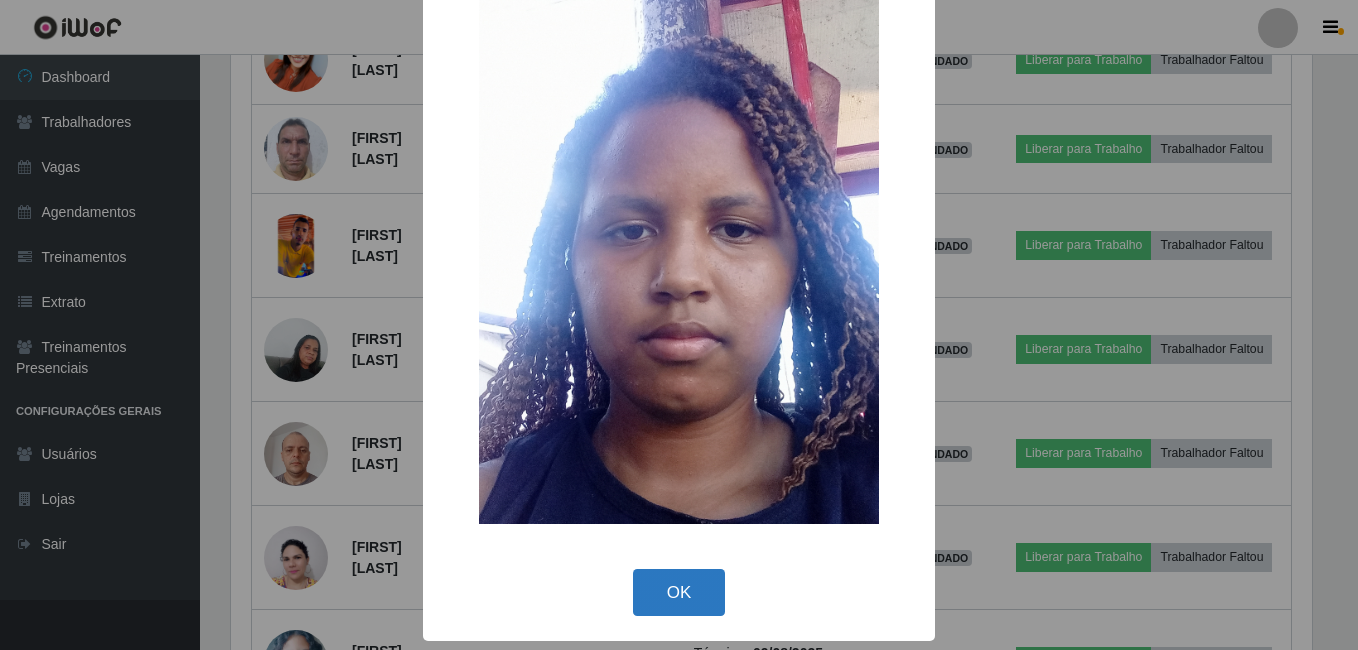 click on "OK" at bounding box center (679, 592) 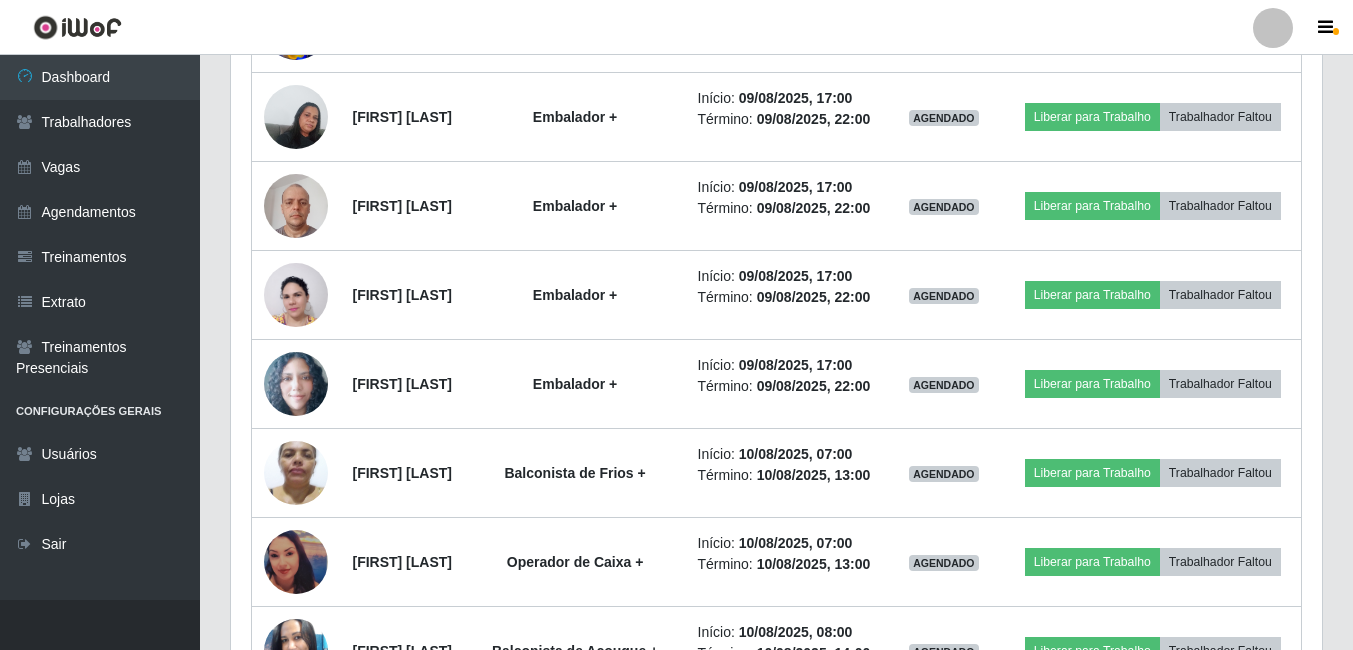 scroll, scrollTop: 999585, scrollLeft: 998909, axis: both 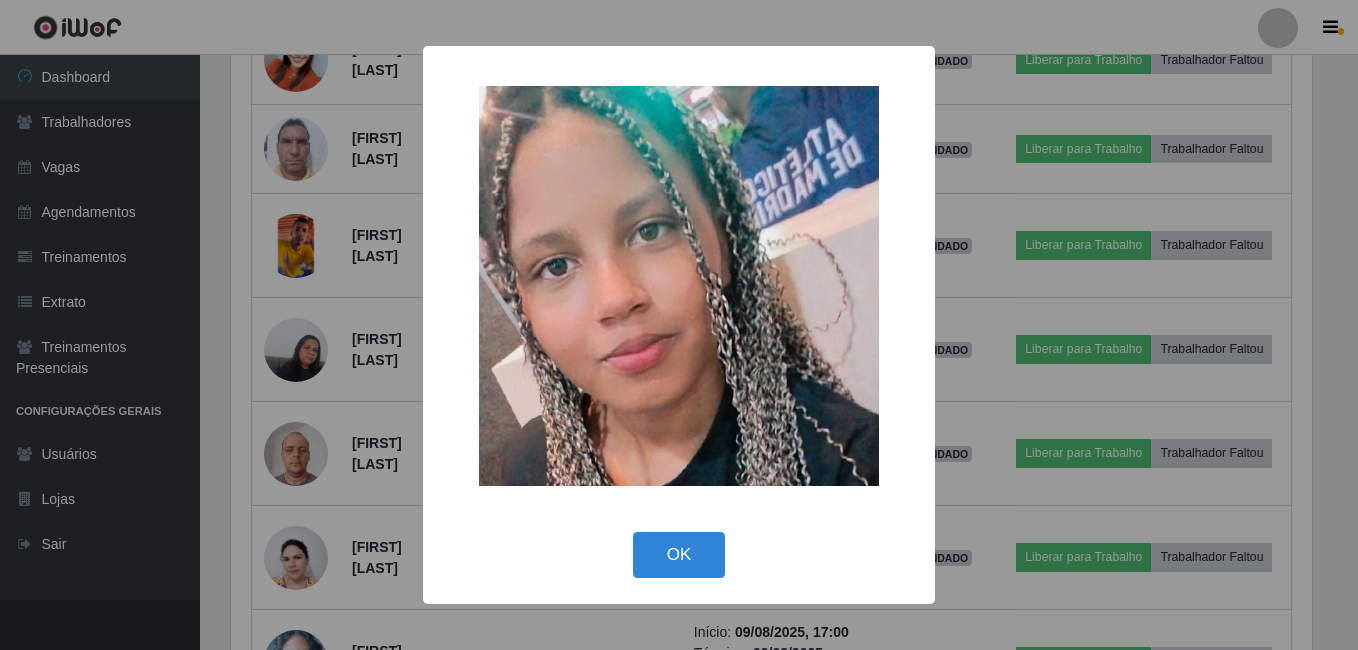 drag, startPoint x: 678, startPoint y: 548, endPoint x: 319, endPoint y: 313, distance: 429.07574 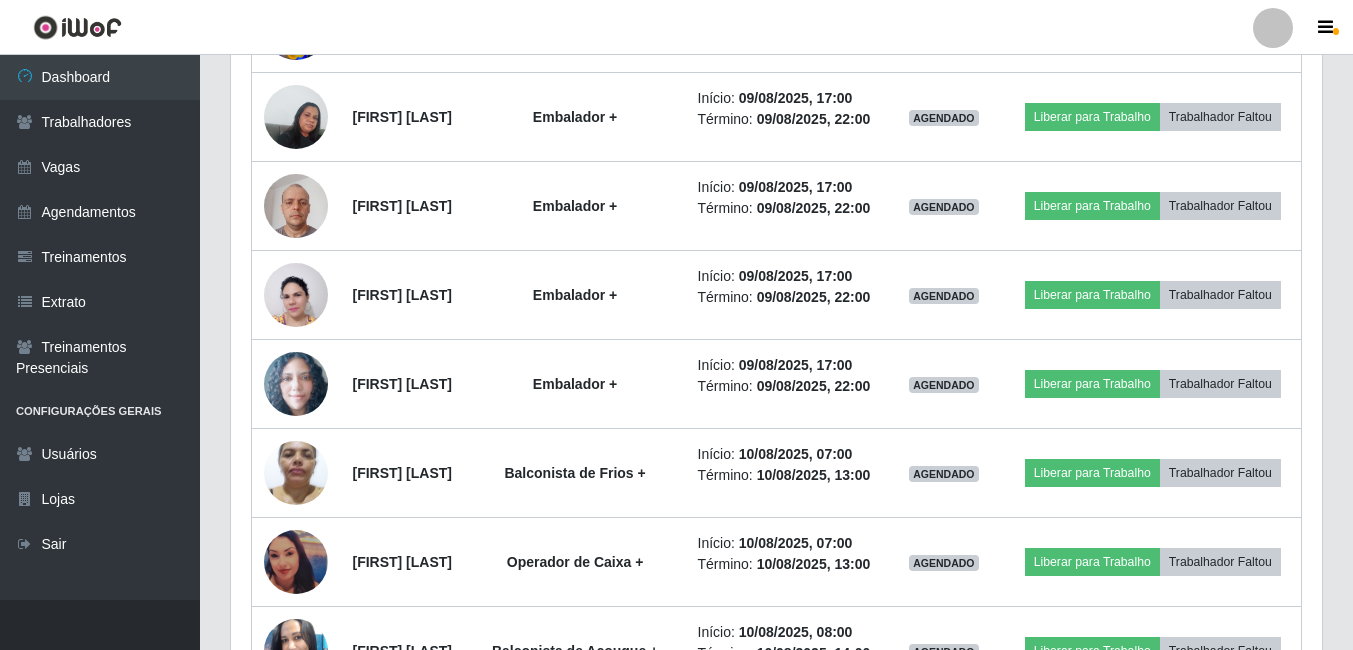scroll, scrollTop: 999585, scrollLeft: 998909, axis: both 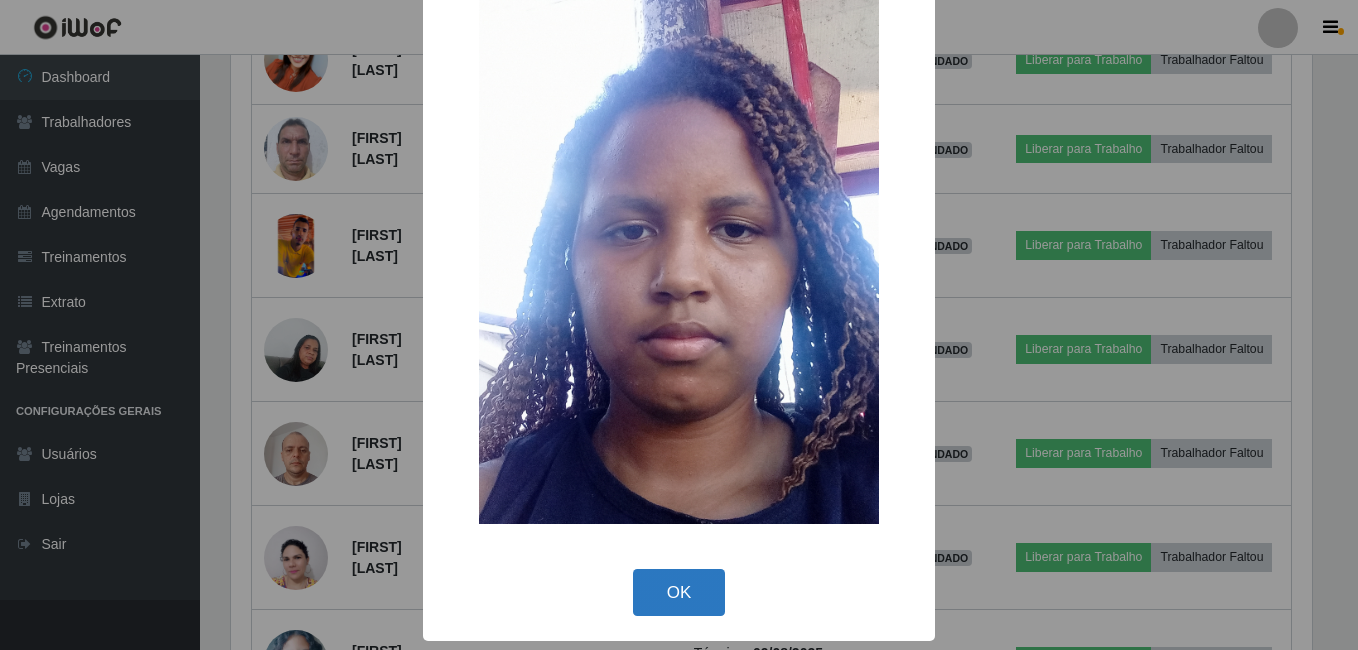 click on "OK" at bounding box center (679, 592) 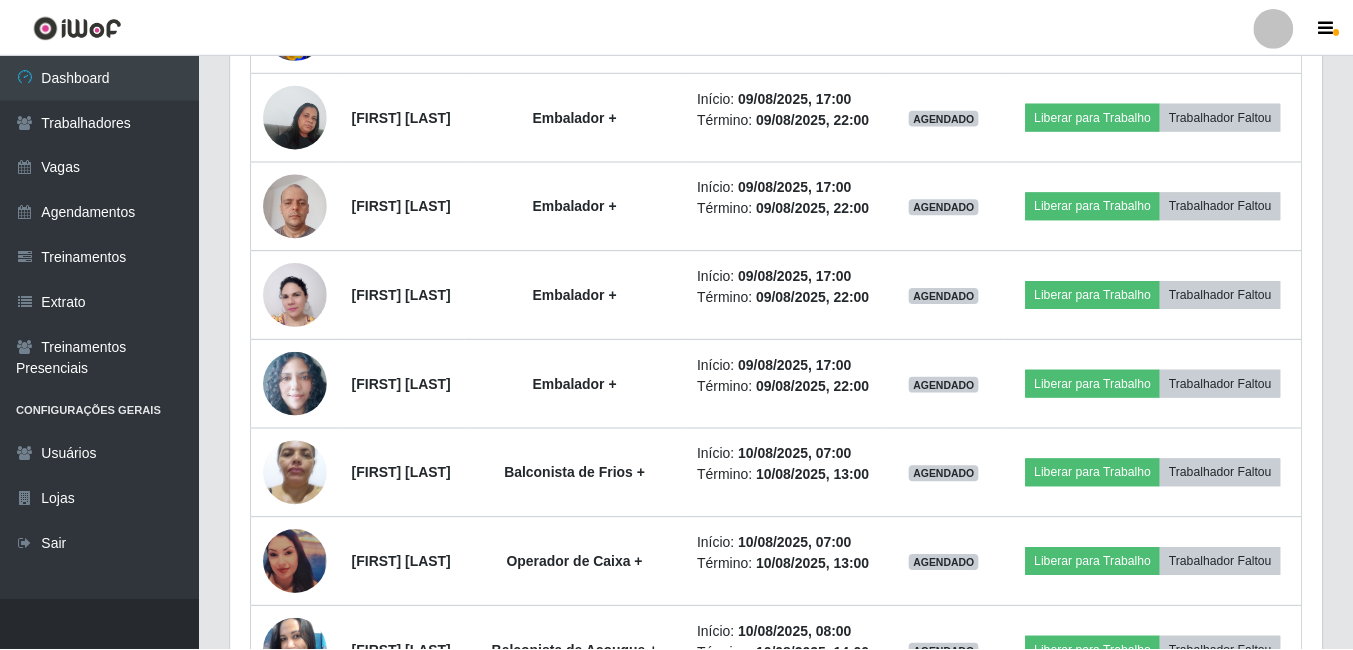 scroll, scrollTop: 999585, scrollLeft: 998909, axis: both 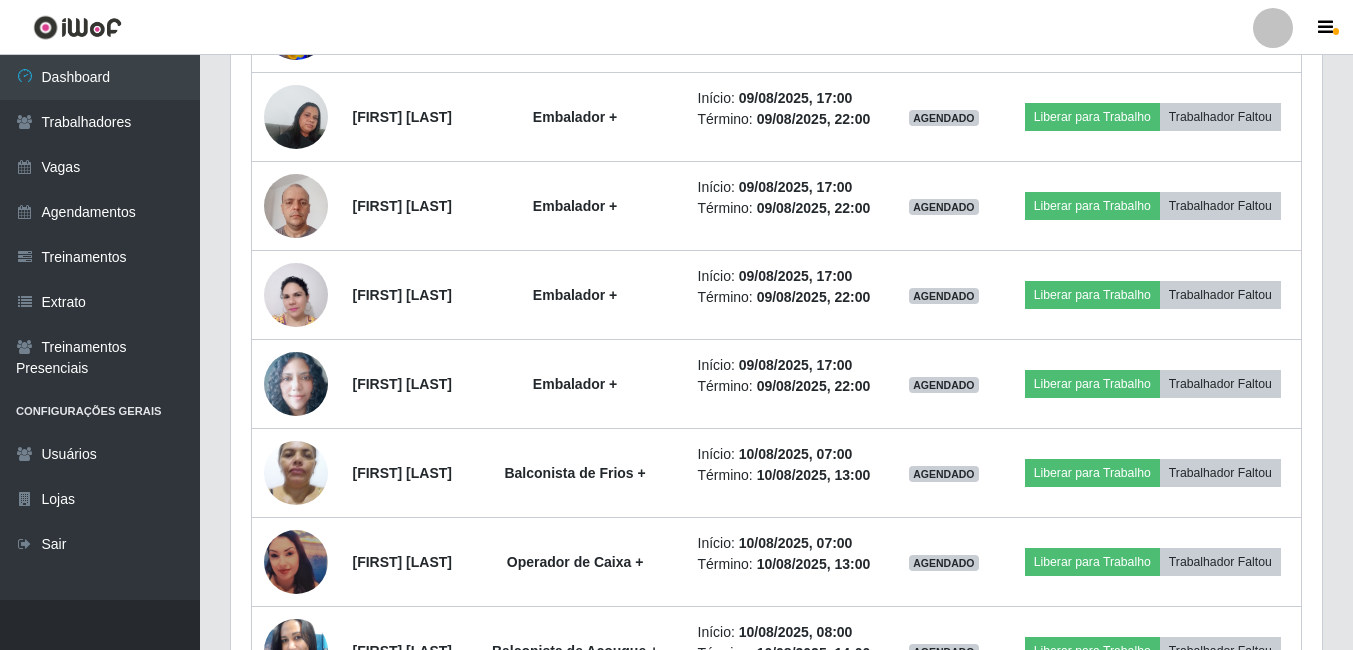 click at bounding box center [296, -1397] 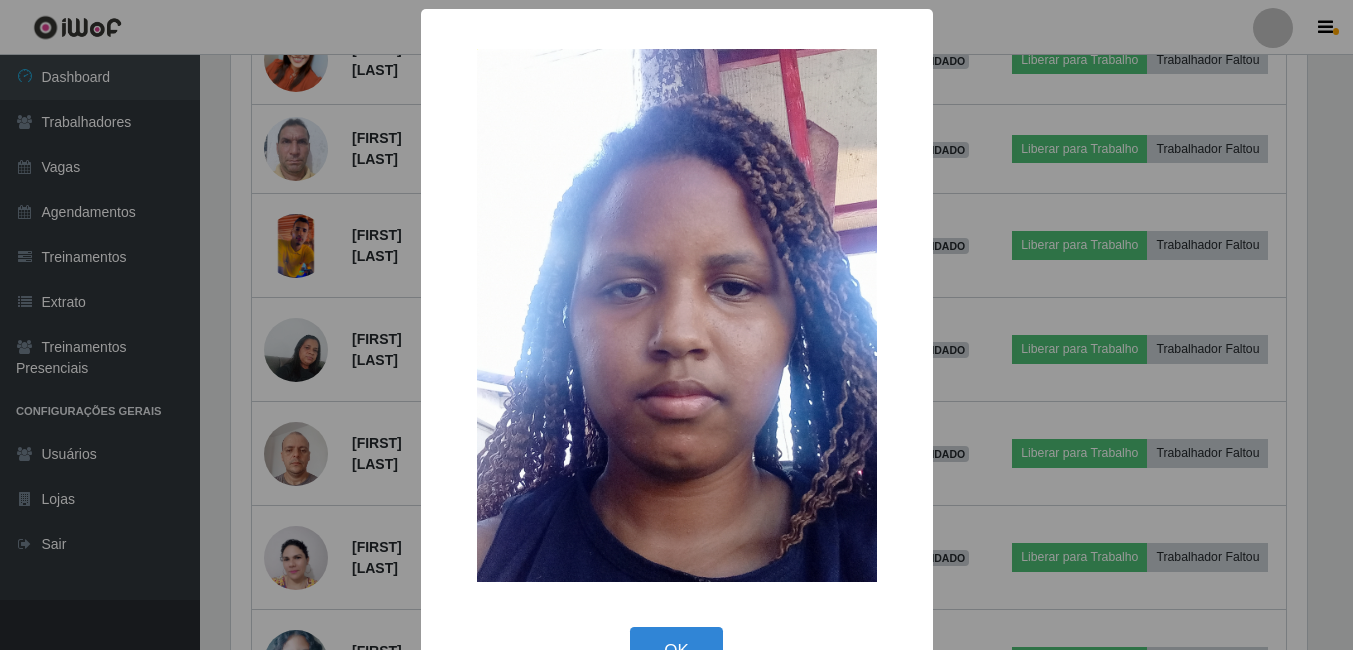 scroll, scrollTop: 999585, scrollLeft: 998919, axis: both 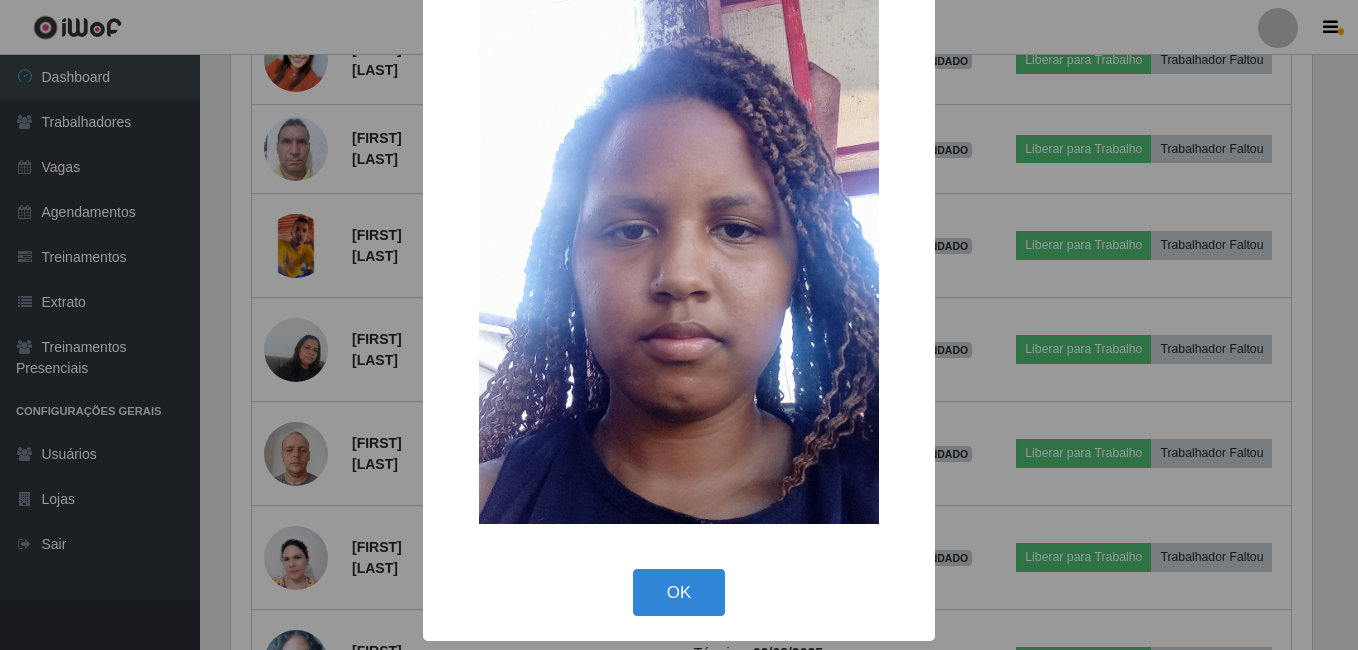 drag, startPoint x: 659, startPoint y: 604, endPoint x: 550, endPoint y: 543, distance: 124.90797 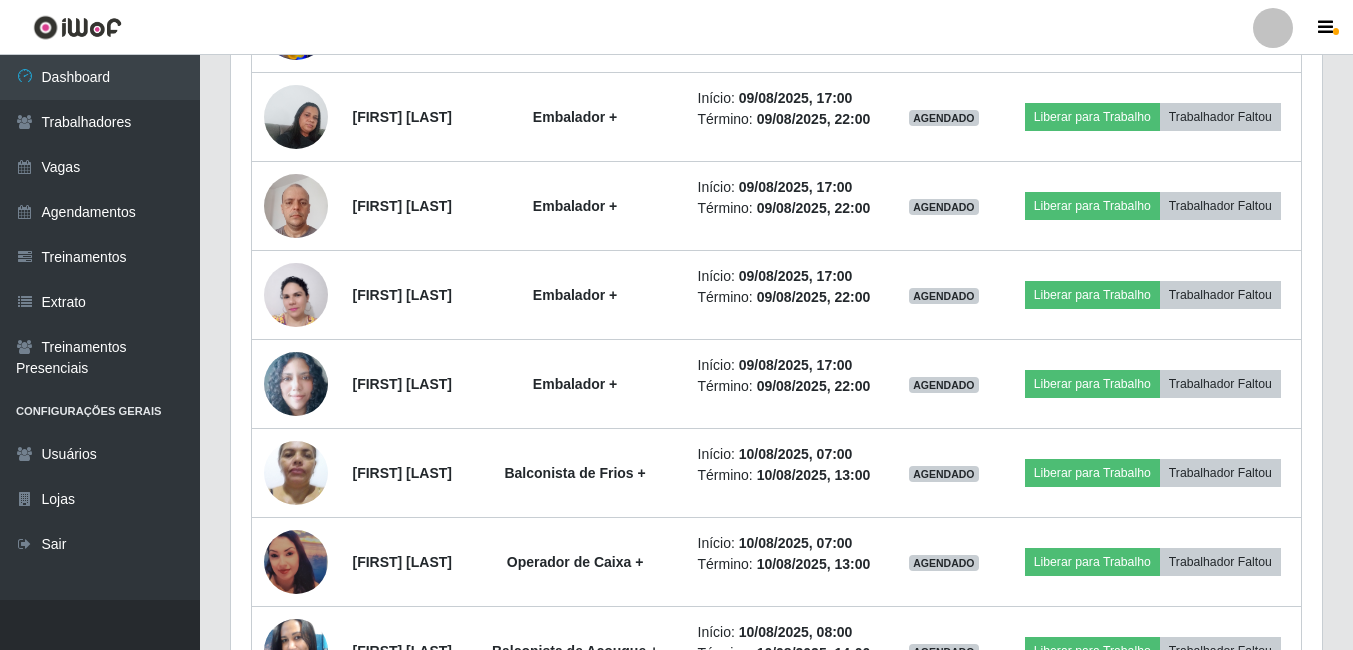 click at bounding box center (296, -1307) 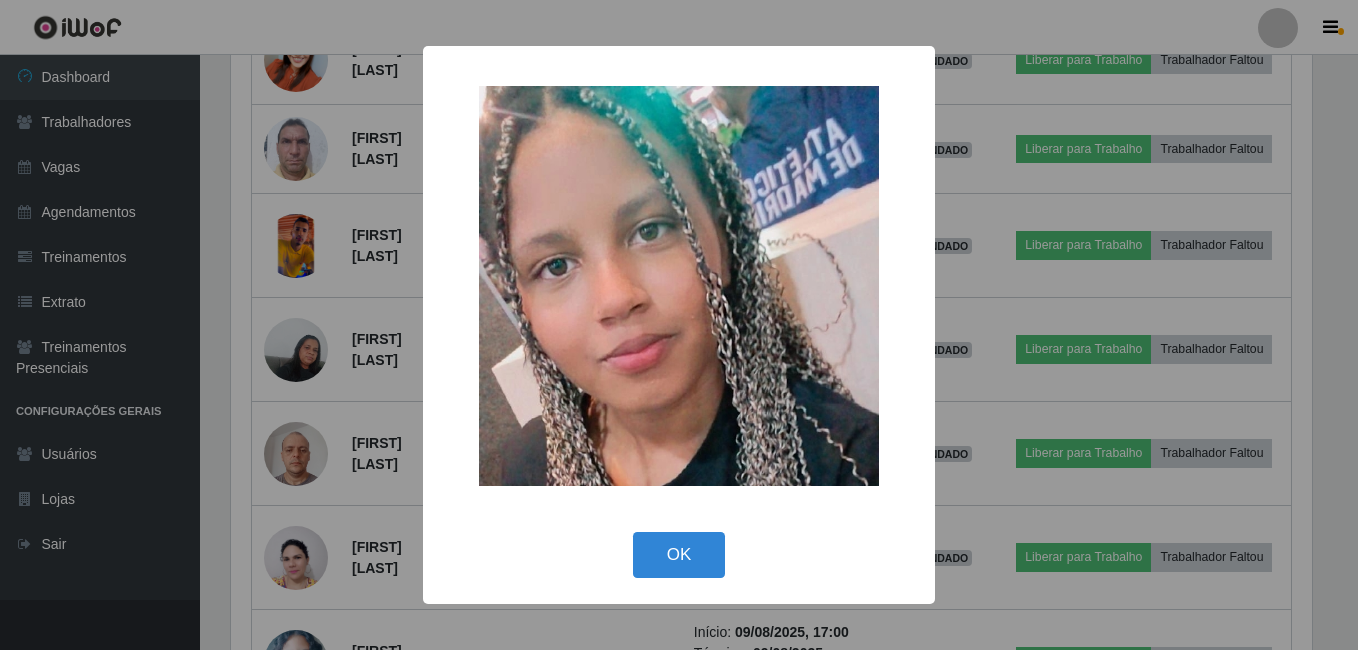 click on "OK" at bounding box center (679, 555) 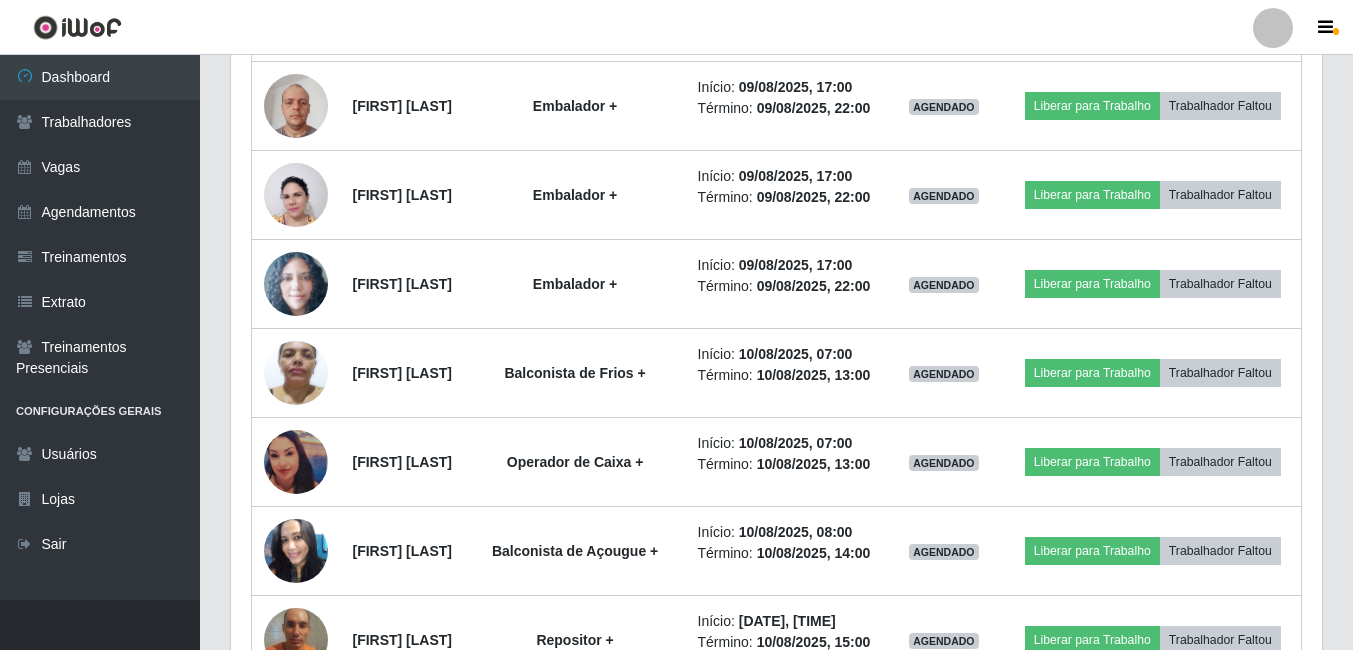 click at bounding box center (296, -1407) 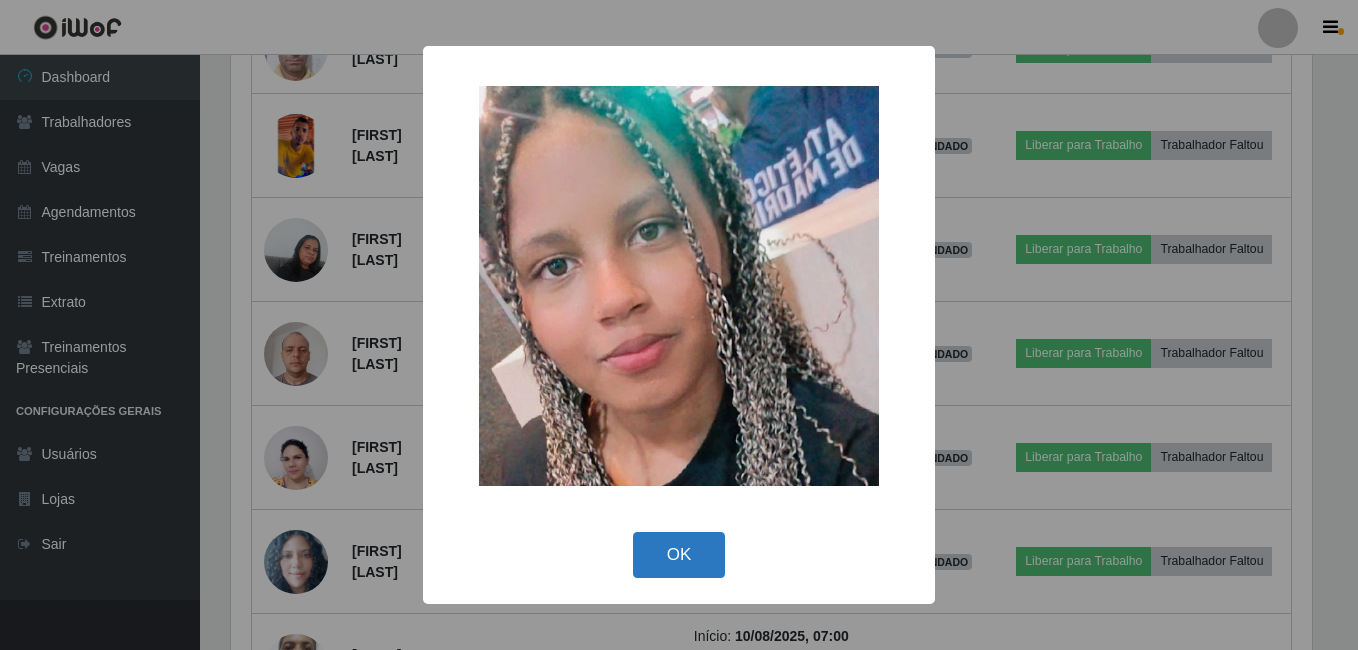drag, startPoint x: 695, startPoint y: 577, endPoint x: 637, endPoint y: 521, distance: 80.622574 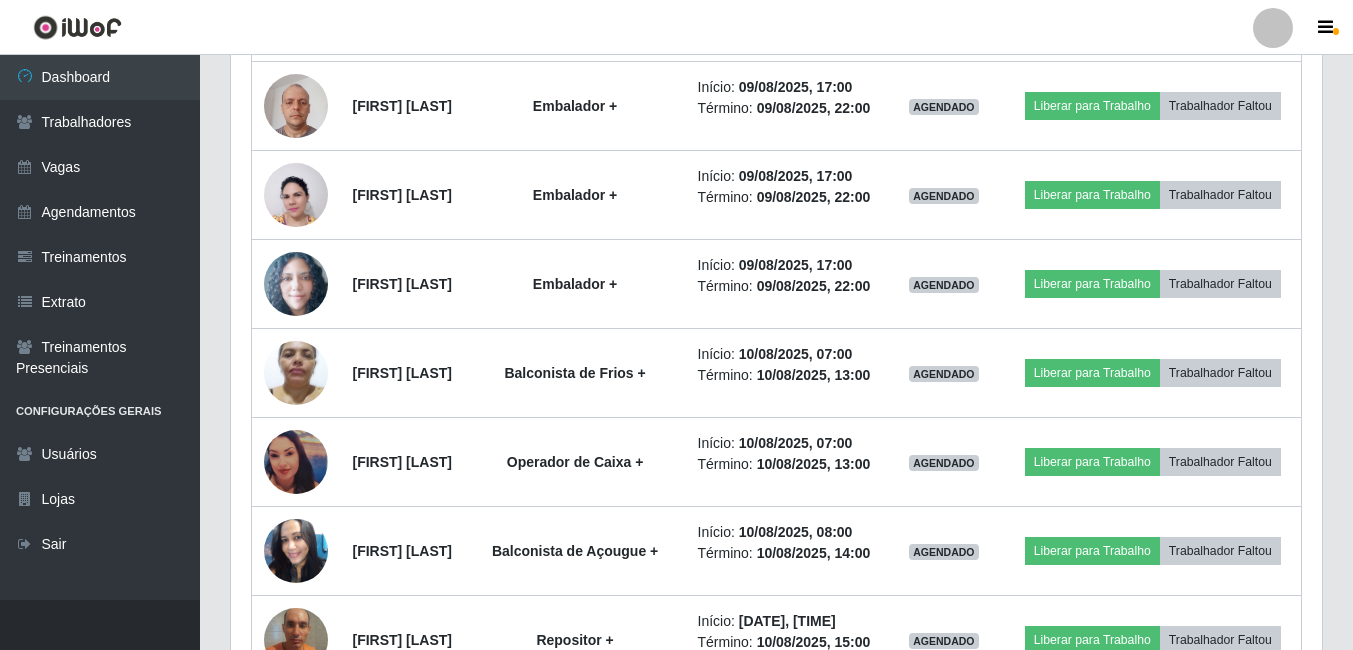 click at bounding box center [296, -1497] 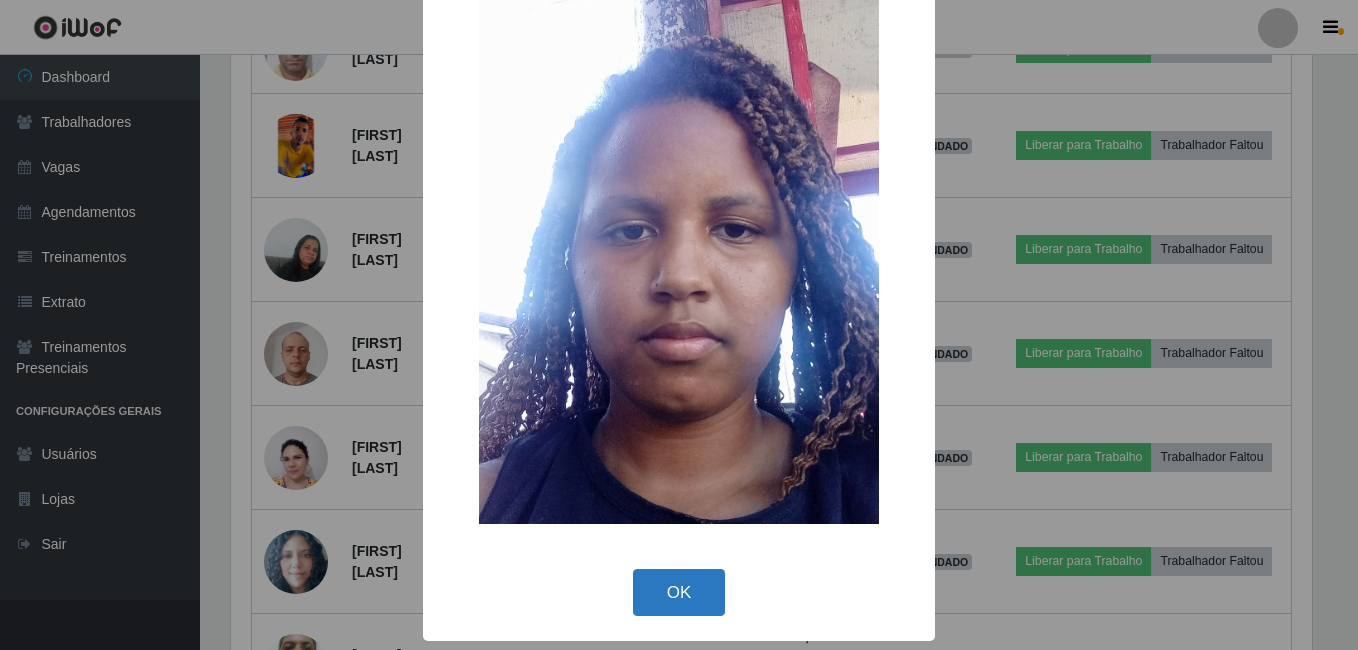 click on "OK" at bounding box center (679, 592) 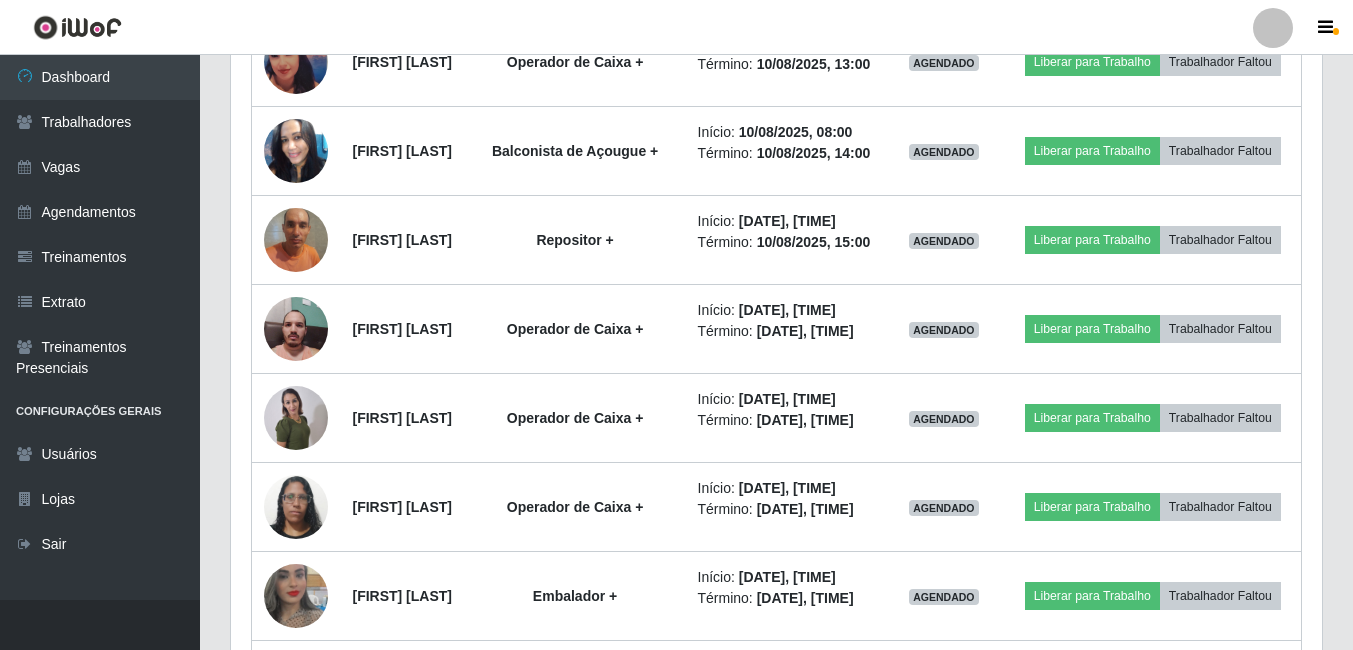 click at bounding box center [296, -1541] 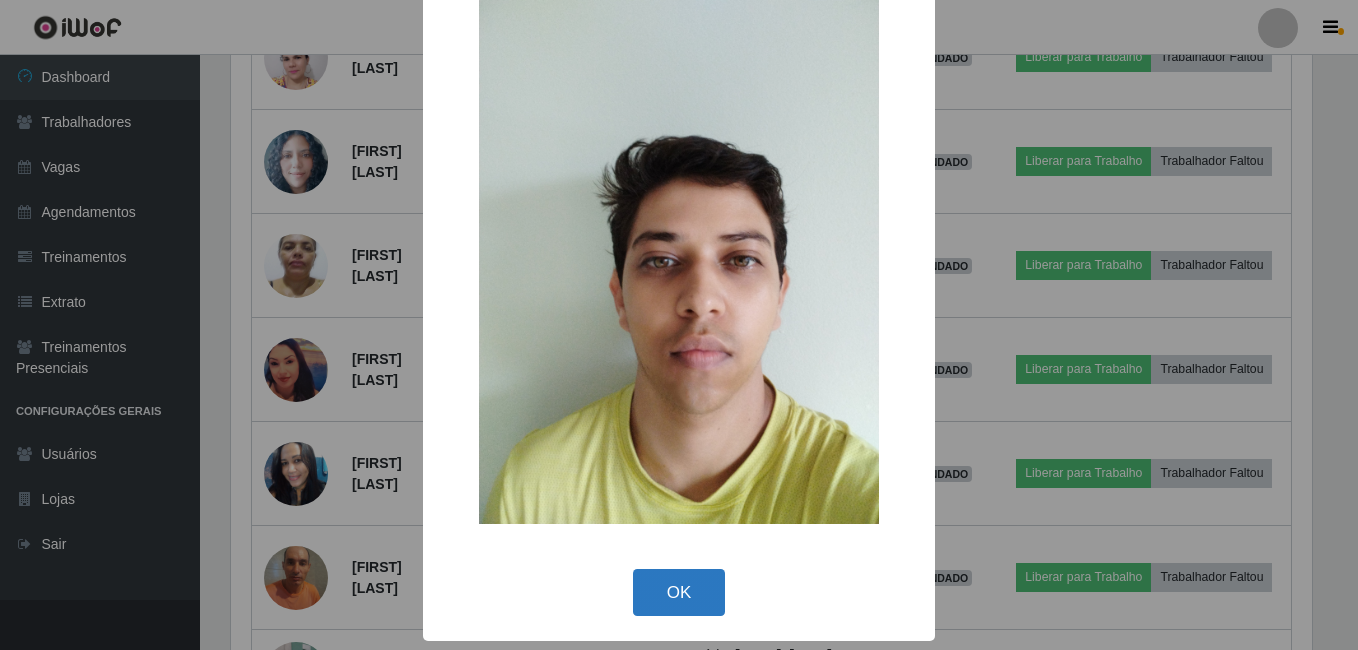 click on "OK" at bounding box center (679, 592) 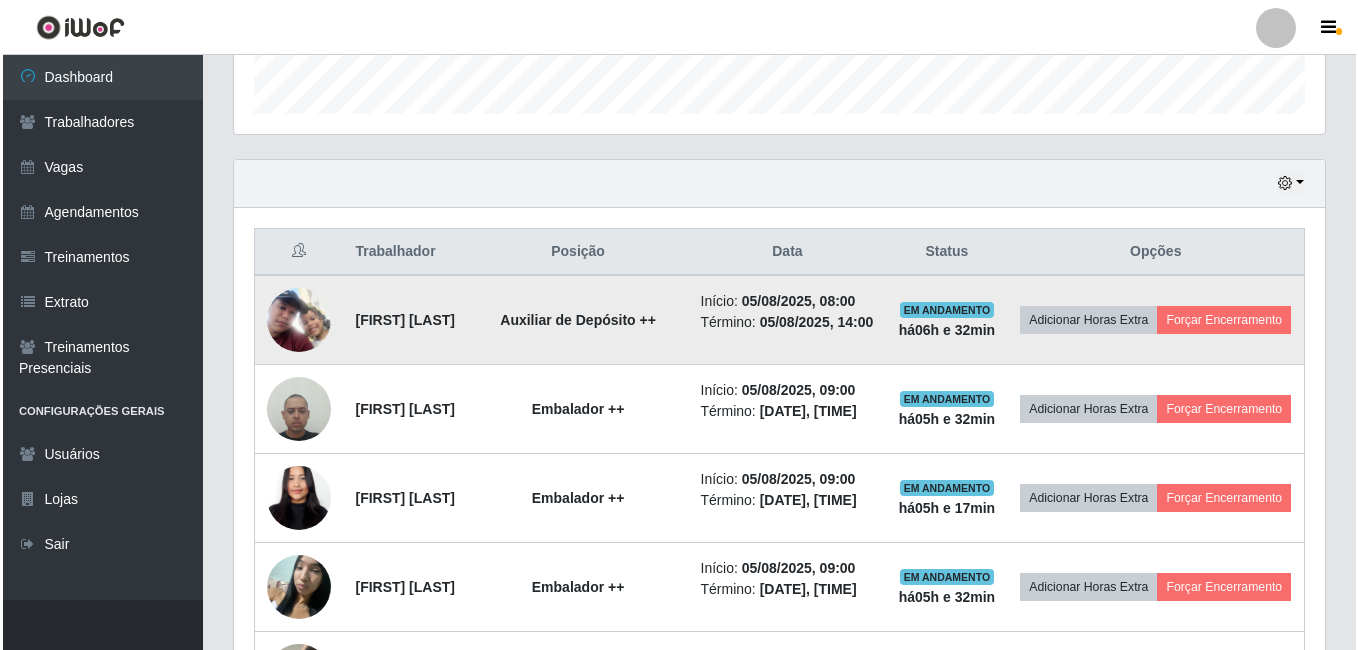 scroll, scrollTop: 700, scrollLeft: 0, axis: vertical 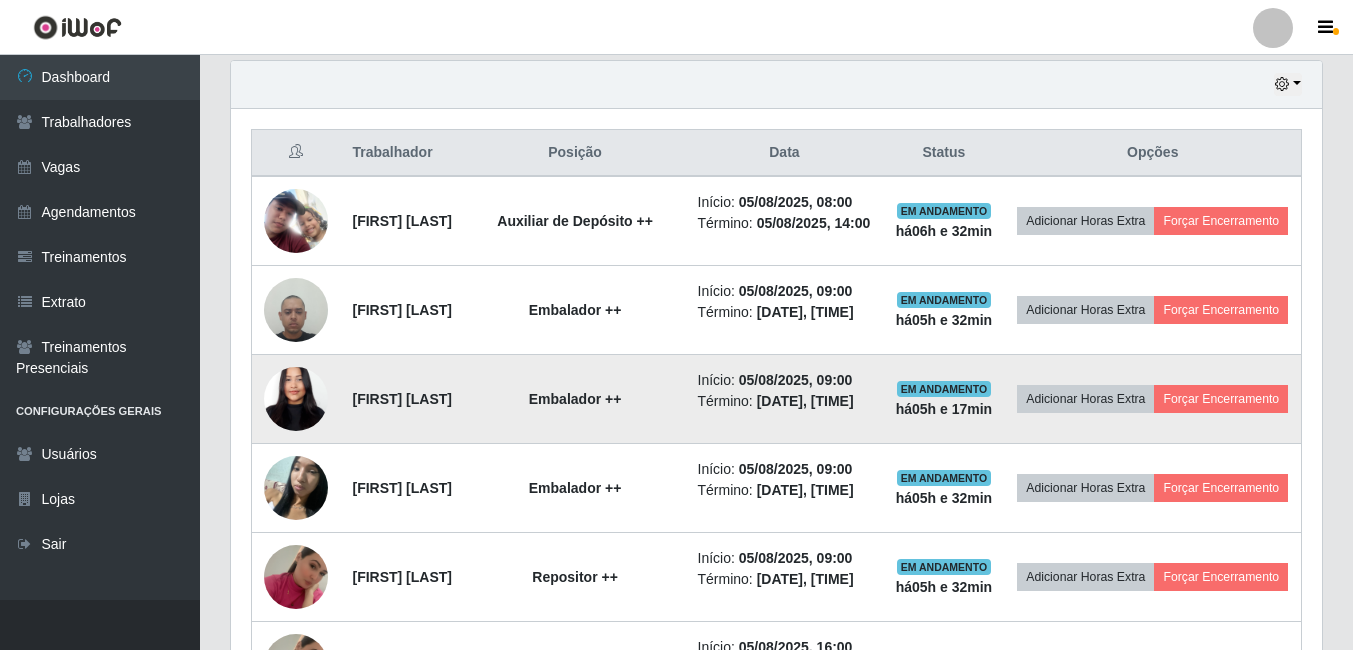 click at bounding box center [296, 399] 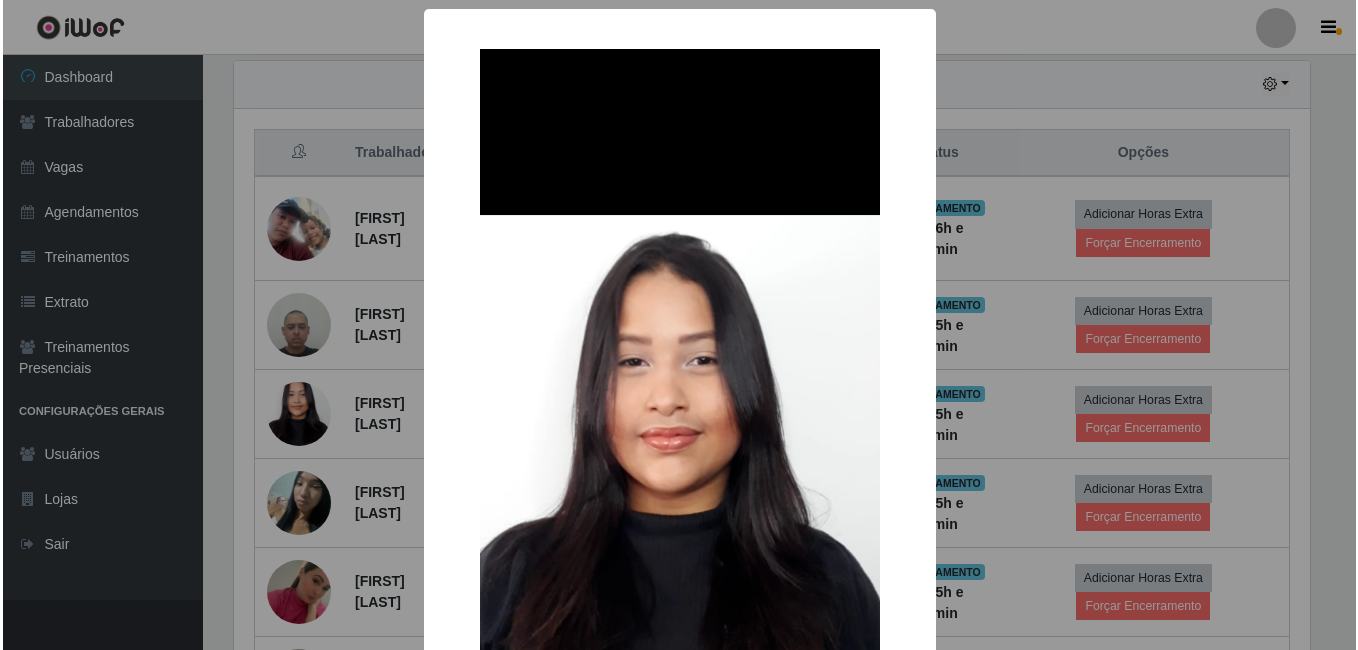 scroll, scrollTop: 999585, scrollLeft: 998919, axis: both 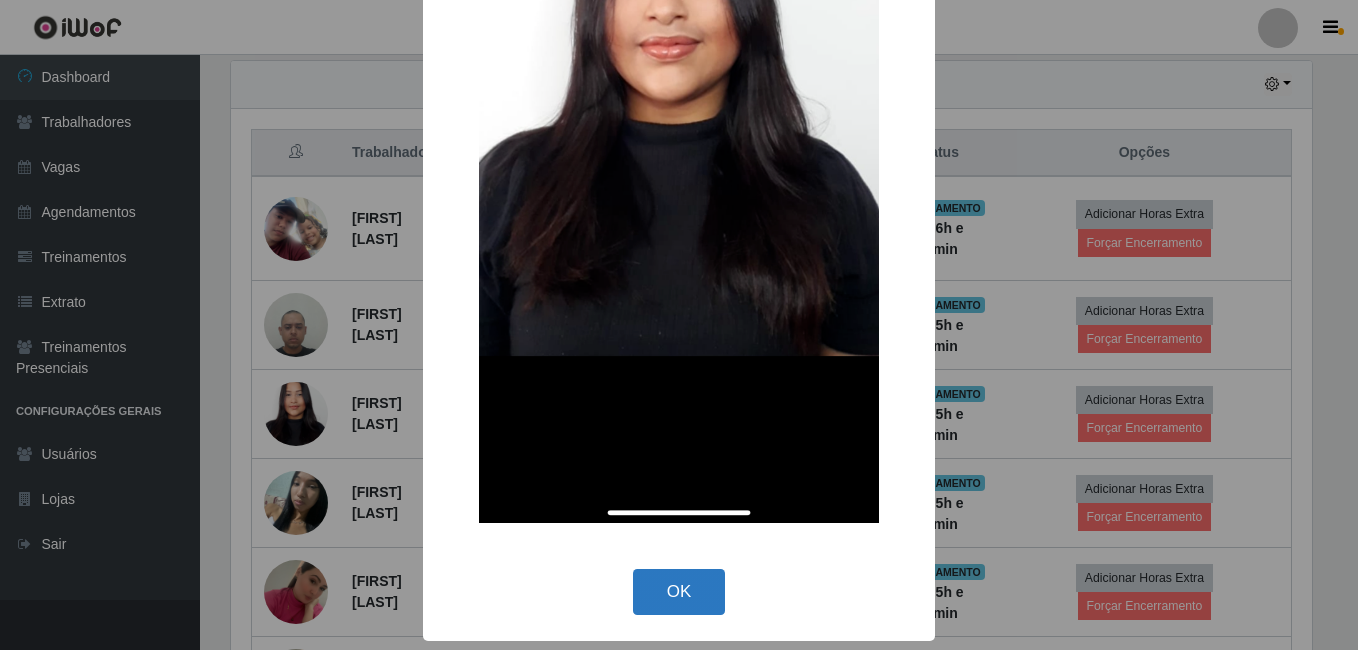 drag, startPoint x: 710, startPoint y: 583, endPoint x: 644, endPoint y: 542, distance: 77.698135 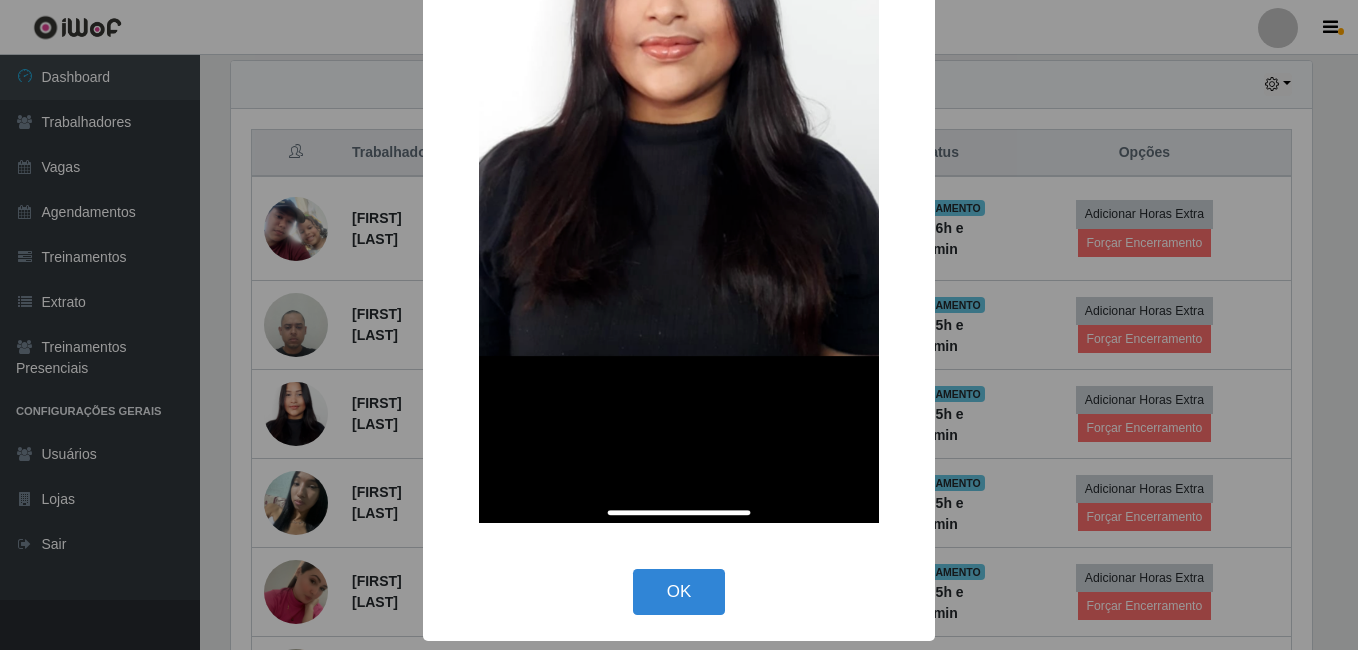 click on "OK" at bounding box center [679, 592] 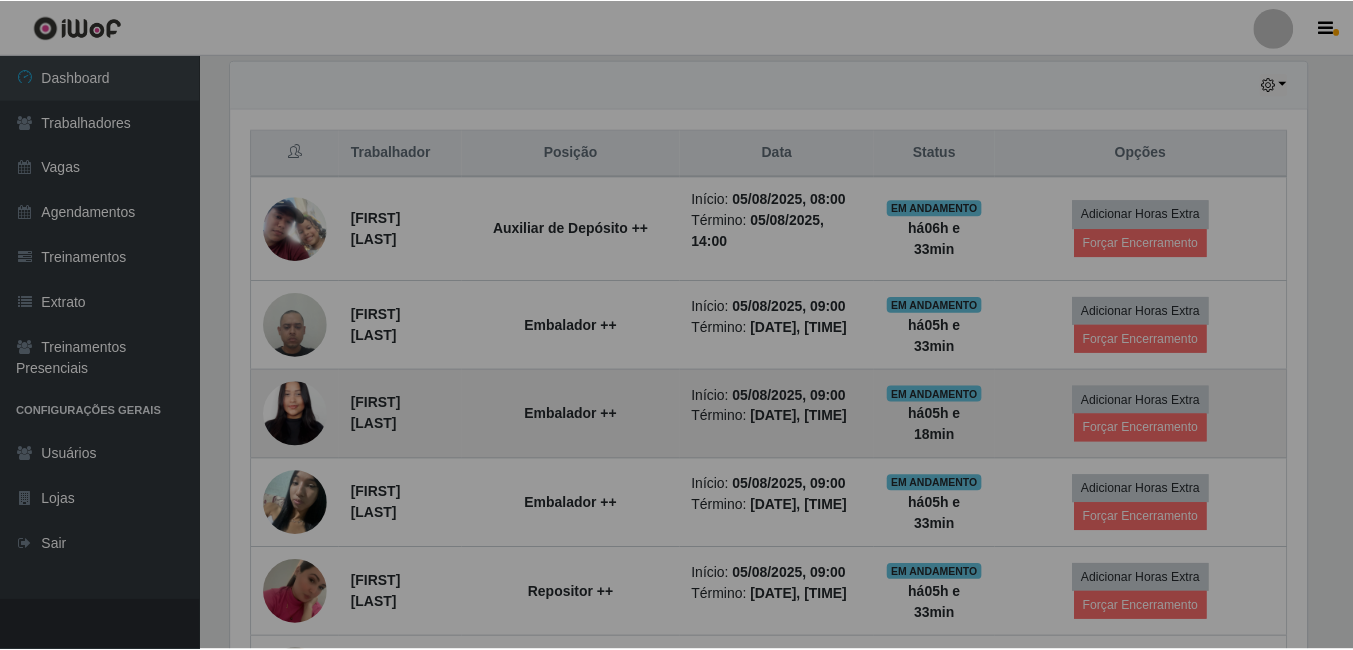 scroll, scrollTop: 999585, scrollLeft: 998909, axis: both 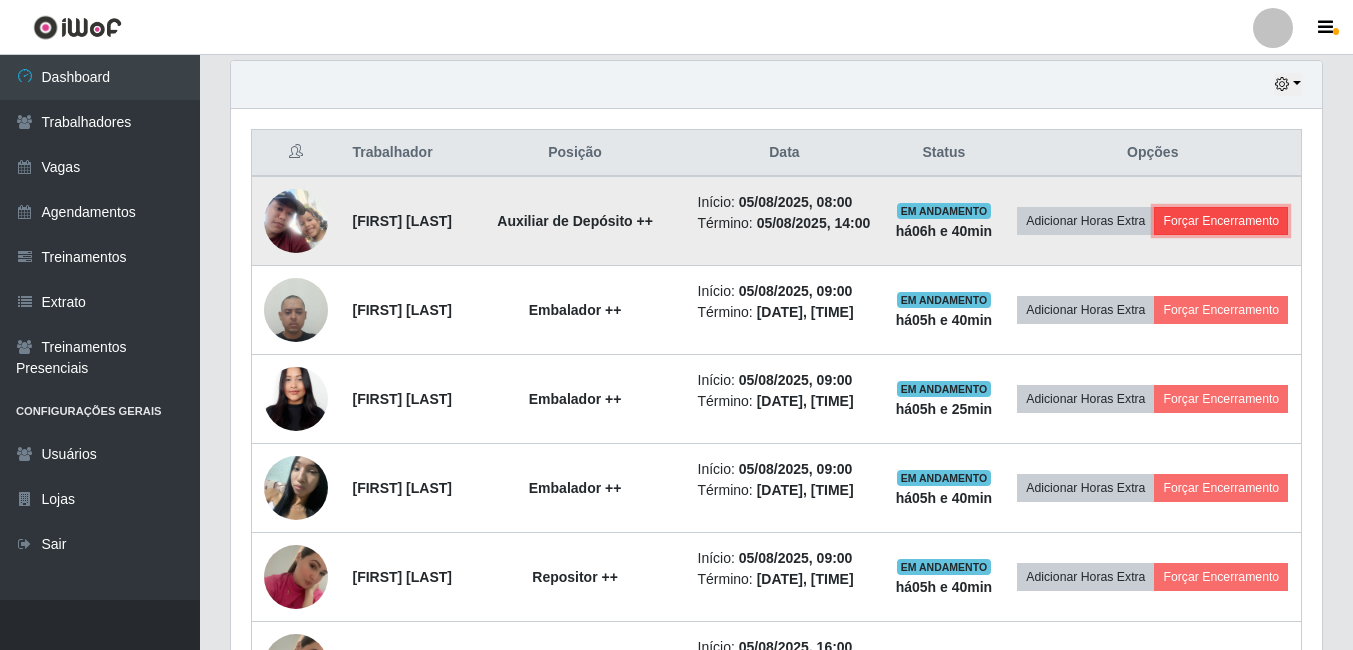 click on "Forçar Encerramento" at bounding box center (1221, 221) 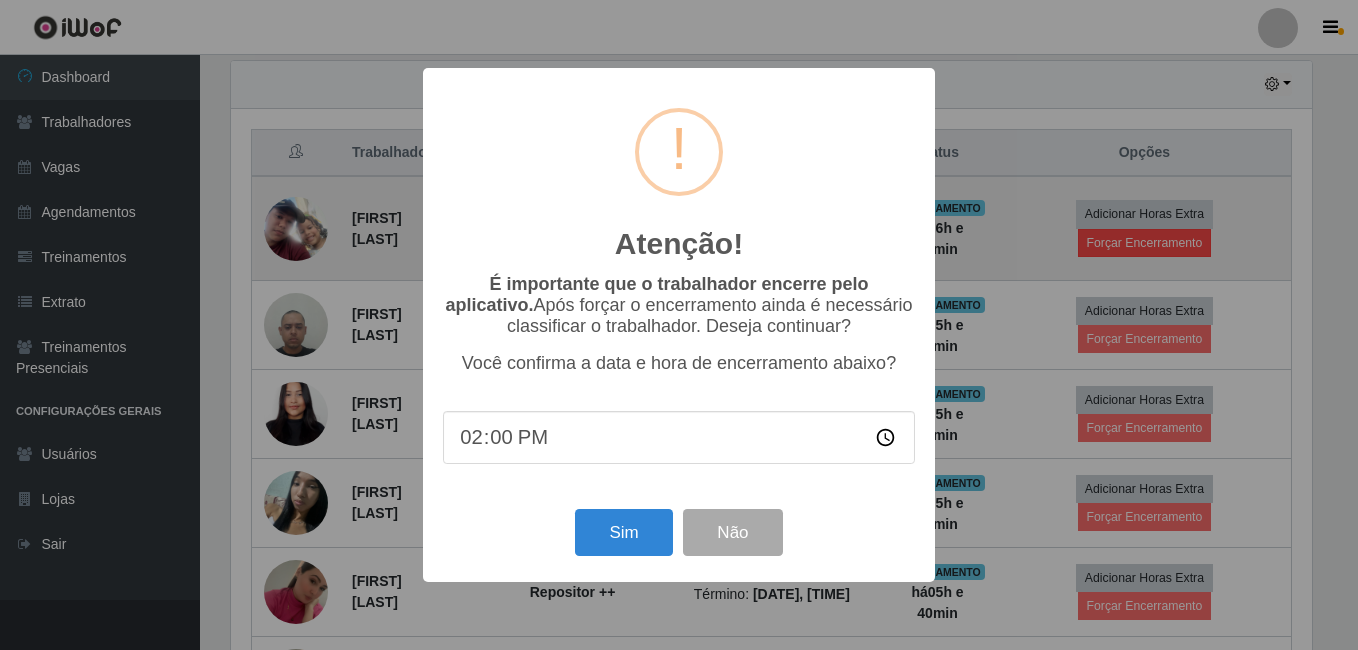 scroll, scrollTop: 999585, scrollLeft: 998919, axis: both 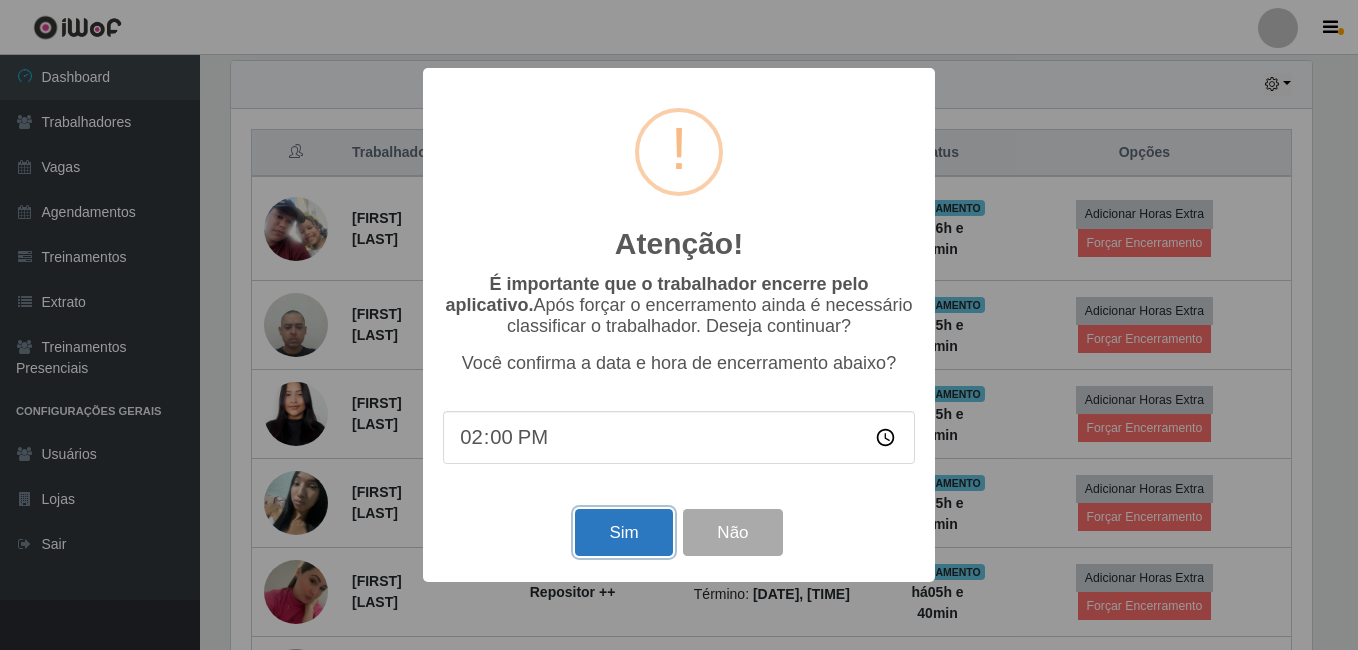 click on "Sim" at bounding box center [623, 532] 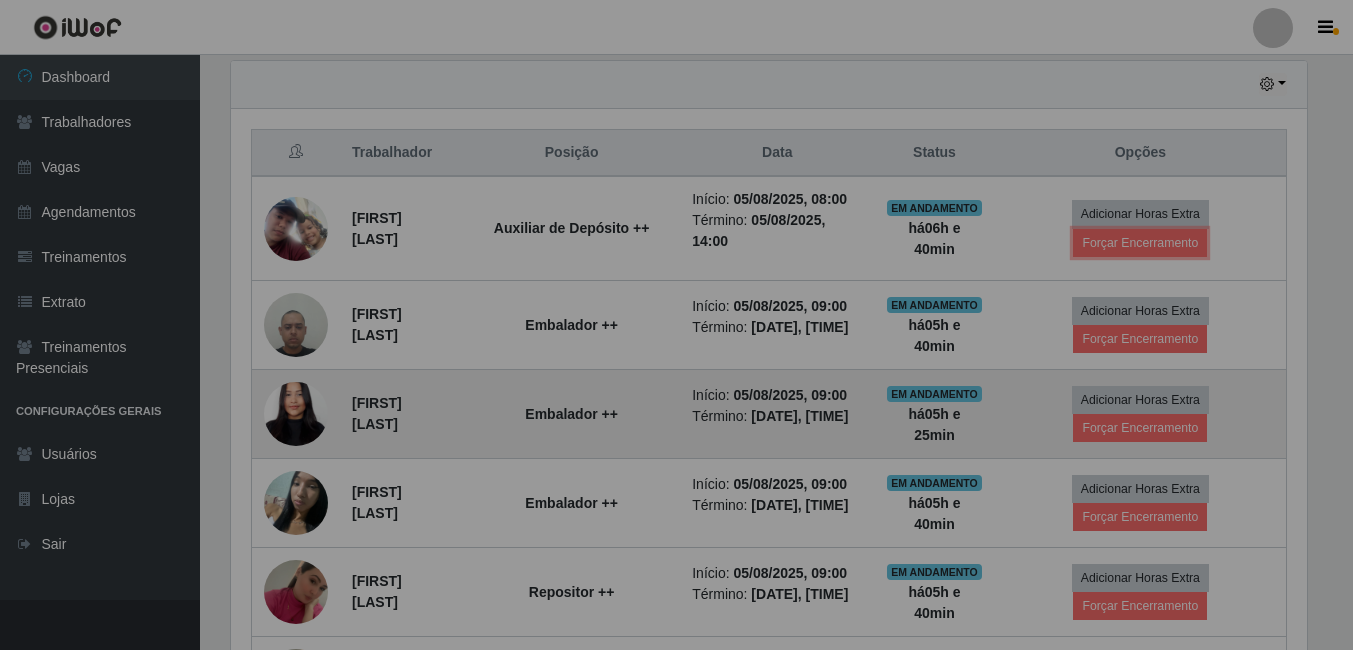 scroll, scrollTop: 999585, scrollLeft: 998909, axis: both 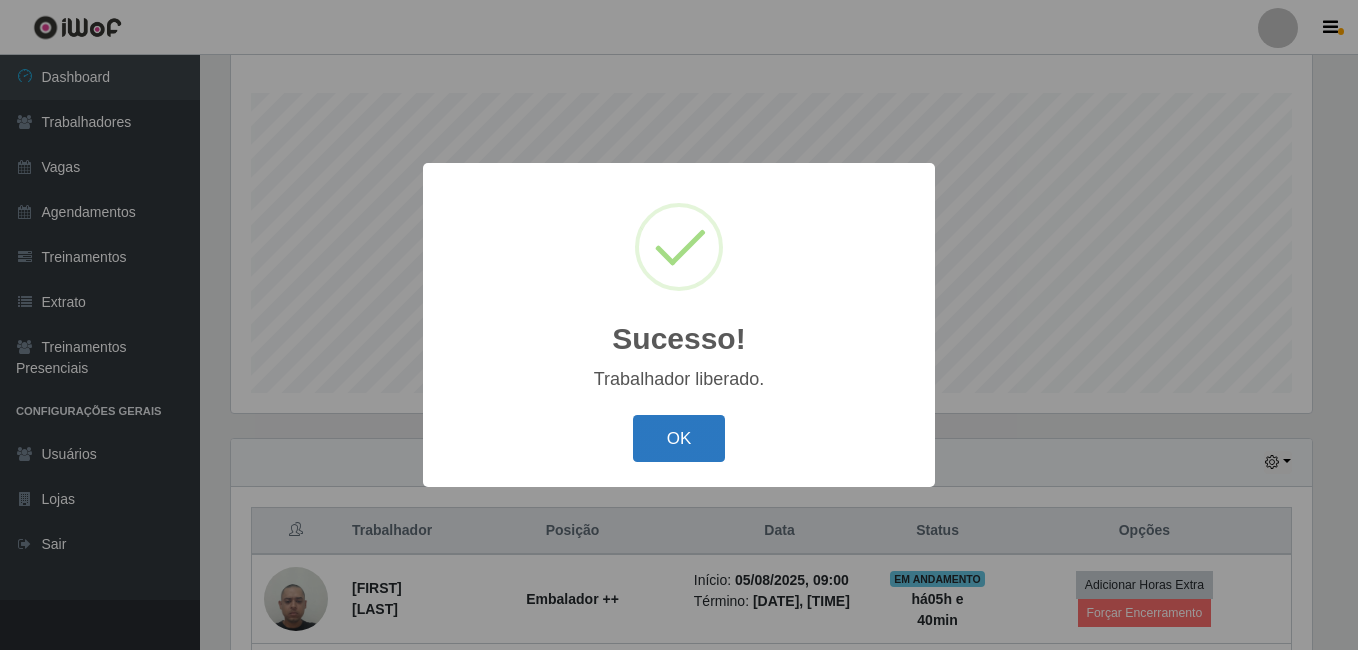 click on "OK" at bounding box center (679, 438) 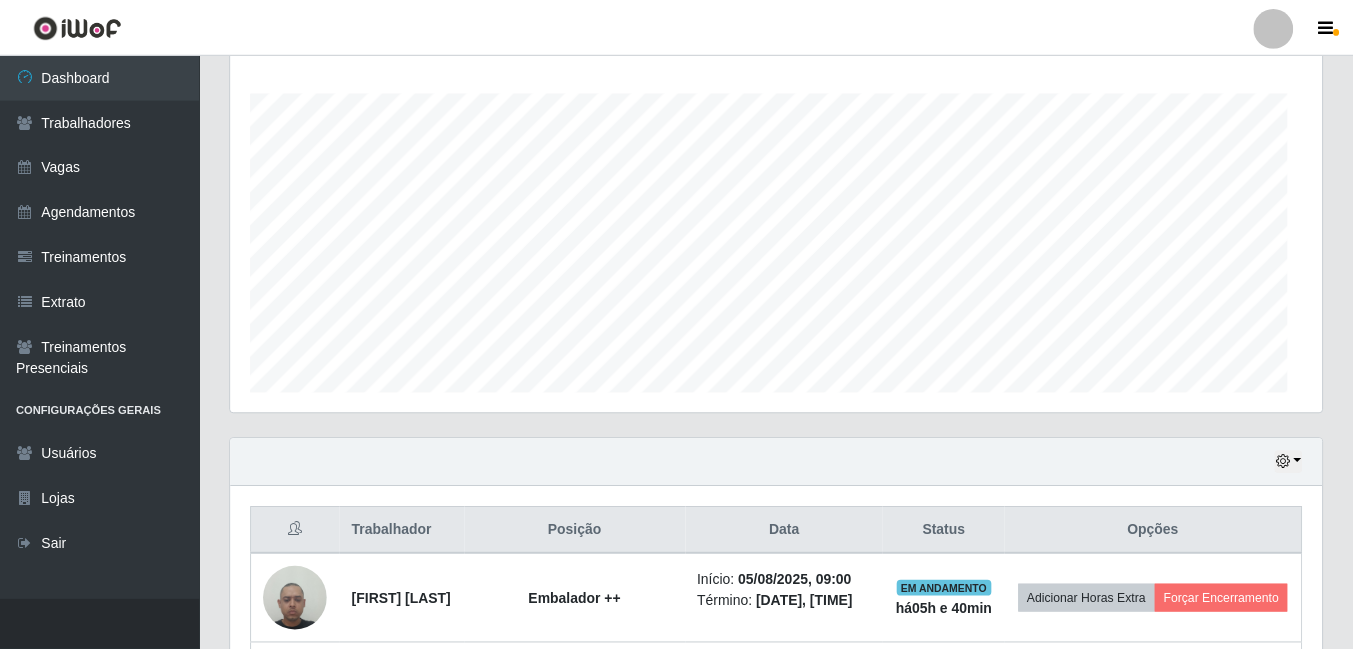 scroll, scrollTop: 999585, scrollLeft: 998909, axis: both 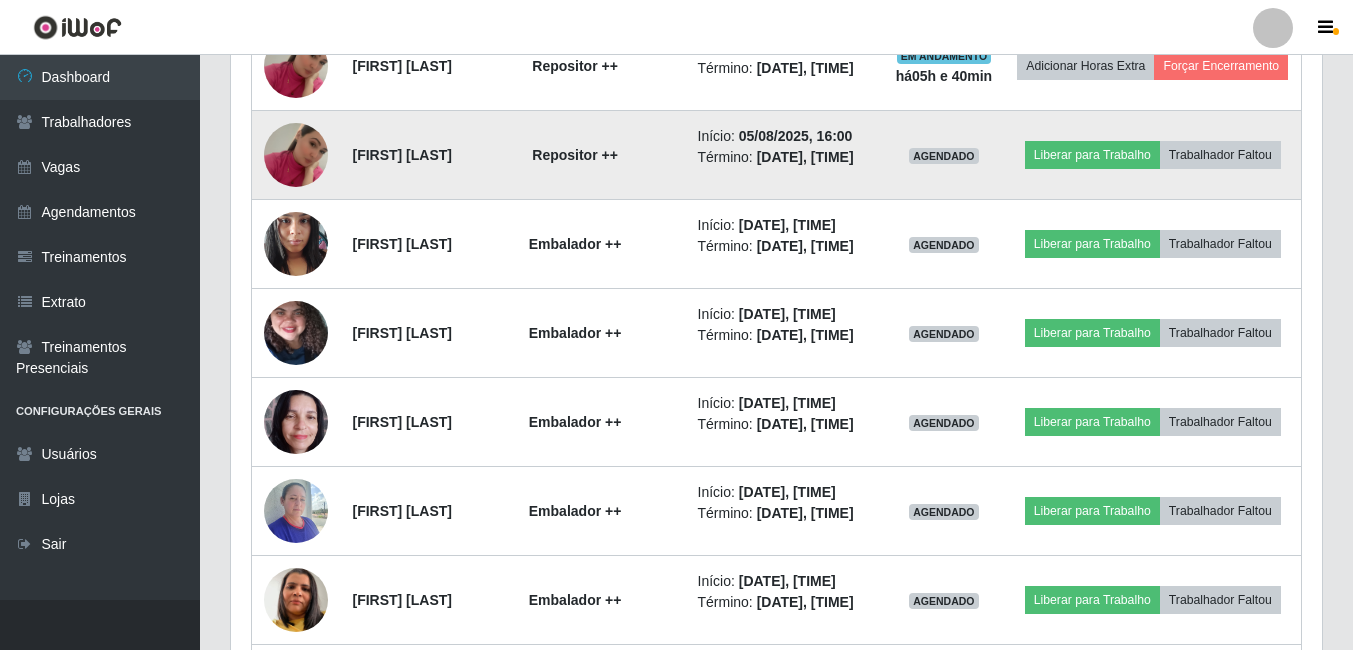 click at bounding box center (296, 155) 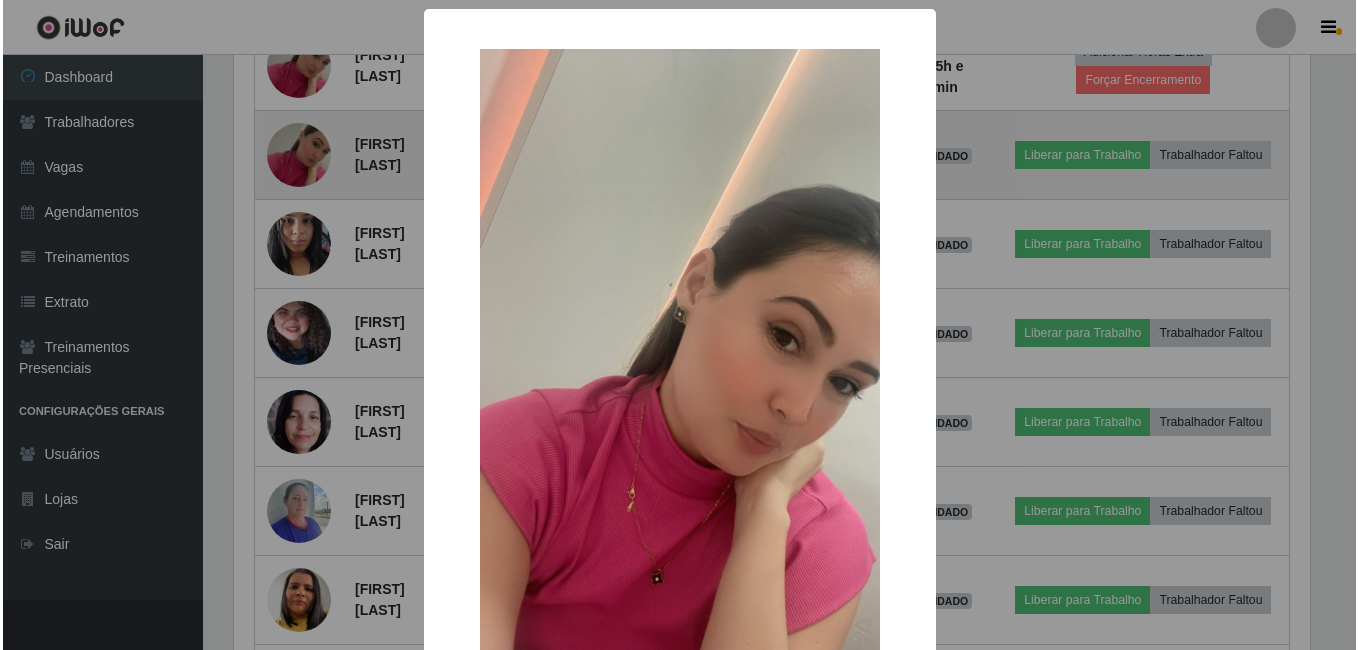scroll, scrollTop: 999585, scrollLeft: 998919, axis: both 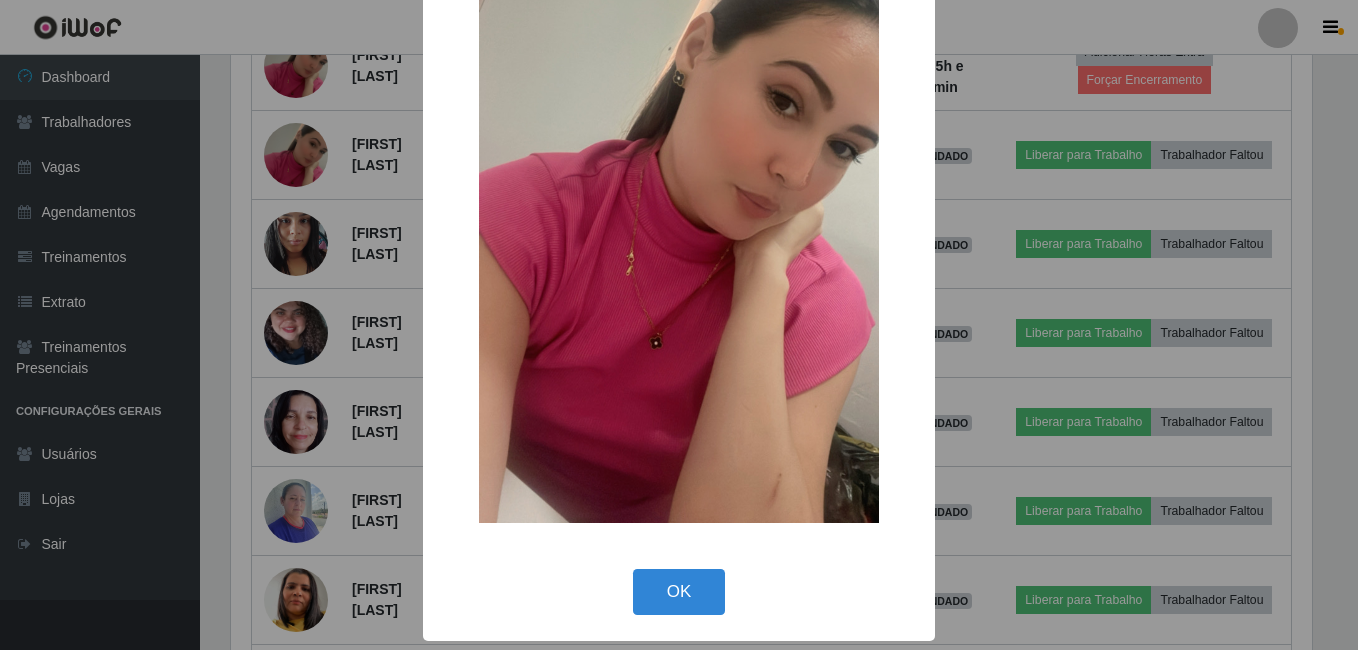 drag, startPoint x: 690, startPoint y: 605, endPoint x: 669, endPoint y: 577, distance: 35 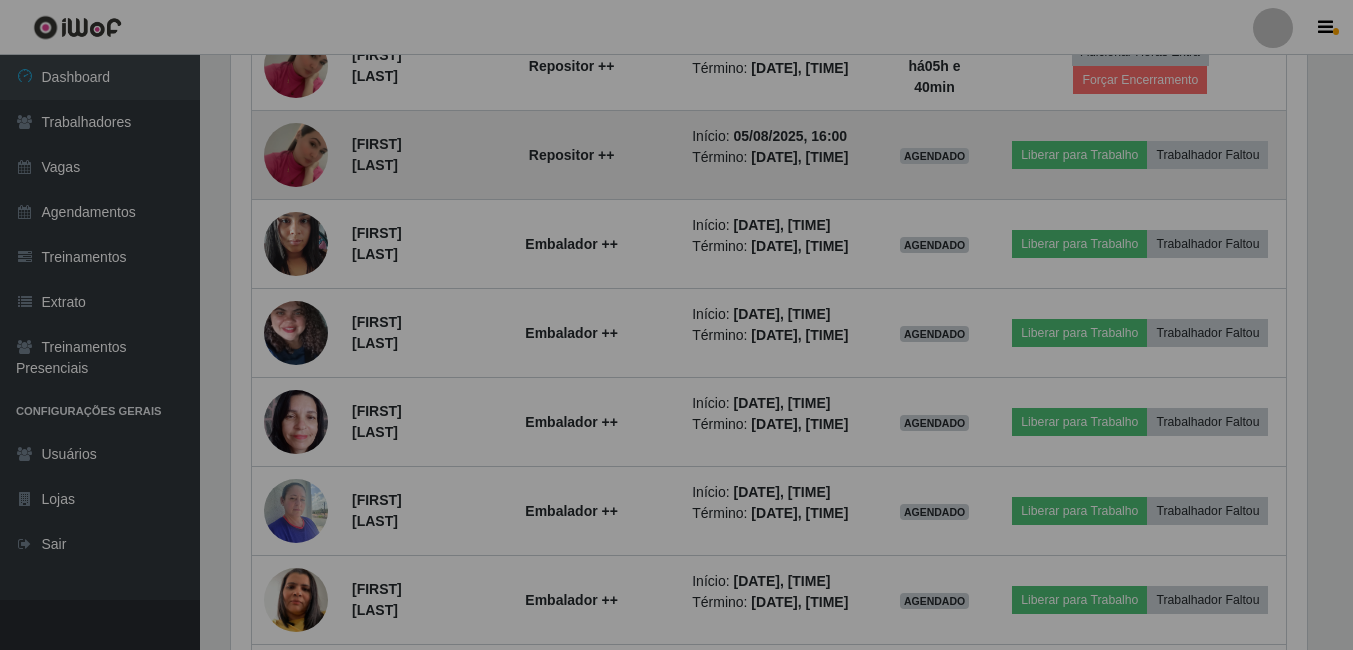 scroll, scrollTop: 999585, scrollLeft: 998909, axis: both 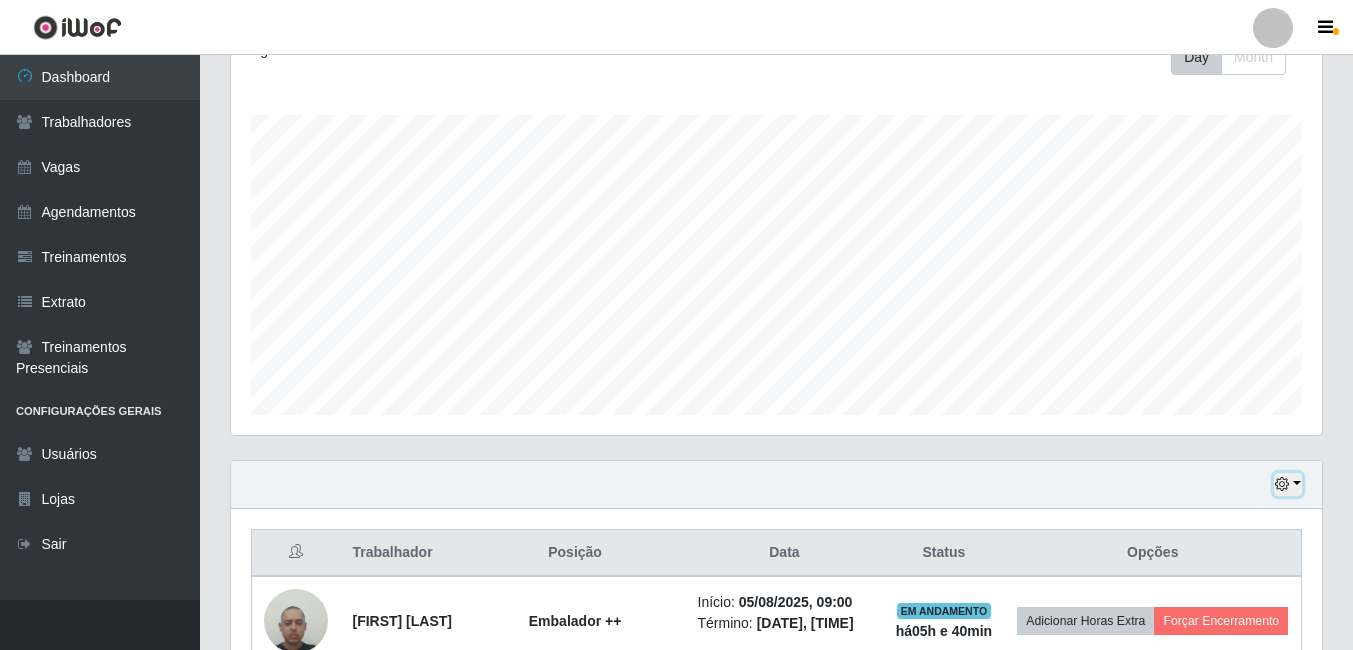 click at bounding box center [1282, 484] 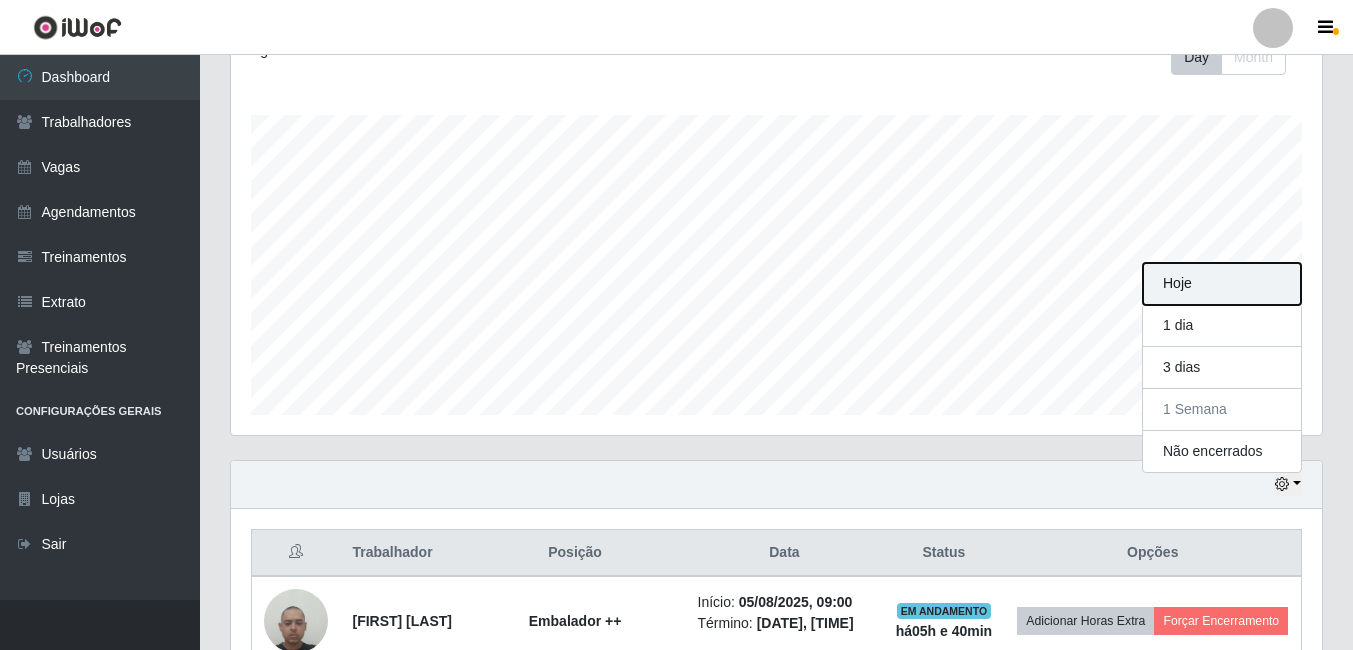 click on "Hoje" at bounding box center (1222, 284) 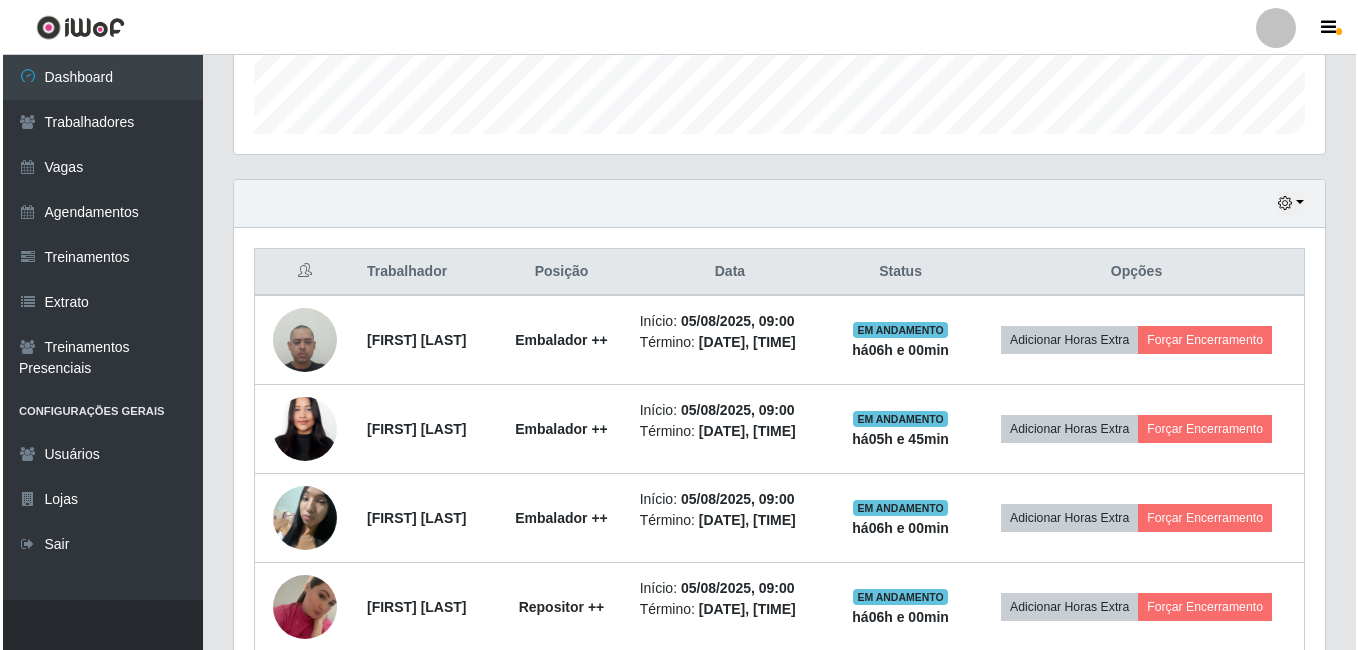 scroll, scrollTop: 600, scrollLeft: 0, axis: vertical 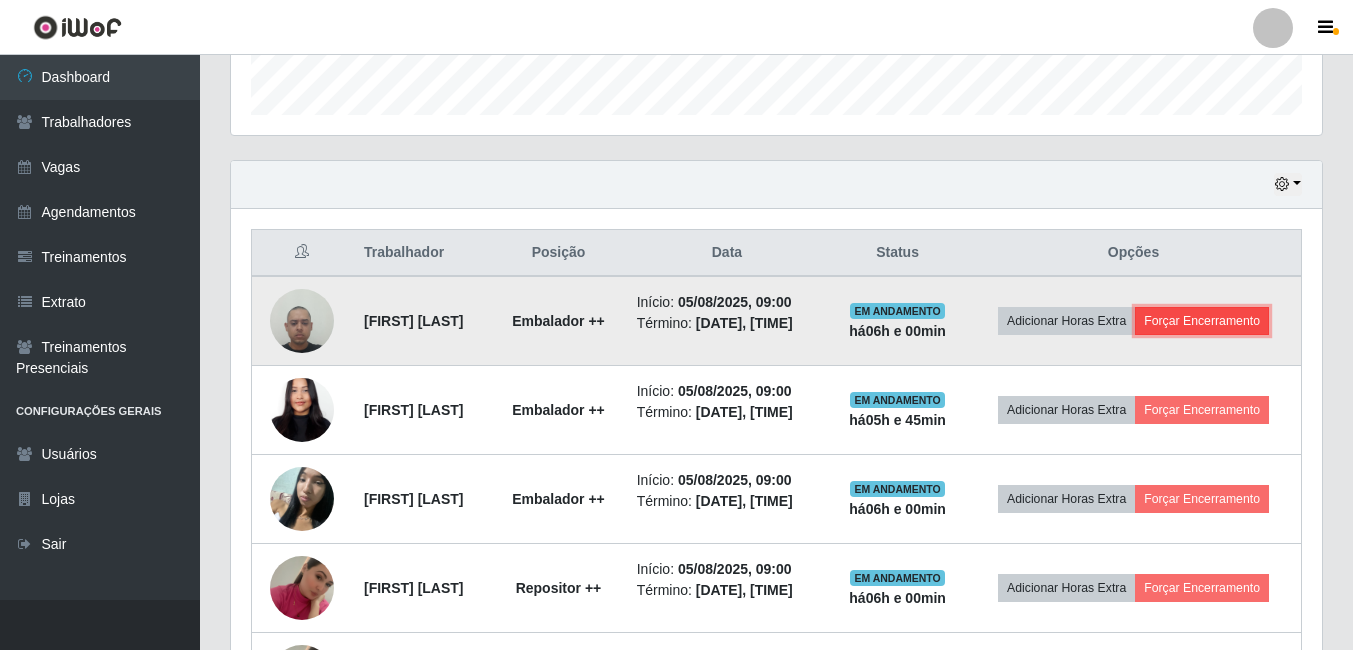 click on "Forçar Encerramento" at bounding box center (1202, 321) 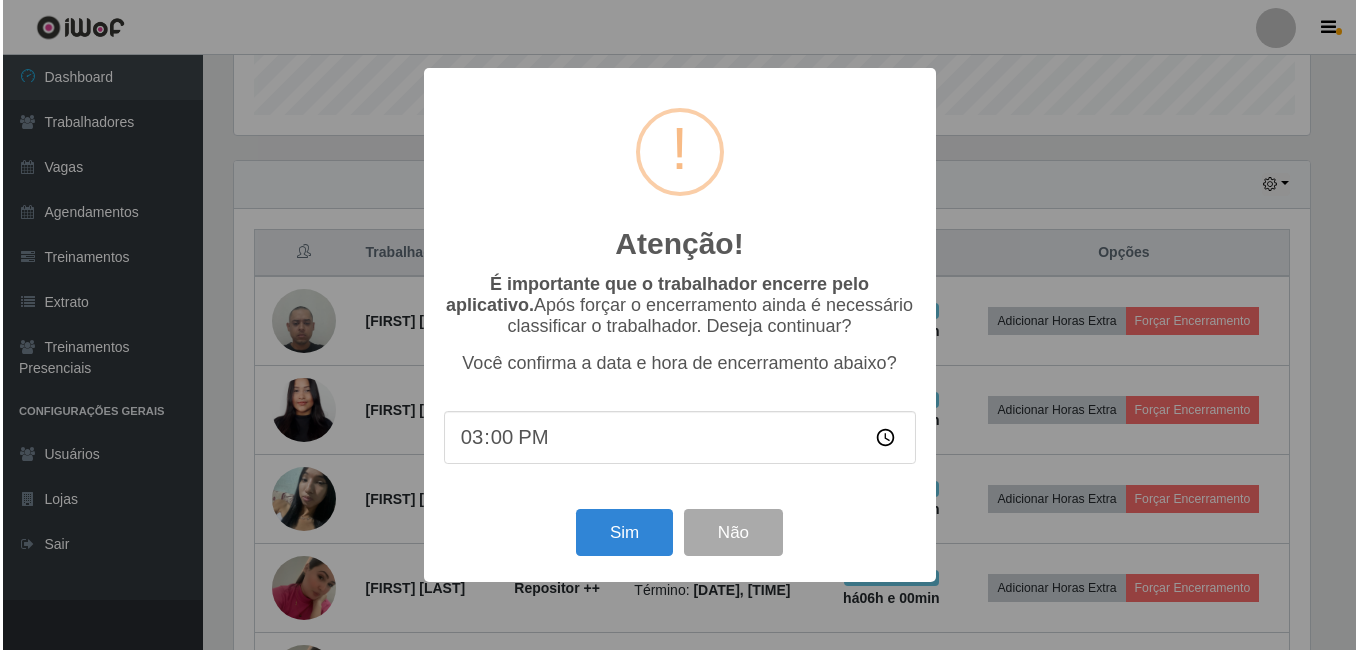 scroll, scrollTop: 999585, scrollLeft: 998919, axis: both 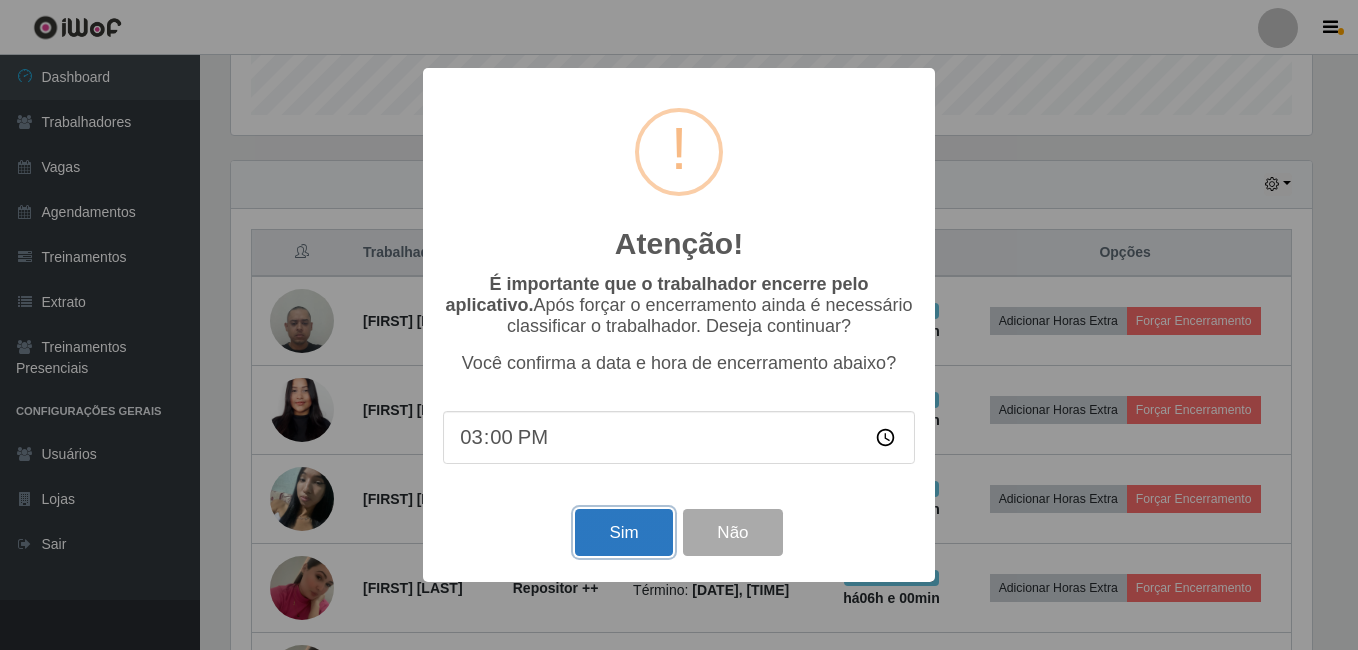 click on "Sim" at bounding box center (623, 532) 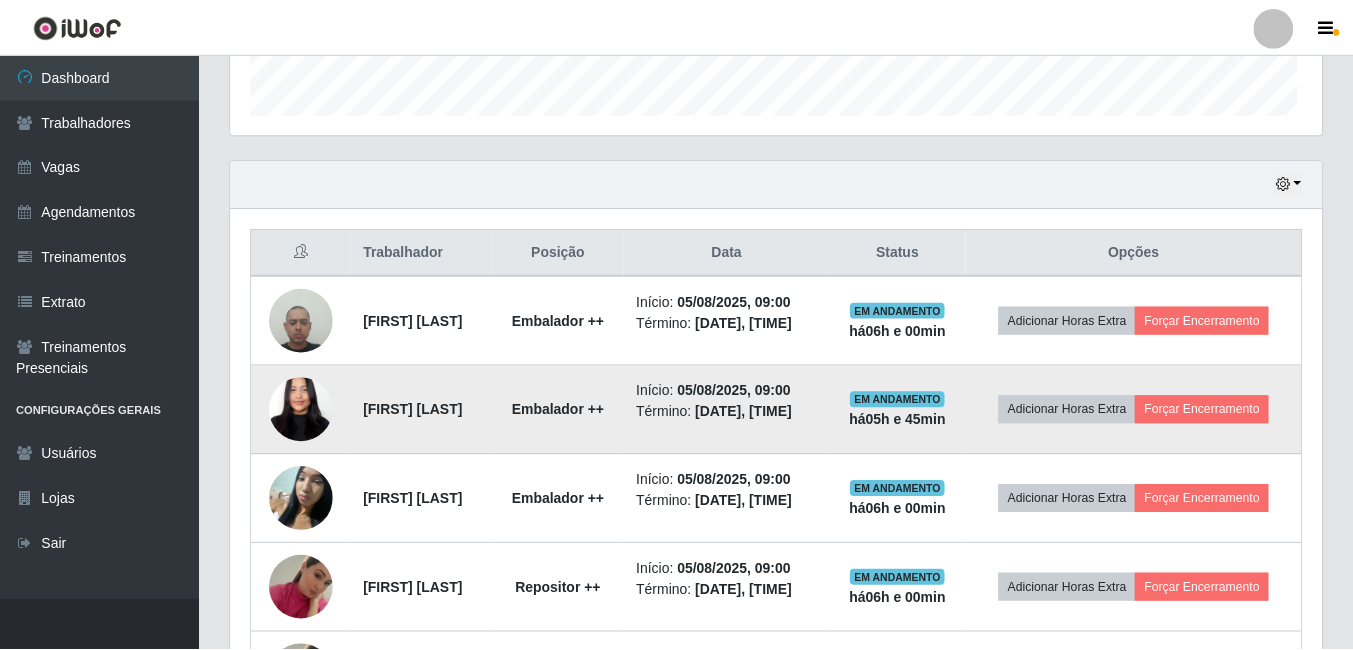 scroll, scrollTop: 999585, scrollLeft: 998909, axis: both 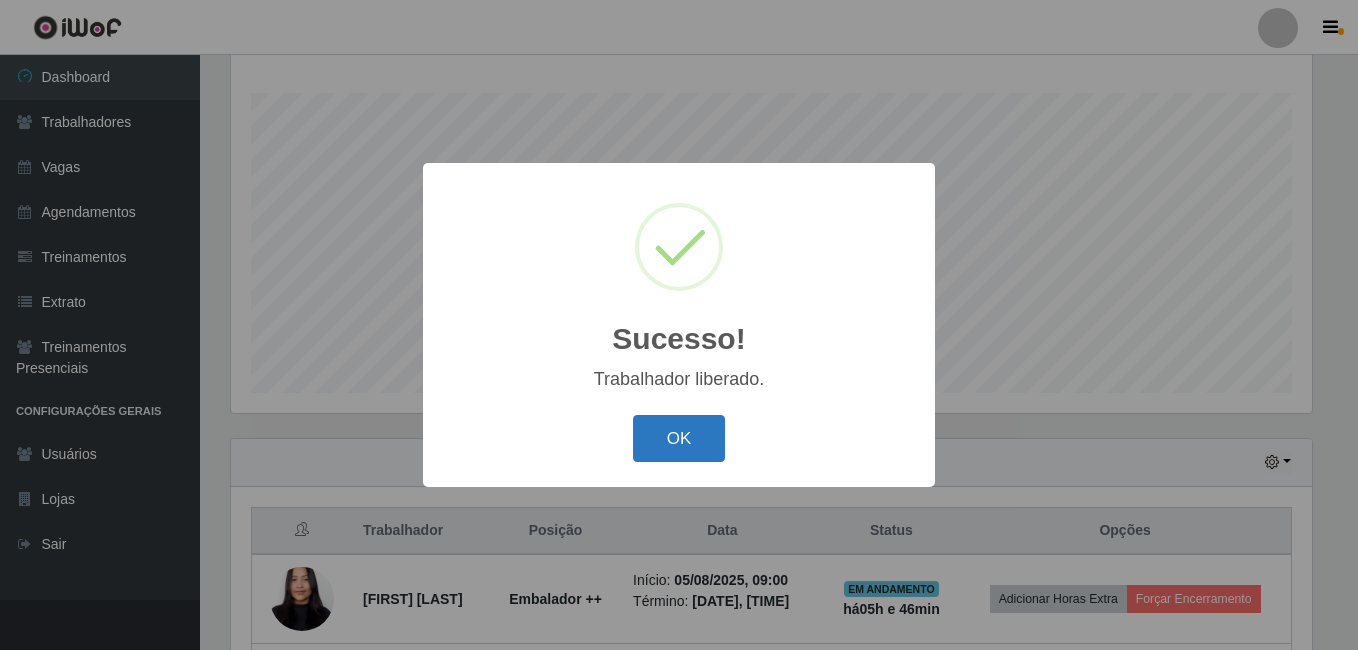click on "OK" at bounding box center (679, 438) 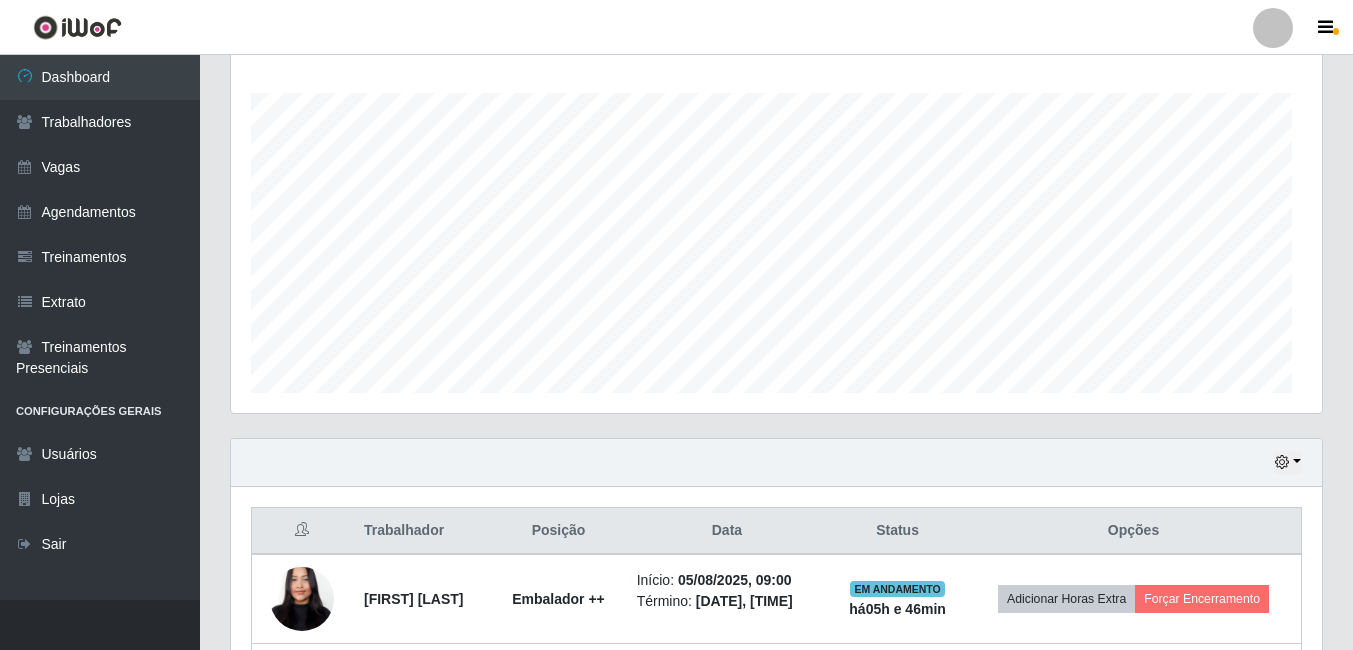 scroll, scrollTop: 999585, scrollLeft: 998909, axis: both 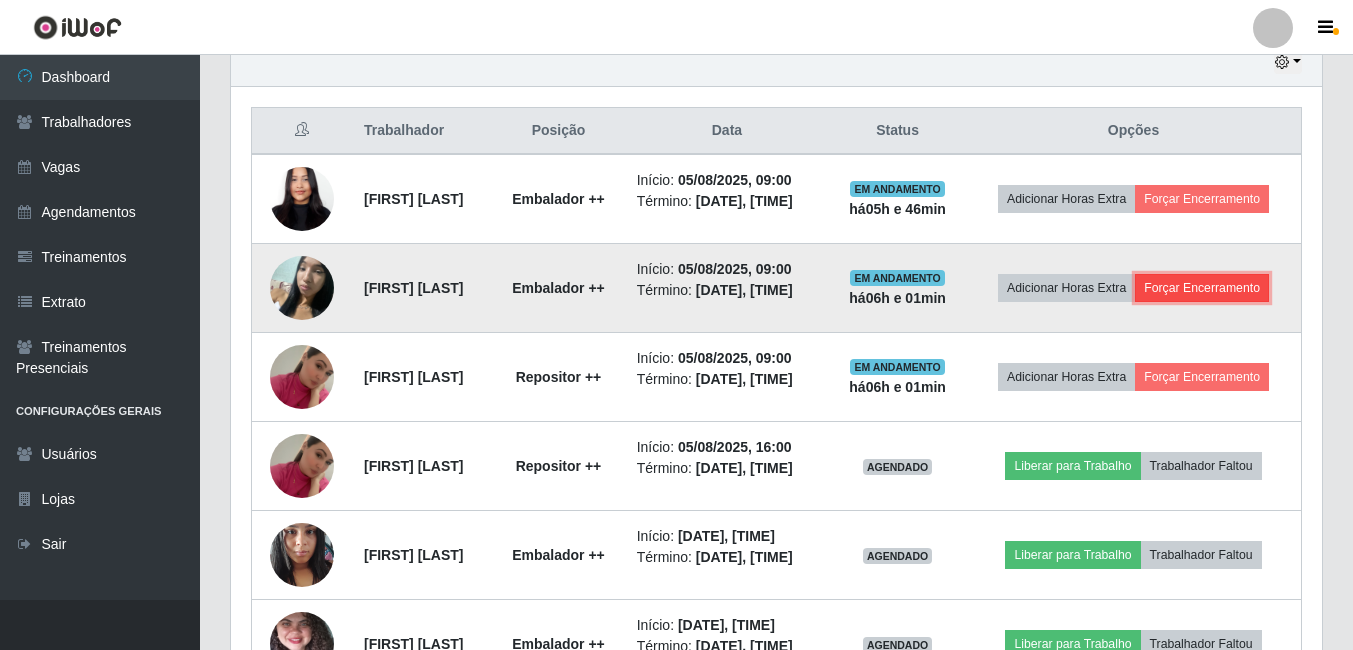 click on "Forçar Encerramento" at bounding box center [1202, 288] 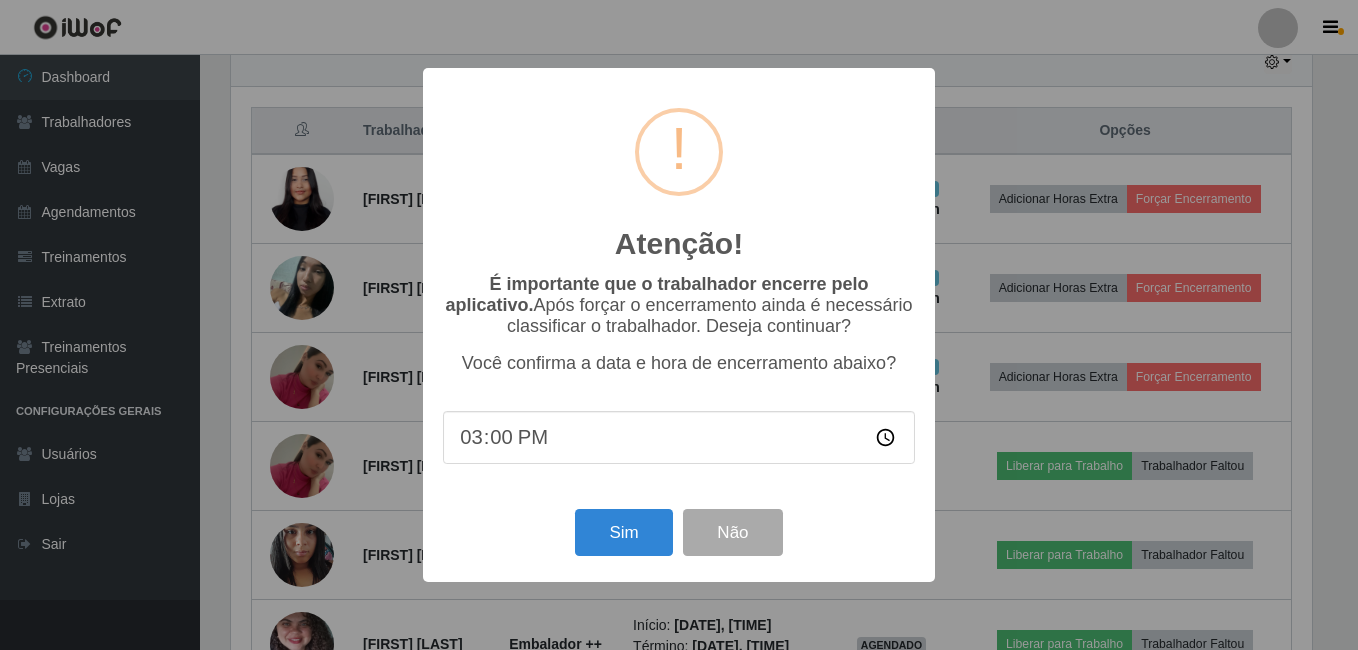 scroll, scrollTop: 999585, scrollLeft: 998919, axis: both 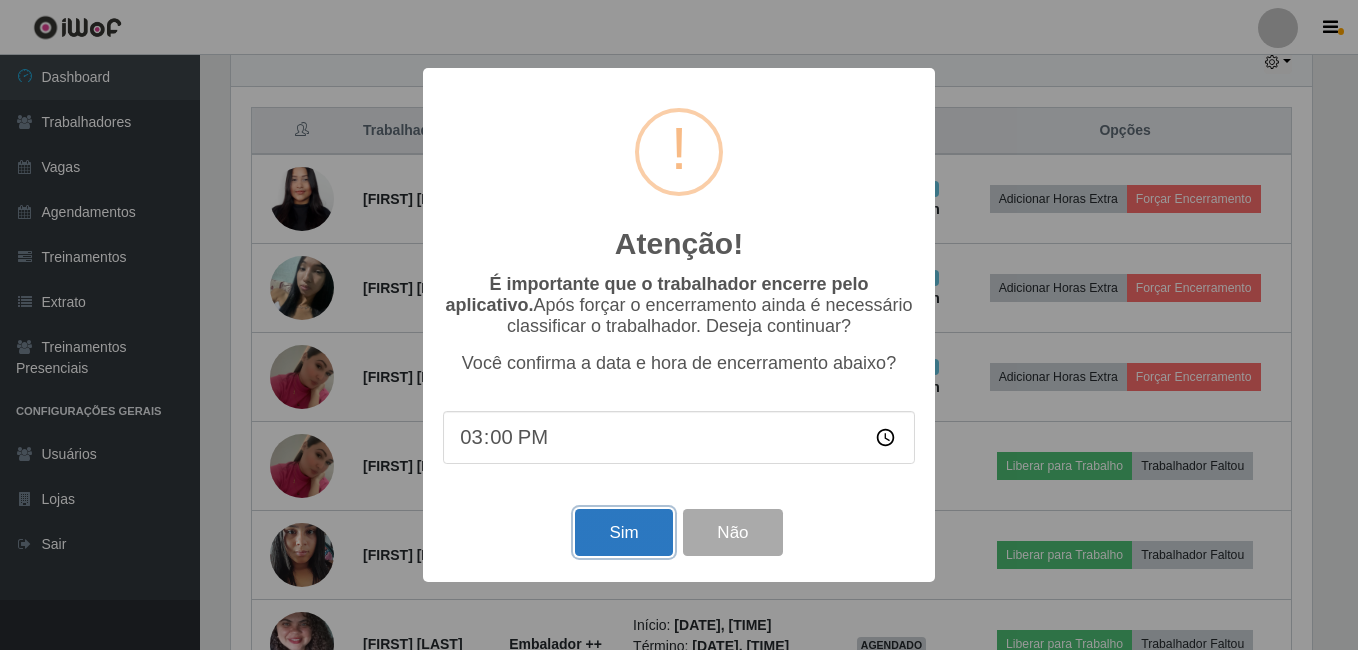 click on "Sim" at bounding box center [623, 532] 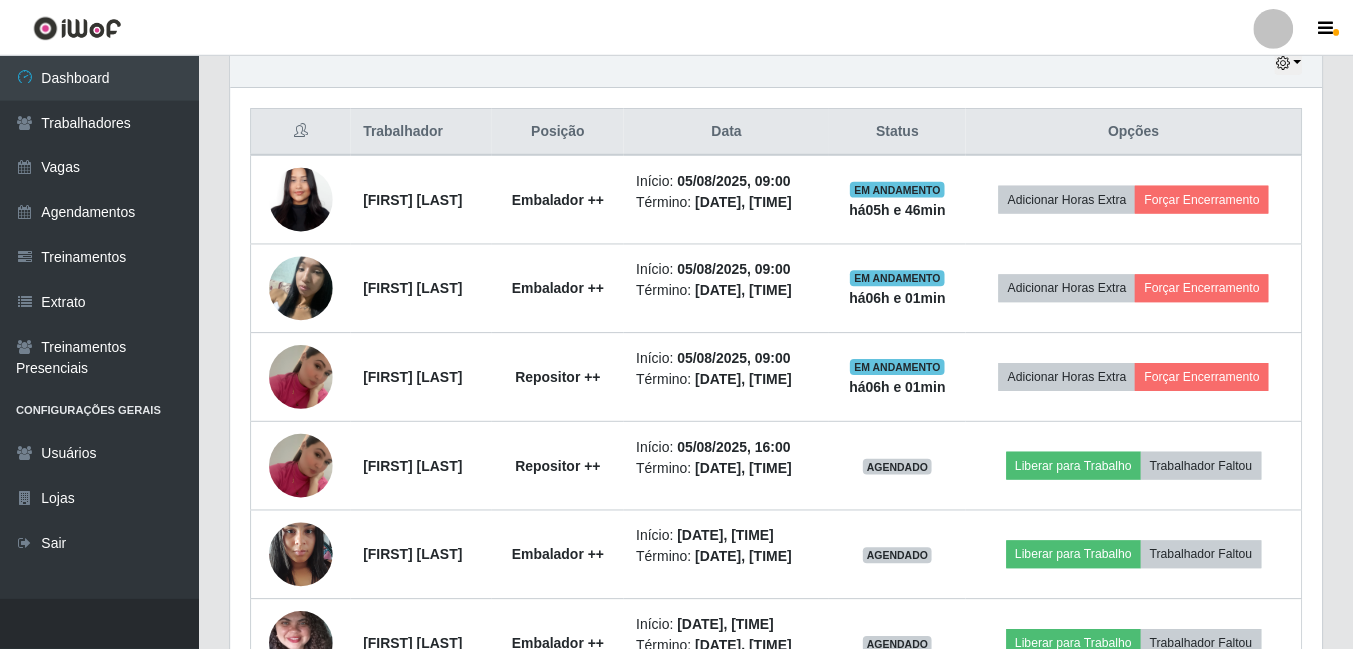scroll, scrollTop: 999585, scrollLeft: 998909, axis: both 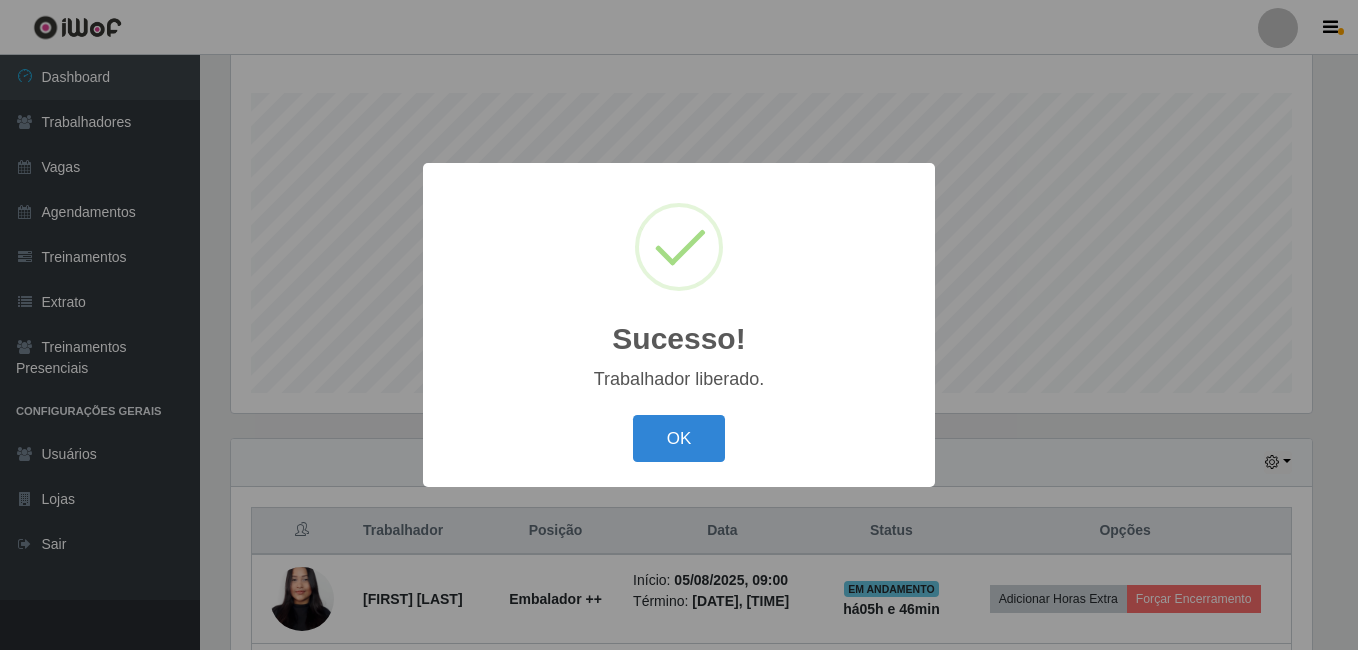 drag, startPoint x: 689, startPoint y: 435, endPoint x: 704, endPoint y: 406, distance: 32.649654 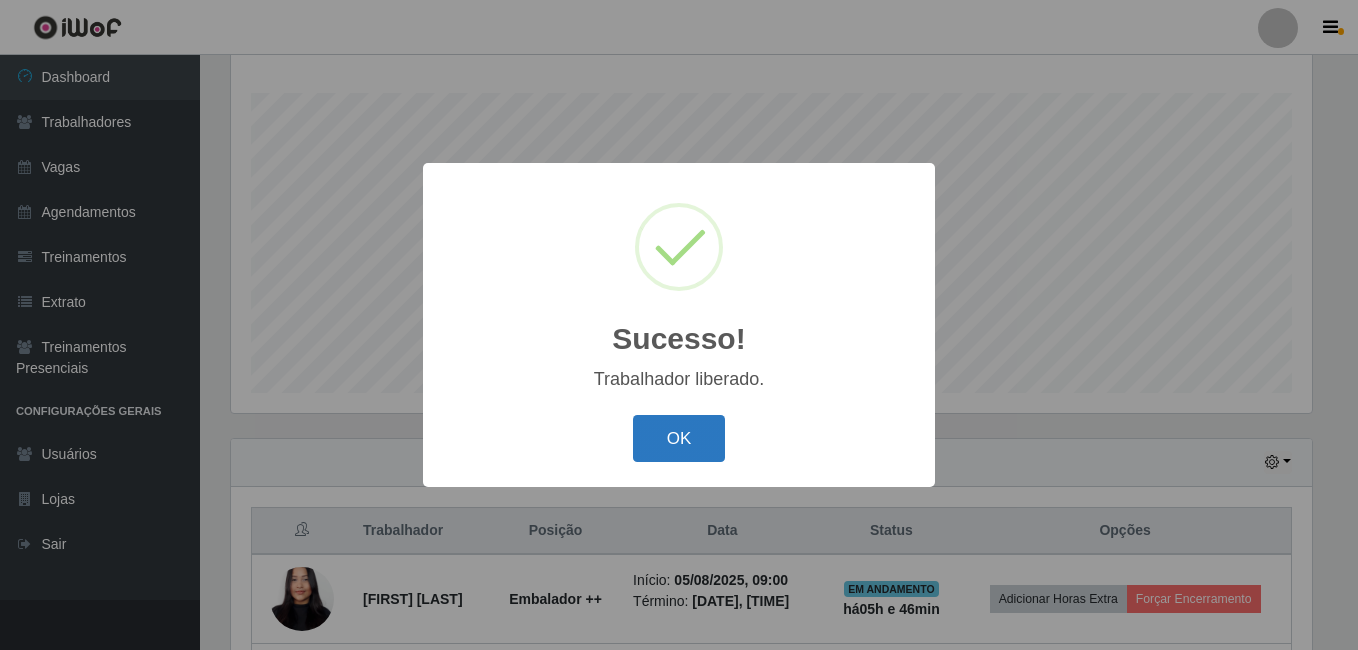 click on "OK" at bounding box center [679, 438] 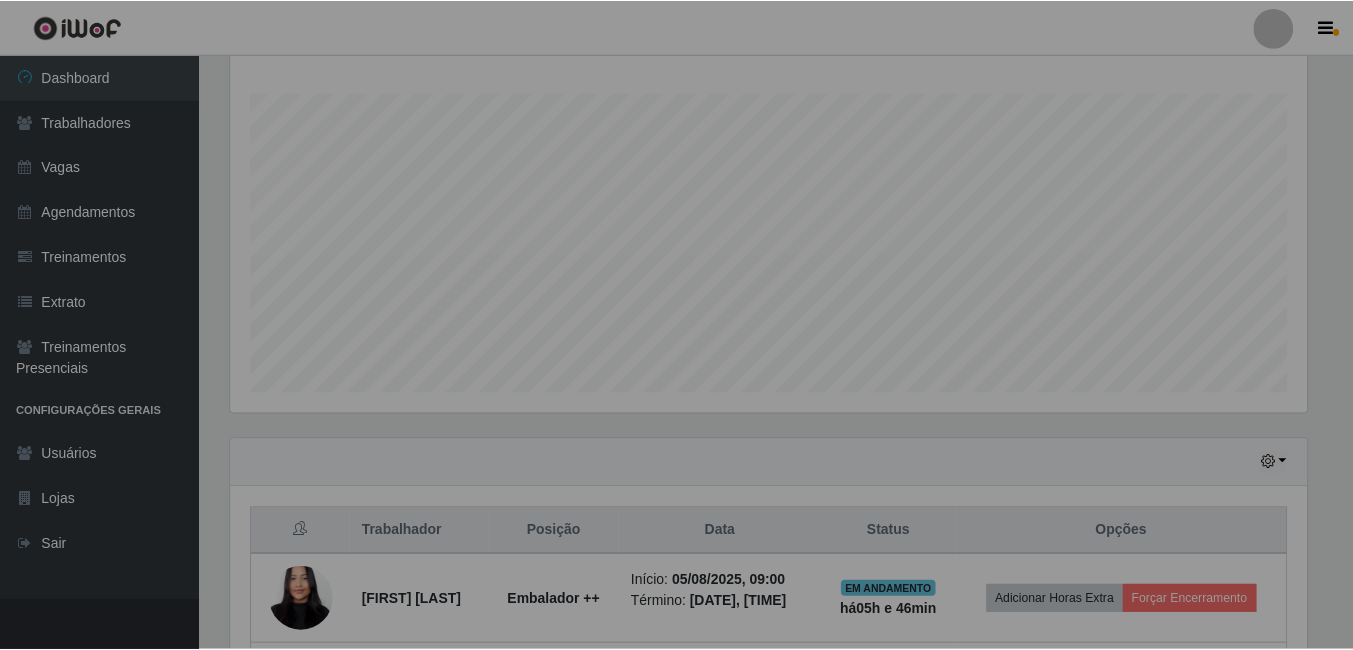 scroll, scrollTop: 999585, scrollLeft: 998909, axis: both 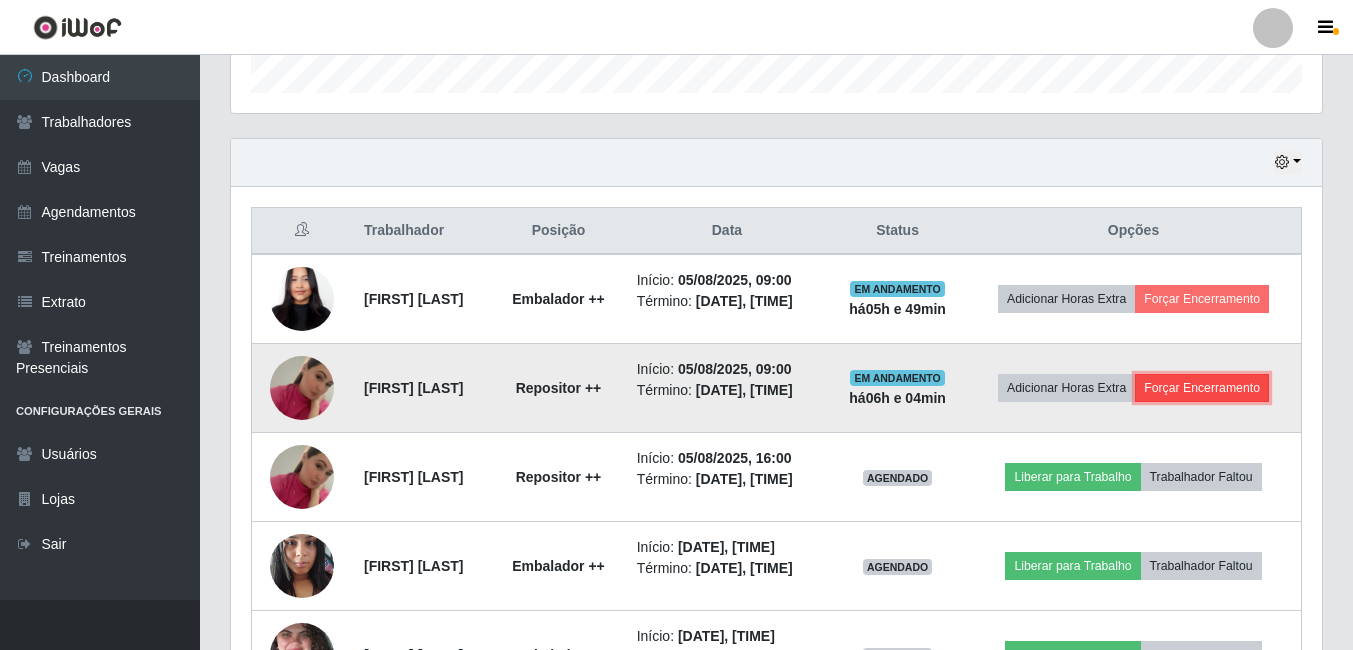 click on "Forçar Encerramento" at bounding box center [1202, 388] 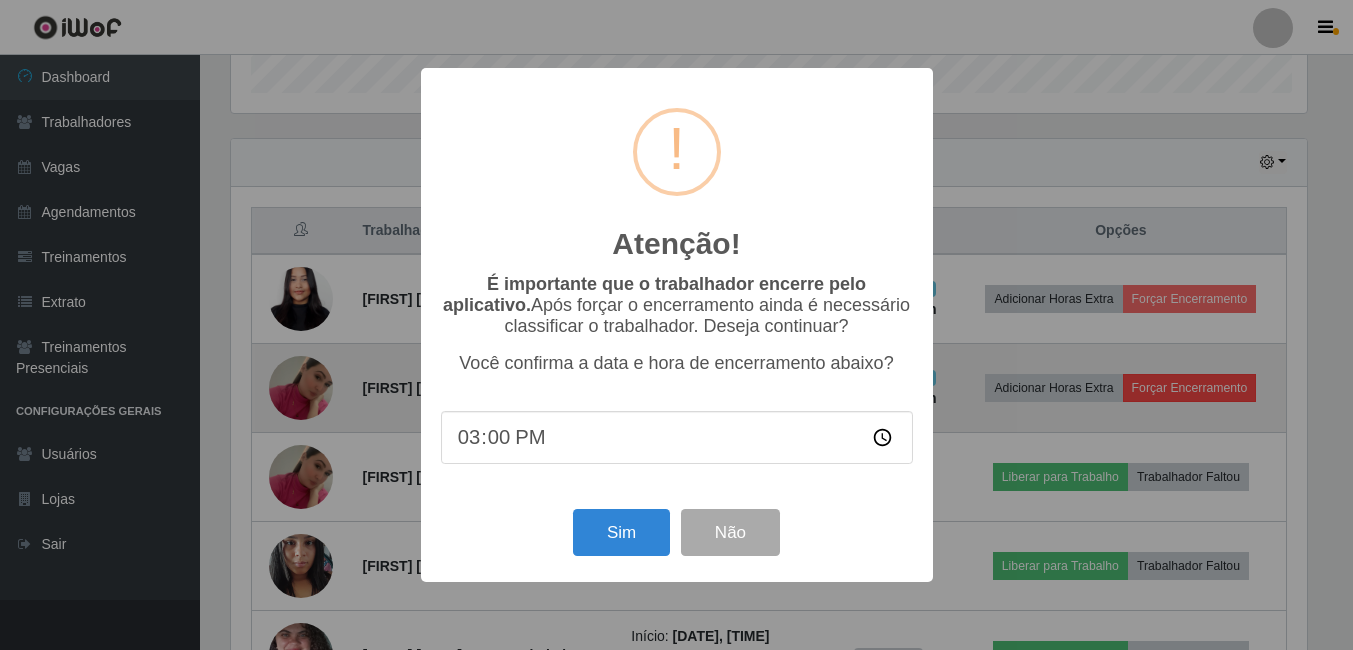 scroll, scrollTop: 999585, scrollLeft: 998919, axis: both 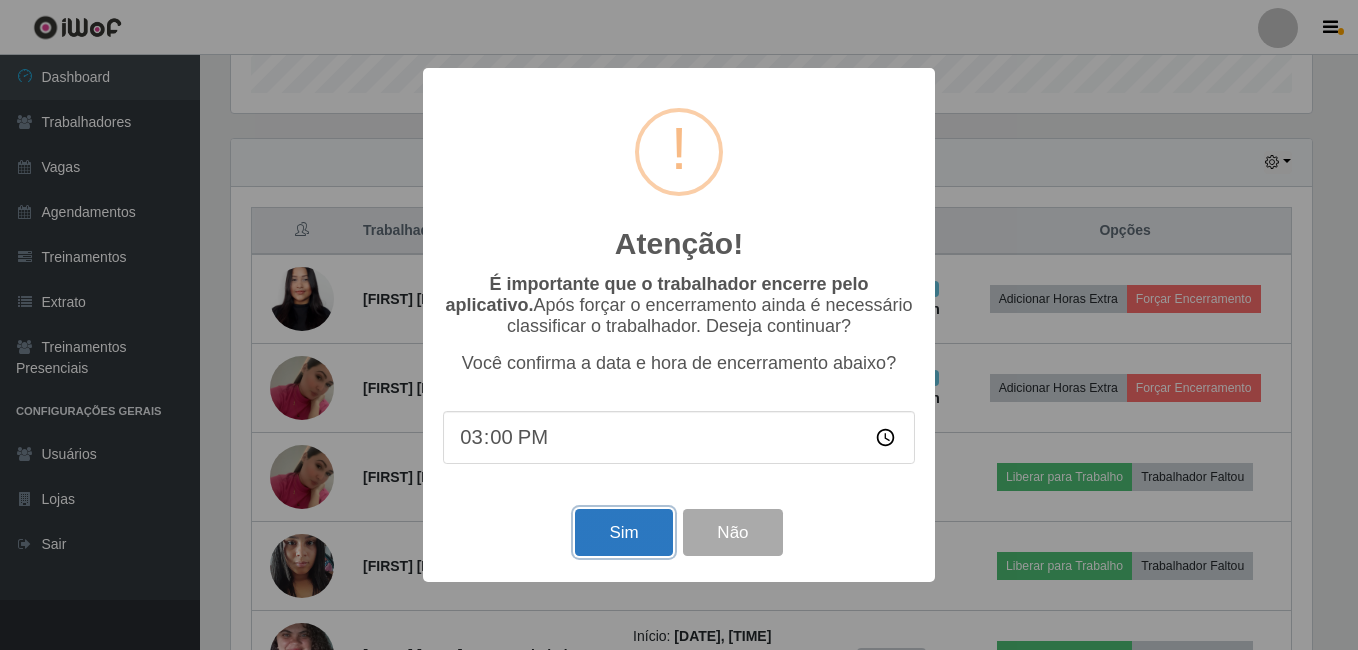 click on "Sim" at bounding box center [623, 532] 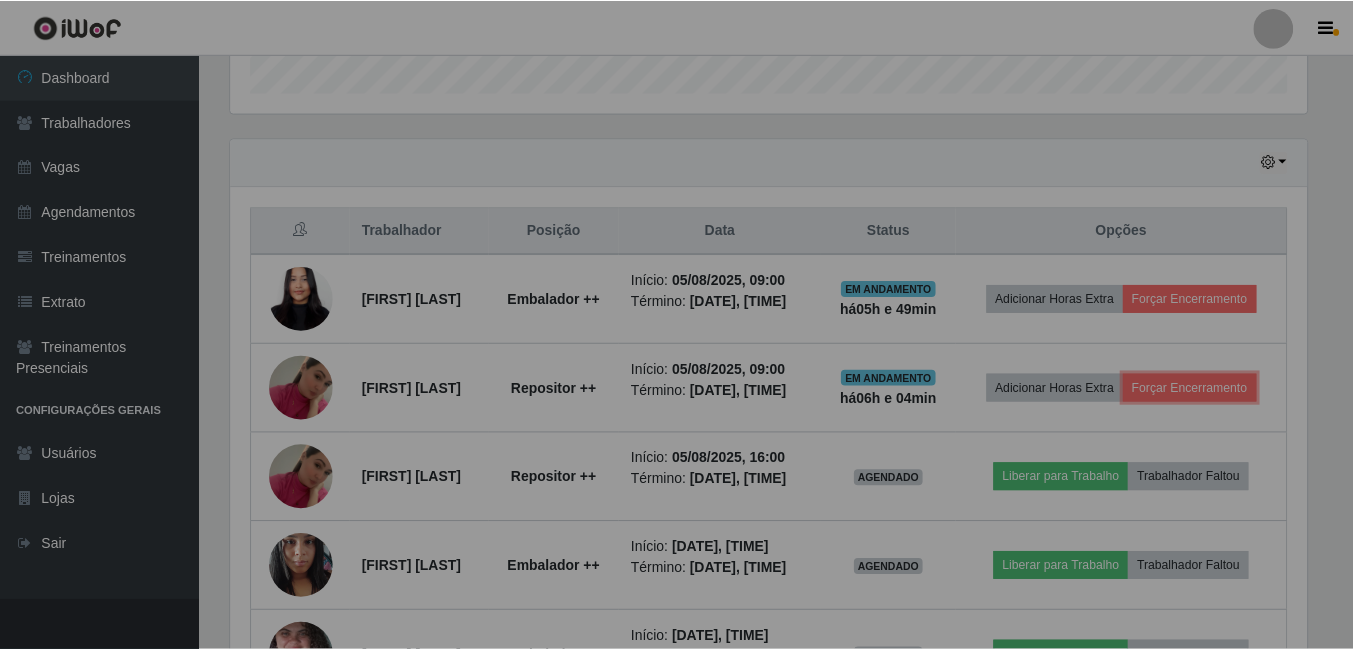 scroll, scrollTop: 999585, scrollLeft: 998909, axis: both 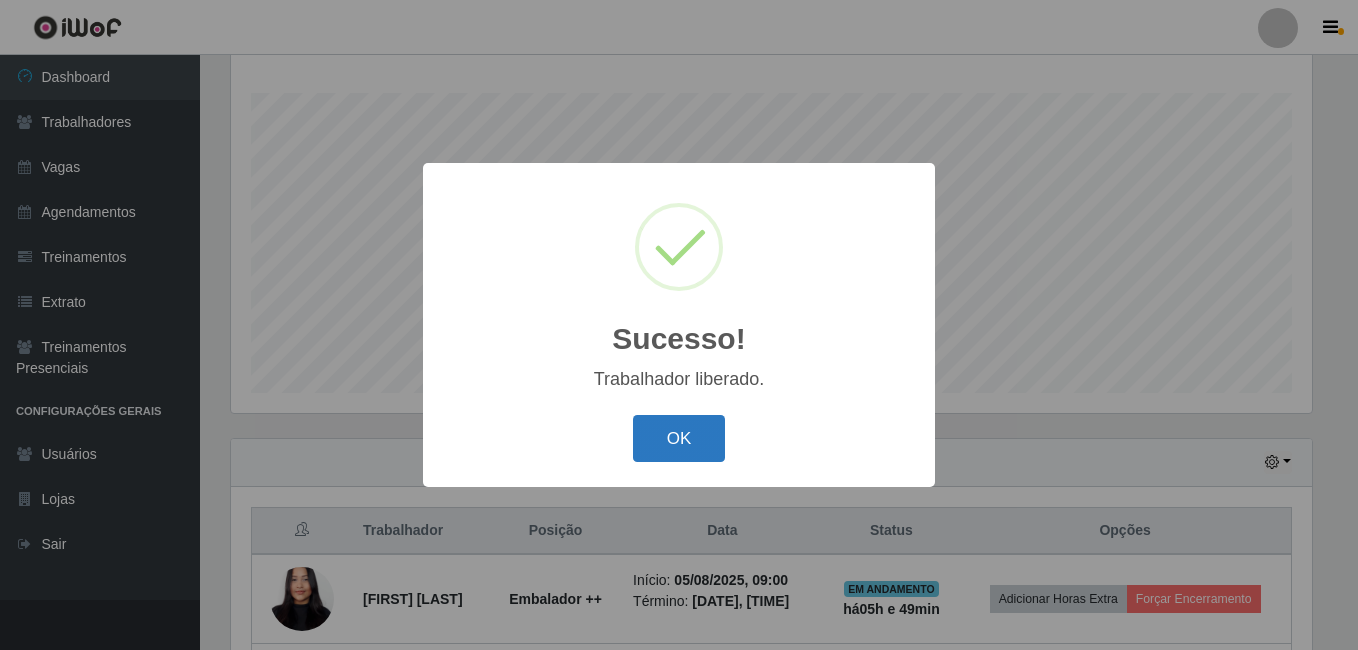 click on "OK" at bounding box center (679, 438) 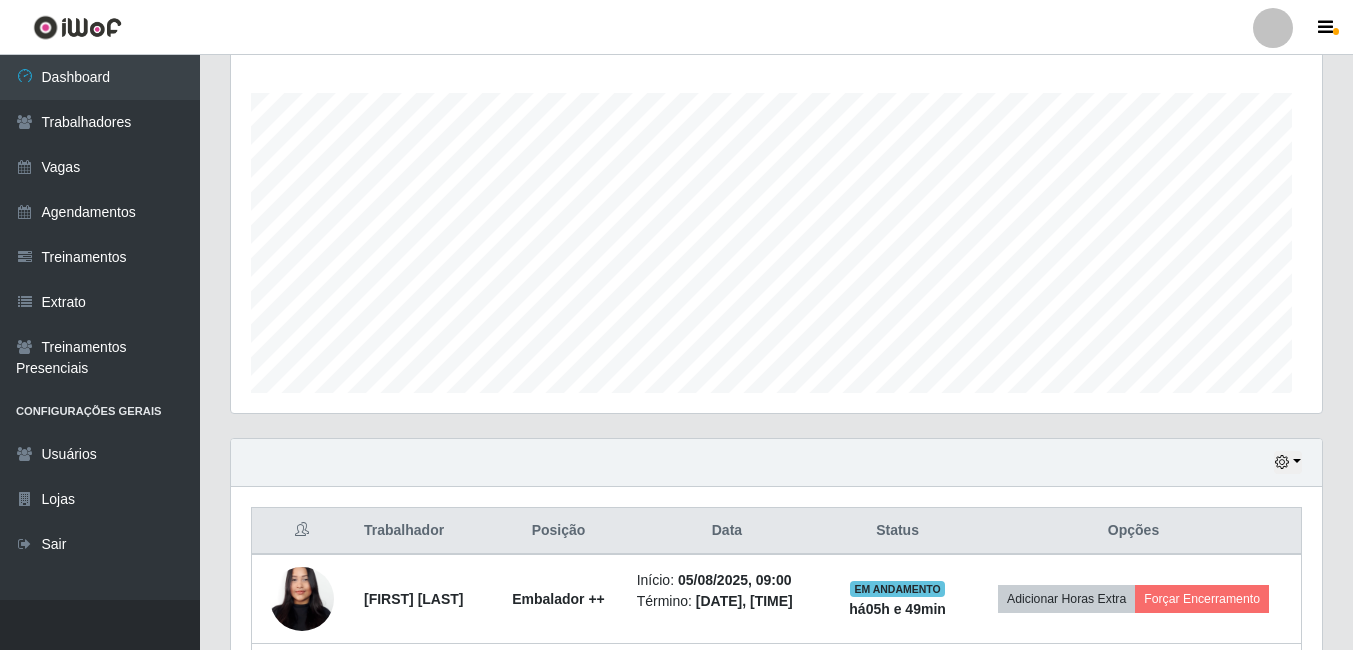 scroll, scrollTop: 999585, scrollLeft: 998909, axis: both 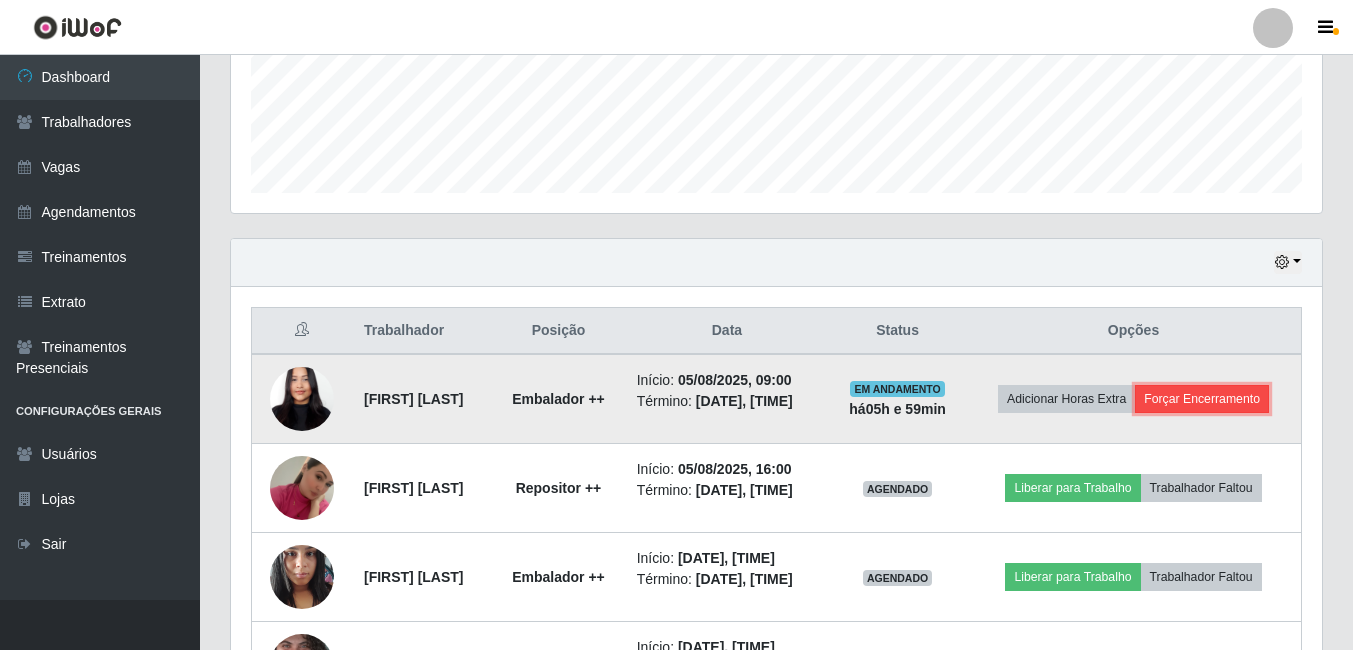 click on "Forçar Encerramento" at bounding box center (1202, 399) 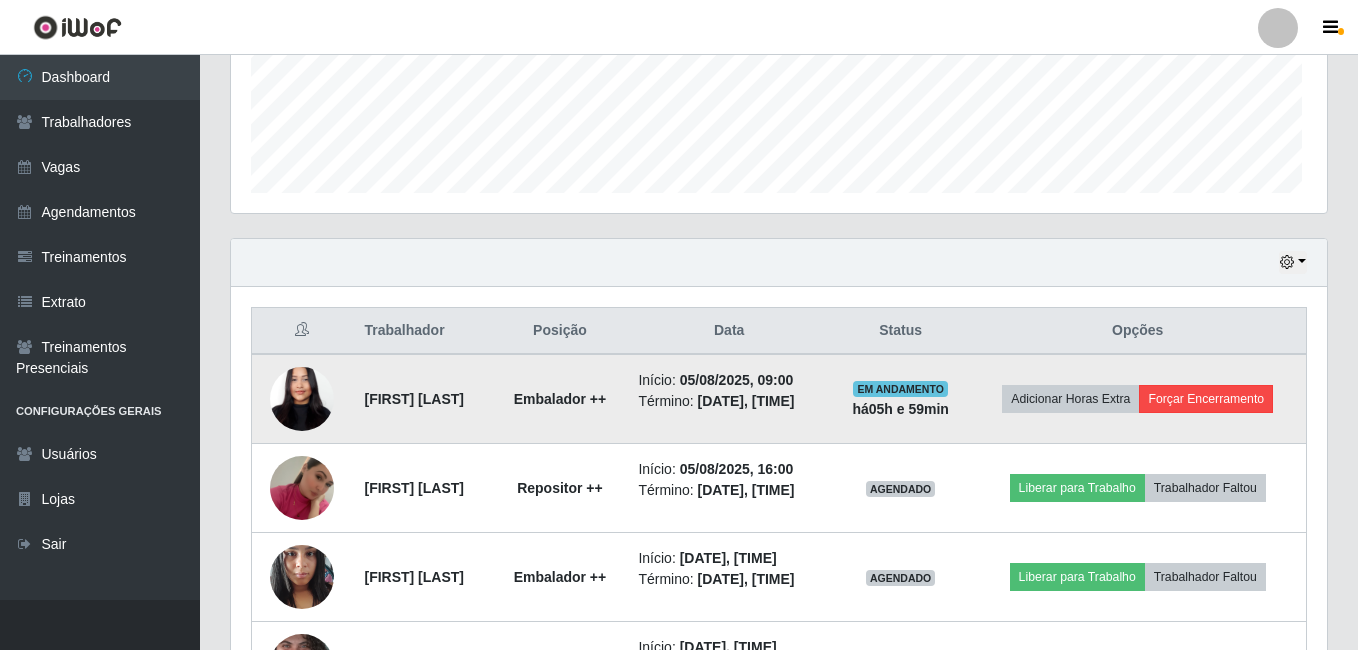 scroll, scrollTop: 999585, scrollLeft: 998919, axis: both 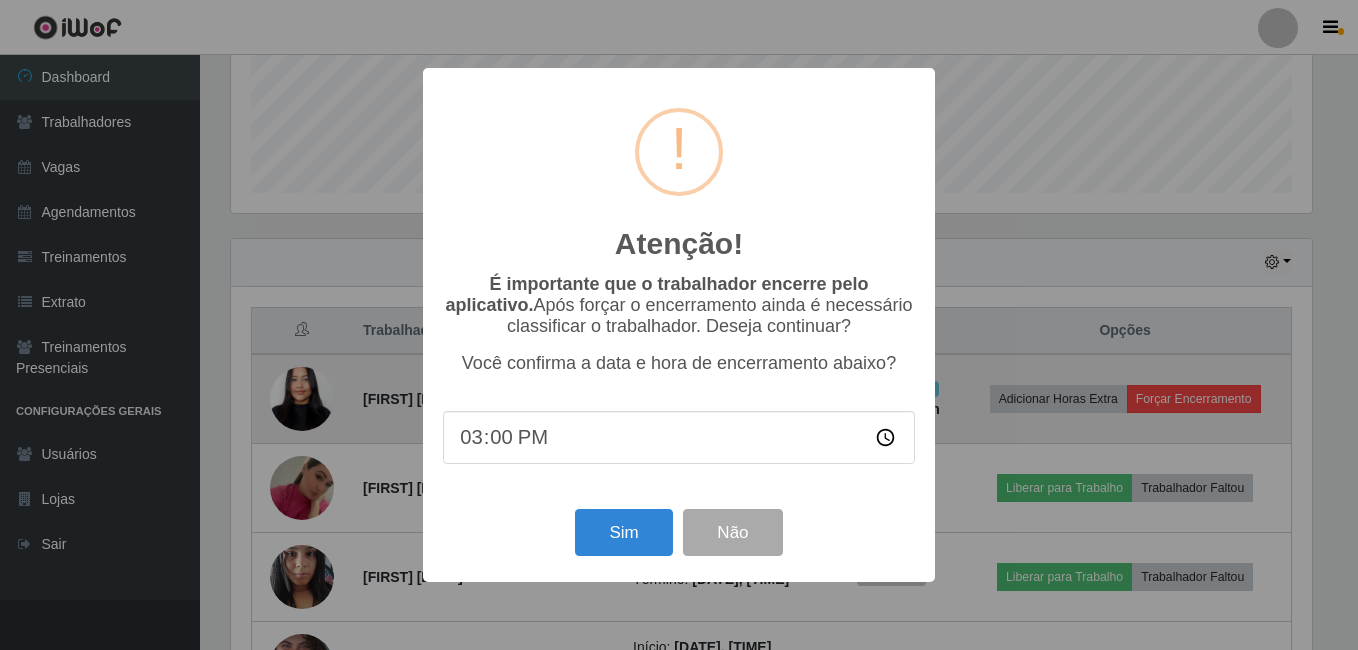 type on "15:15" 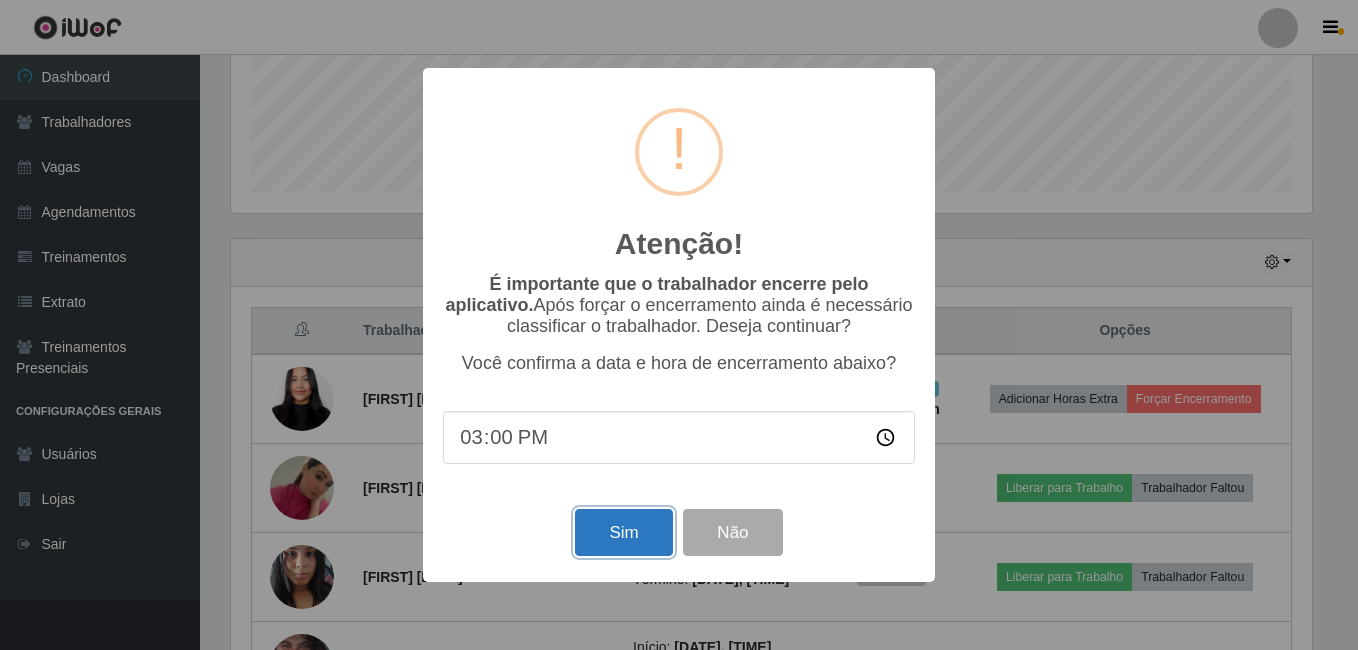 click on "Sim" at bounding box center [623, 532] 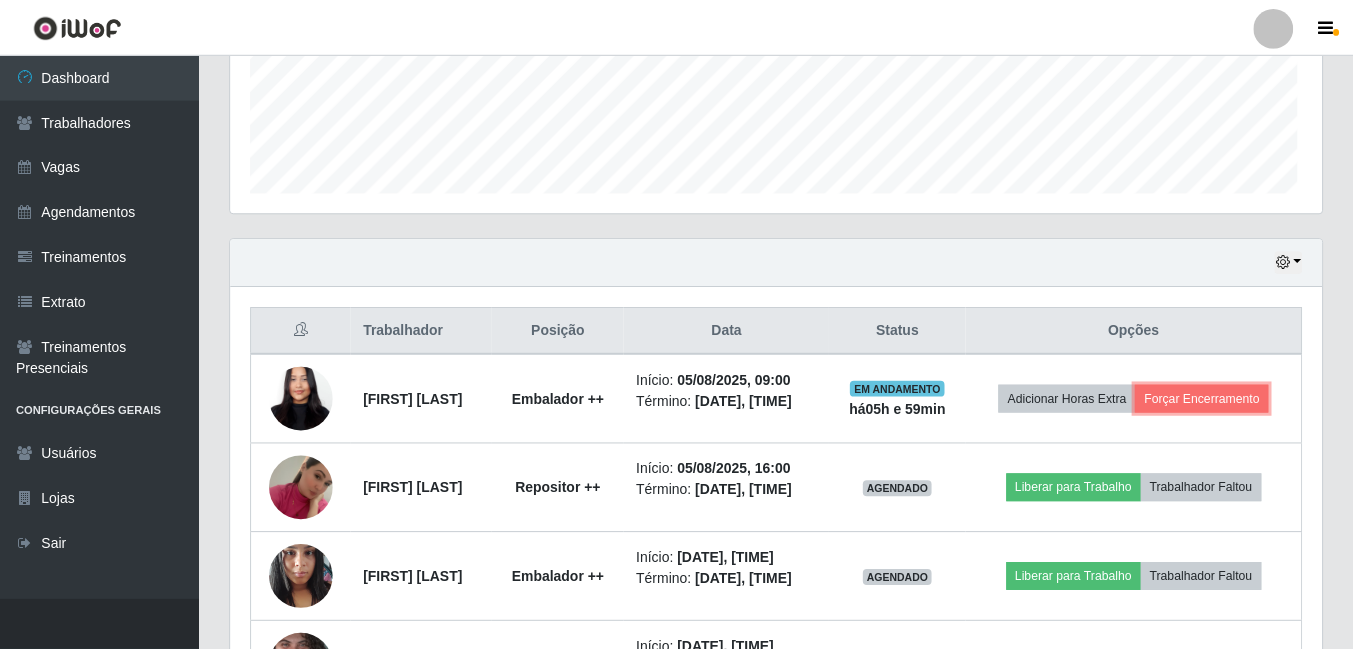 scroll, scrollTop: 999585, scrollLeft: 998909, axis: both 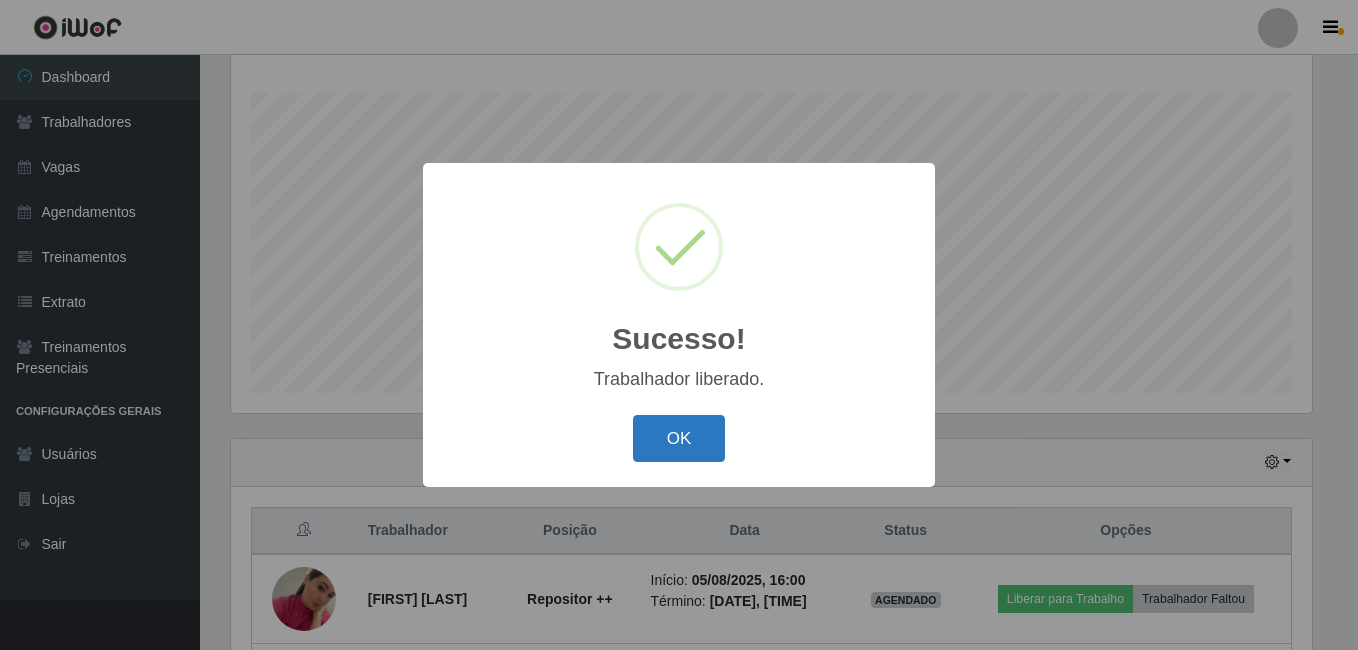 click on "OK" at bounding box center (679, 438) 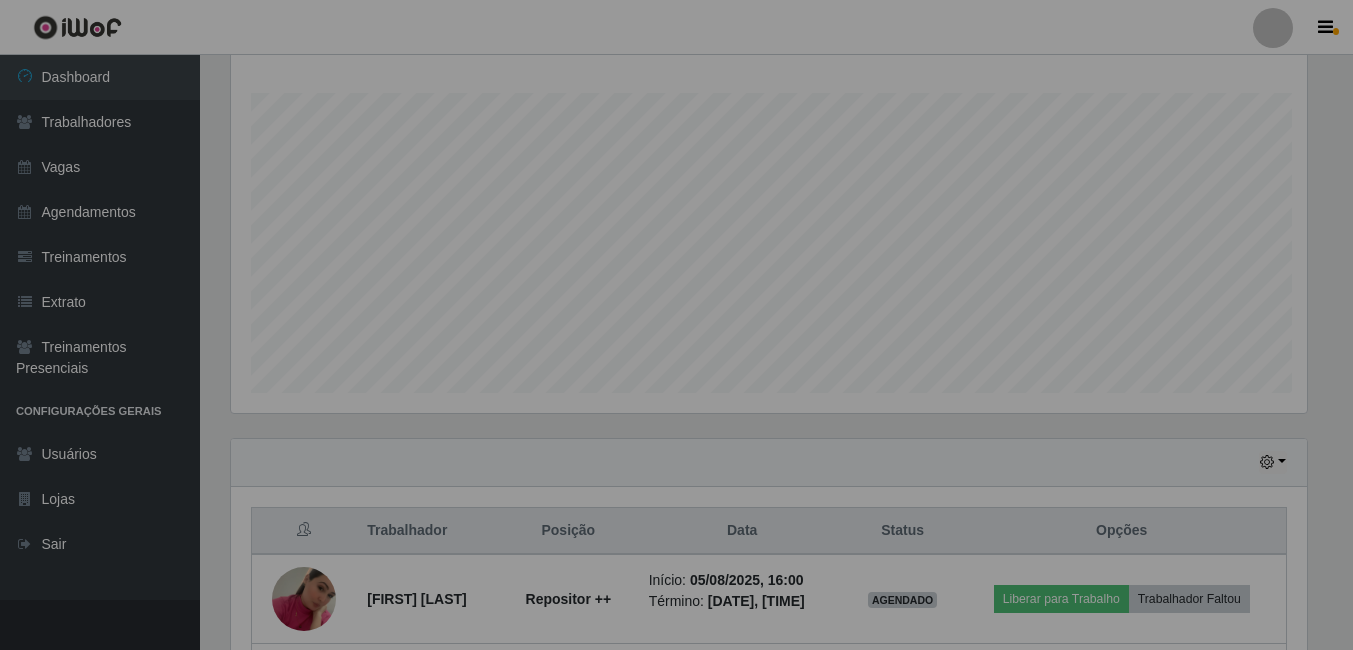 scroll, scrollTop: 999585, scrollLeft: 998909, axis: both 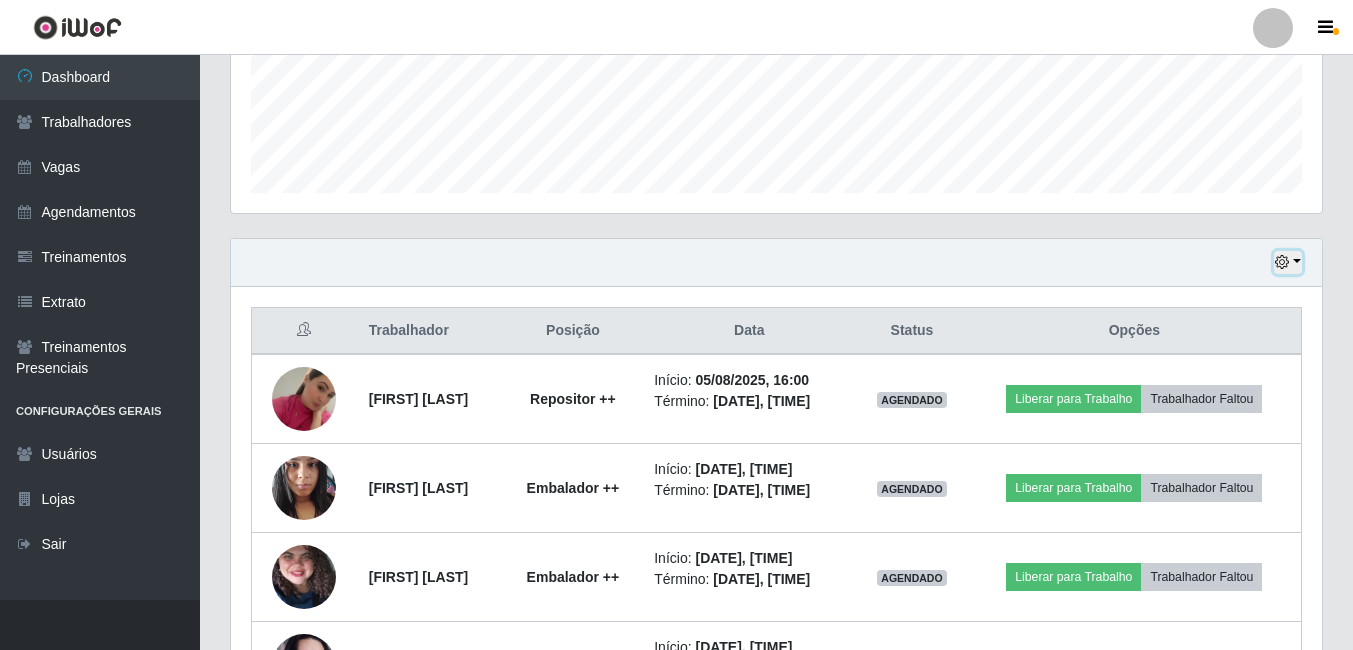 click at bounding box center [1282, 262] 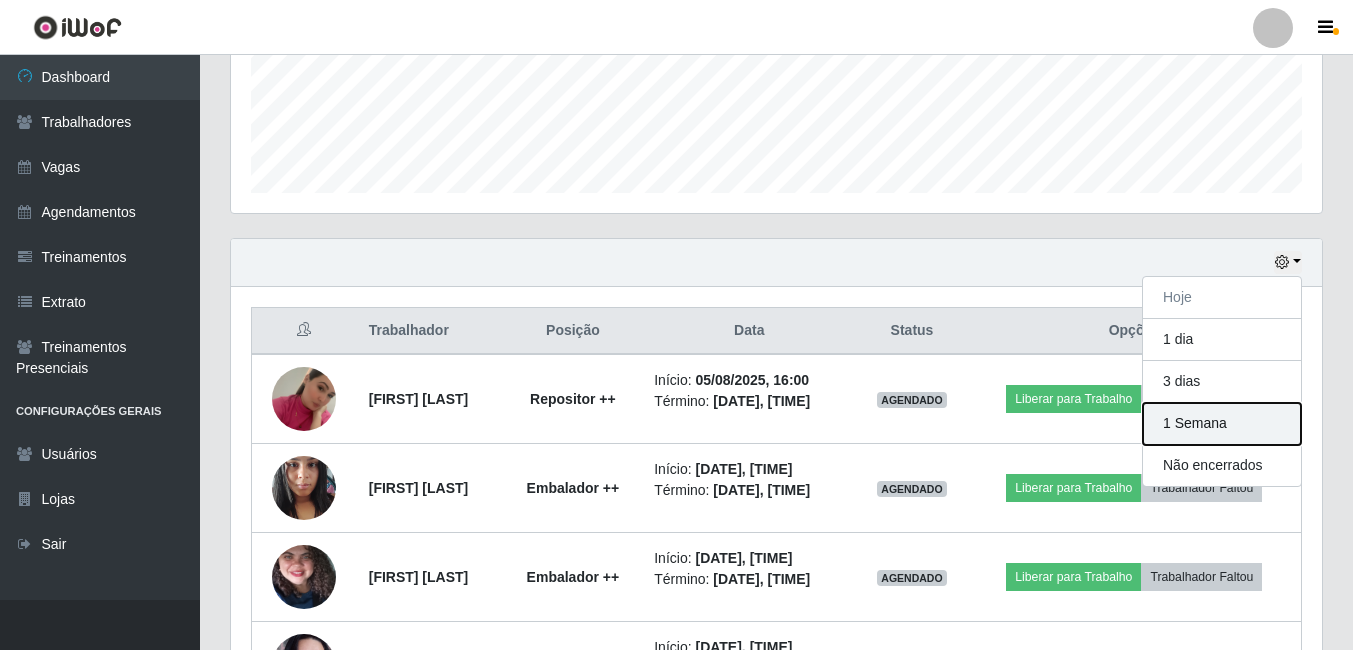 click on "1 Semana" at bounding box center (1222, 424) 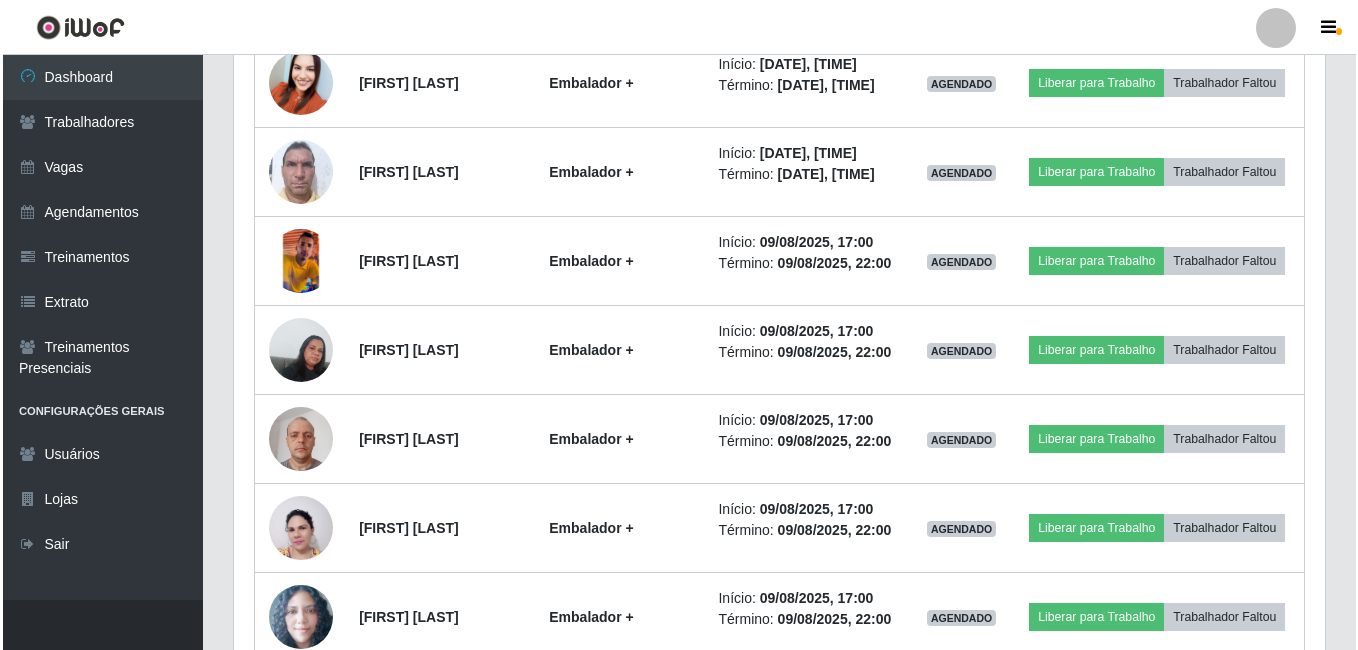 scroll, scrollTop: 5922, scrollLeft: 0, axis: vertical 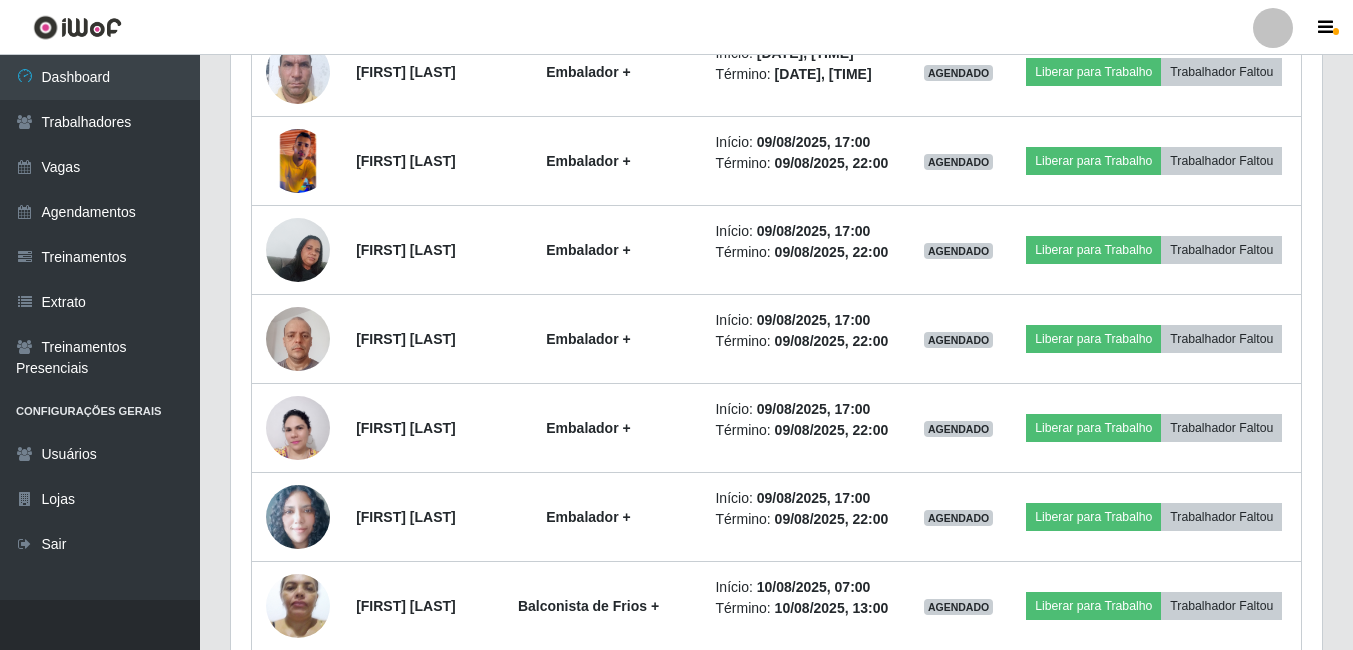 click at bounding box center [298, -1264] 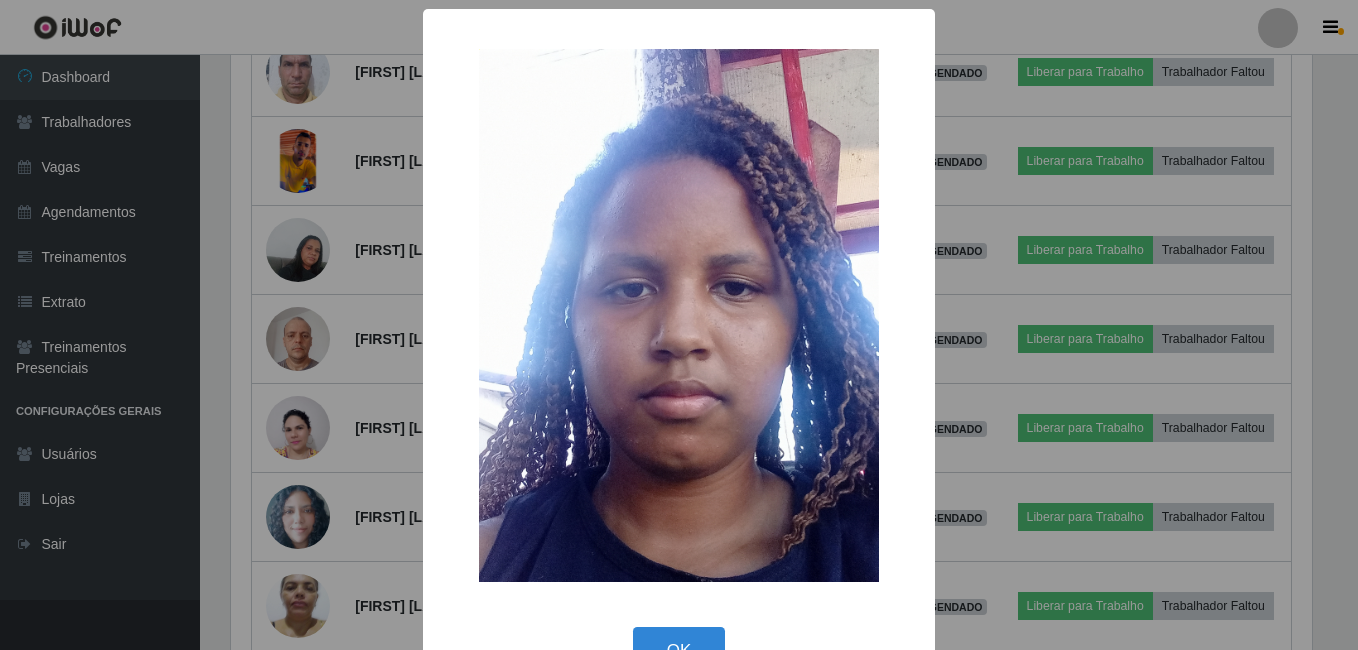 scroll, scrollTop: 999585, scrollLeft: 998919, axis: both 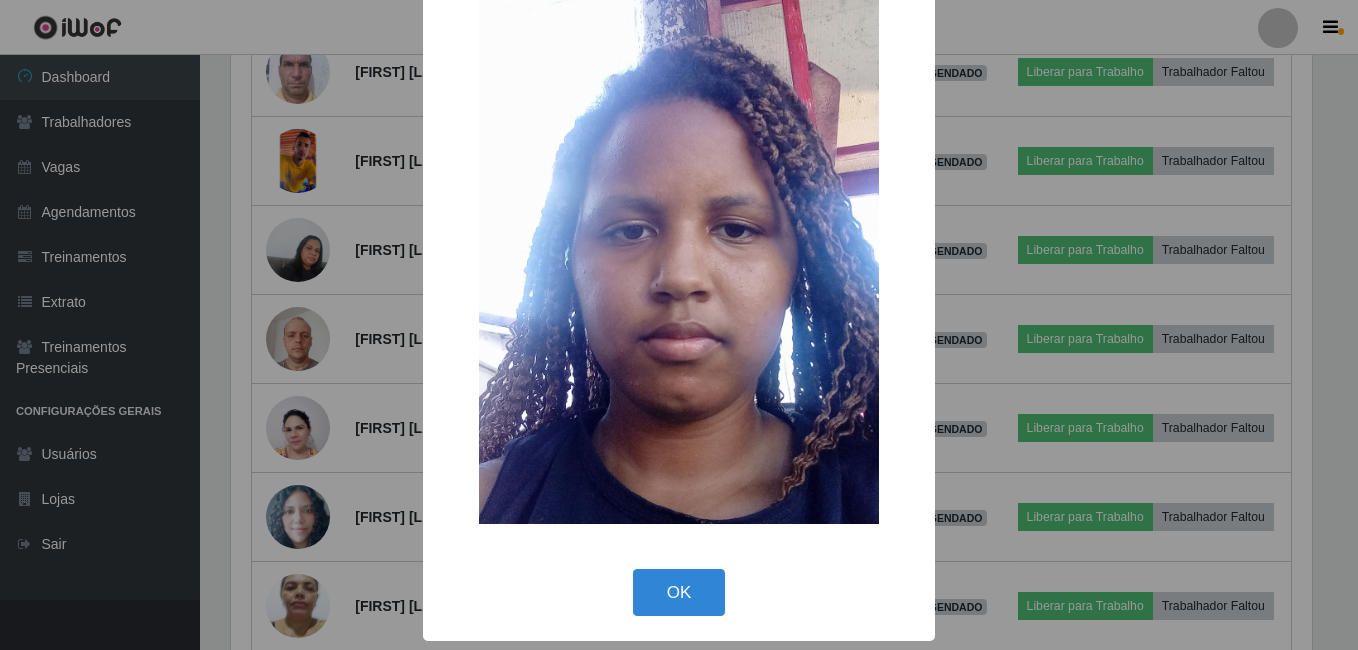 drag, startPoint x: 683, startPoint y: 578, endPoint x: 576, endPoint y: 559, distance: 108.67382 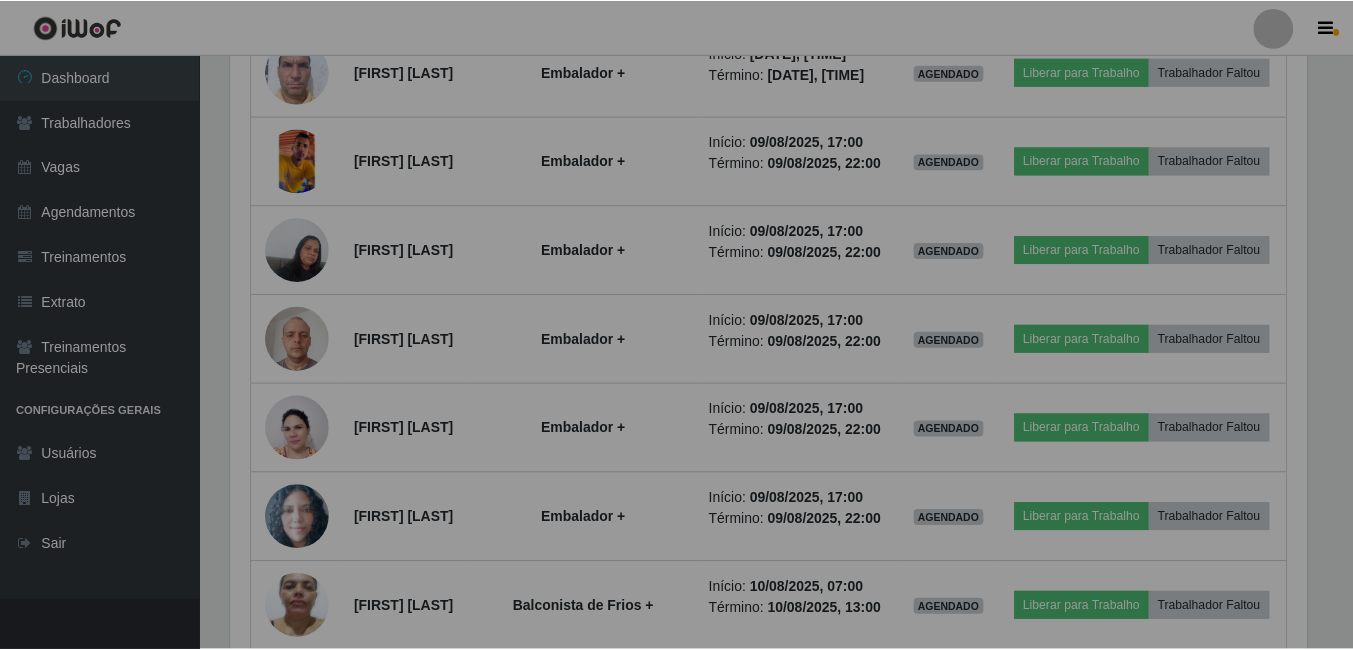 scroll, scrollTop: 999585, scrollLeft: 998909, axis: both 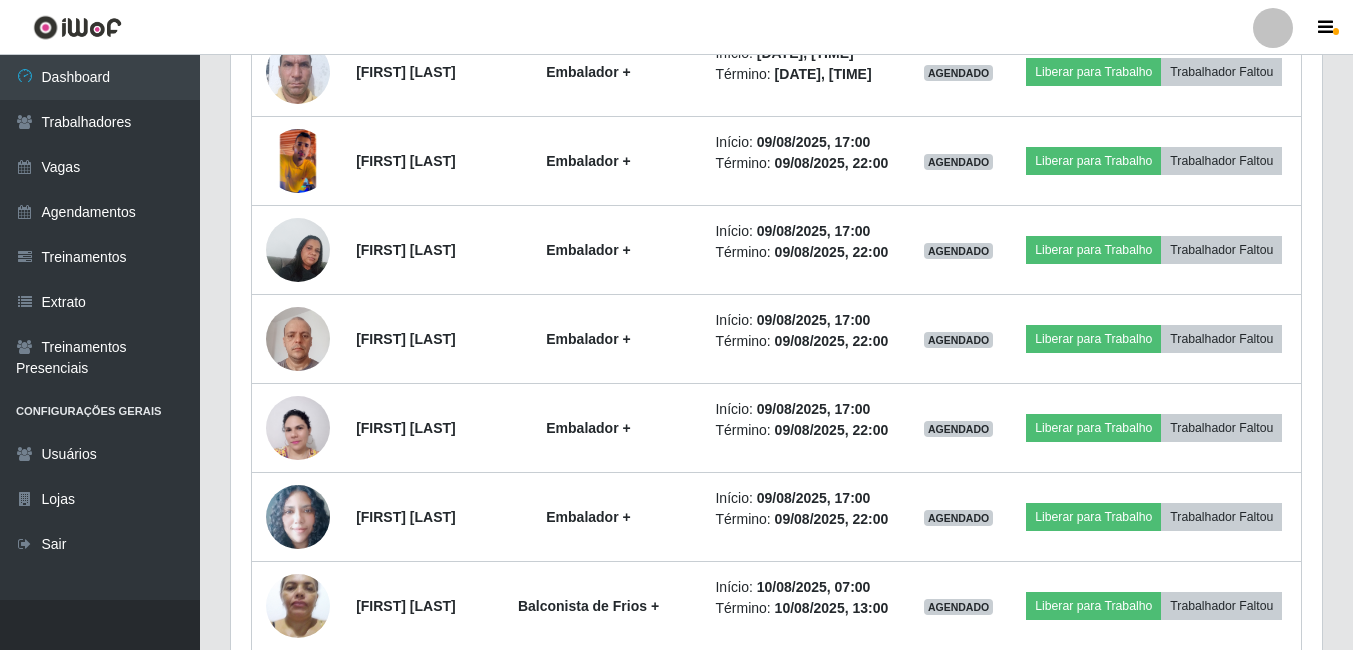 click at bounding box center (298, -1174) 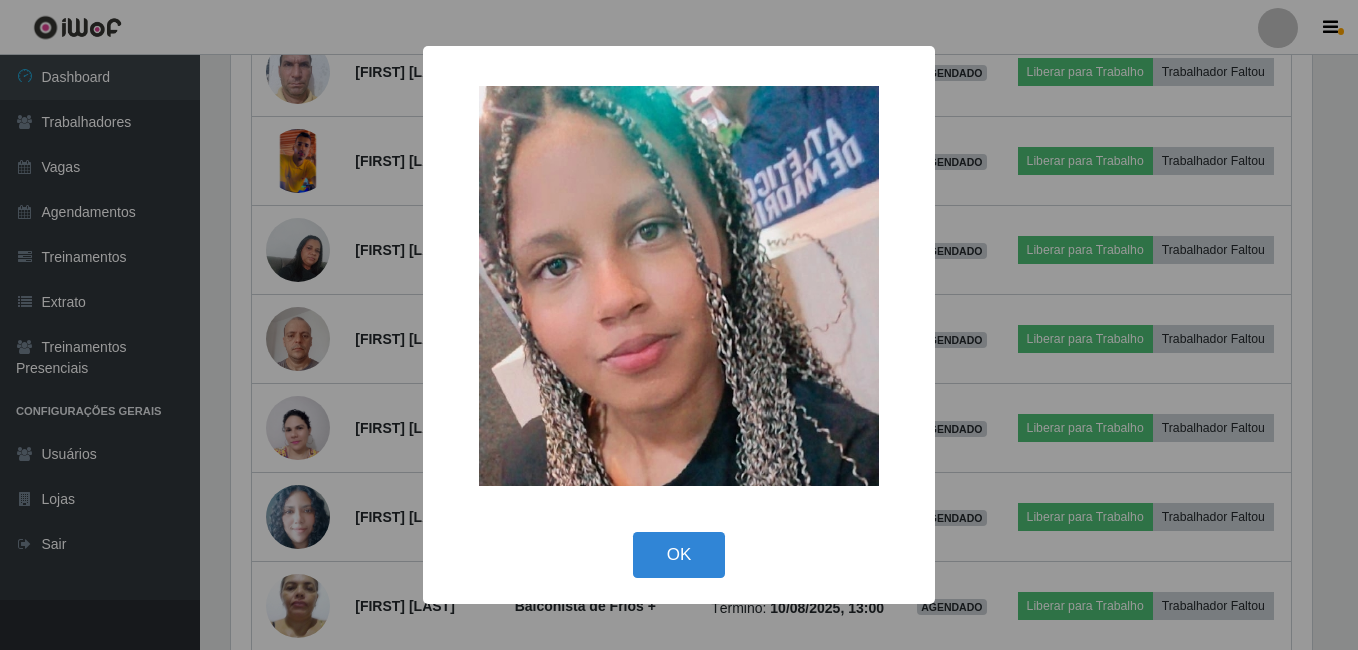 scroll, scrollTop: 999585, scrollLeft: 998919, axis: both 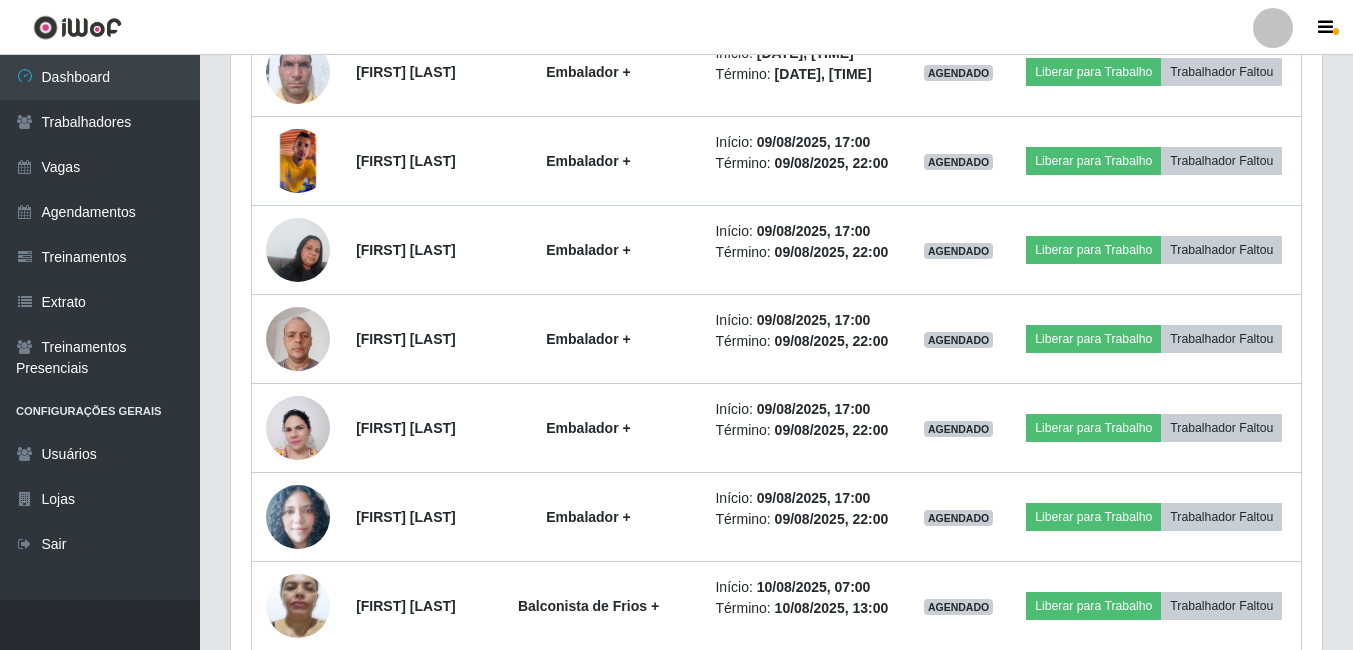 drag, startPoint x: 353, startPoint y: 383, endPoint x: 493, endPoint y: 388, distance: 140.08926 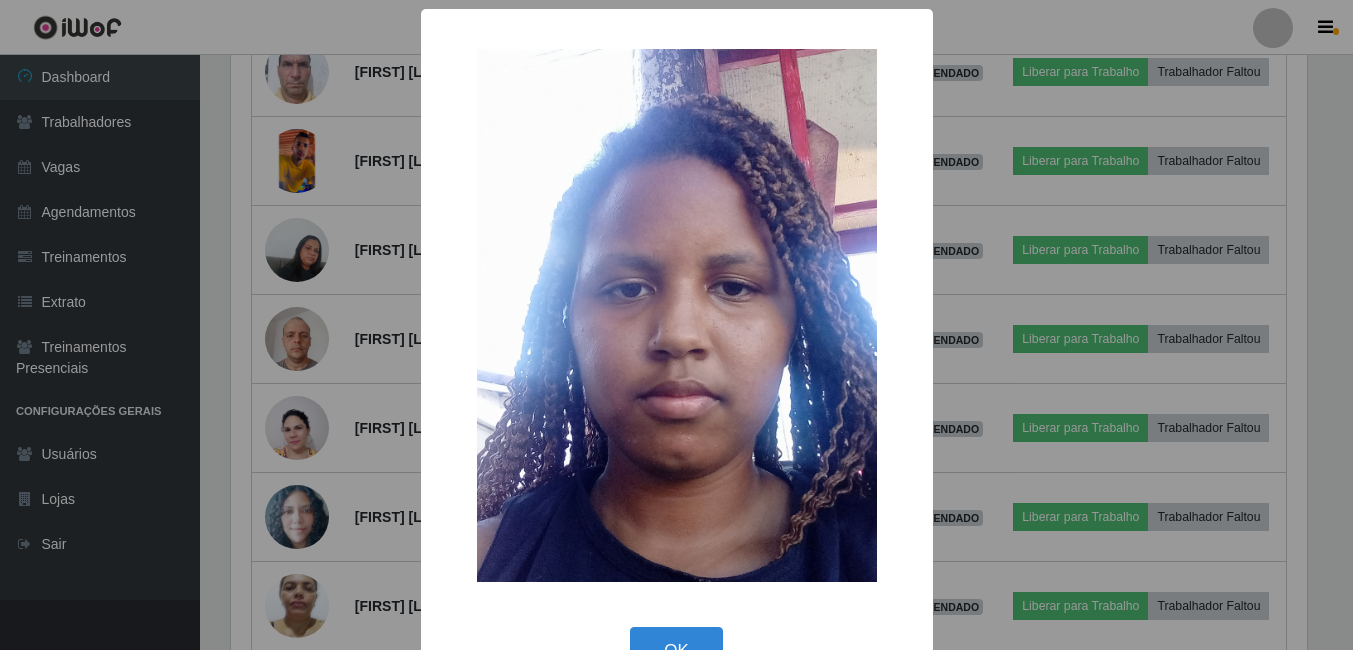scroll, scrollTop: 999585, scrollLeft: 998919, axis: both 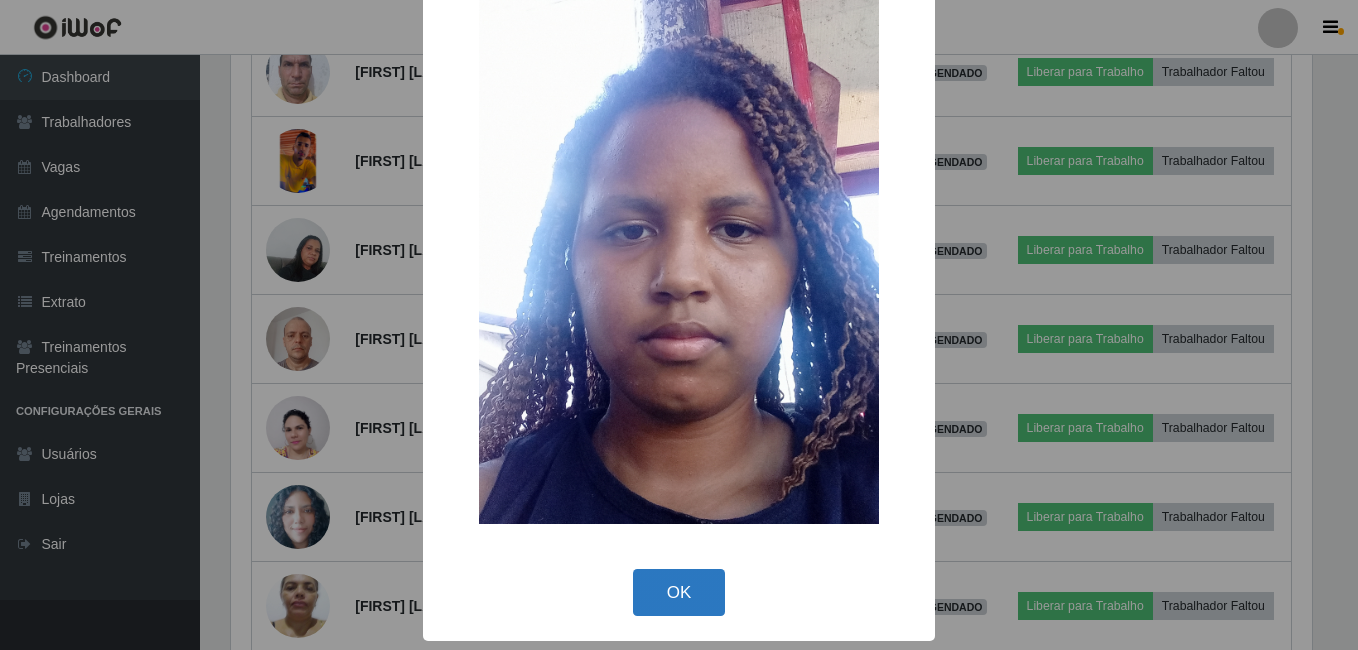 click on "OK" at bounding box center (679, 592) 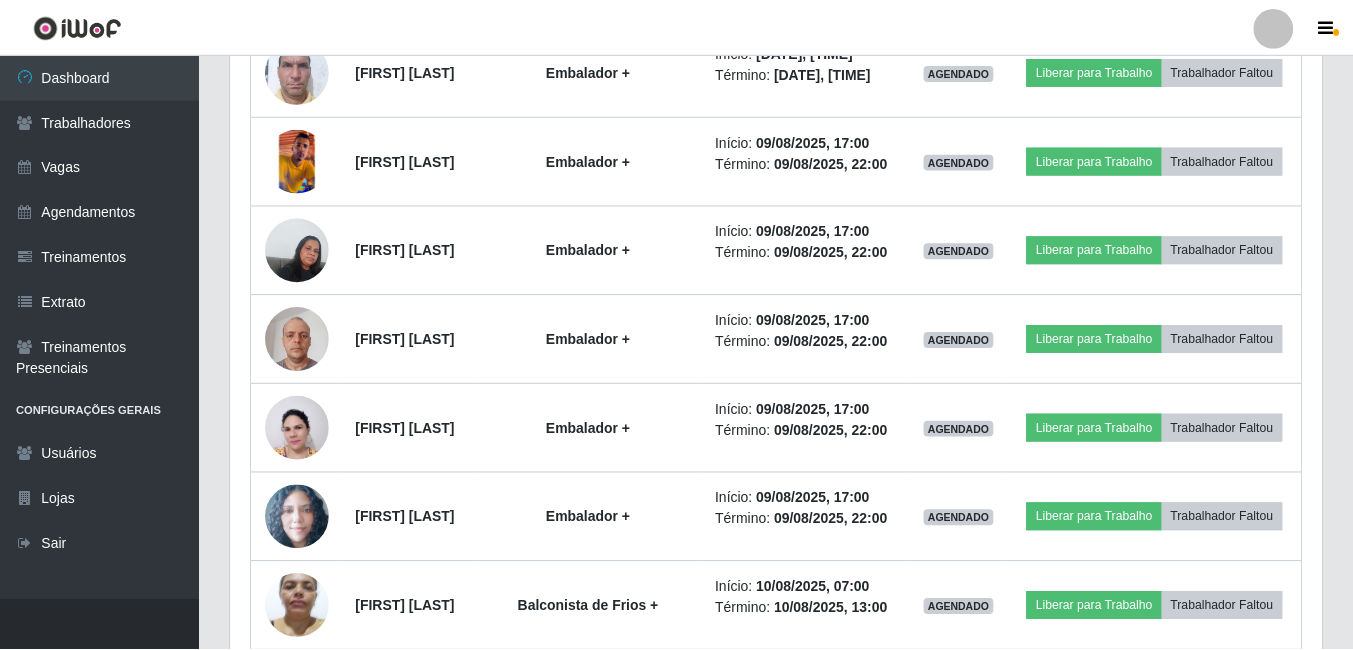 scroll, scrollTop: 999585, scrollLeft: 998909, axis: both 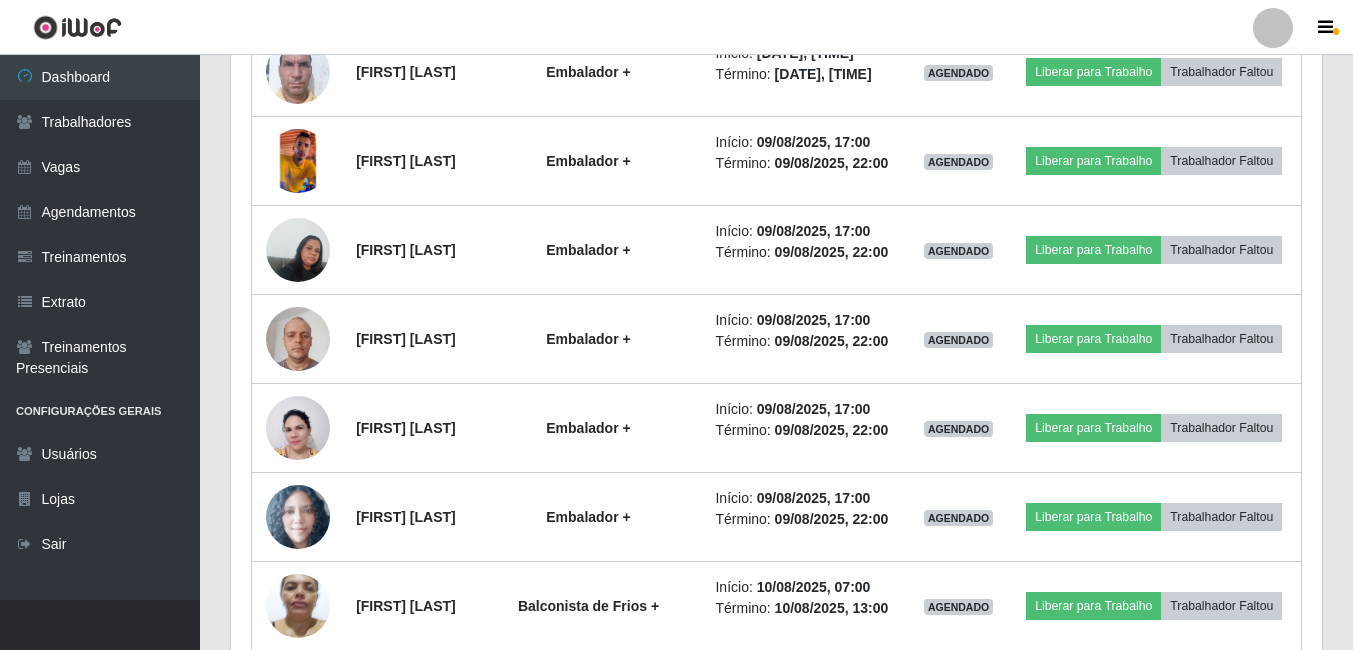 click at bounding box center [298, -1174] 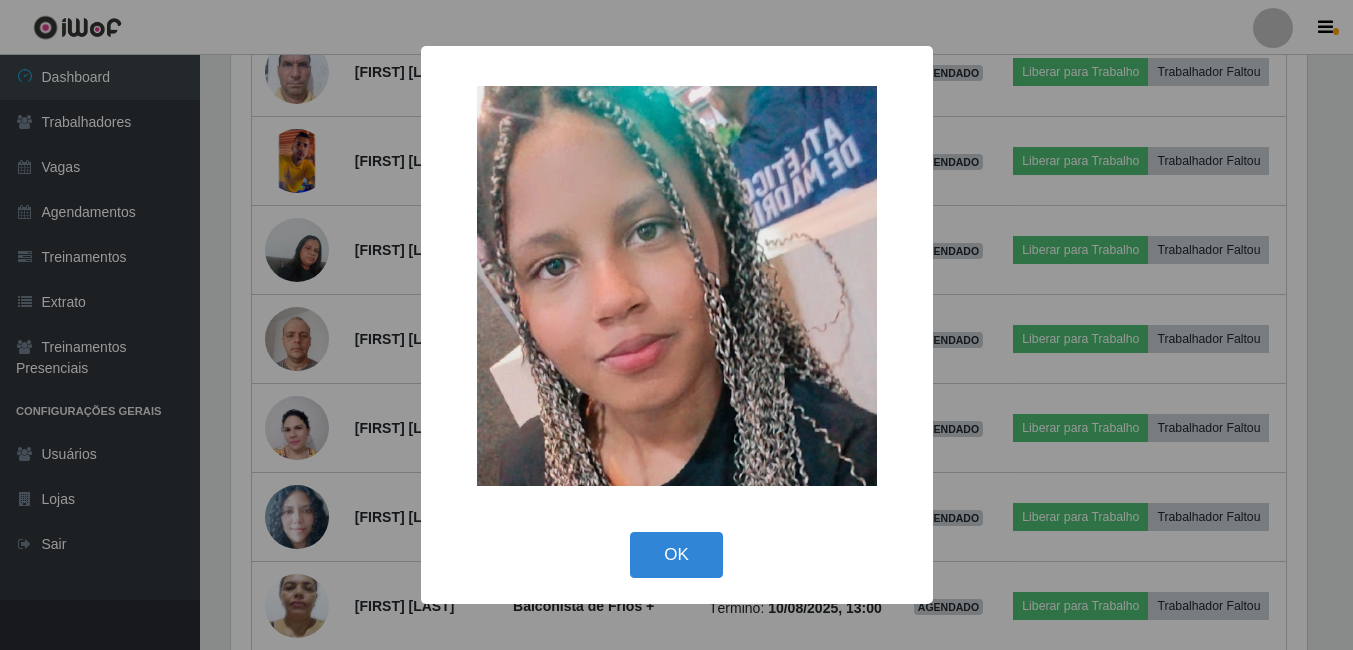 scroll, scrollTop: 999585, scrollLeft: 998919, axis: both 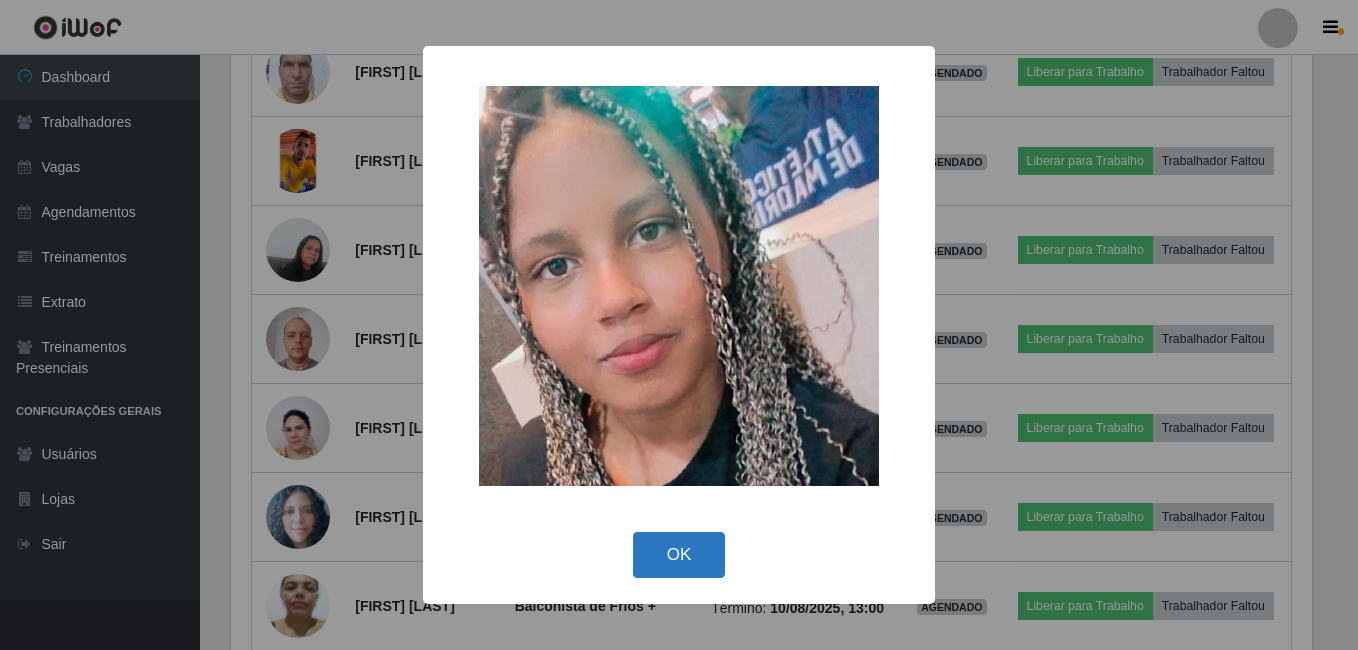 click on "OK" at bounding box center (679, 555) 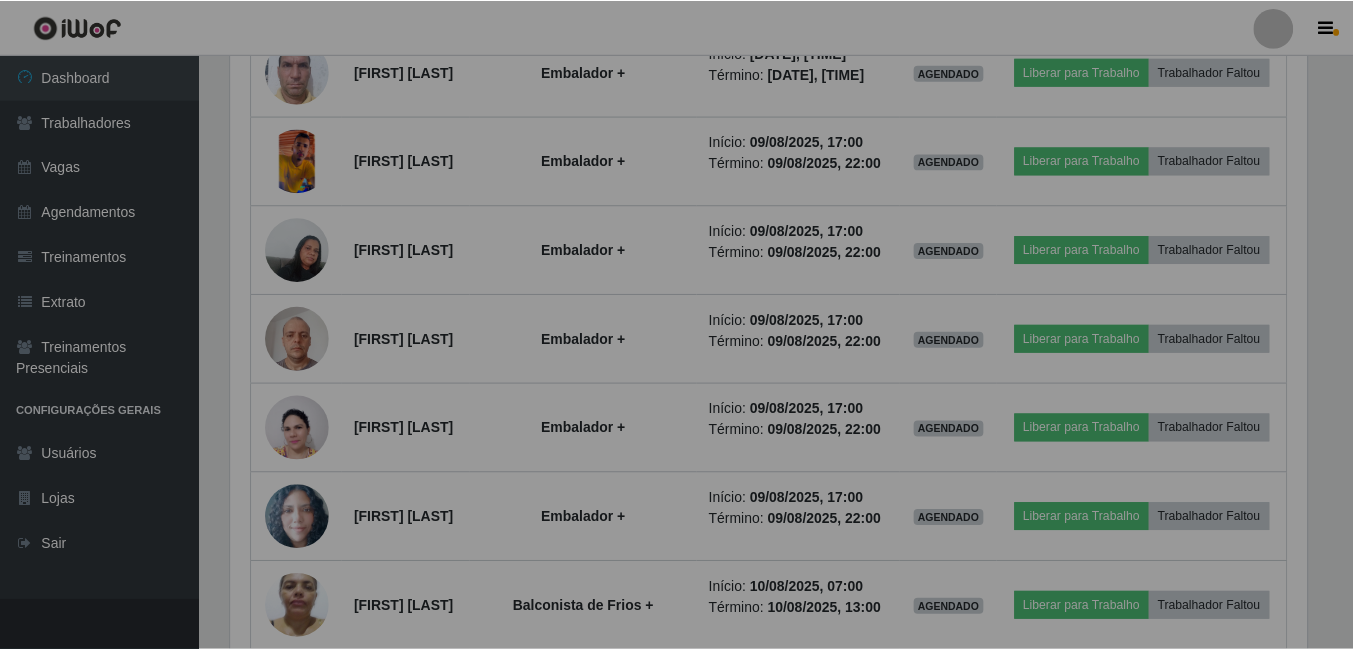 scroll, scrollTop: 999585, scrollLeft: 998909, axis: both 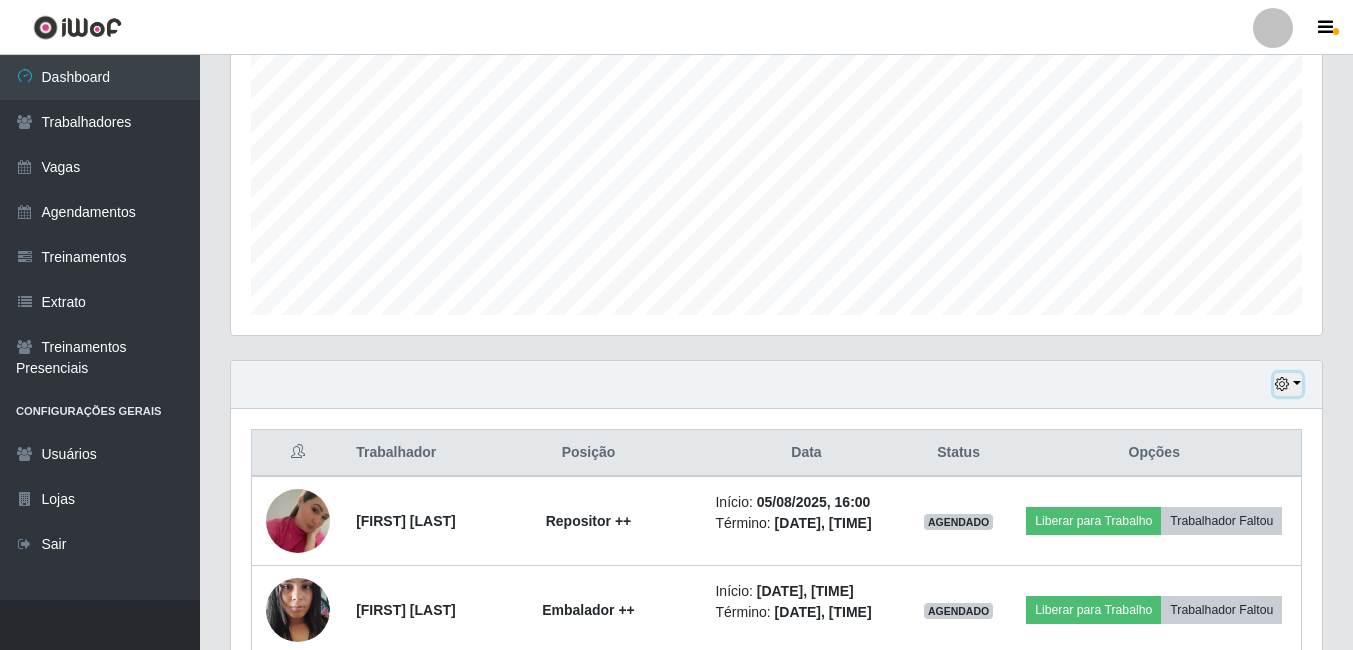 click at bounding box center [1282, 384] 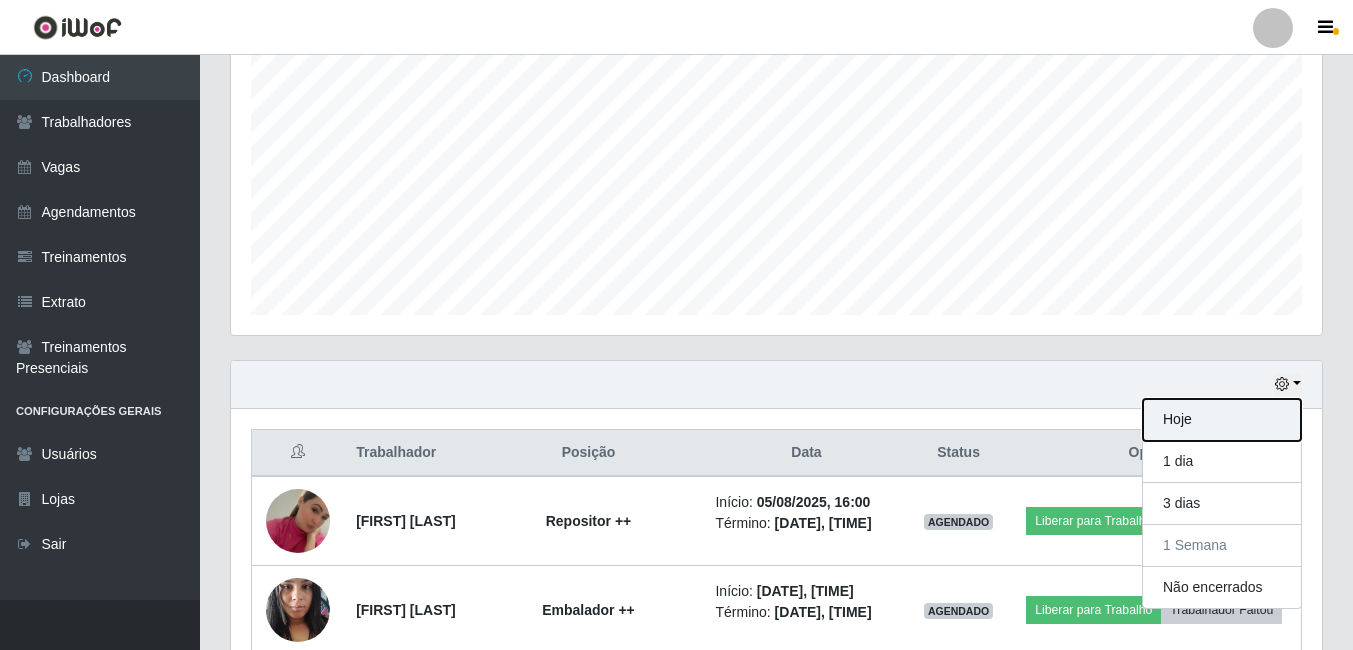 click on "Hoje" at bounding box center [1222, 420] 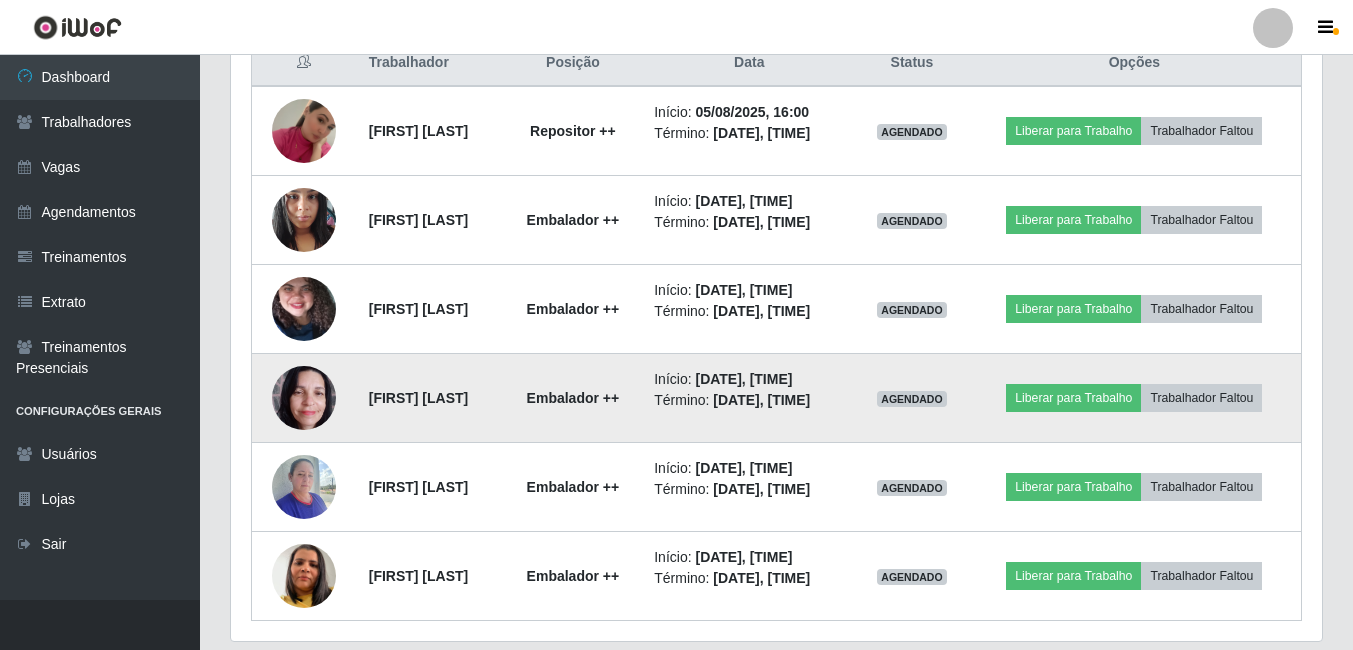 scroll, scrollTop: 756, scrollLeft: 0, axis: vertical 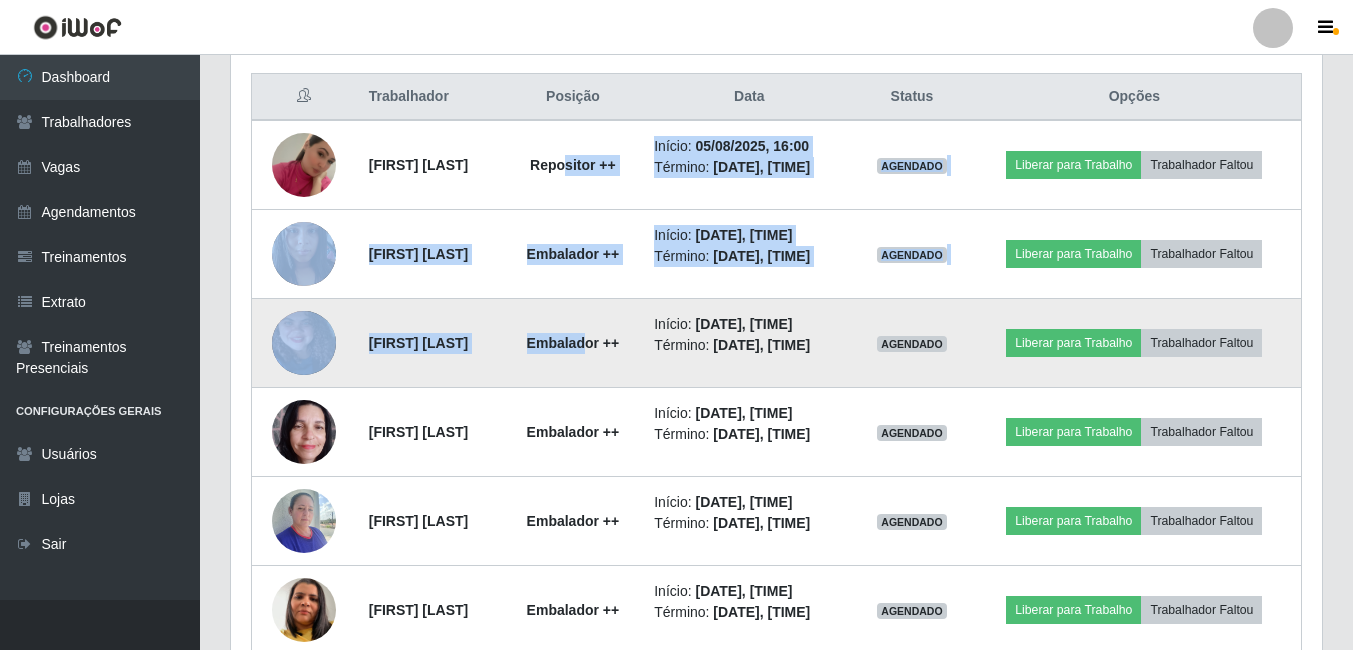 drag, startPoint x: 628, startPoint y: 183, endPoint x: 646, endPoint y: 311, distance: 129.25943 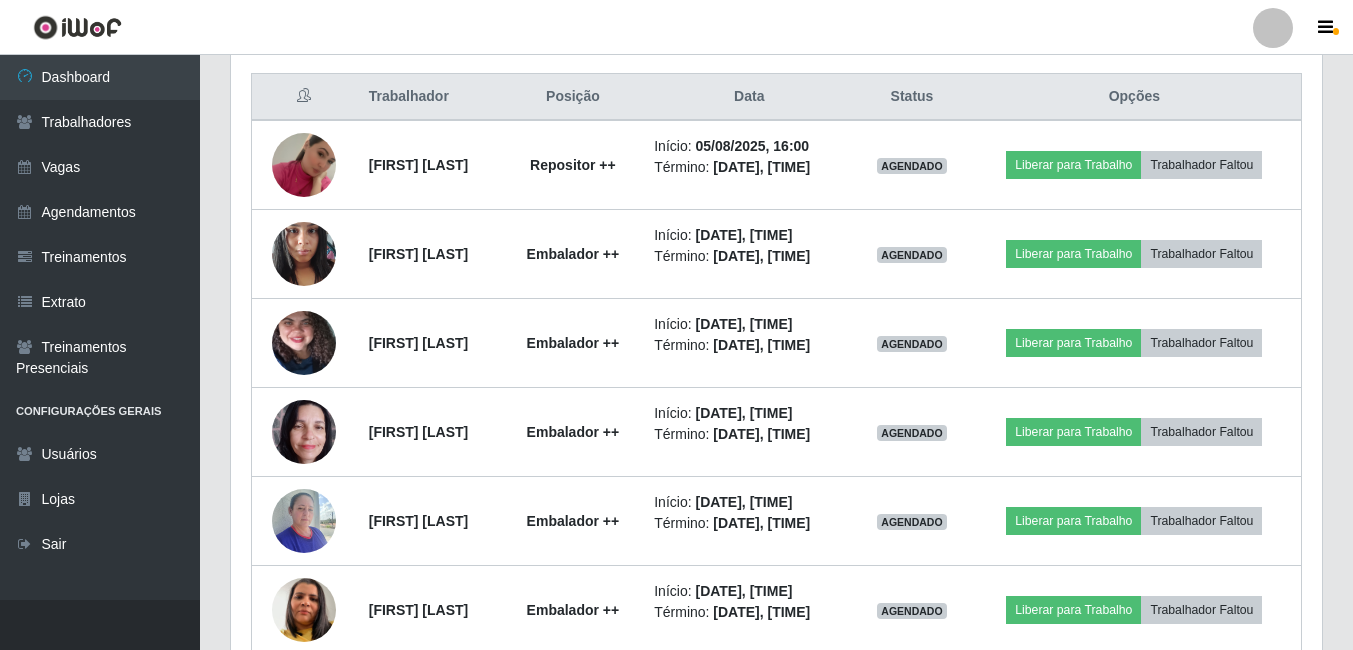 drag, startPoint x: 646, startPoint y: 311, endPoint x: 596, endPoint y: 60, distance: 255.93163 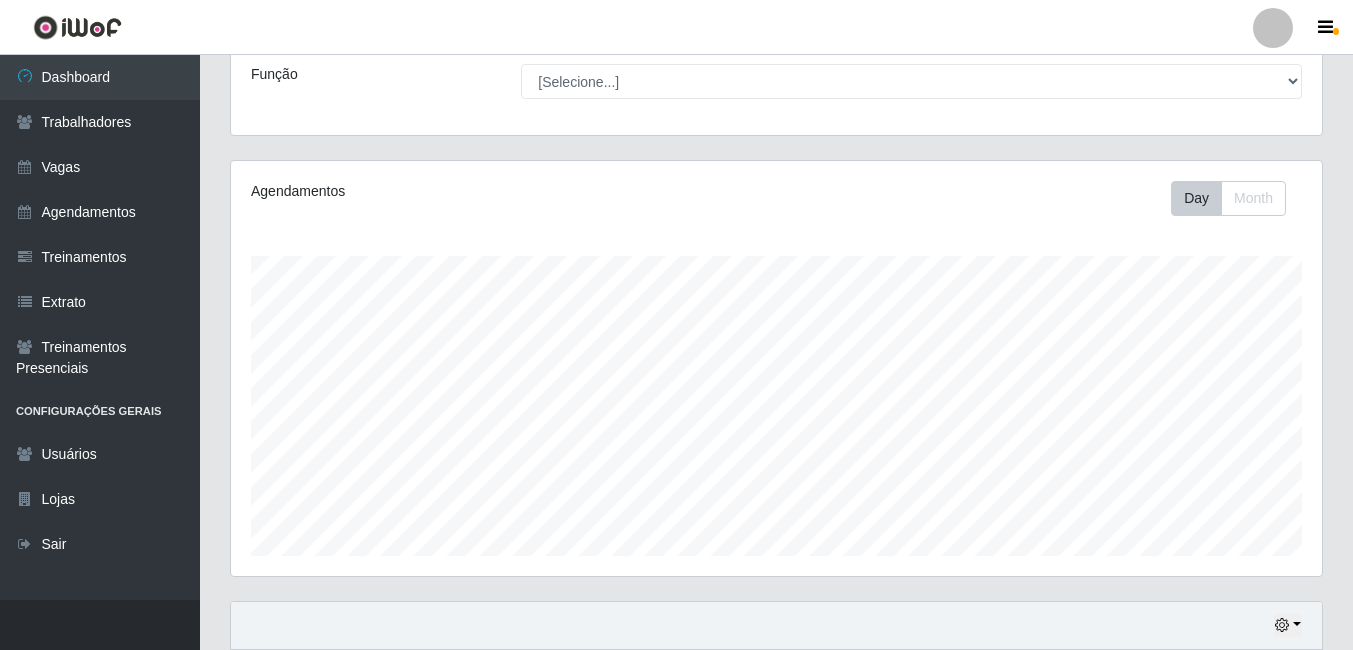 scroll, scrollTop: 156, scrollLeft: 0, axis: vertical 